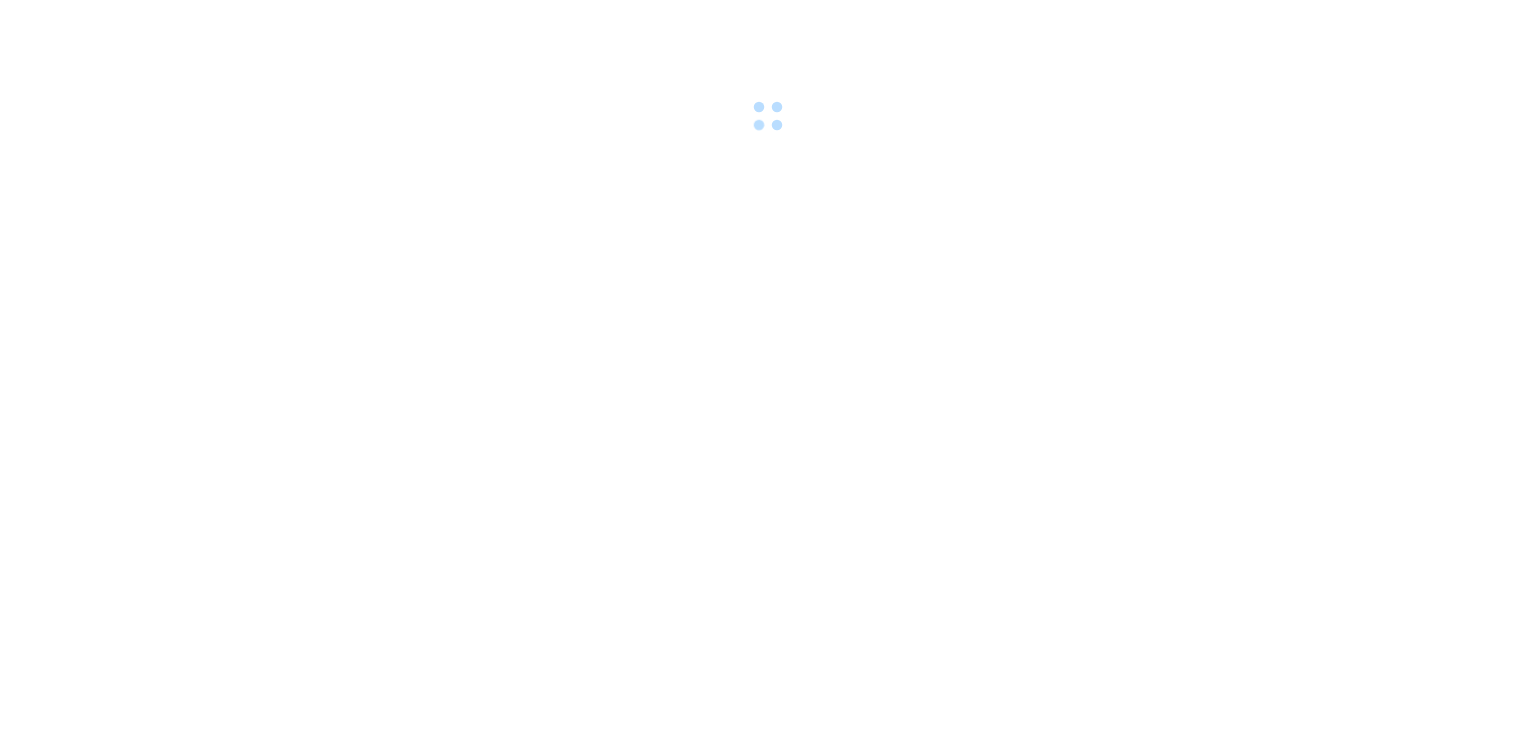 scroll, scrollTop: 0, scrollLeft: 0, axis: both 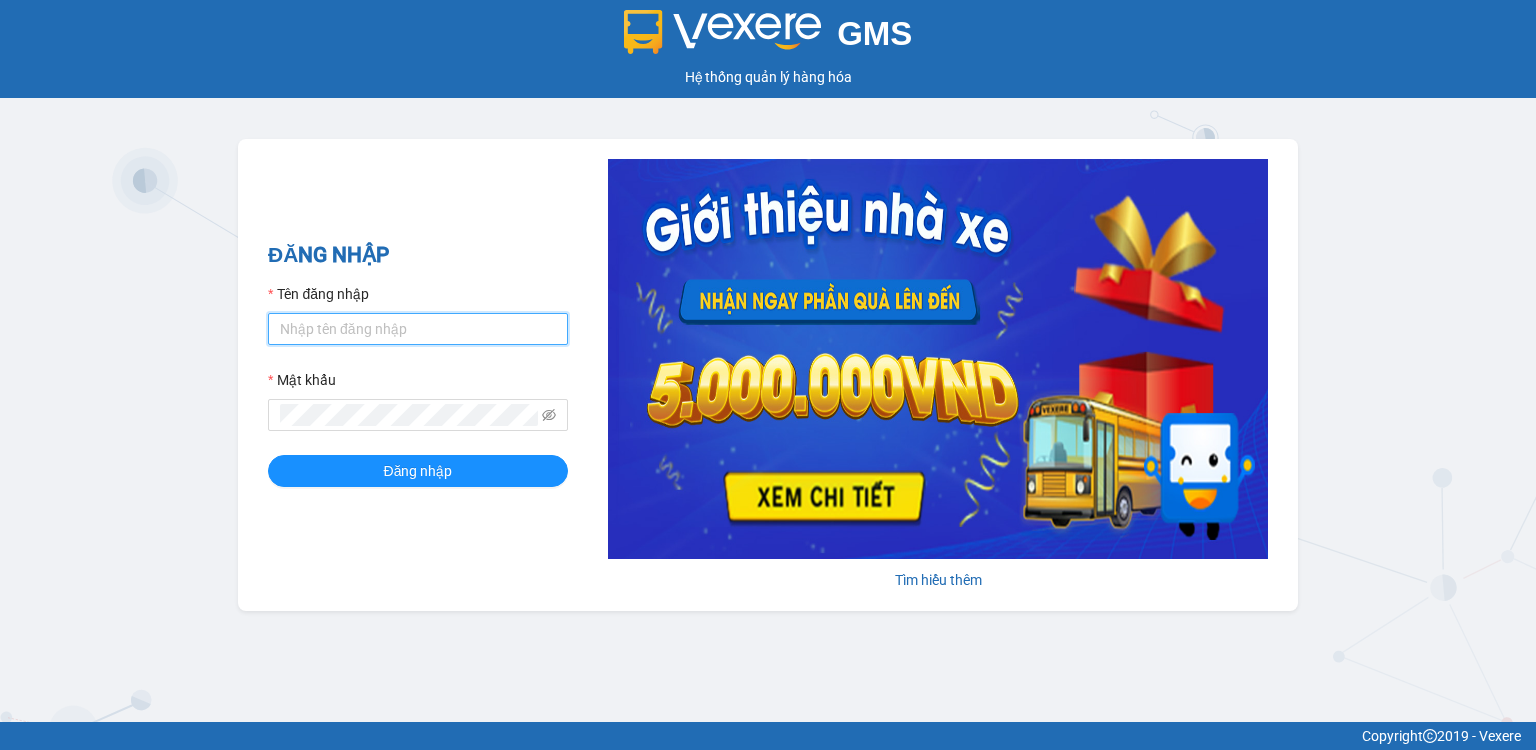 click on "Tên đăng nhập" at bounding box center (418, 329) 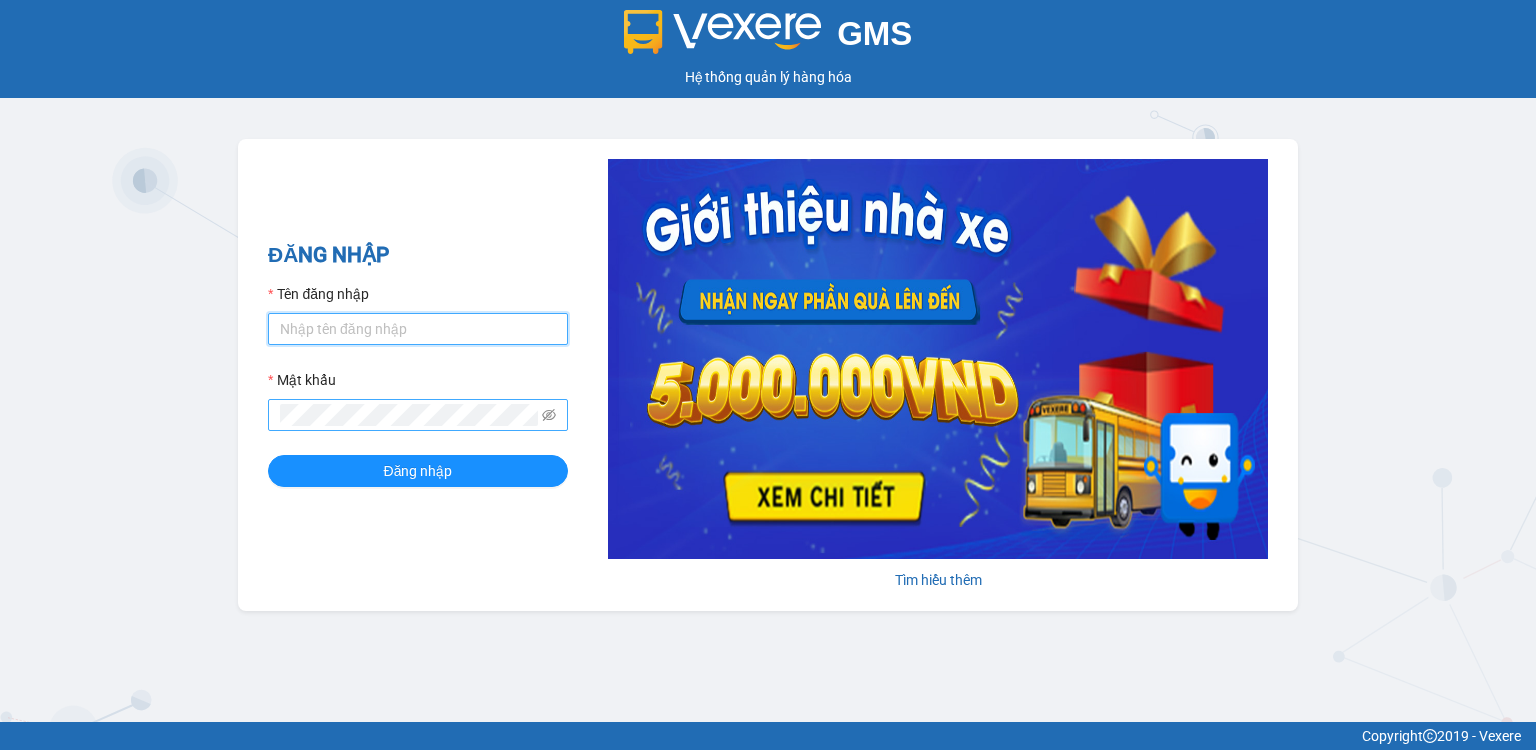 type on "suong.ducminh" 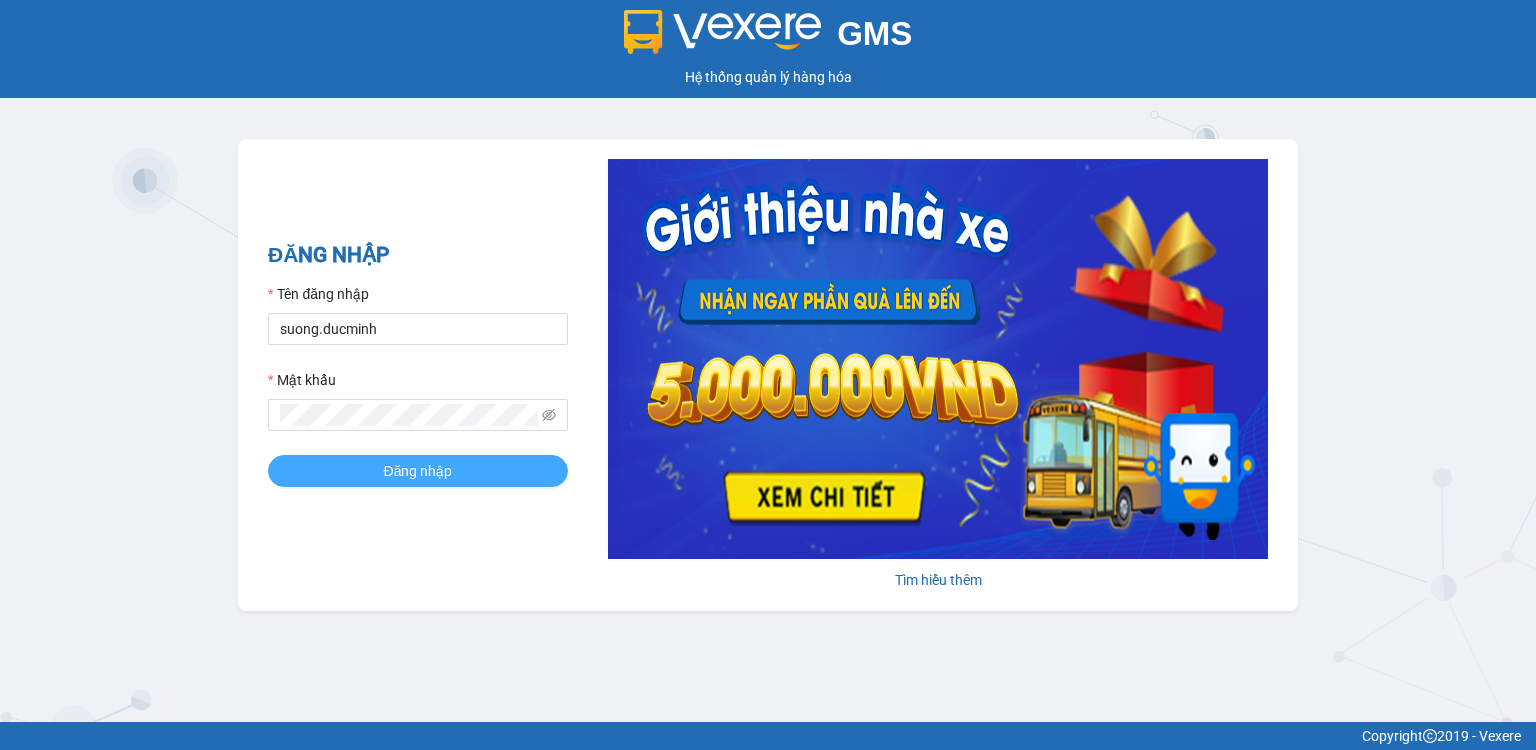 click on "Đăng nhập" at bounding box center (418, 471) 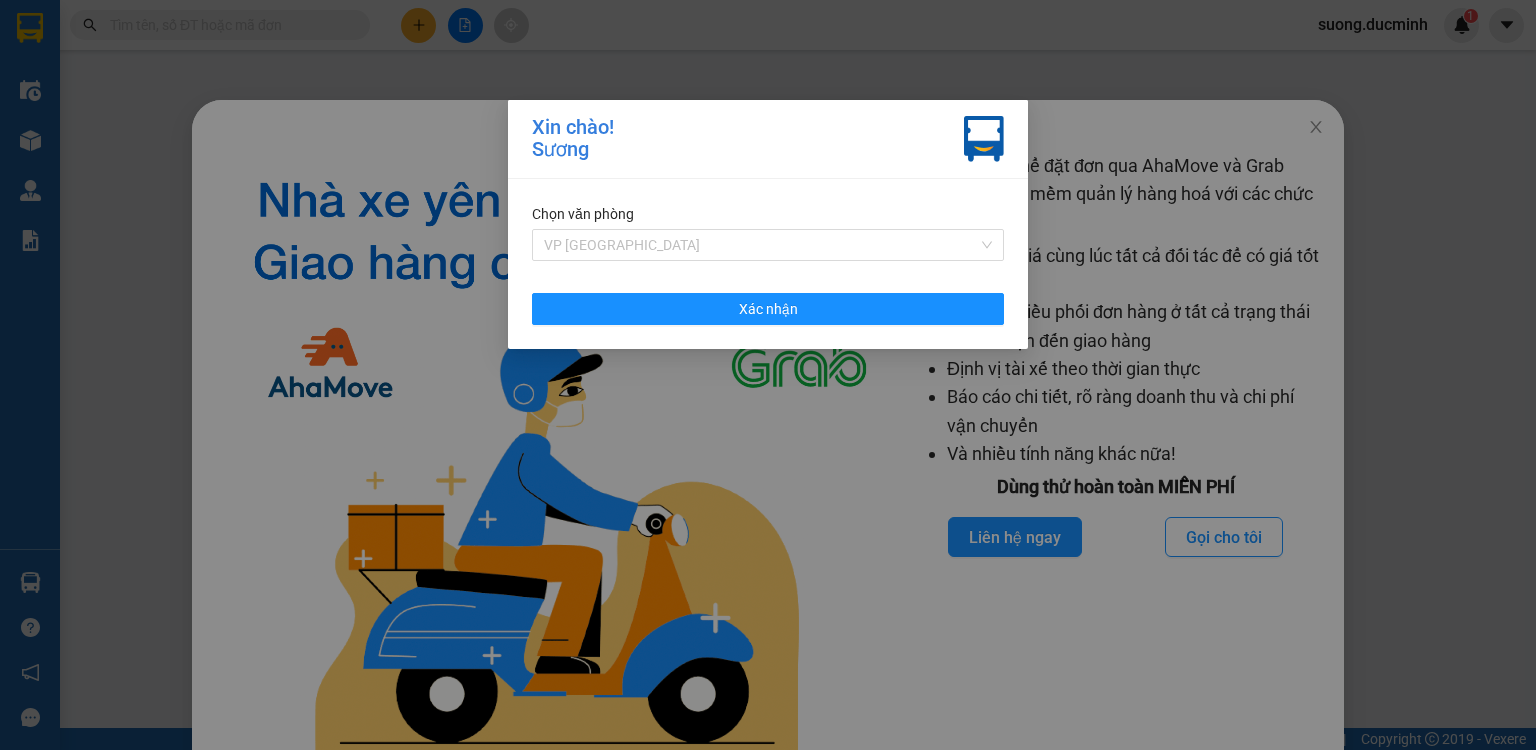 drag, startPoint x: 774, startPoint y: 239, endPoint x: 759, endPoint y: 322, distance: 84.34453 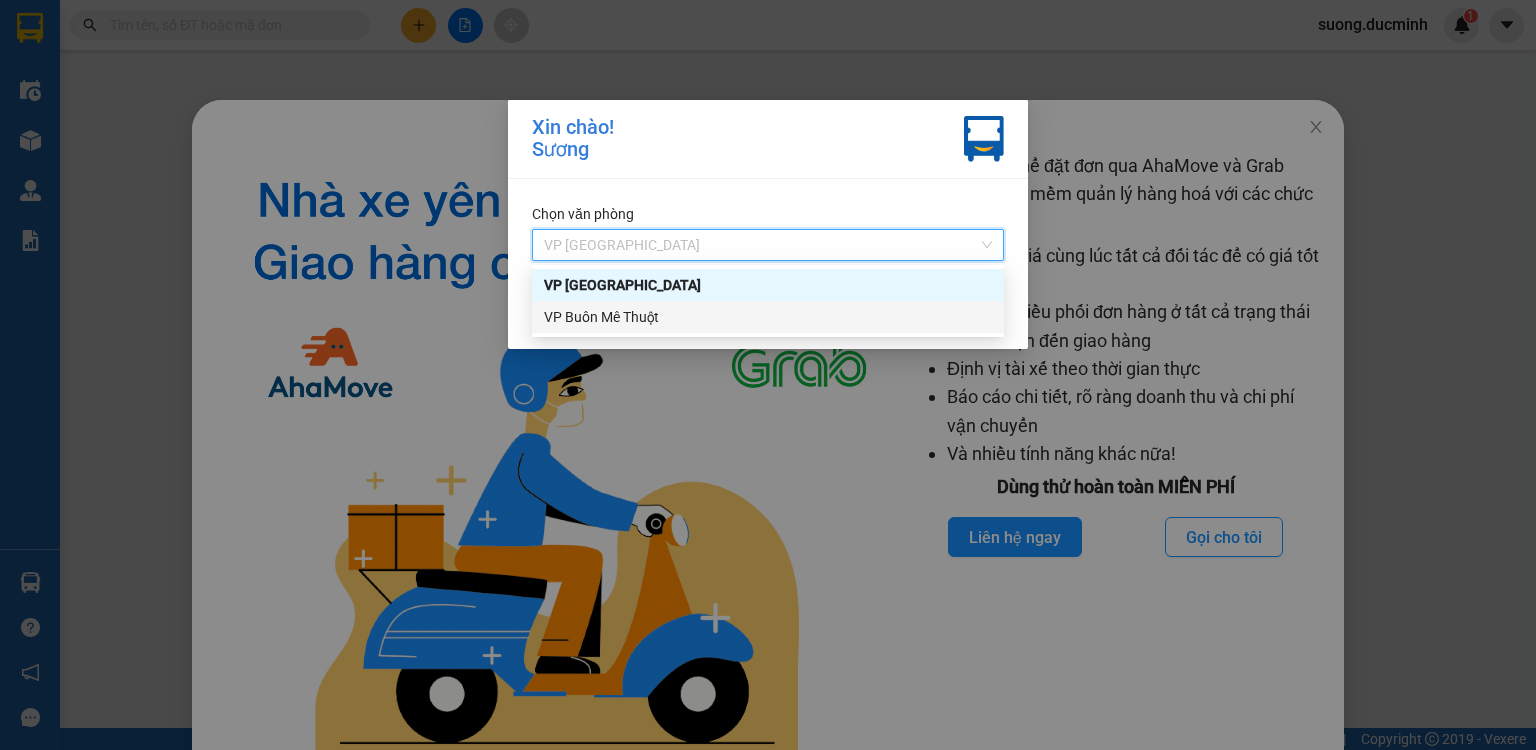 click on "VP Buôn Mê Thuột" at bounding box center (768, 317) 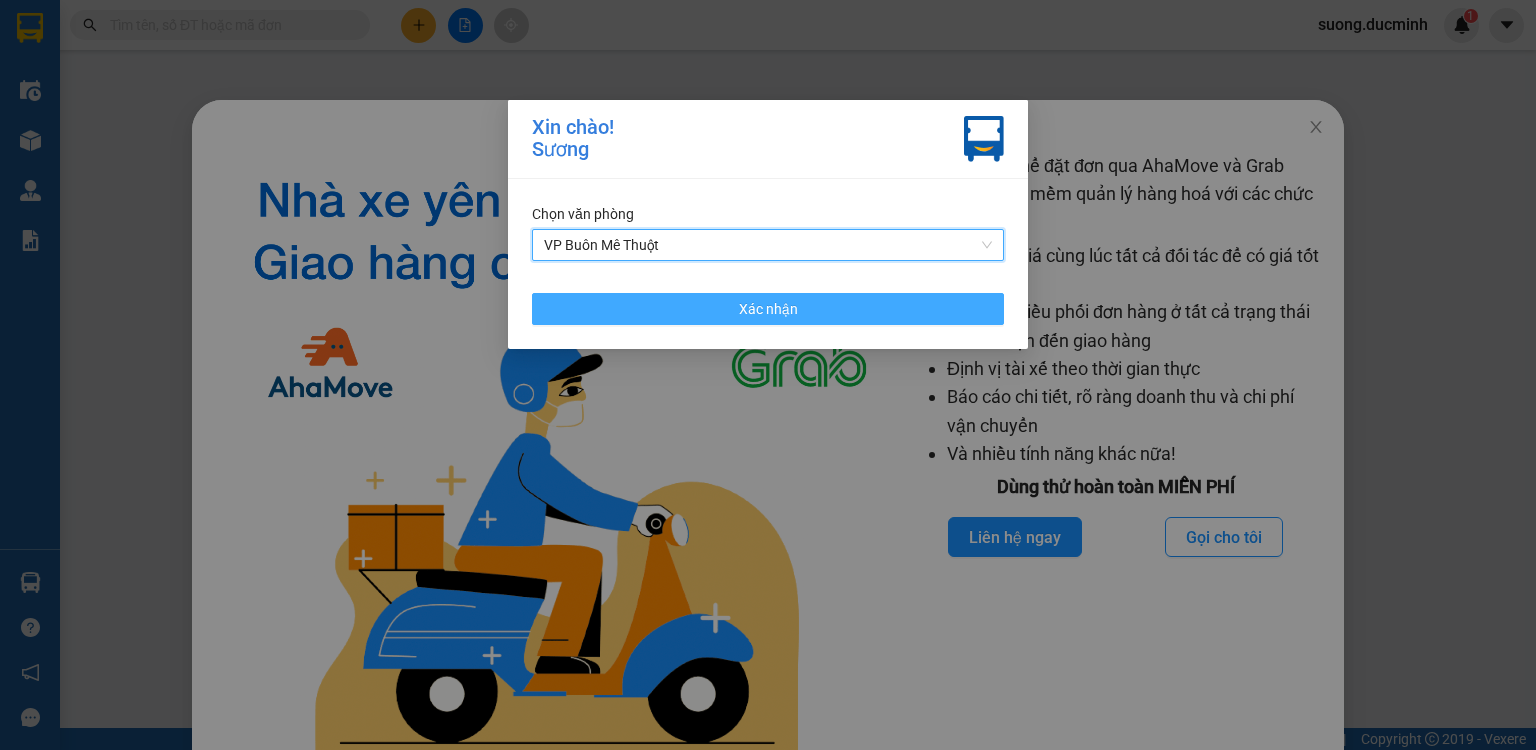 click on "Xác nhận" at bounding box center [768, 309] 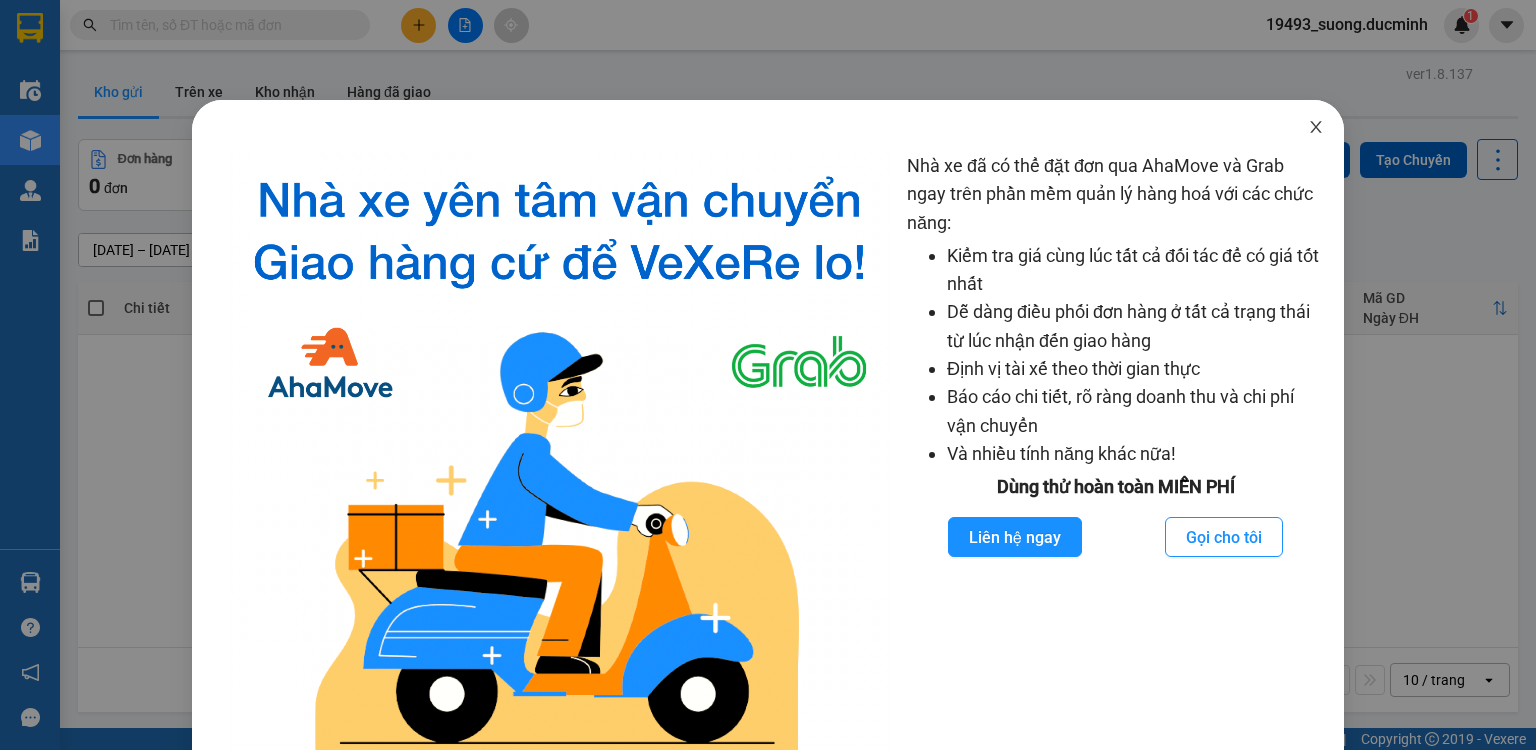 click 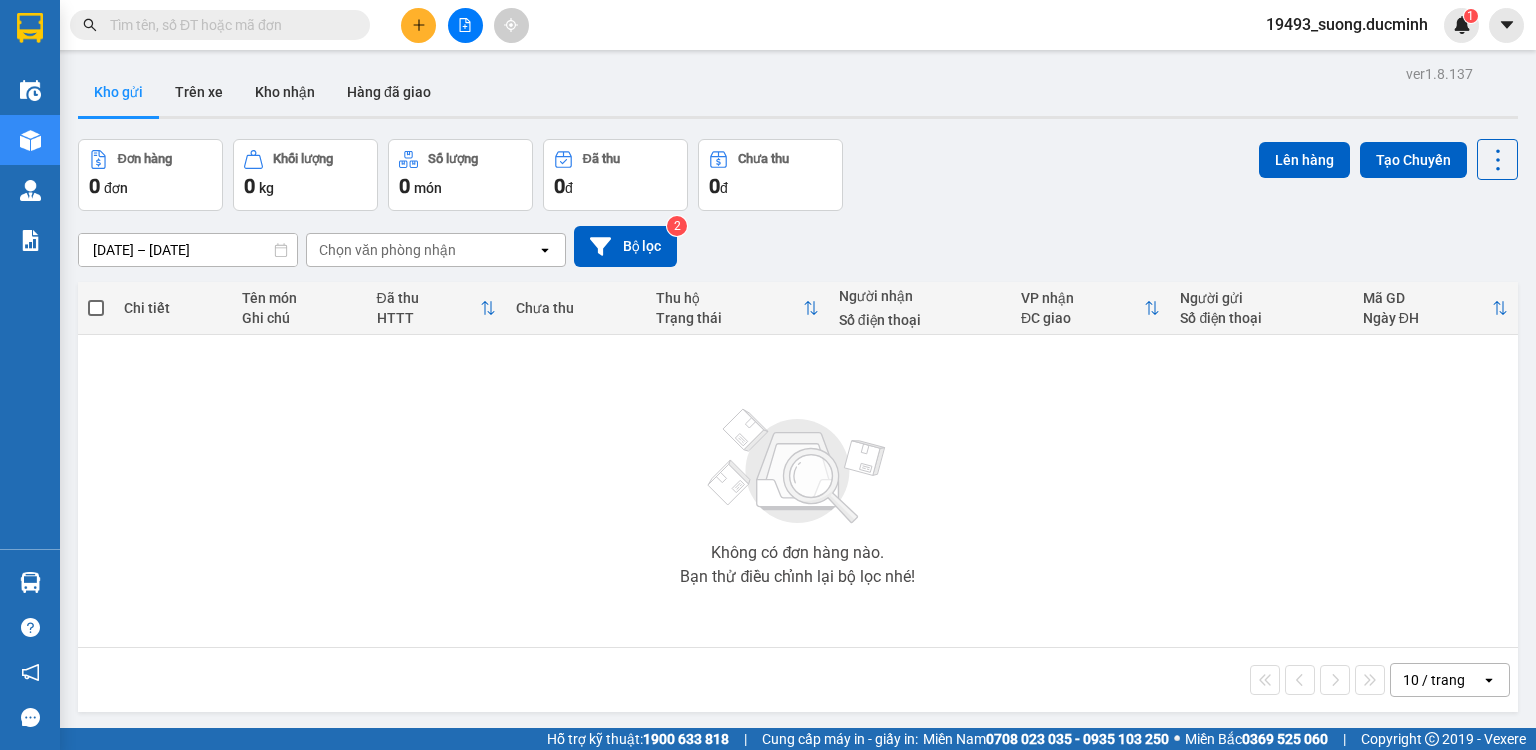 click at bounding box center (465, 25) 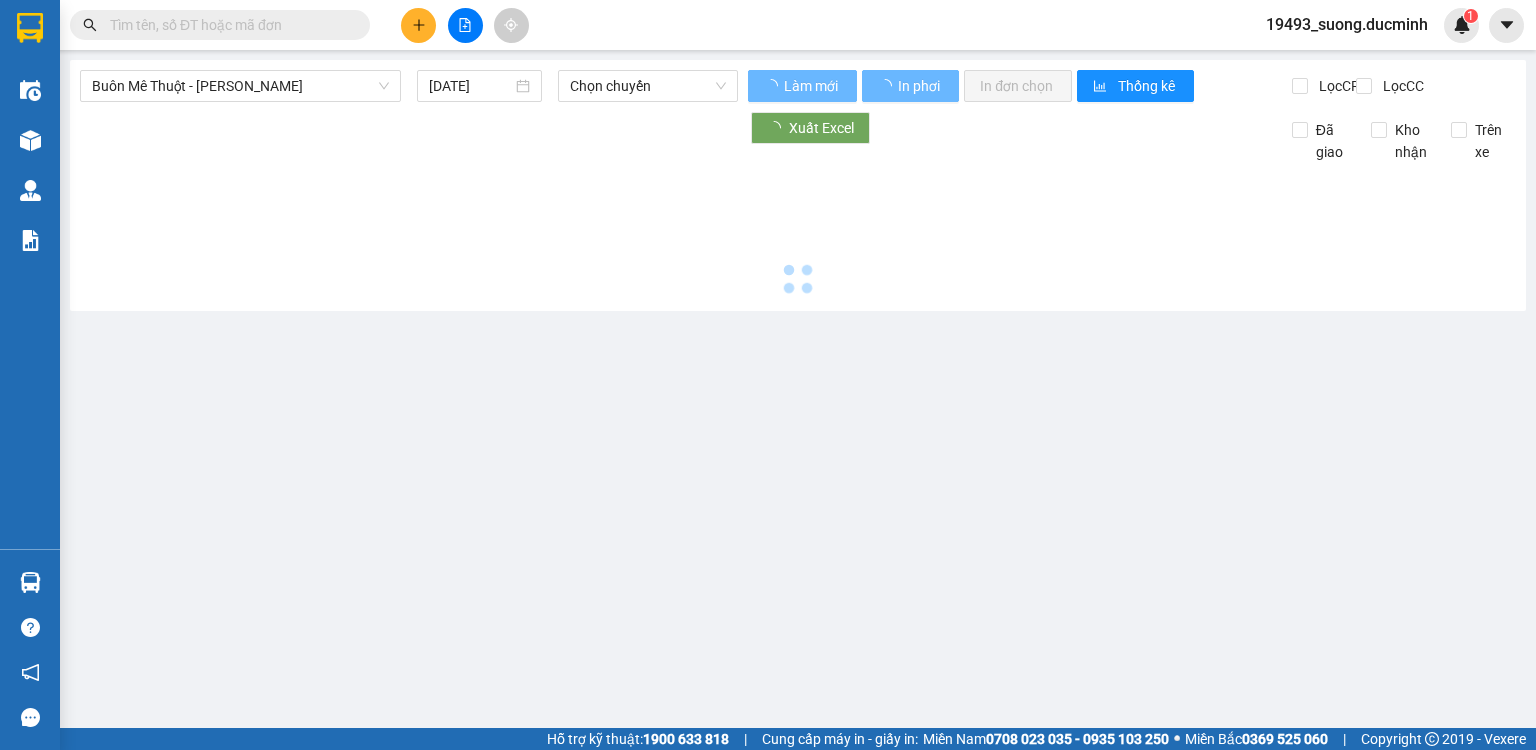 type on "[DATE]" 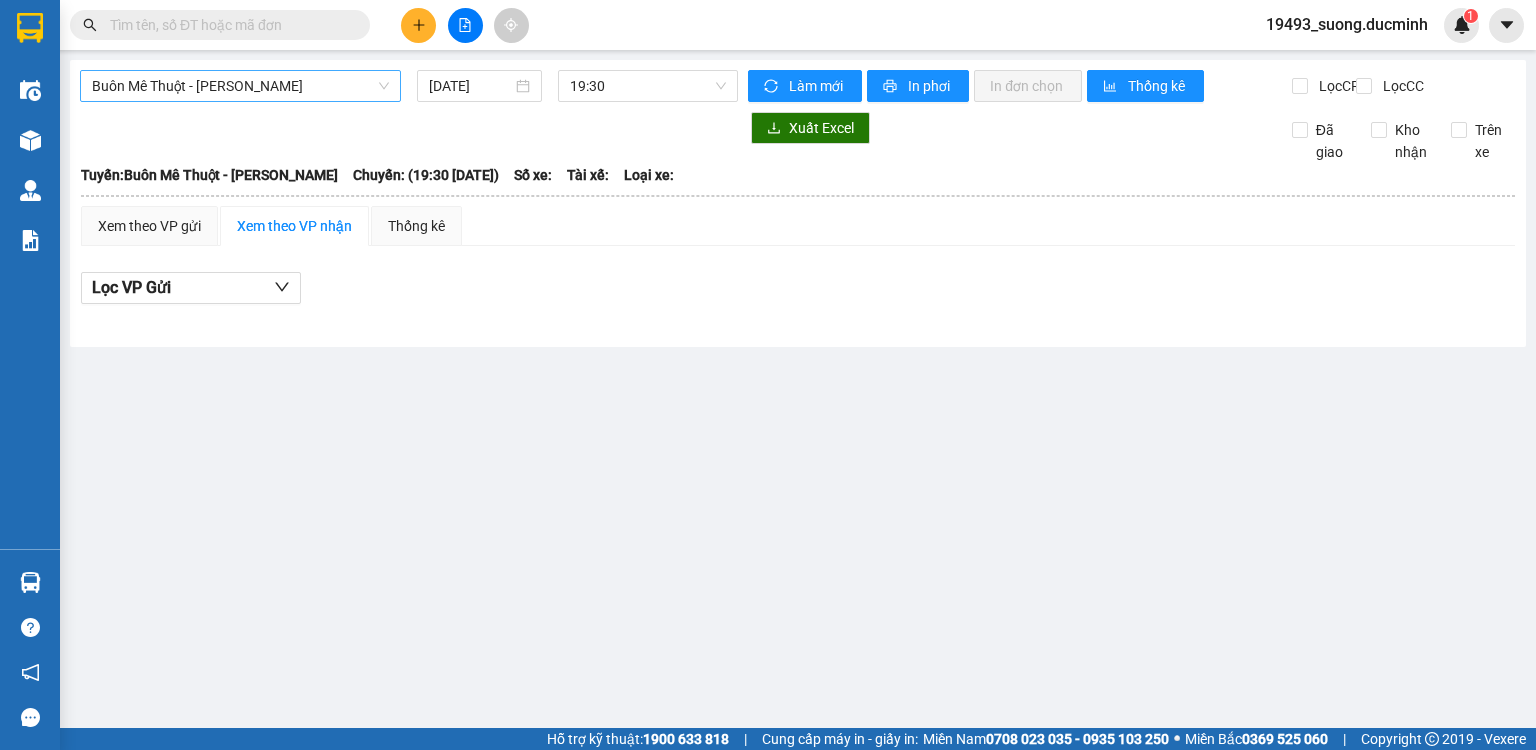 click on "Buôn Mê Thuột - [PERSON_NAME]" at bounding box center [240, 86] 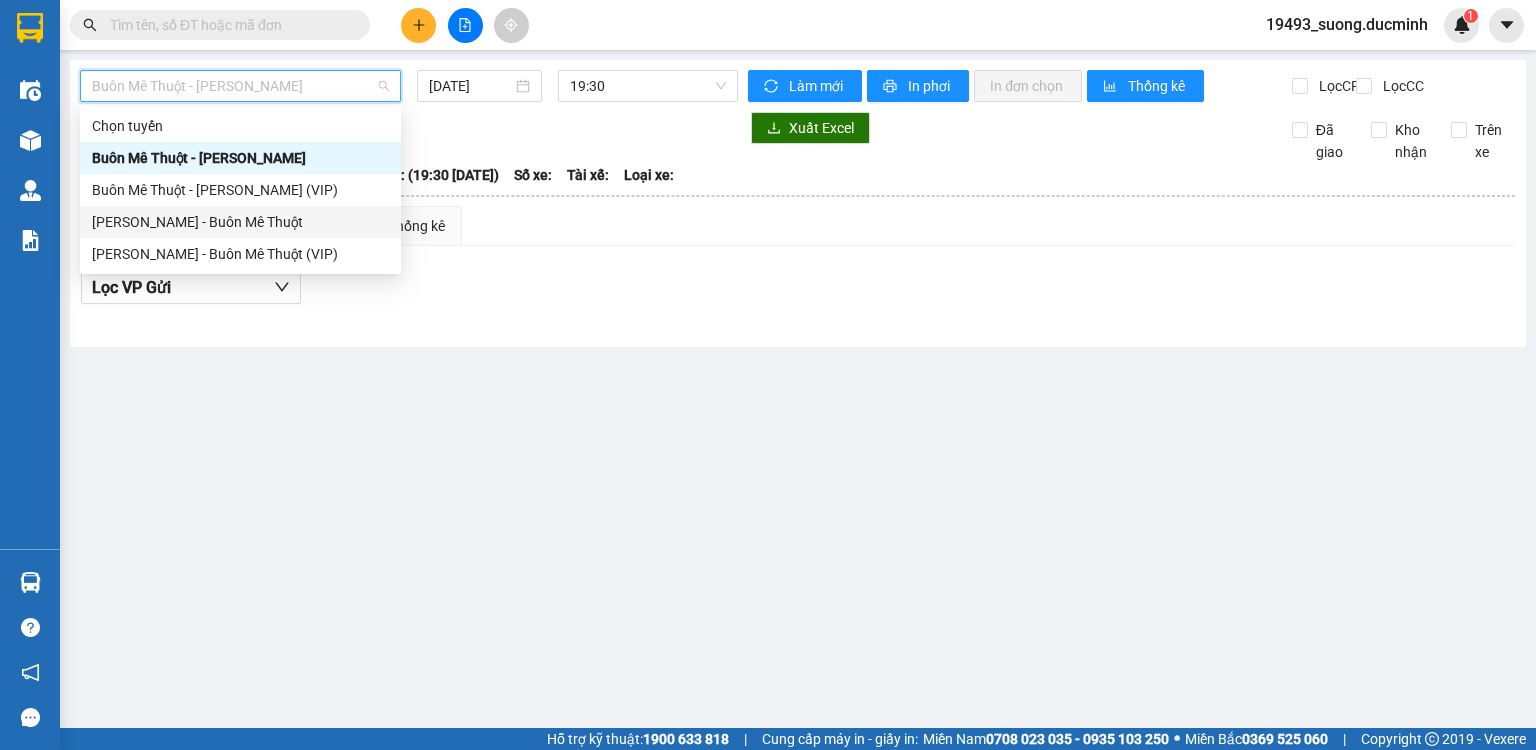 click on "[PERSON_NAME] - Buôn Mê Thuột" at bounding box center [240, 222] 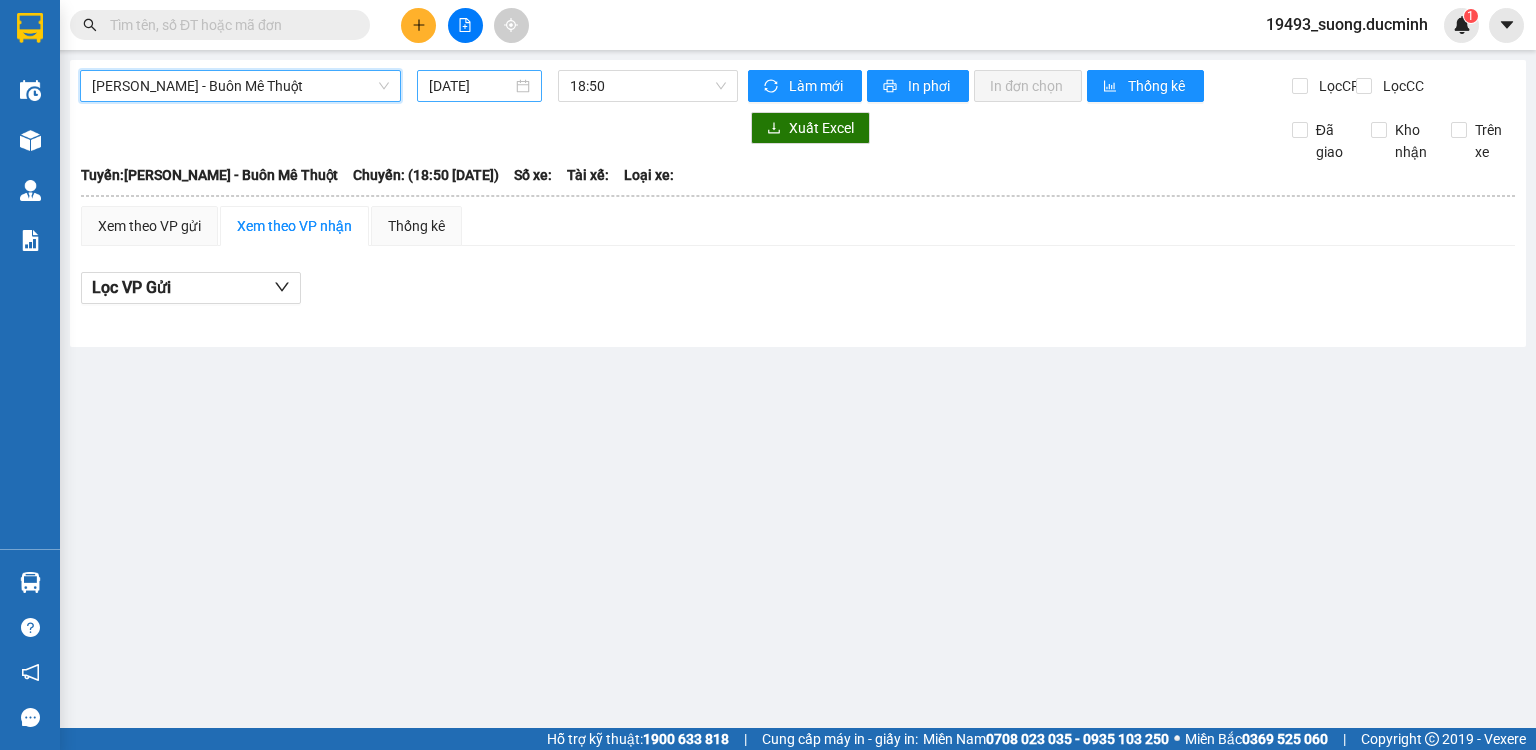 click on "[DATE]" at bounding box center (470, 86) 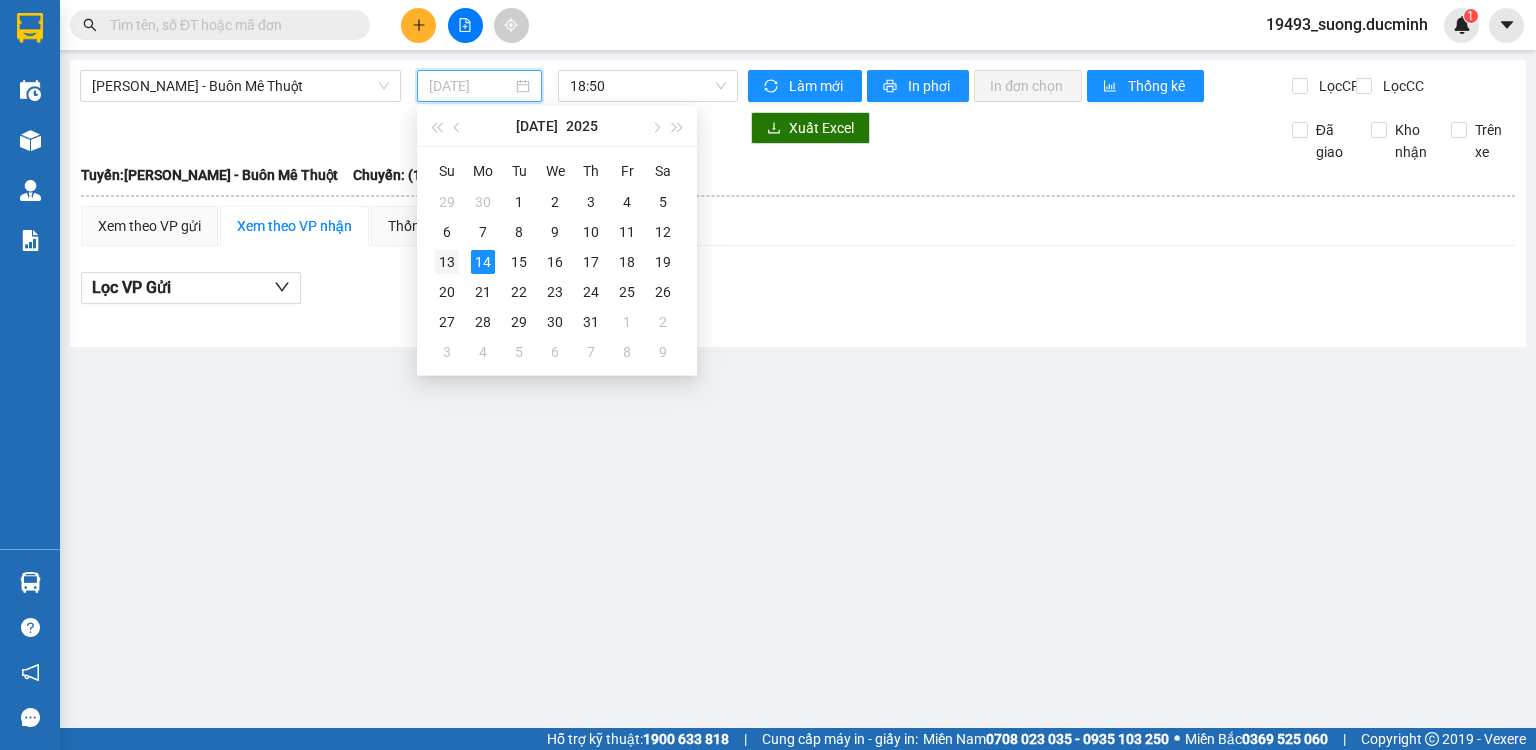click on "13" at bounding box center (447, 262) 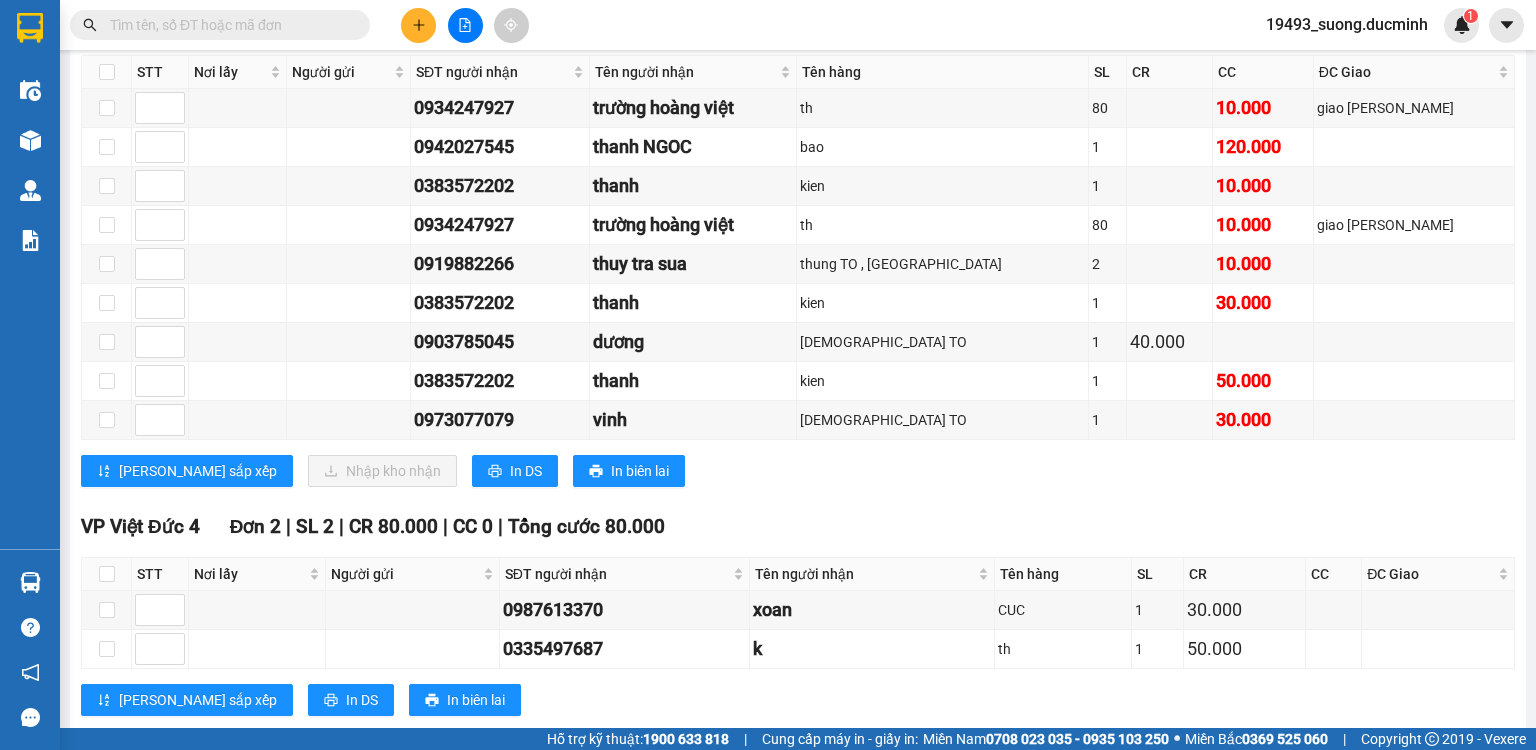 scroll, scrollTop: 501, scrollLeft: 0, axis: vertical 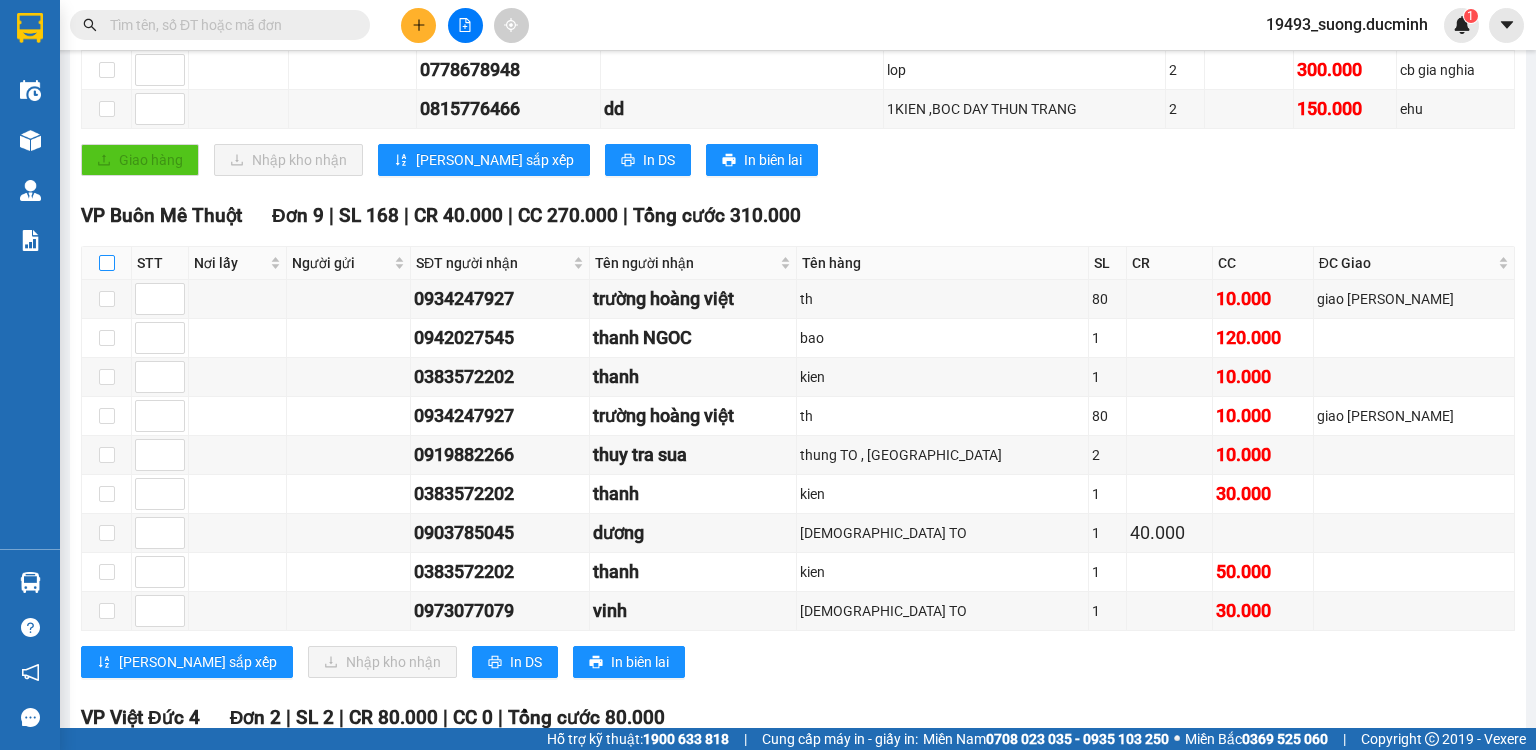 click at bounding box center [107, 263] 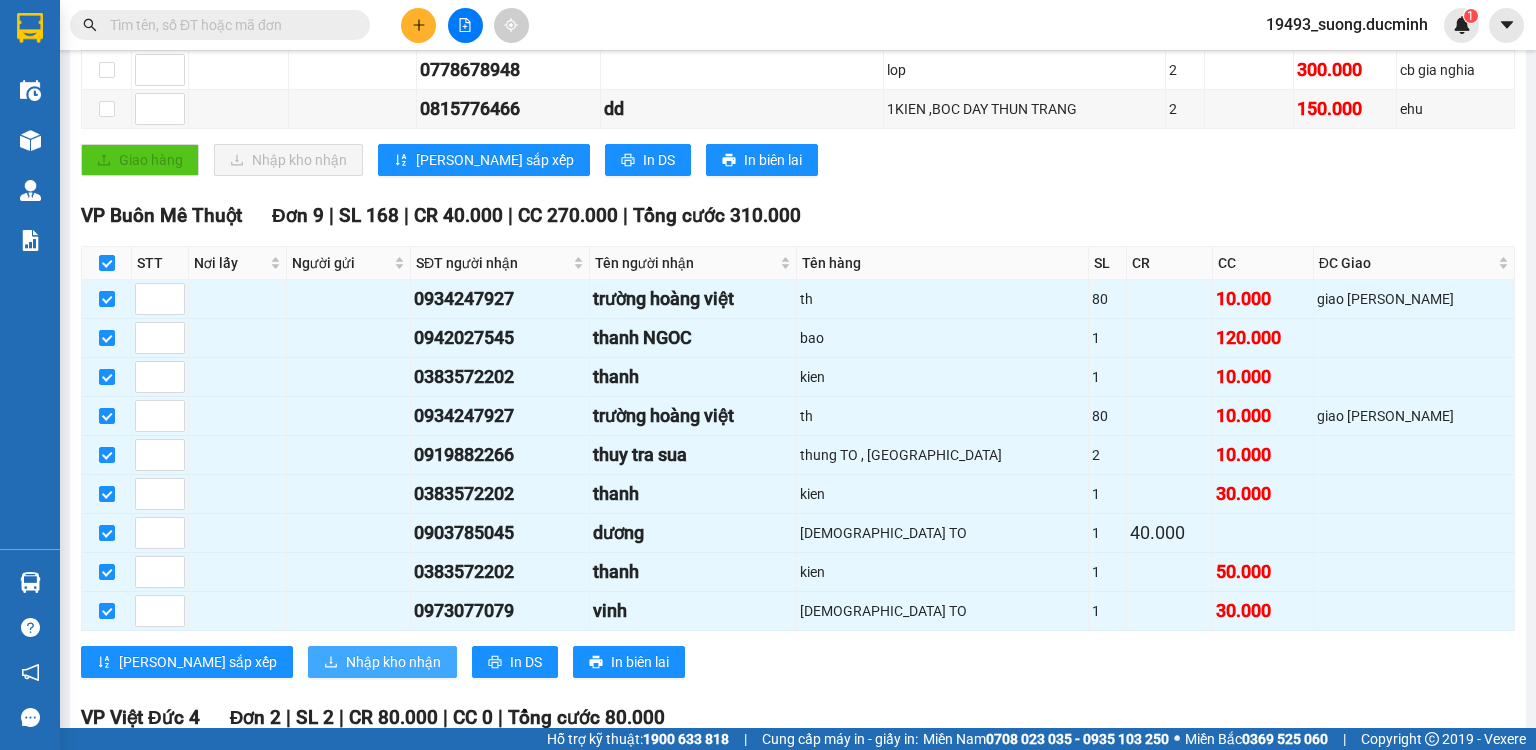 click on "Nhập kho nhận" at bounding box center (393, 662) 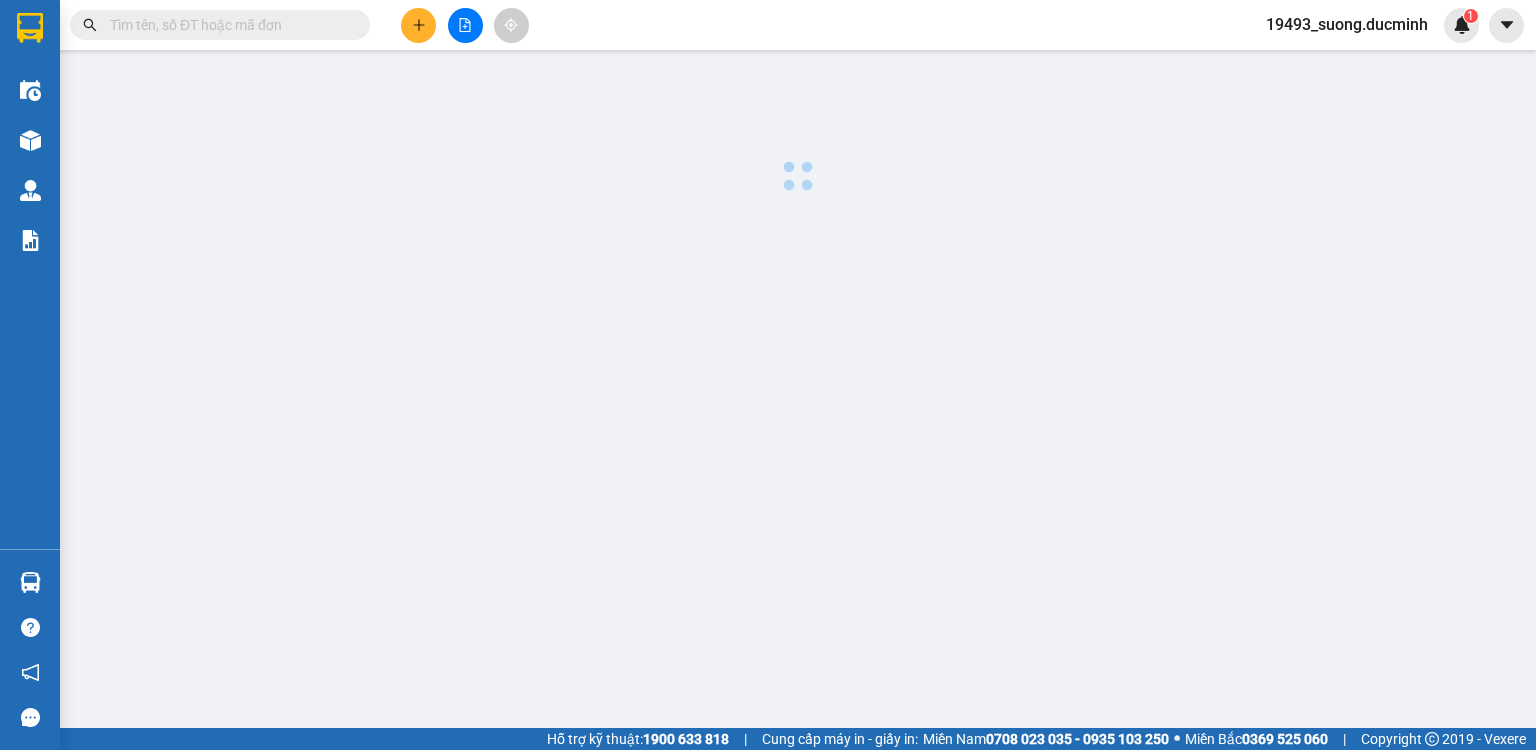 scroll, scrollTop: 0, scrollLeft: 0, axis: both 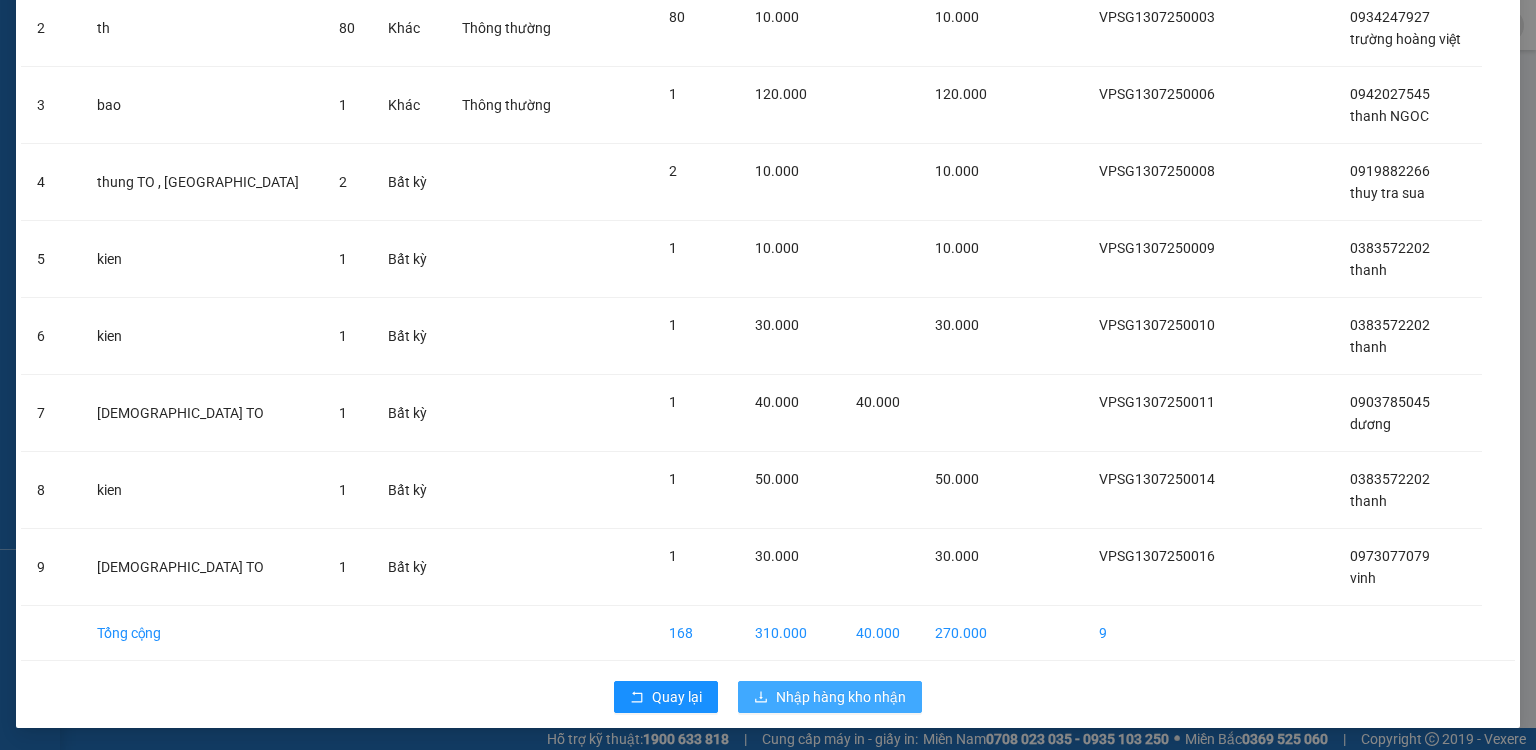 click on "Nhập hàng kho nhận" at bounding box center (841, 697) 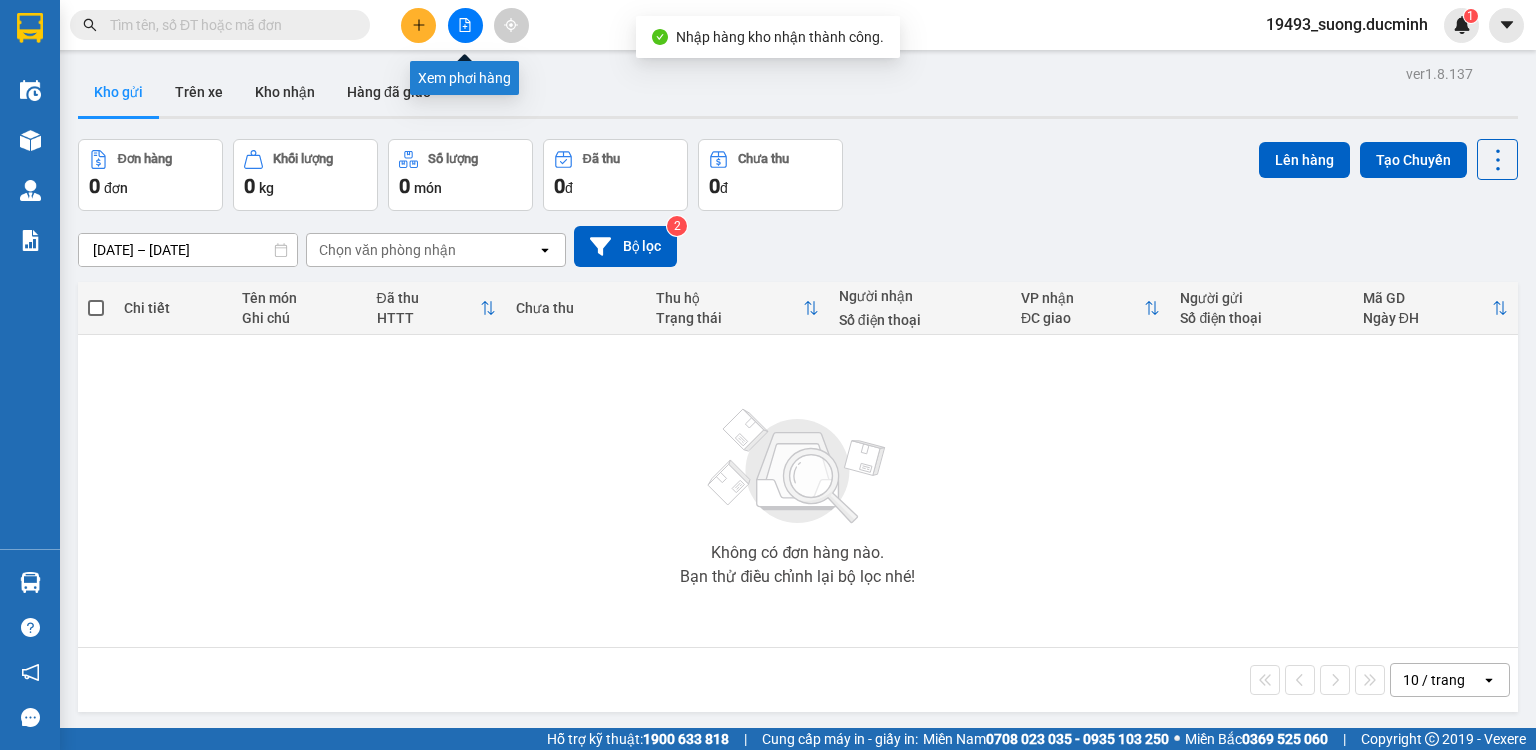 click 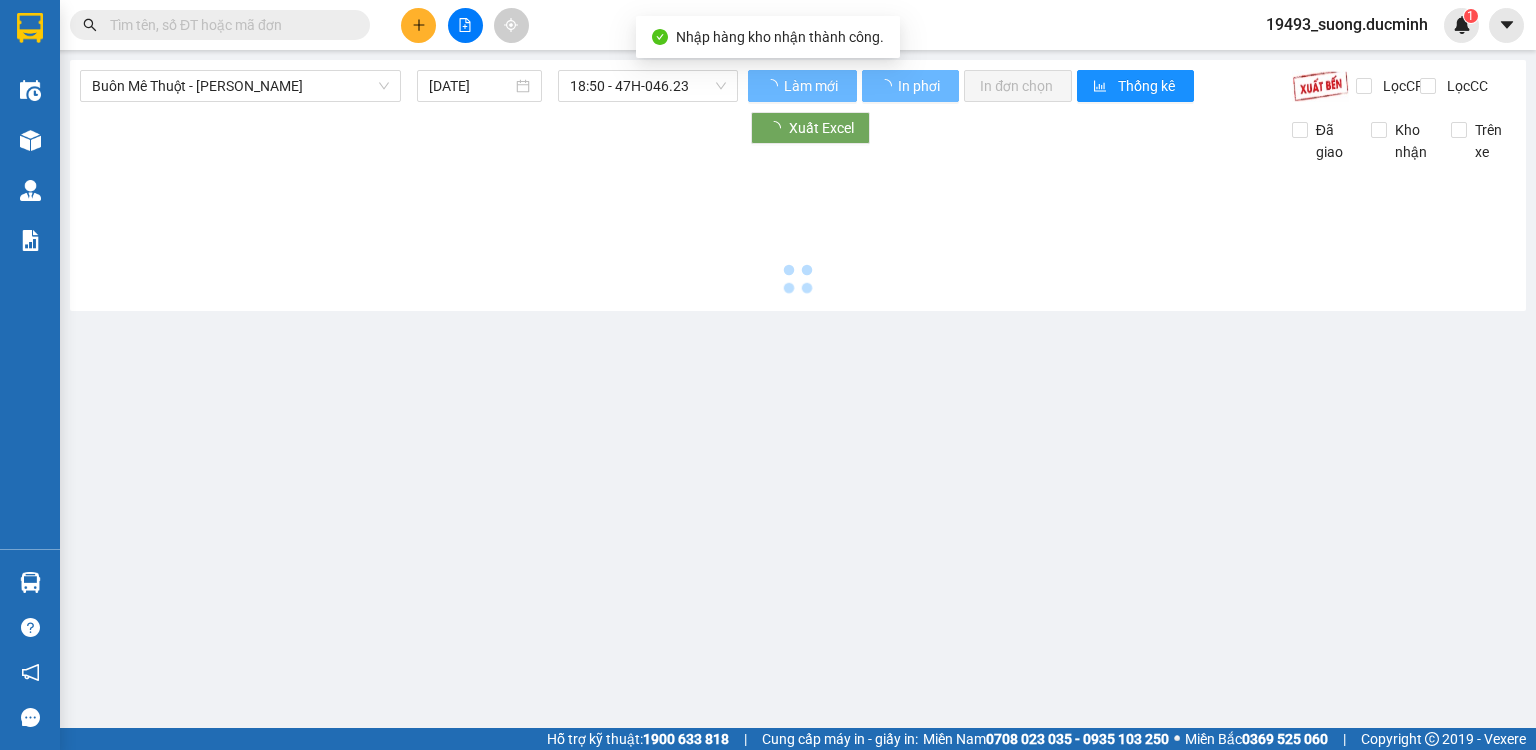 type on "[DATE]" 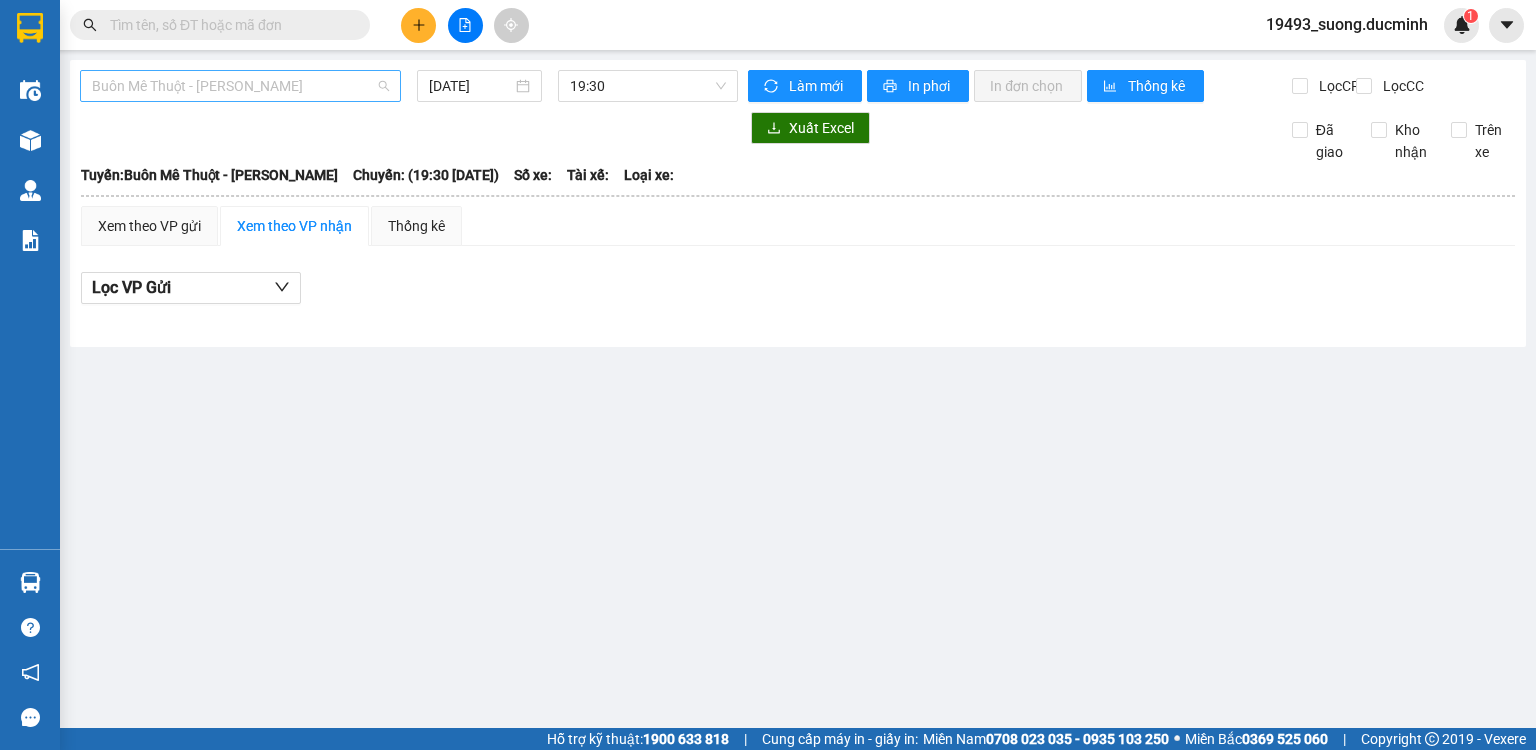 click on "Buôn Mê Thuột - [PERSON_NAME]" at bounding box center (240, 86) 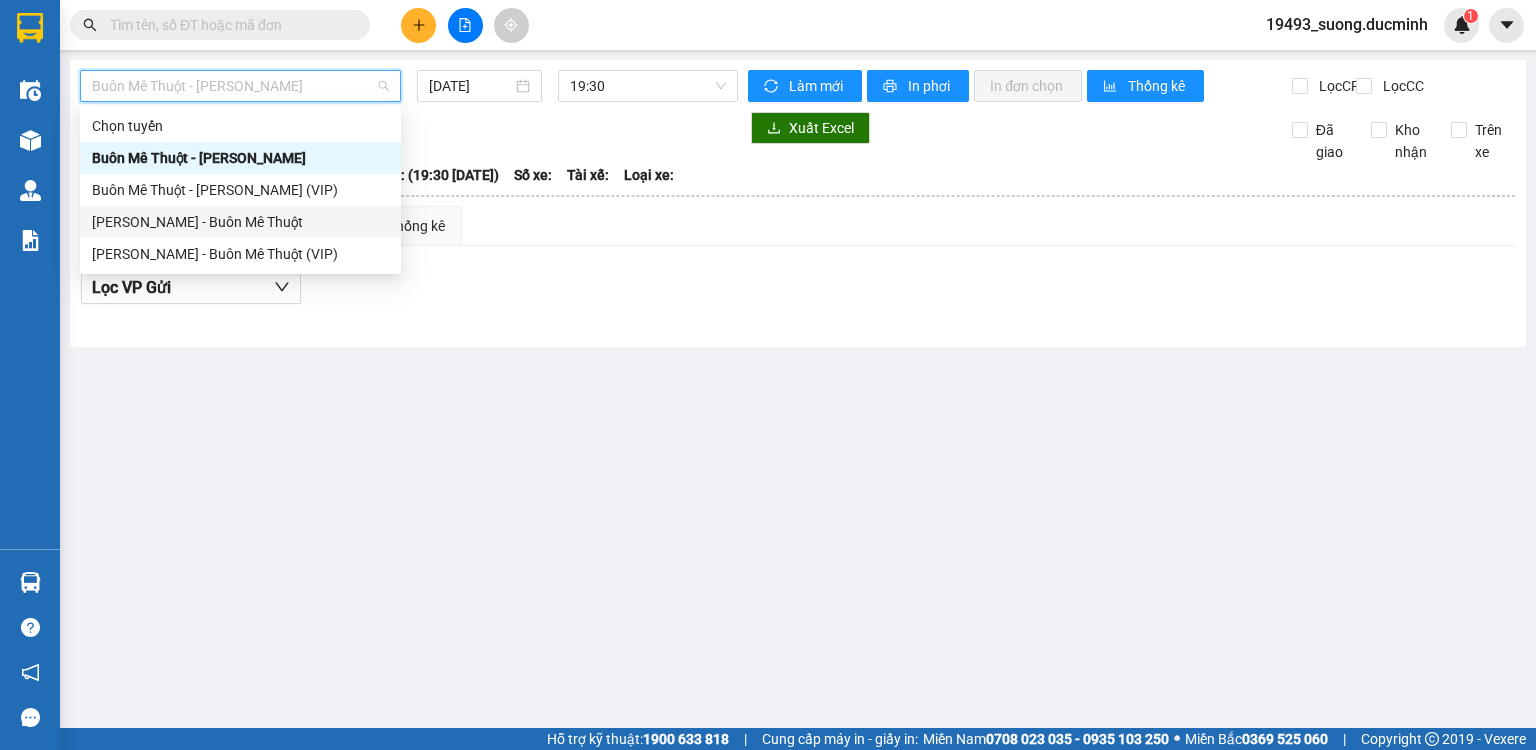 click on "[PERSON_NAME] - Buôn Mê Thuột" at bounding box center [240, 222] 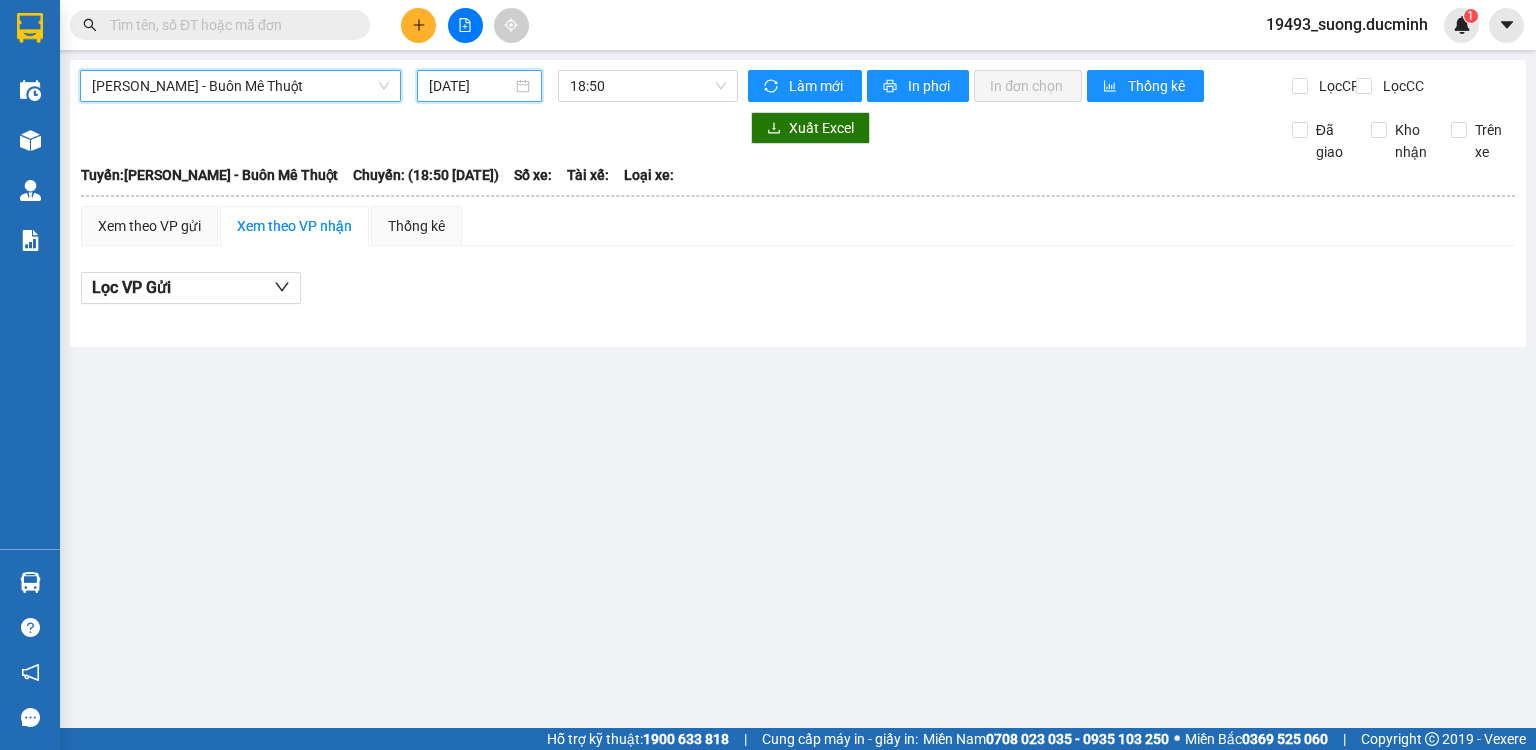 click on "[DATE]" at bounding box center (470, 86) 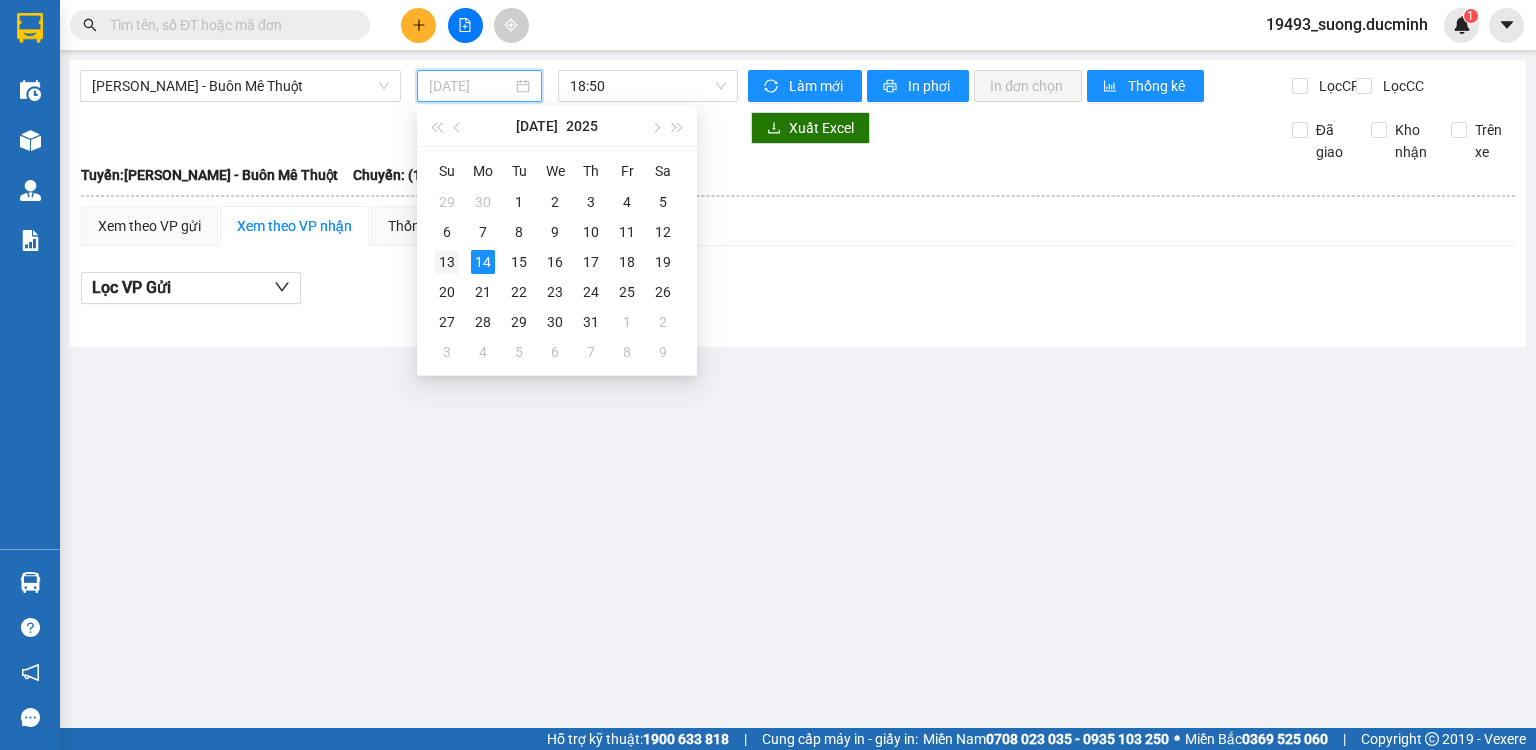 click on "13" at bounding box center (447, 262) 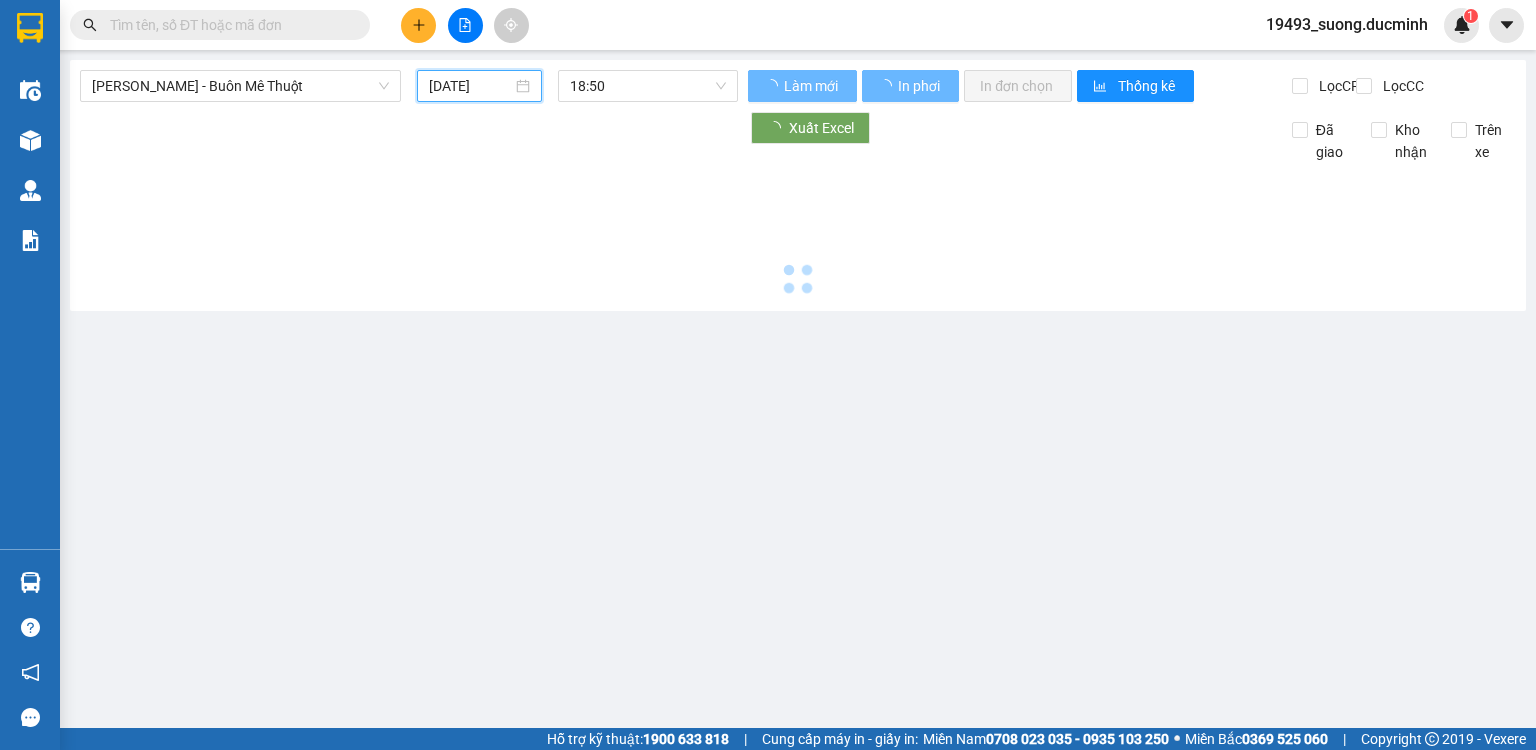type on "[DATE]" 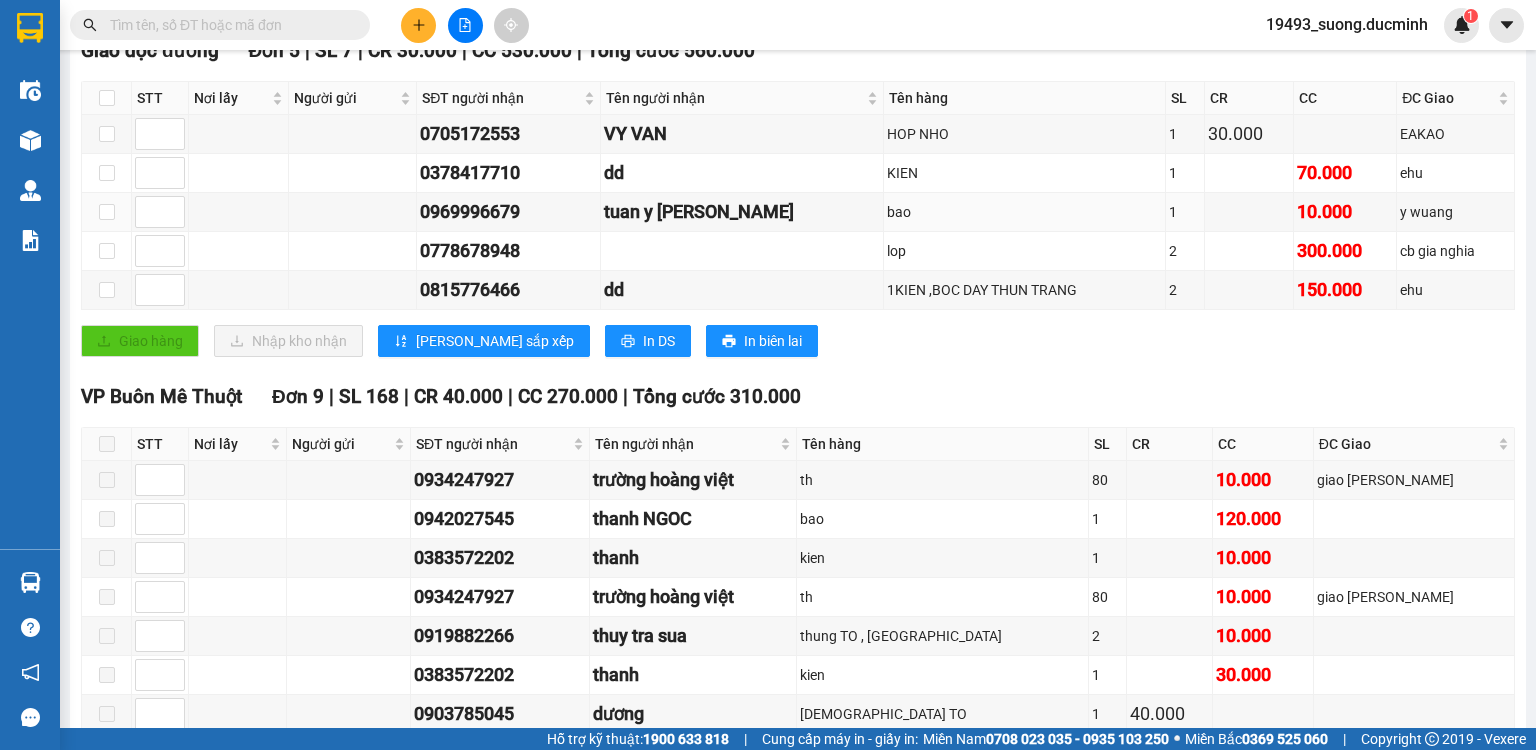 scroll, scrollTop: 640, scrollLeft: 0, axis: vertical 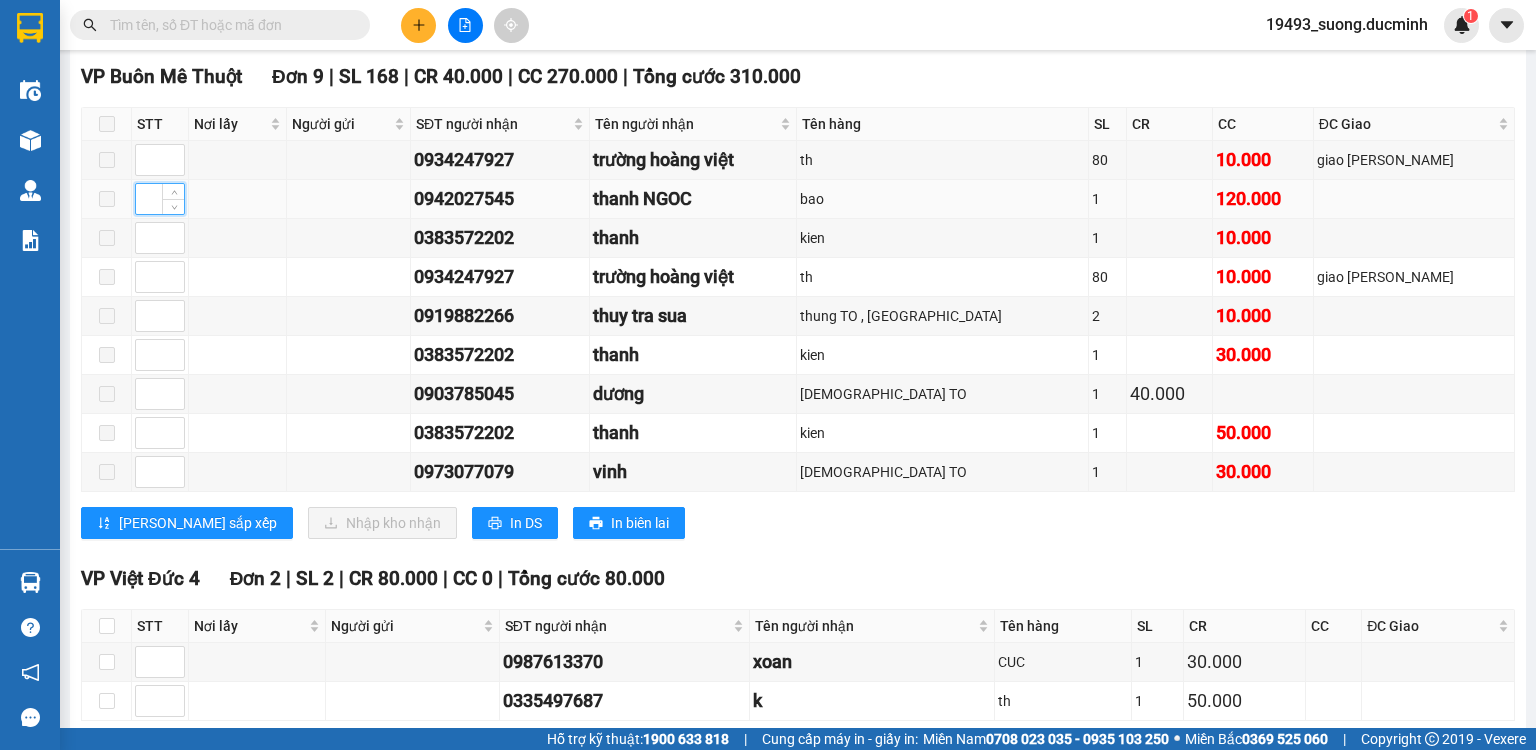 click at bounding box center [160, 199] 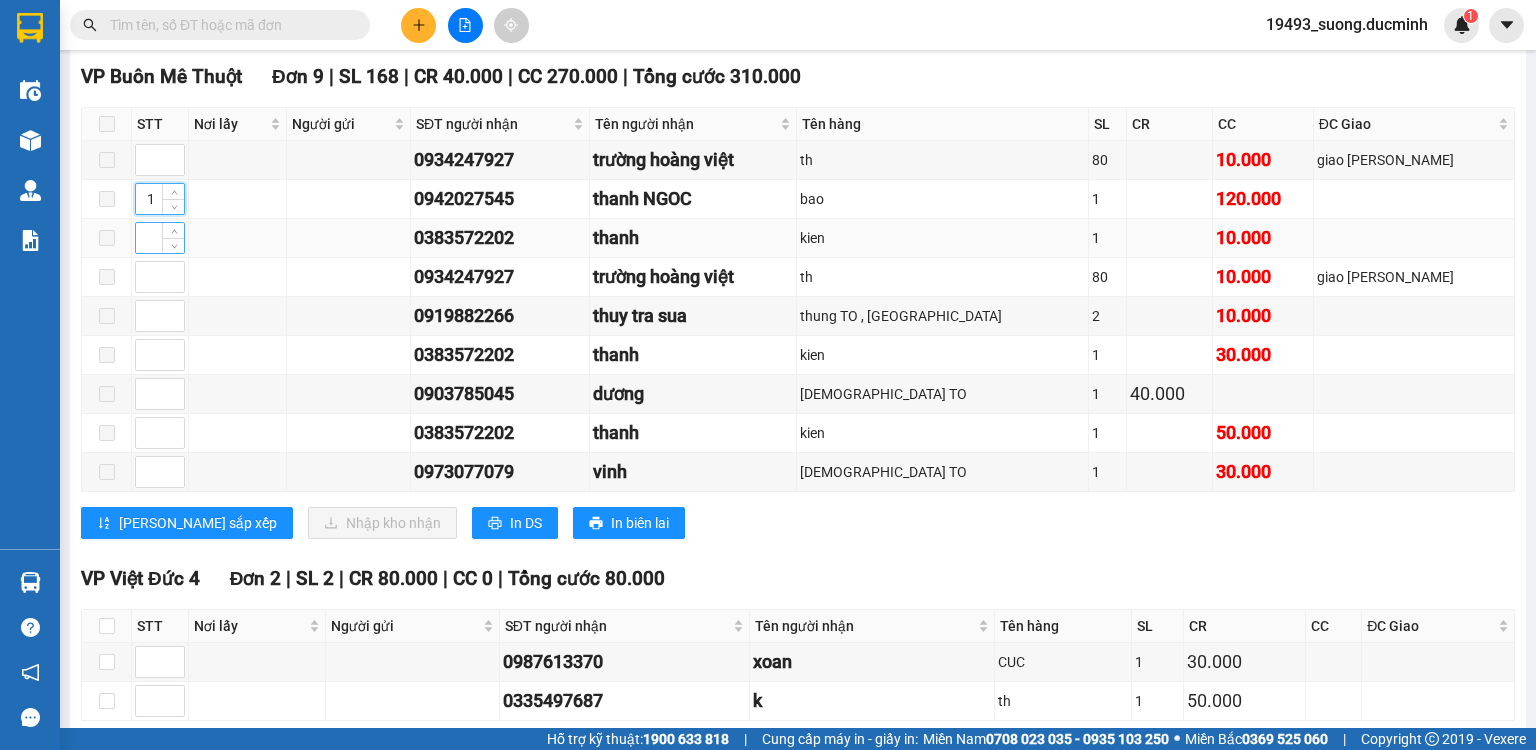 type on "1" 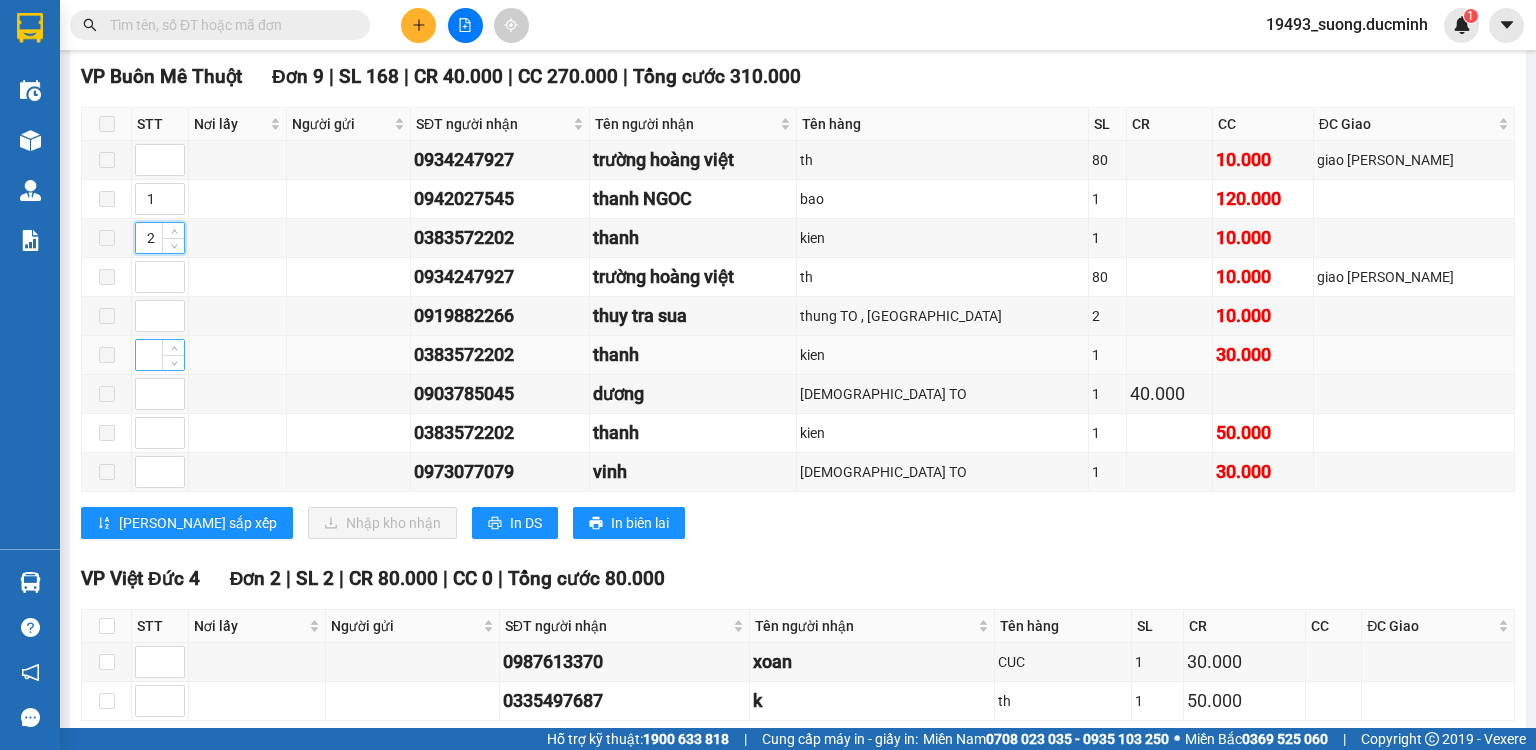 type on "2" 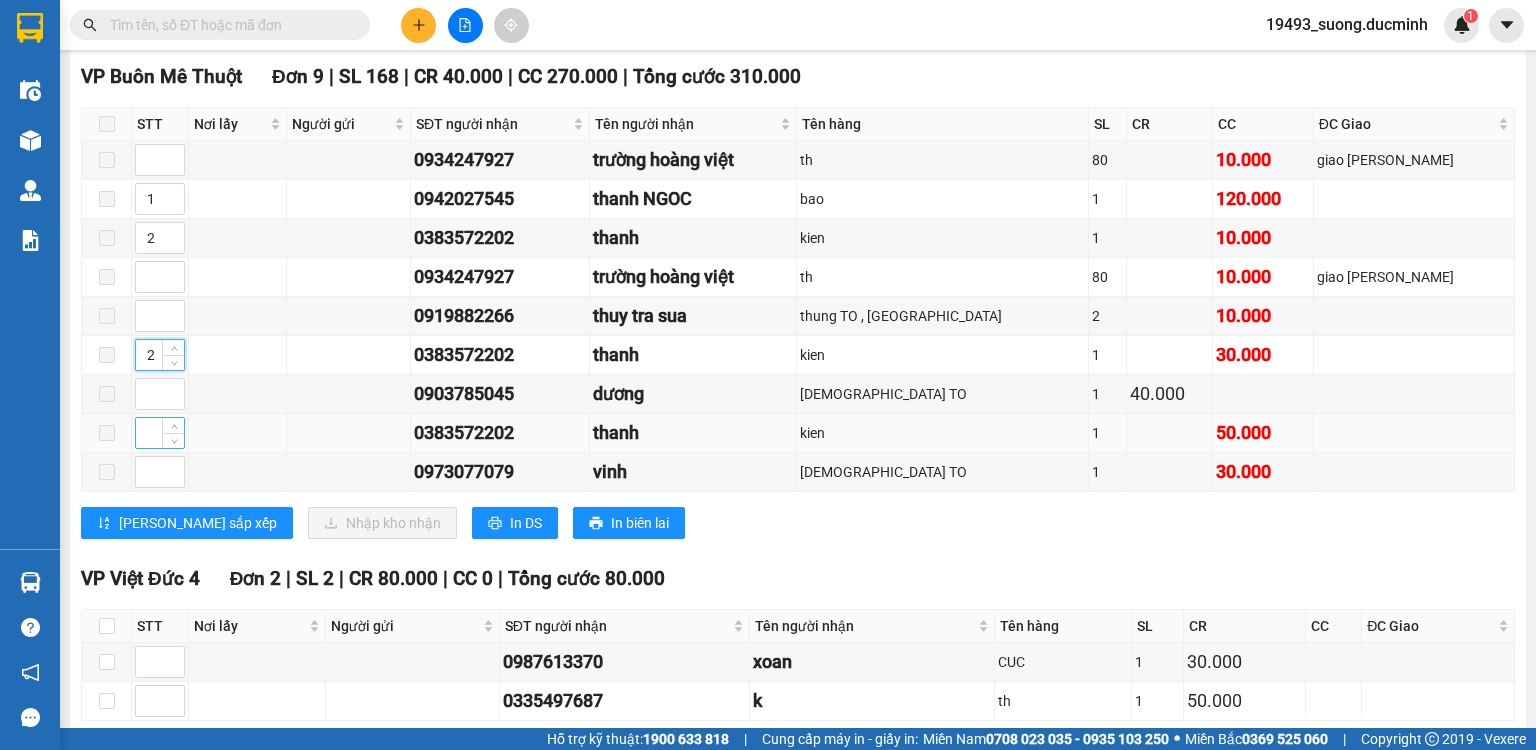 type on "2" 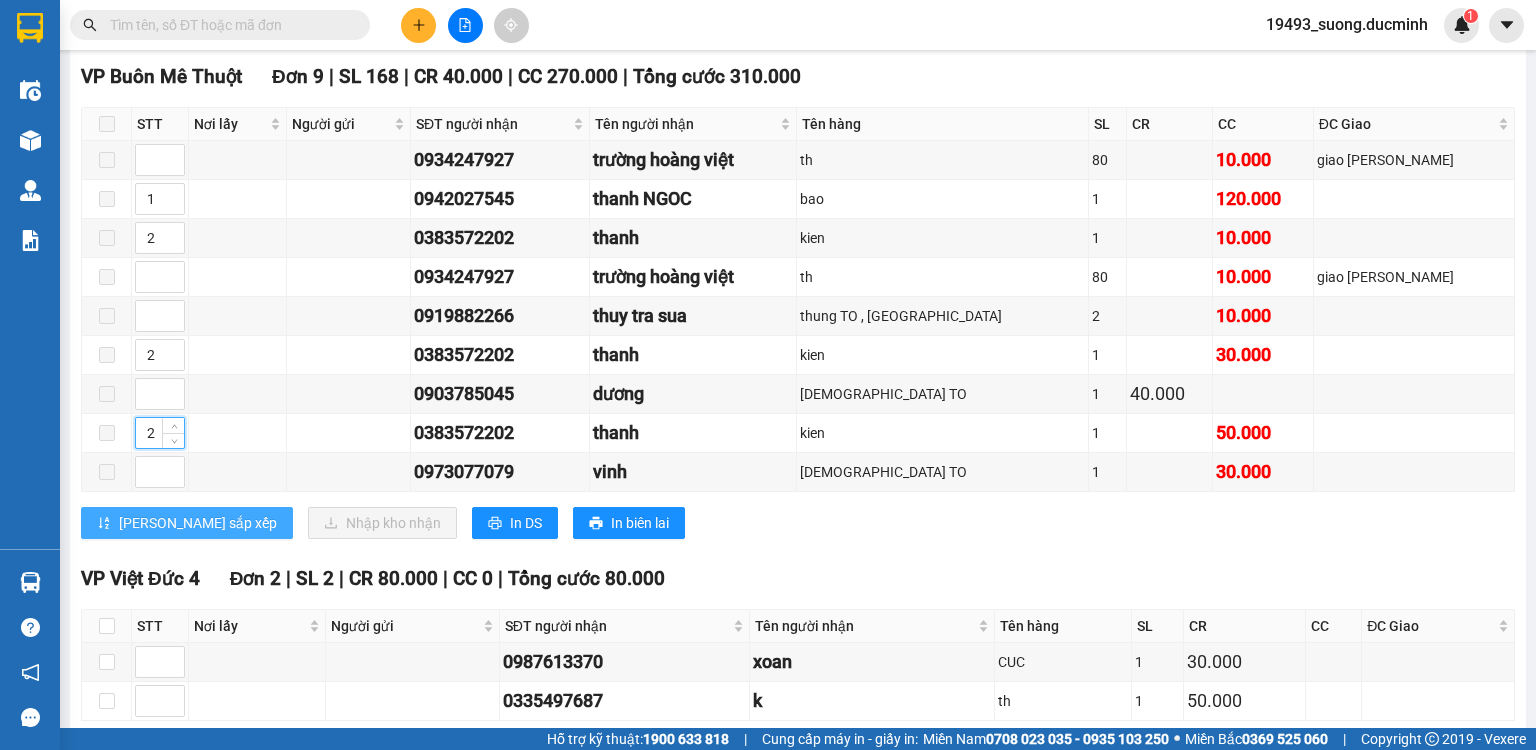 type on "2" 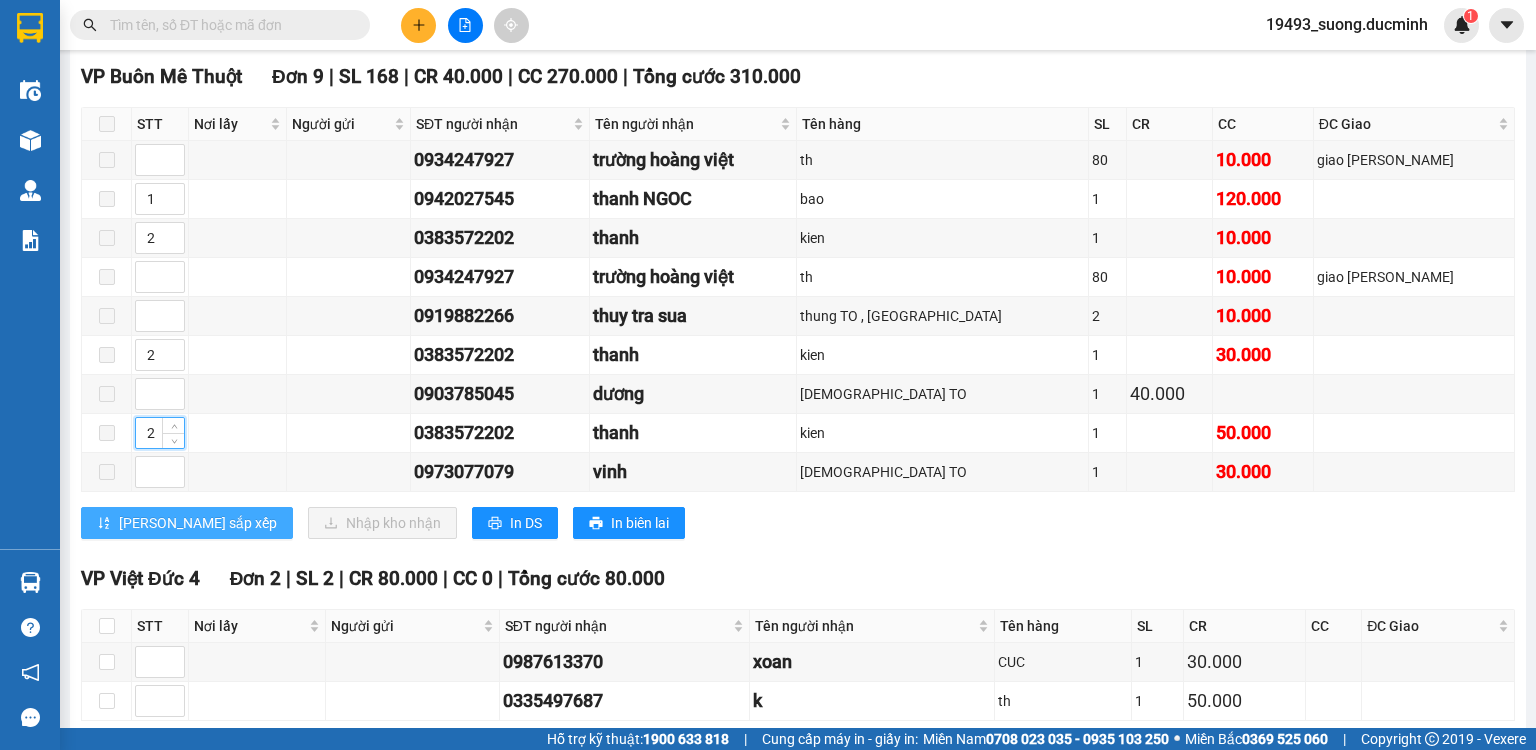 click on "[PERSON_NAME] sắp xếp" at bounding box center (198, 523) 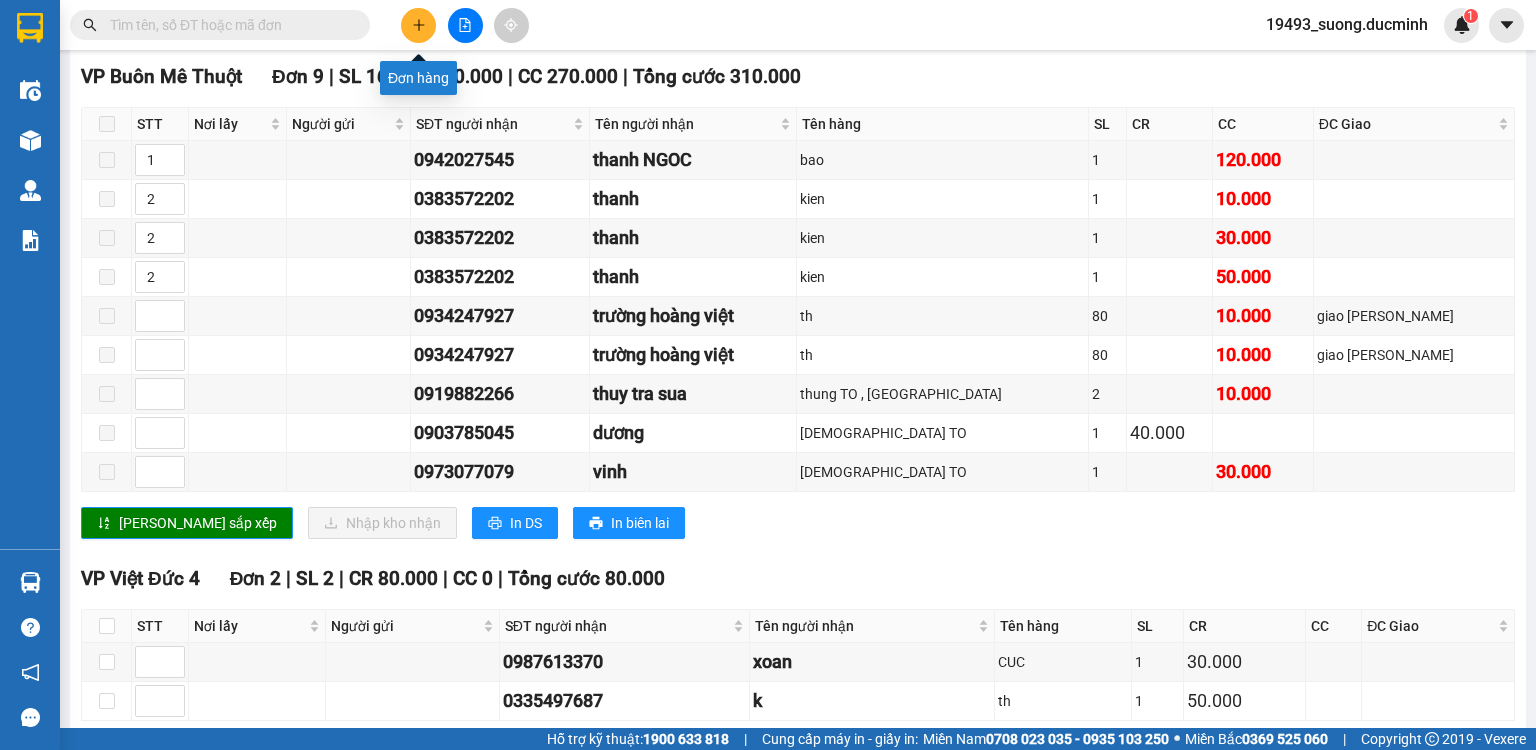 click 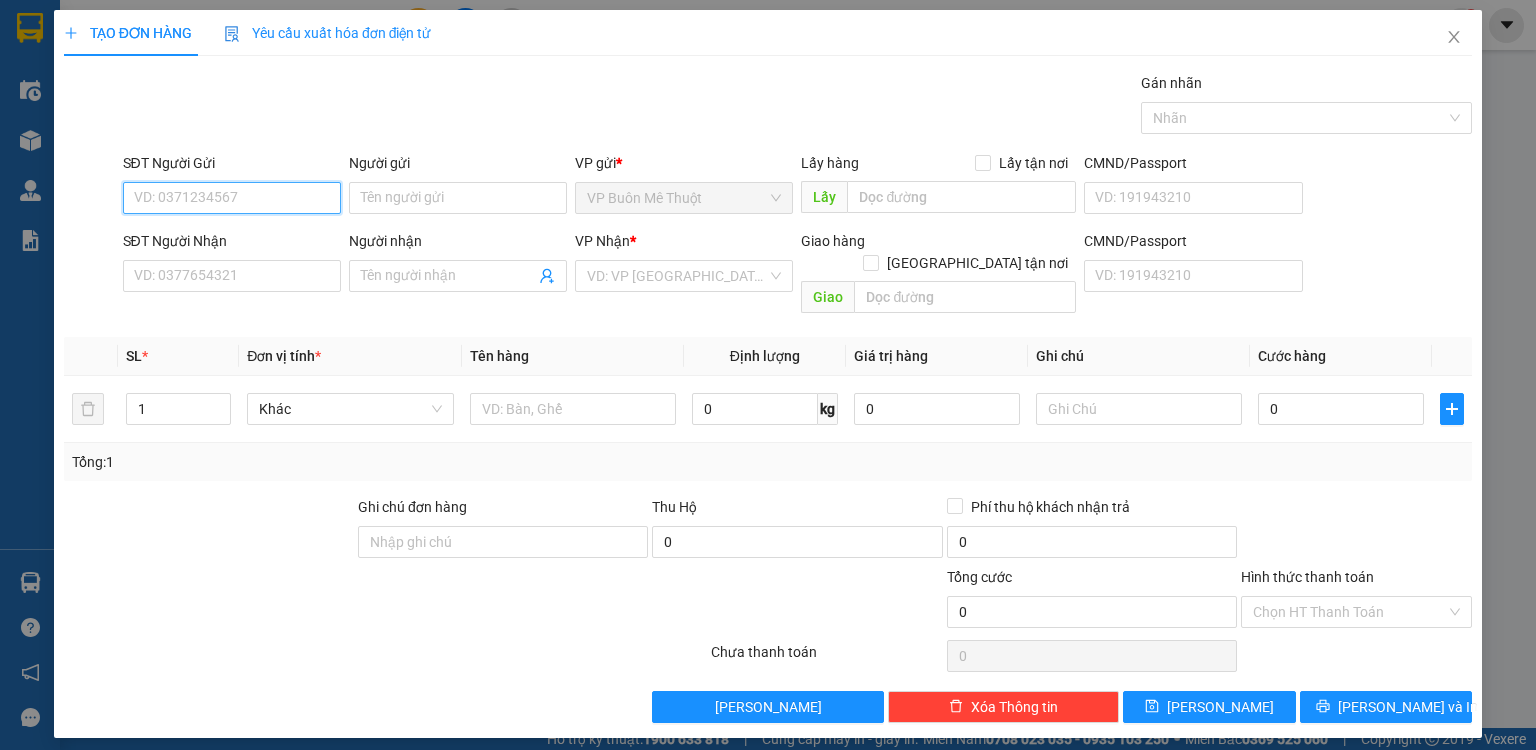scroll, scrollTop: 0, scrollLeft: 0, axis: both 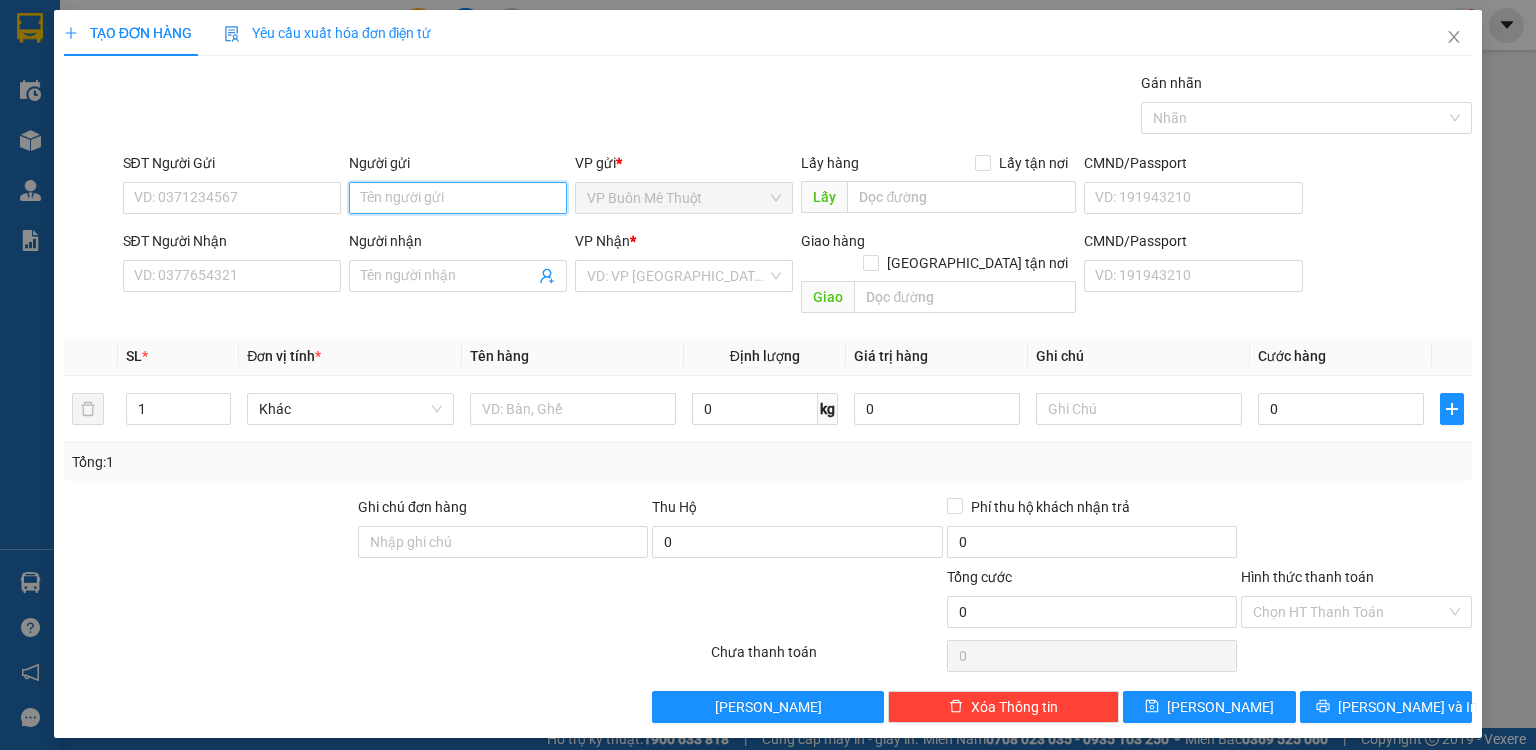 click on "Người gửi" at bounding box center (458, 198) 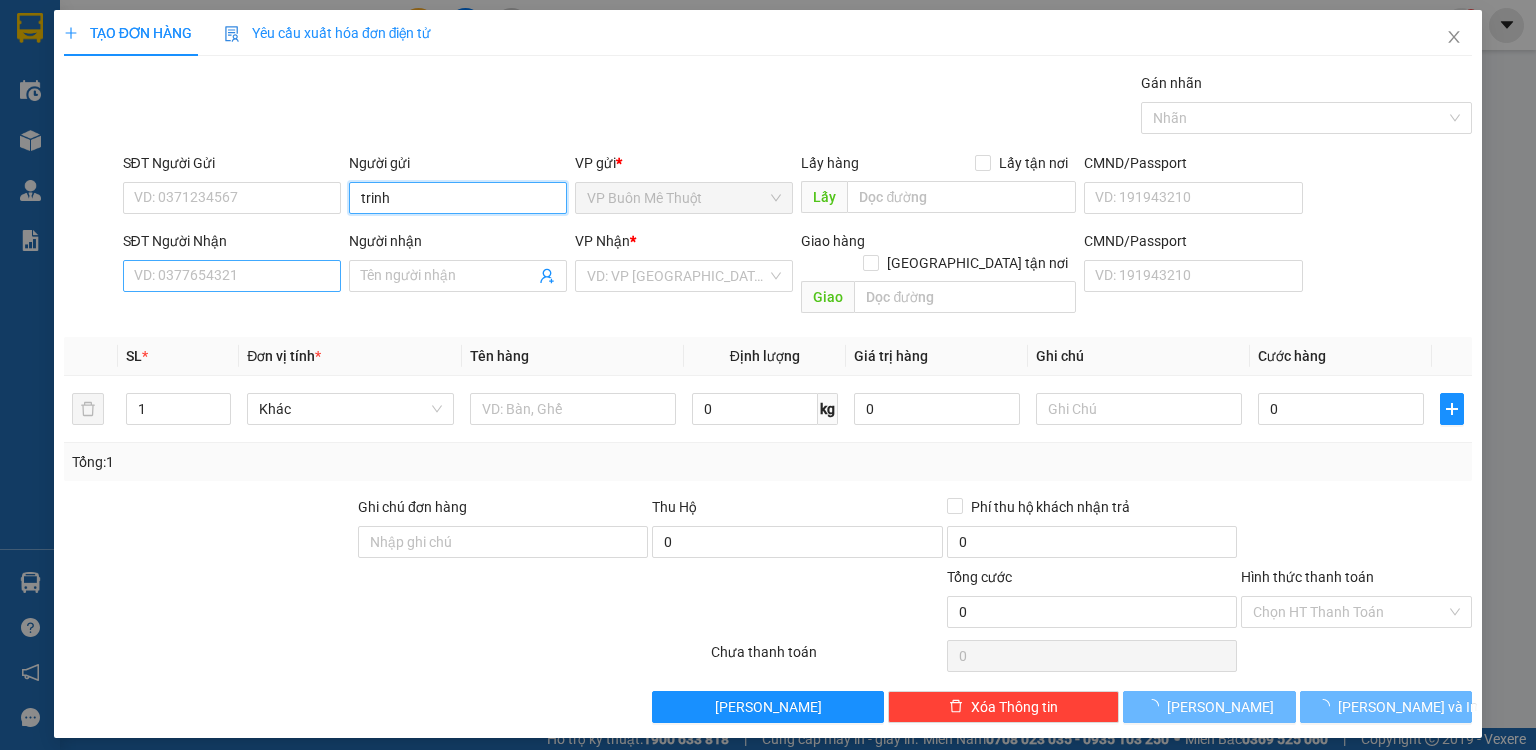 type on "trinh" 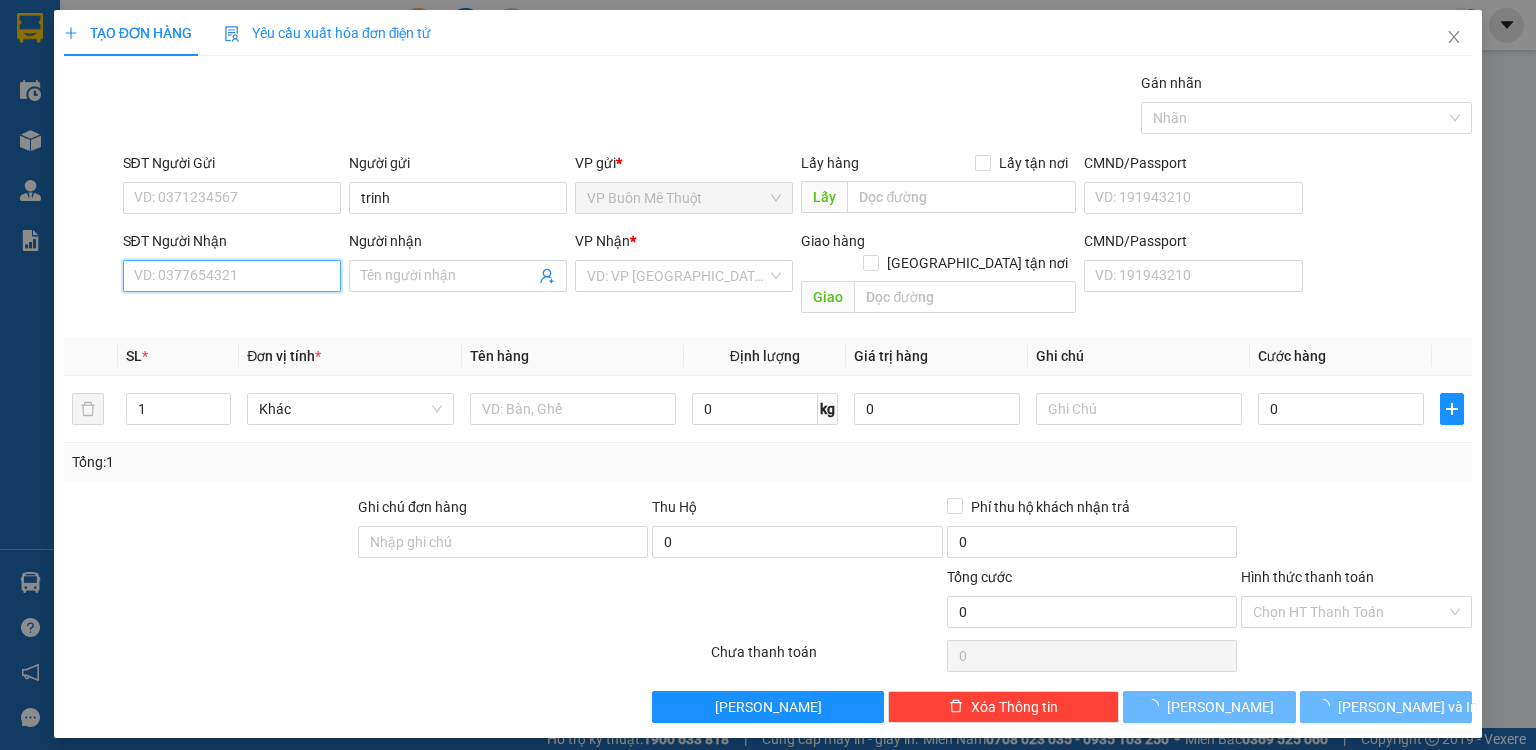 click on "SĐT Người Nhận" at bounding box center (232, 276) 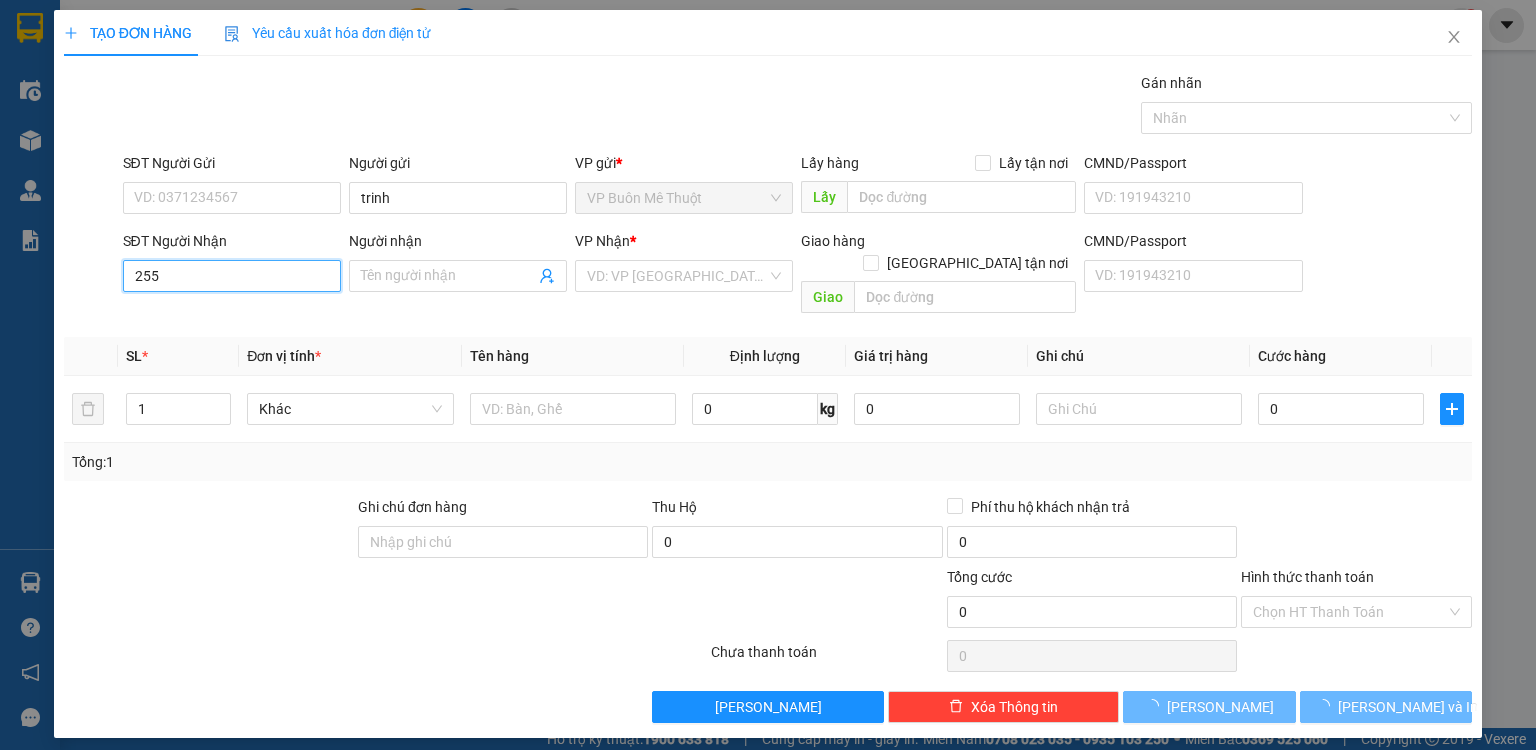 click on "255" at bounding box center [232, 276] 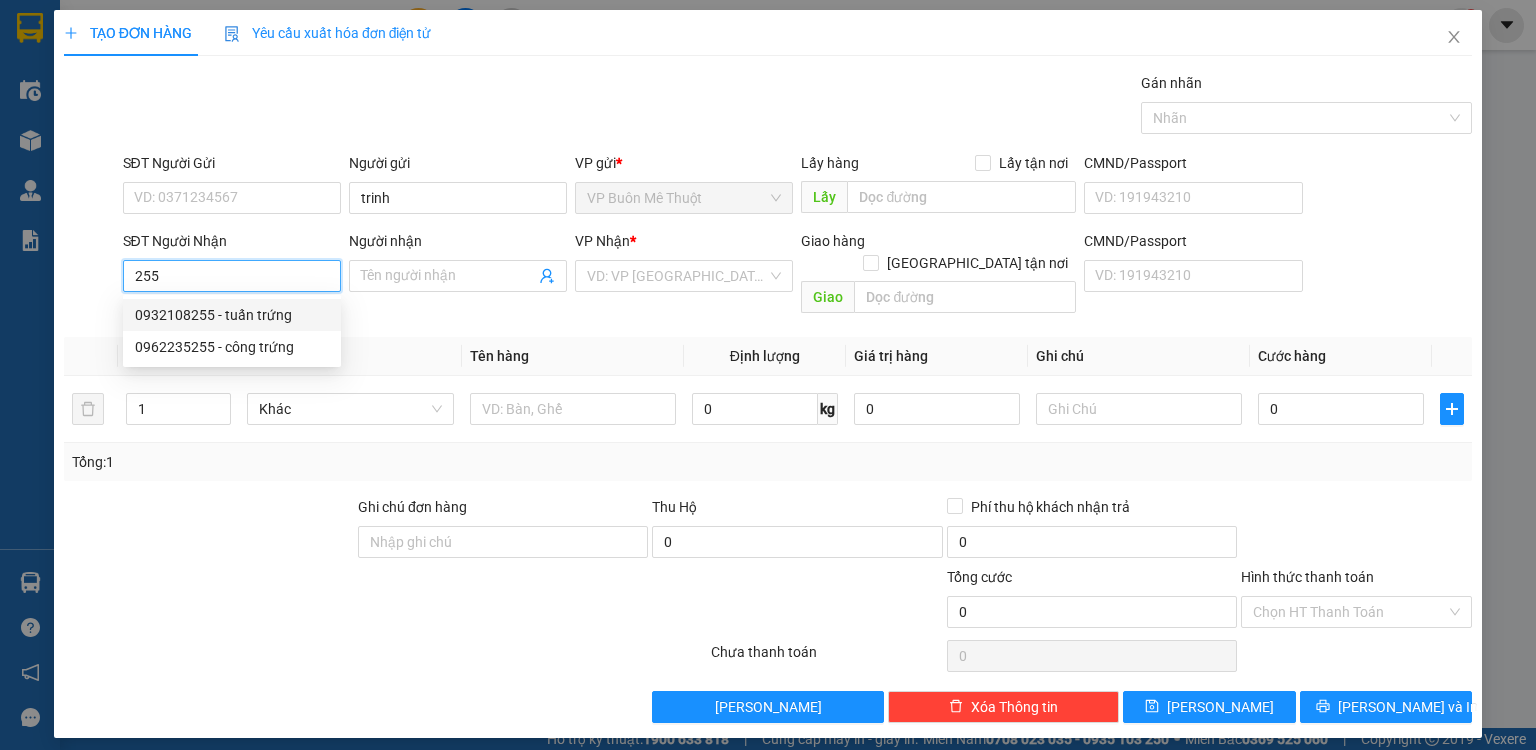 click on "0932108255 - tuấn trứng" at bounding box center (232, 315) 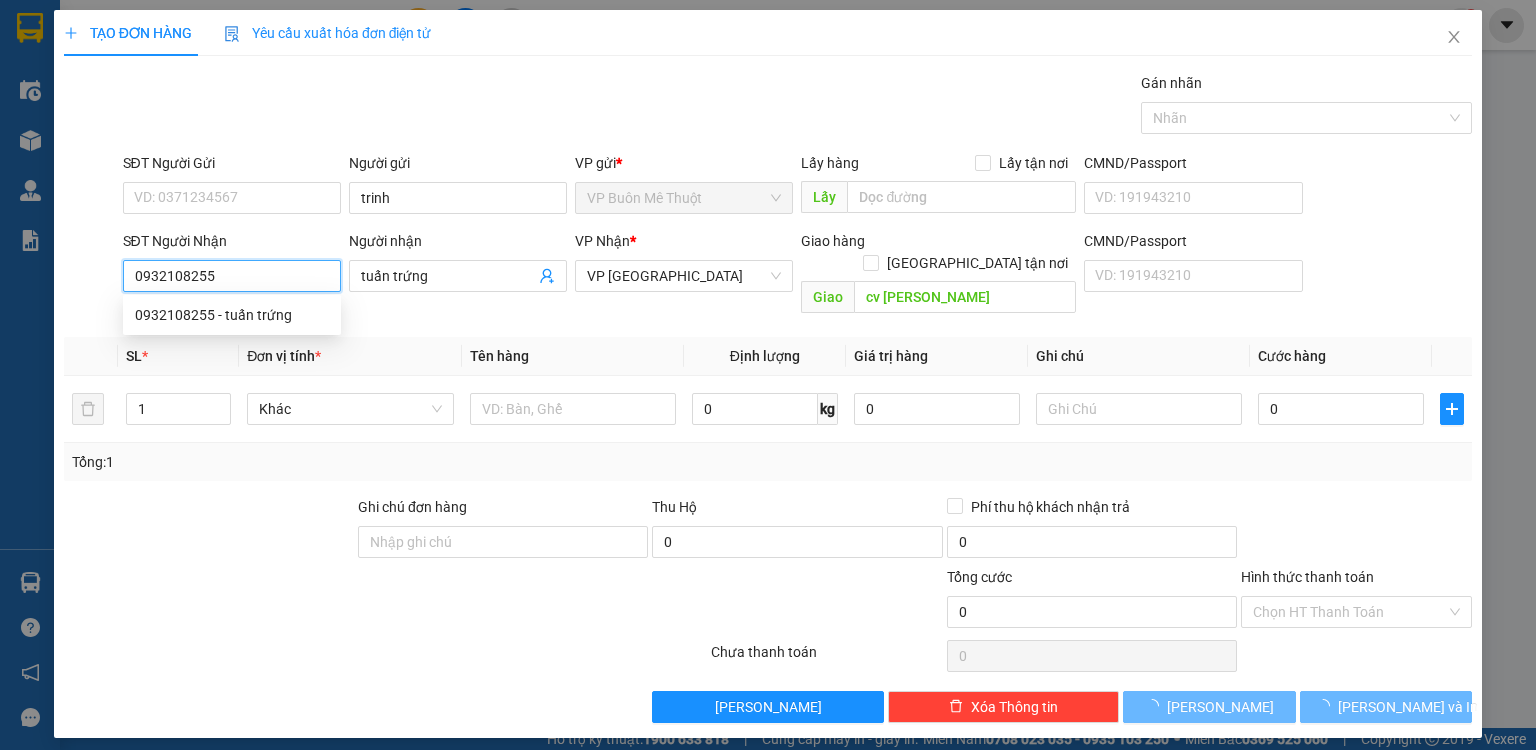 type on "10.000" 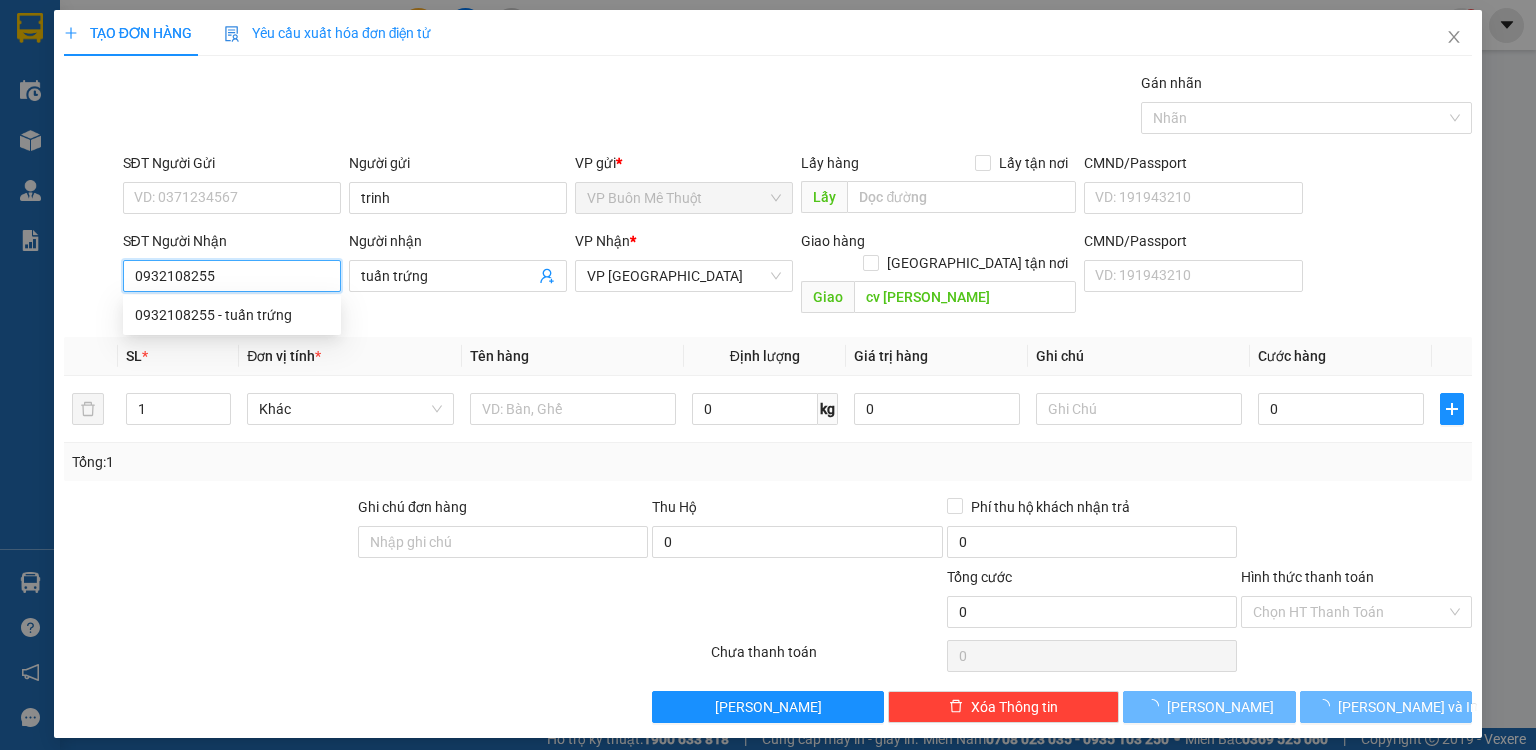 type on "10.000" 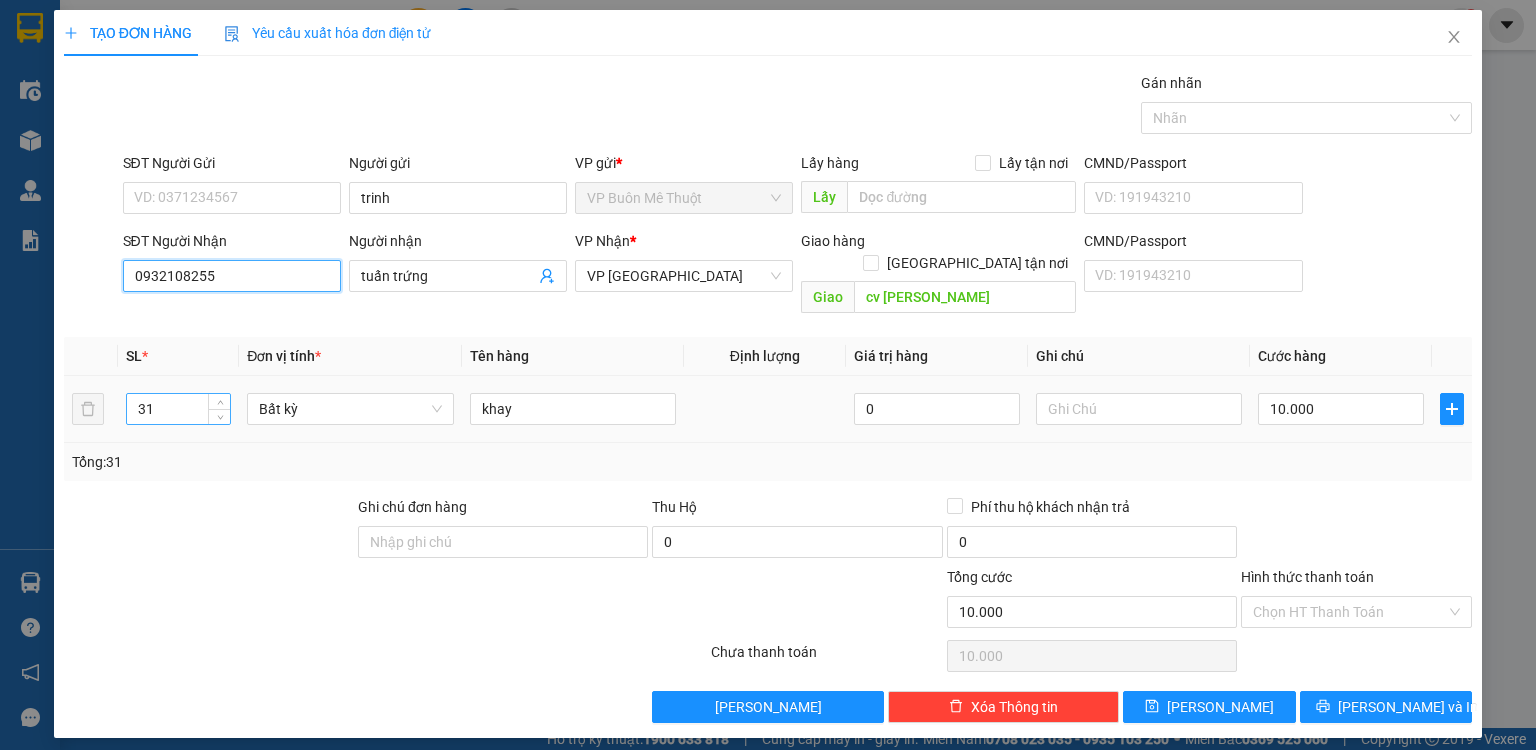 type on "0932108255" 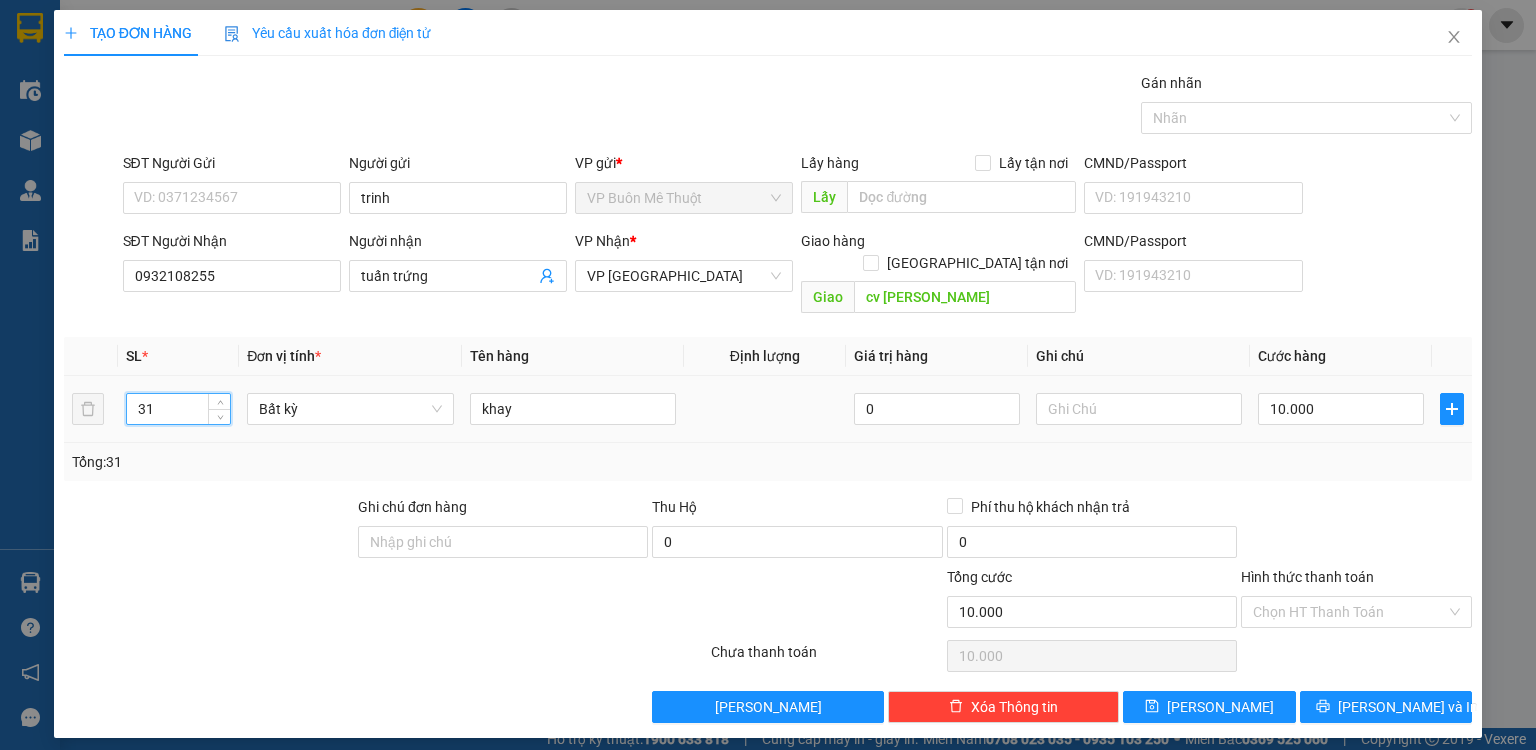 drag, startPoint x: 183, startPoint y: 396, endPoint x: 110, endPoint y: 395, distance: 73.00685 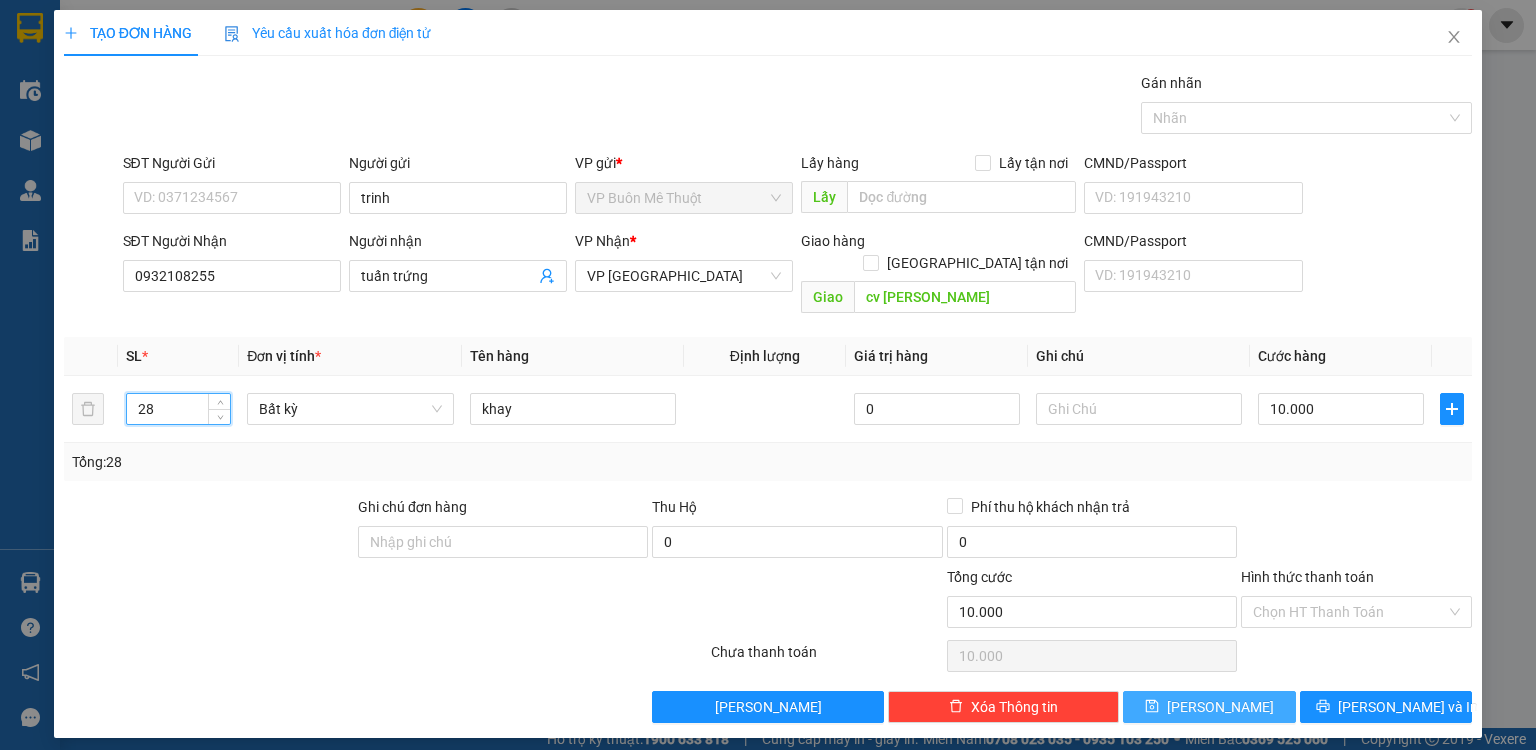 type on "28" 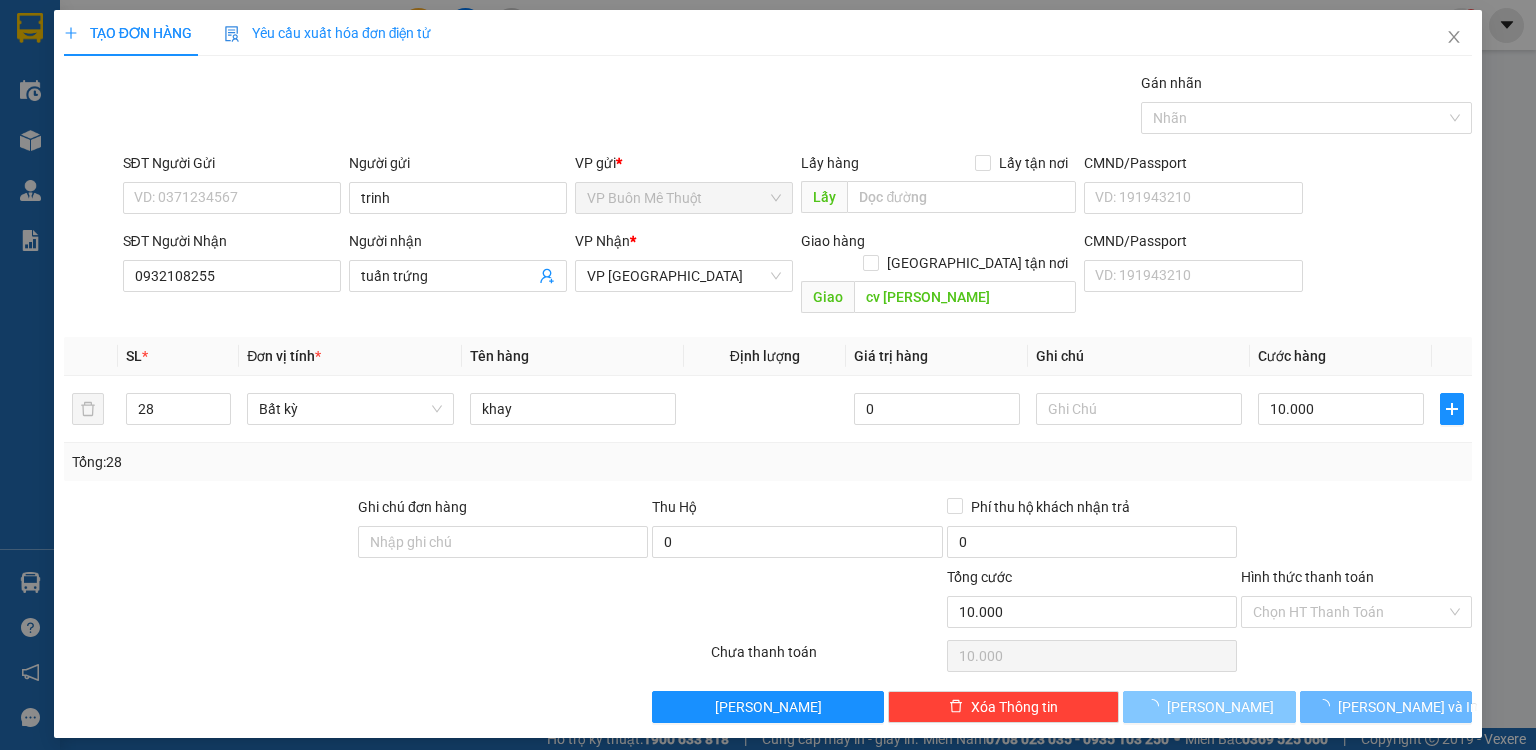 click on "[PERSON_NAME]" at bounding box center (1209, 707) 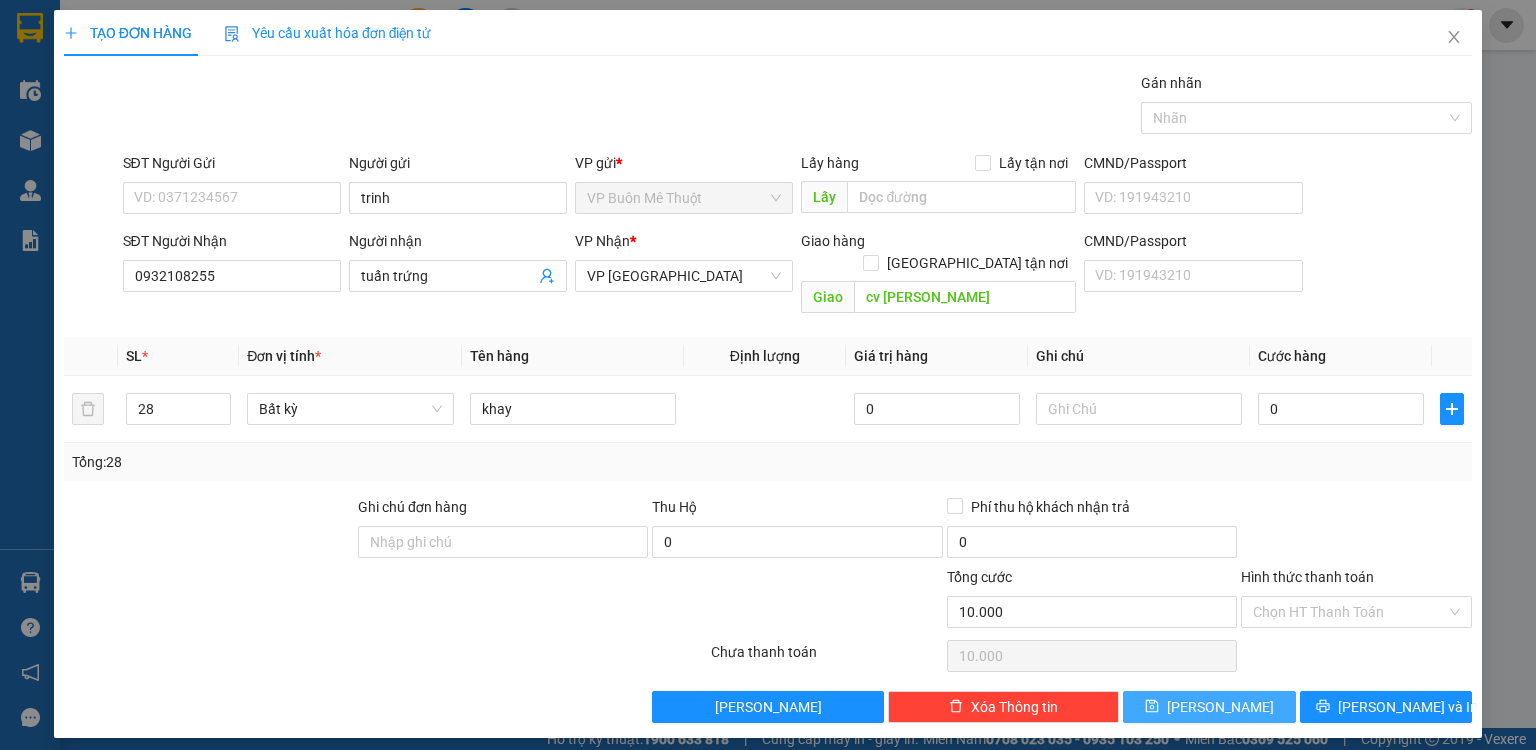type on "0" 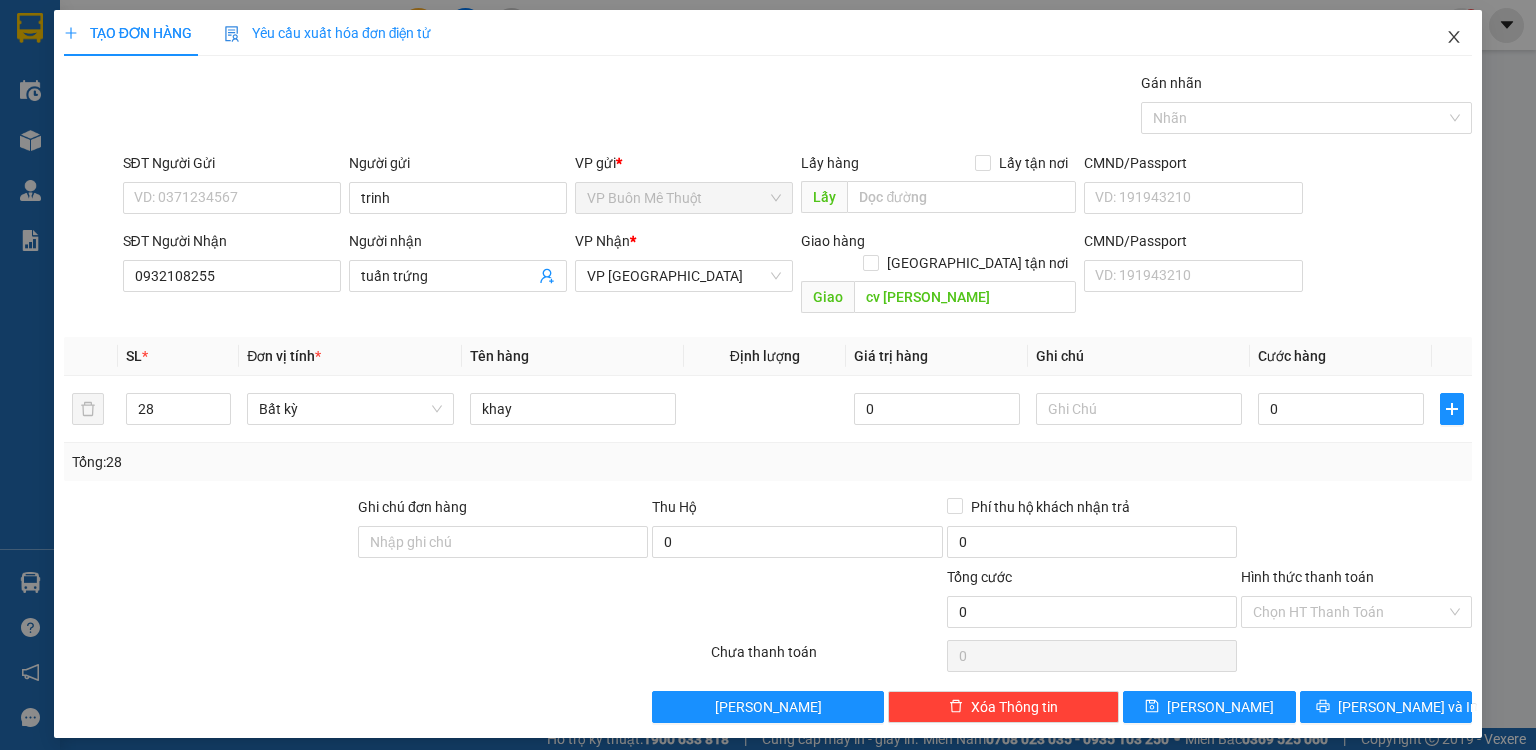 click at bounding box center [1454, 38] 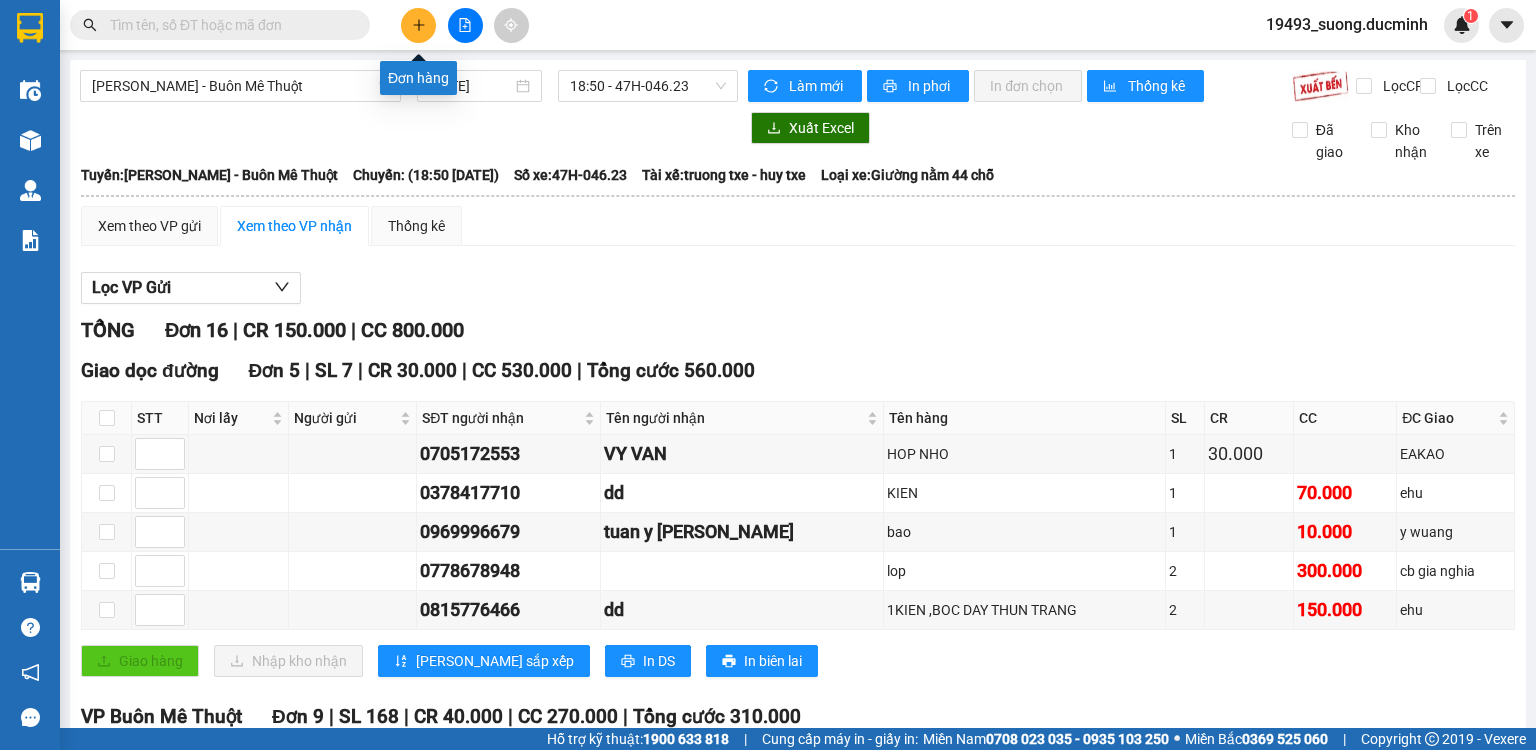 click at bounding box center (418, 25) 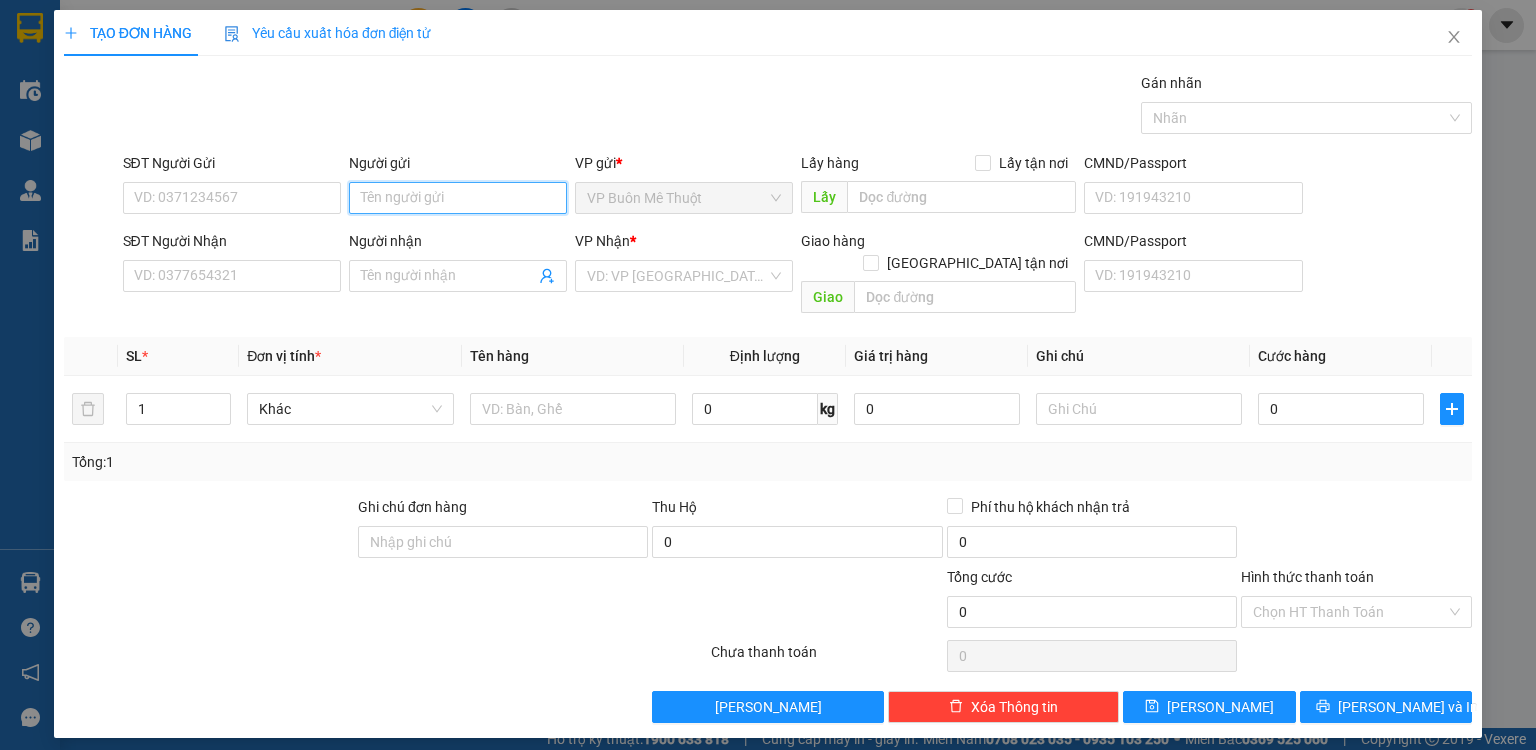 click on "Người gửi" at bounding box center (458, 198) 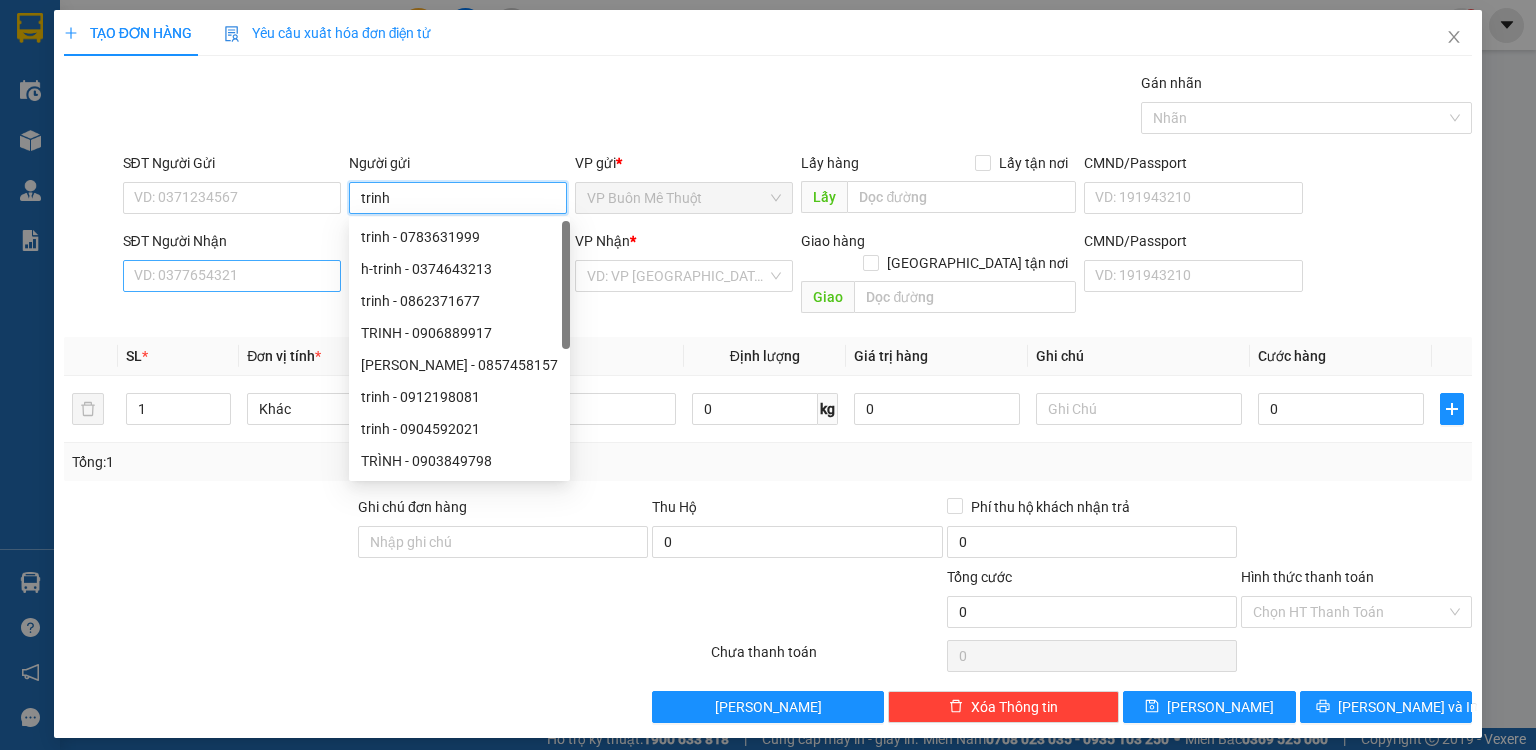type on "trinh" 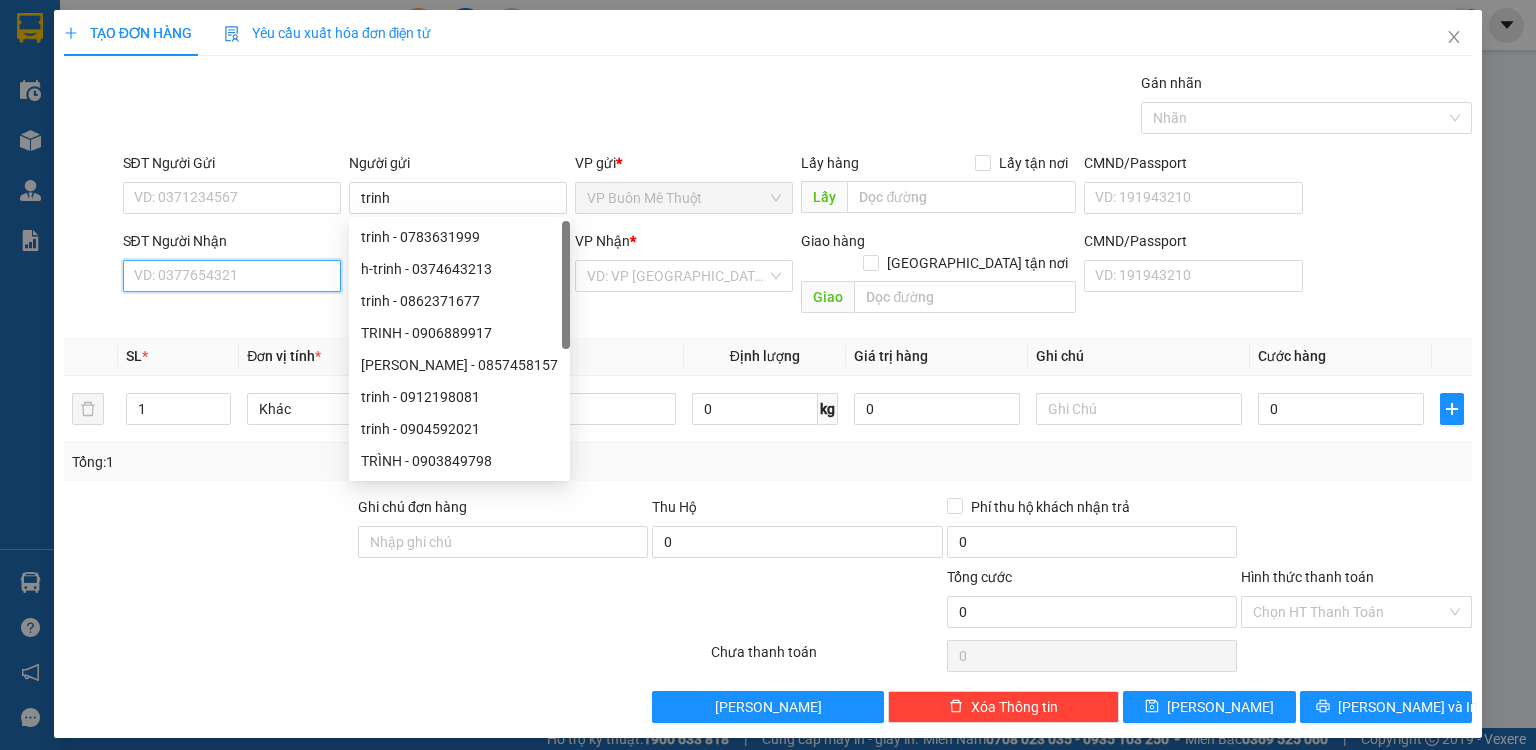 click on "SĐT Người Nhận" at bounding box center (232, 276) 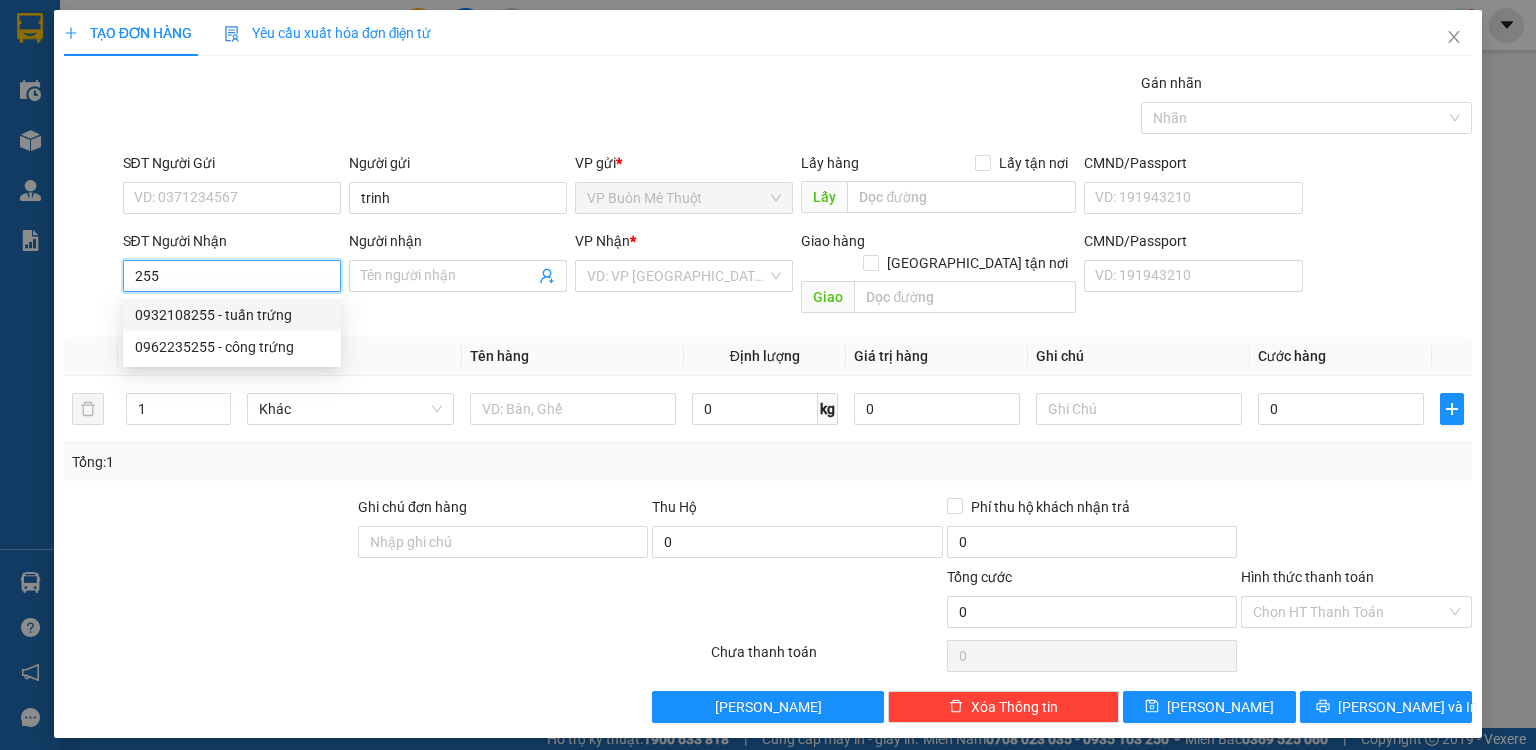 click on "0932108255 - tuấn trứng" at bounding box center (232, 315) 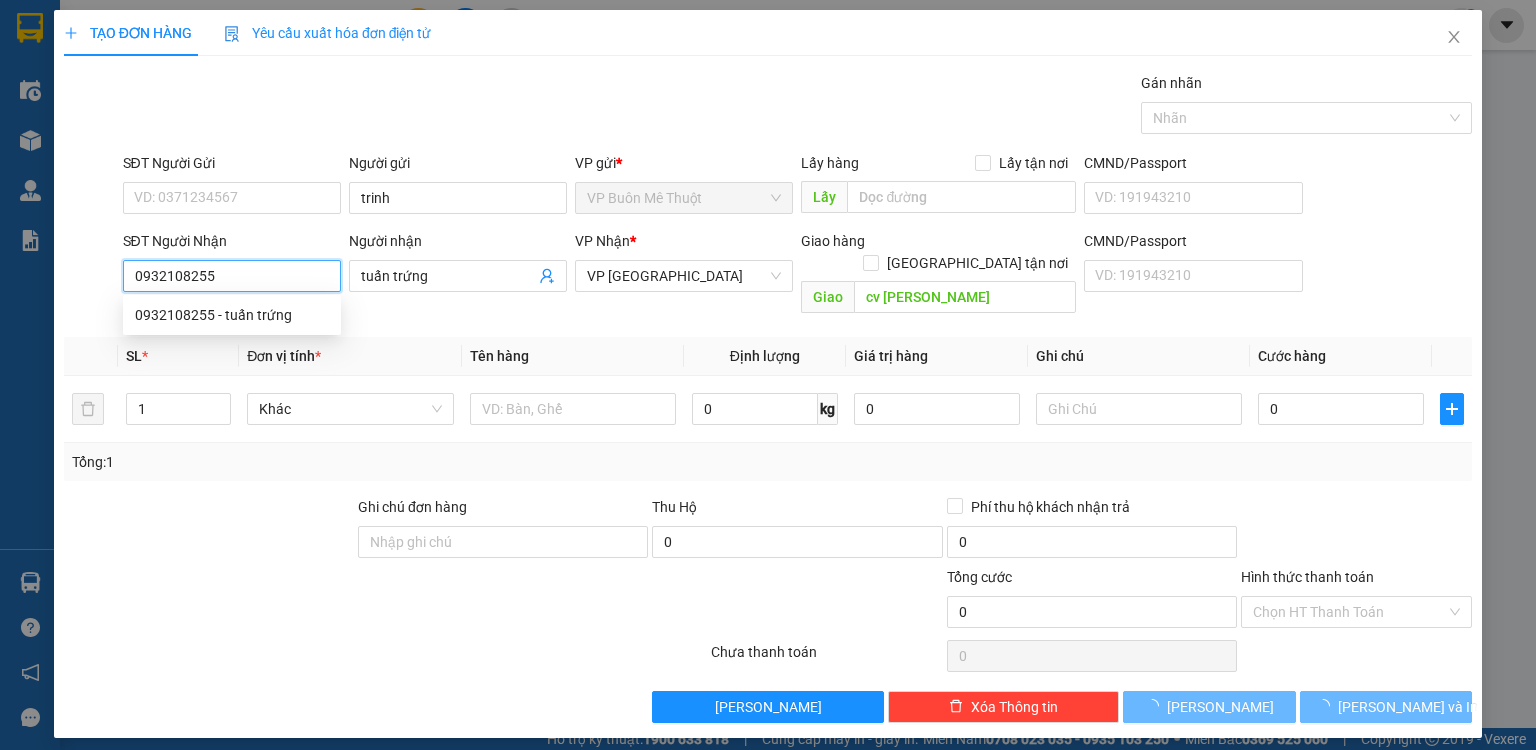 type on "10.000" 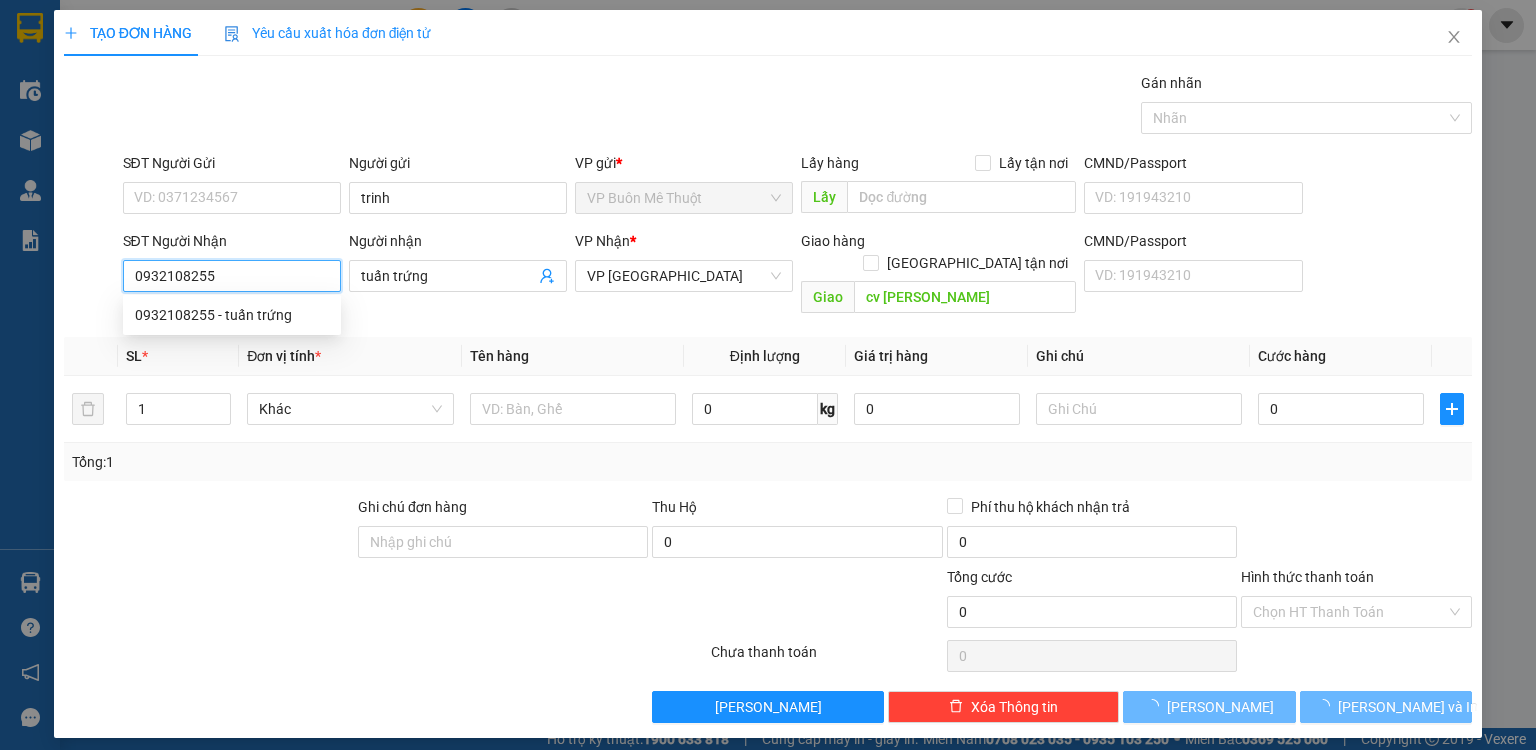 type on "10.000" 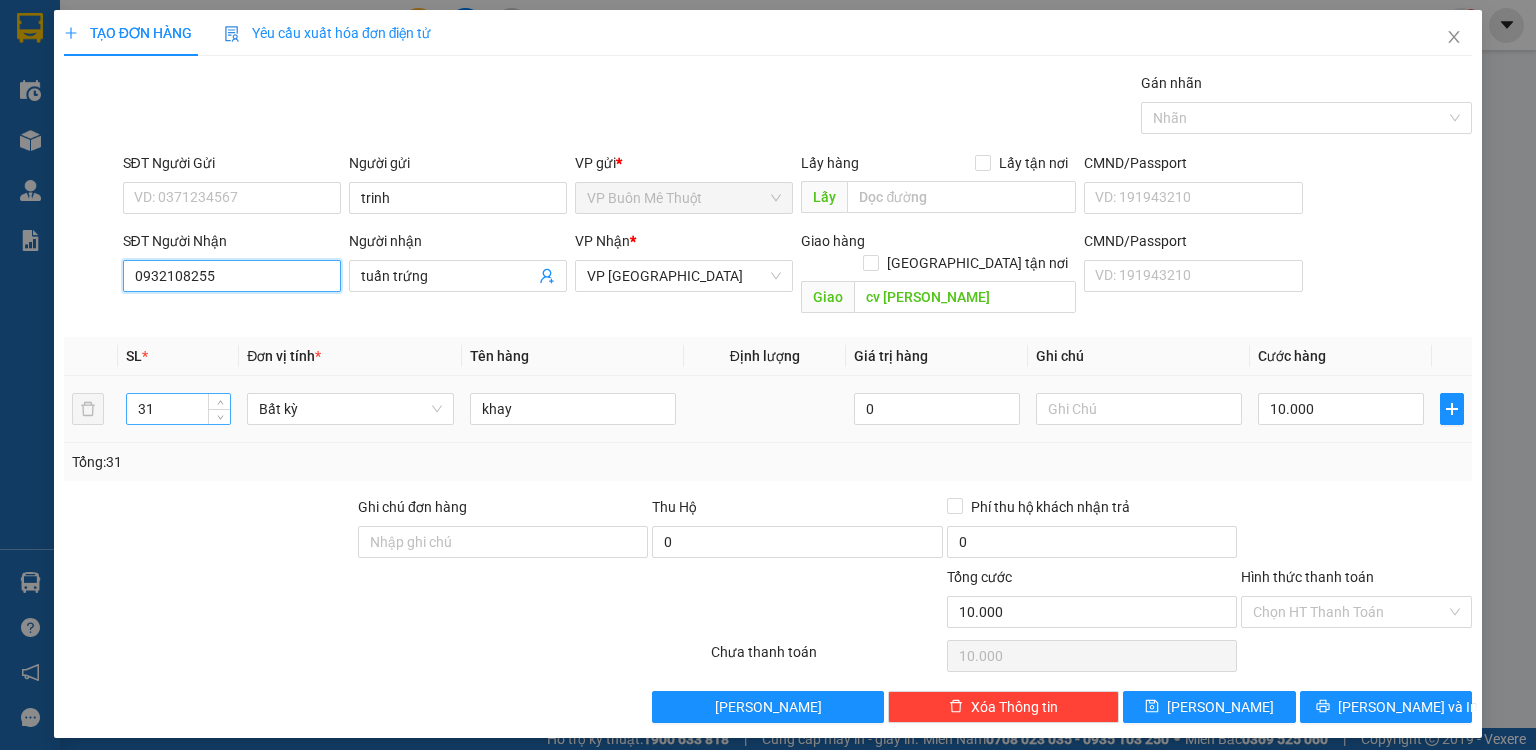 type on "0932108255" 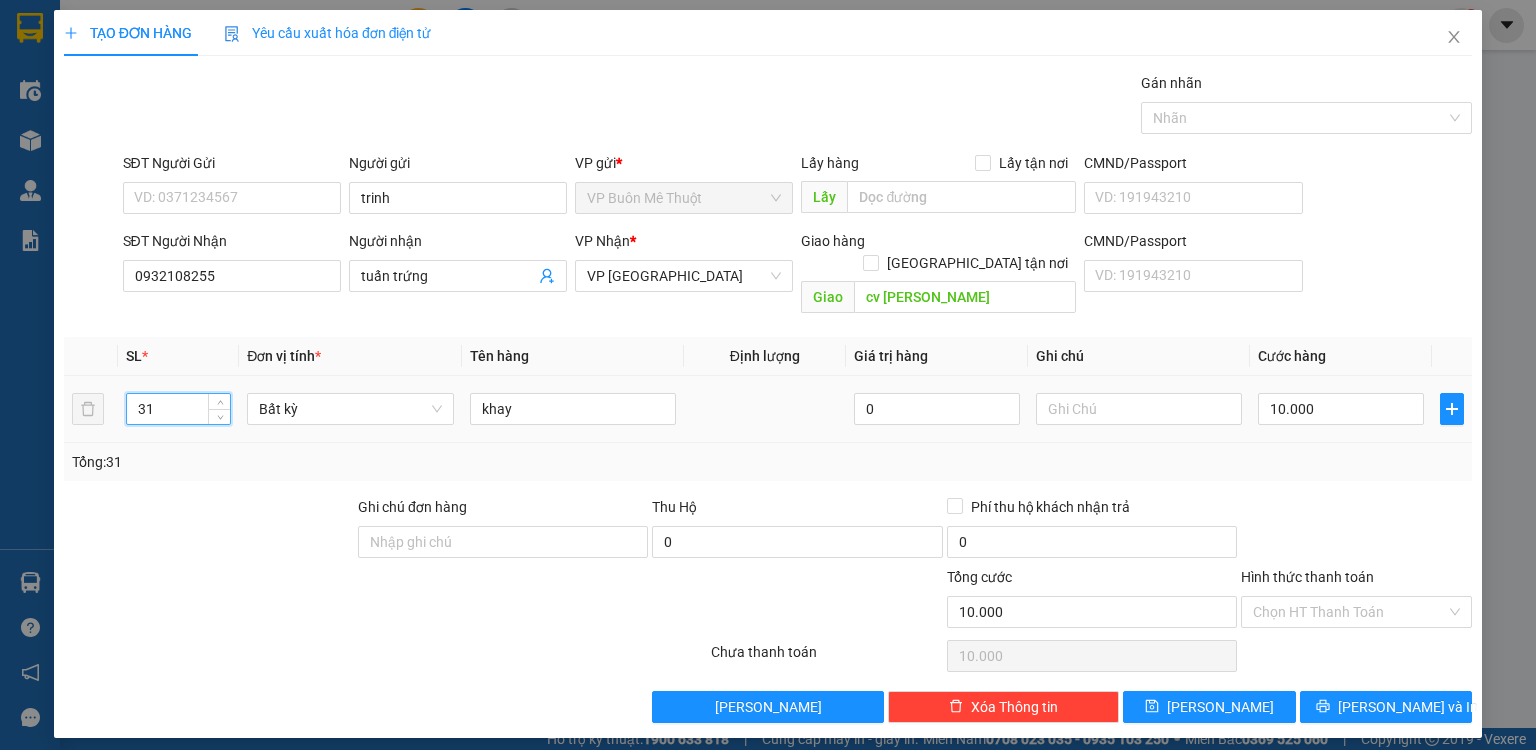 click on "31 Bất kỳ khay 0 10.000" at bounding box center (768, 409) 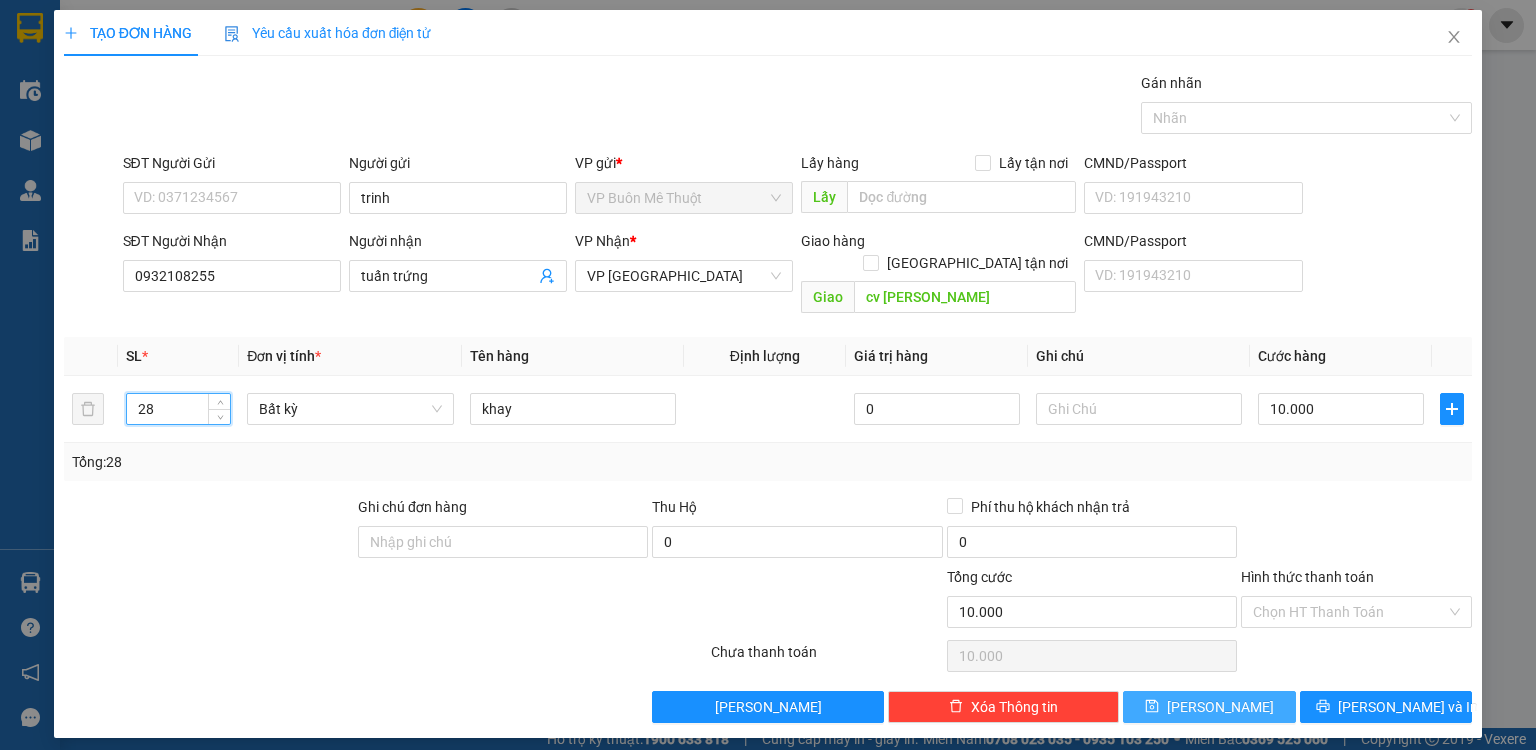 type on "28" 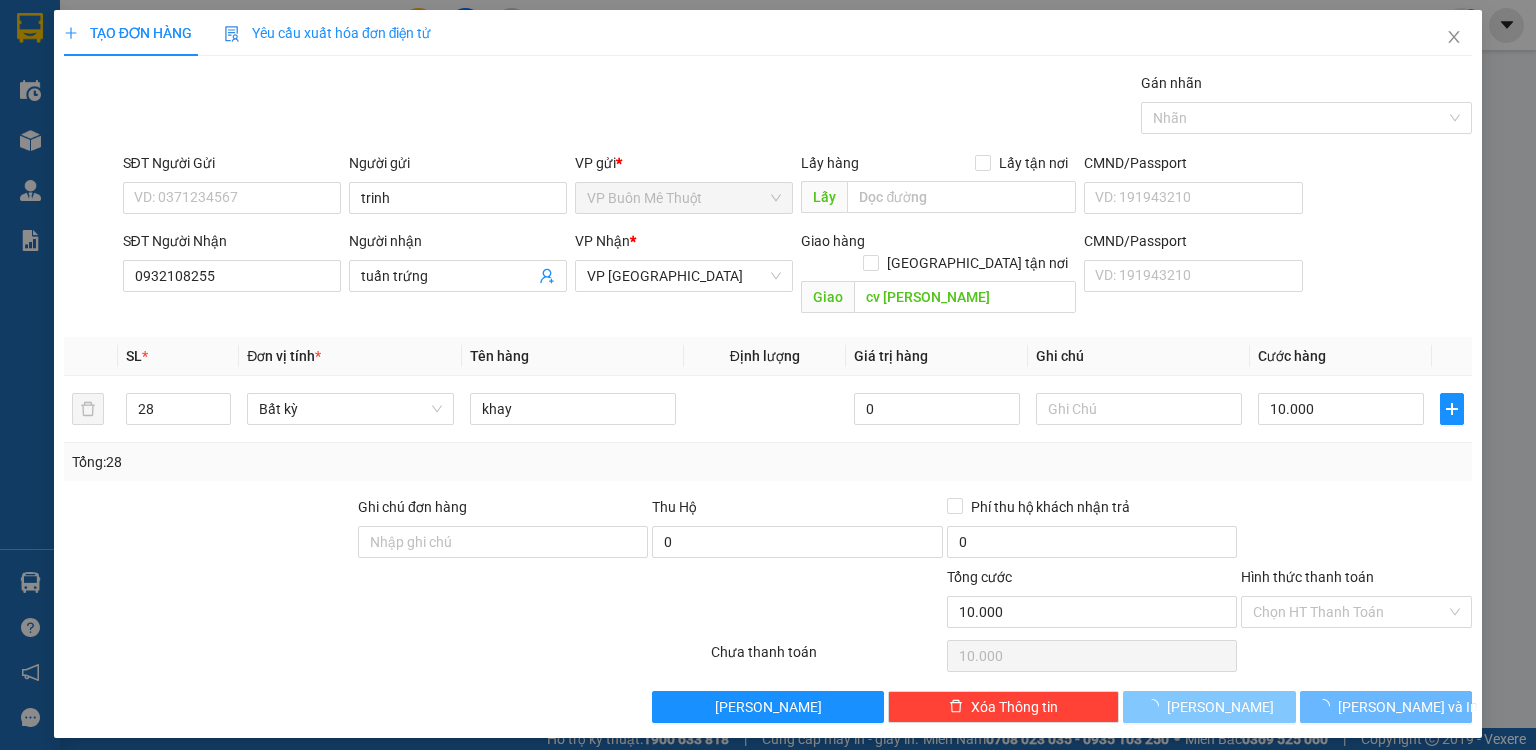 click on "[PERSON_NAME]" at bounding box center [1220, 707] 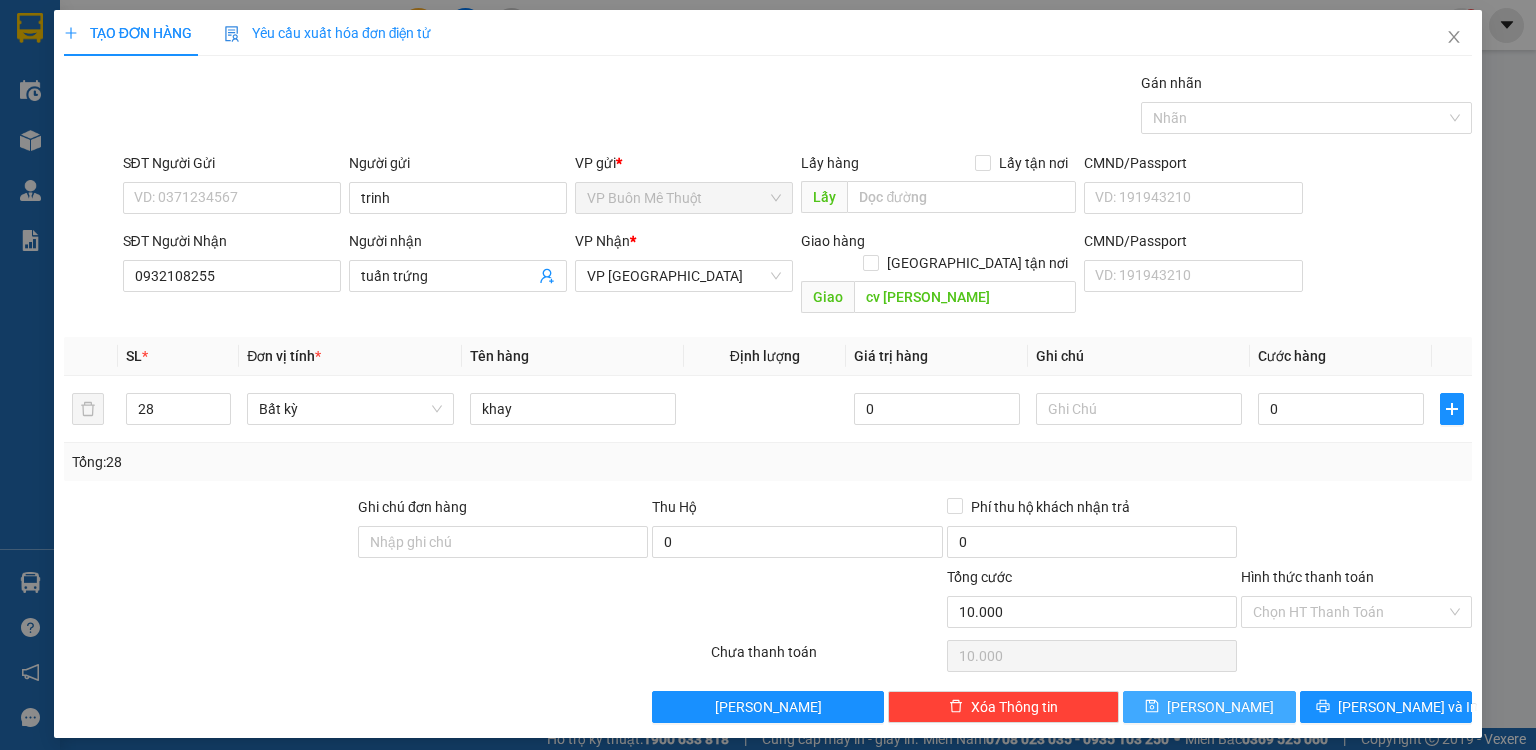 type on "0" 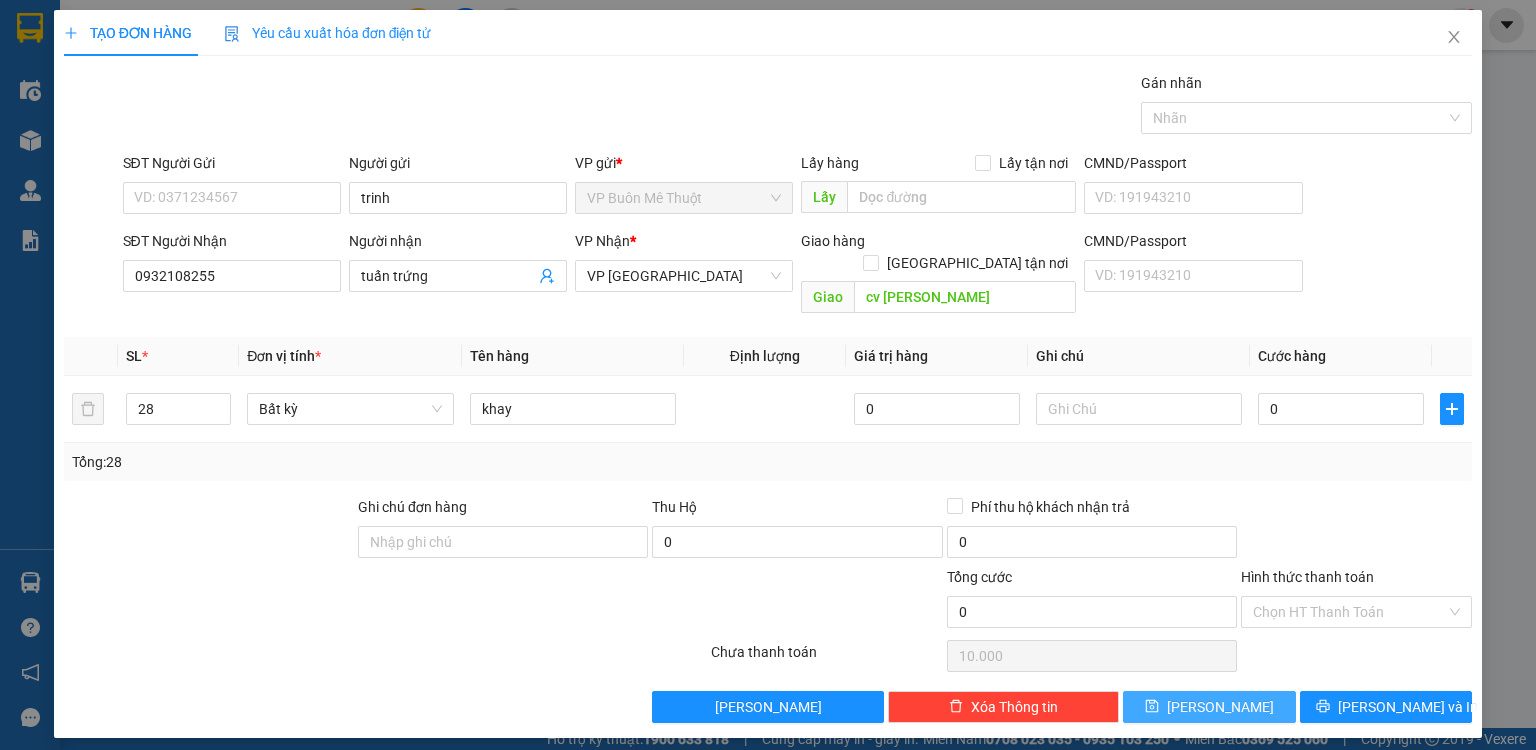 type on "0" 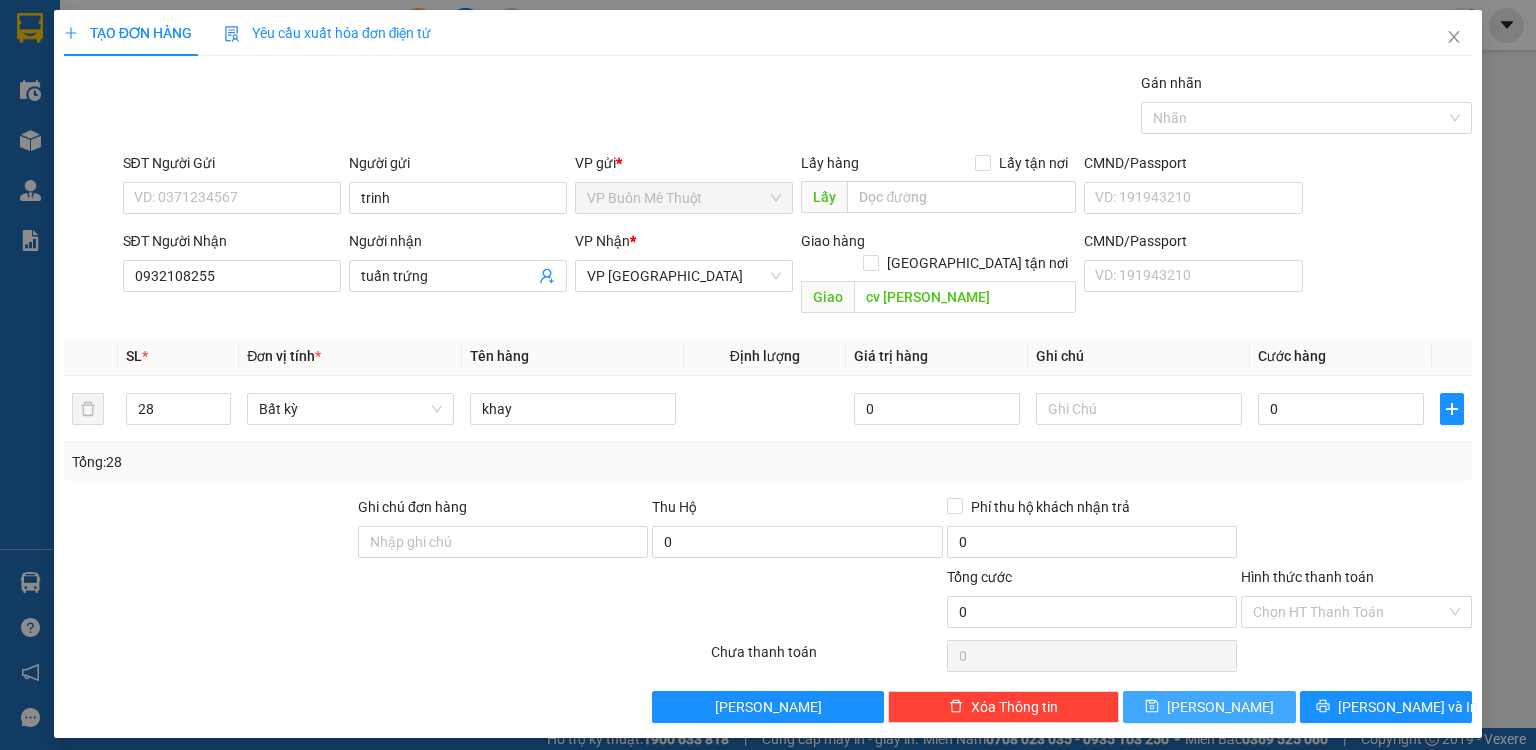 click on "[PERSON_NAME]" at bounding box center [1209, 707] 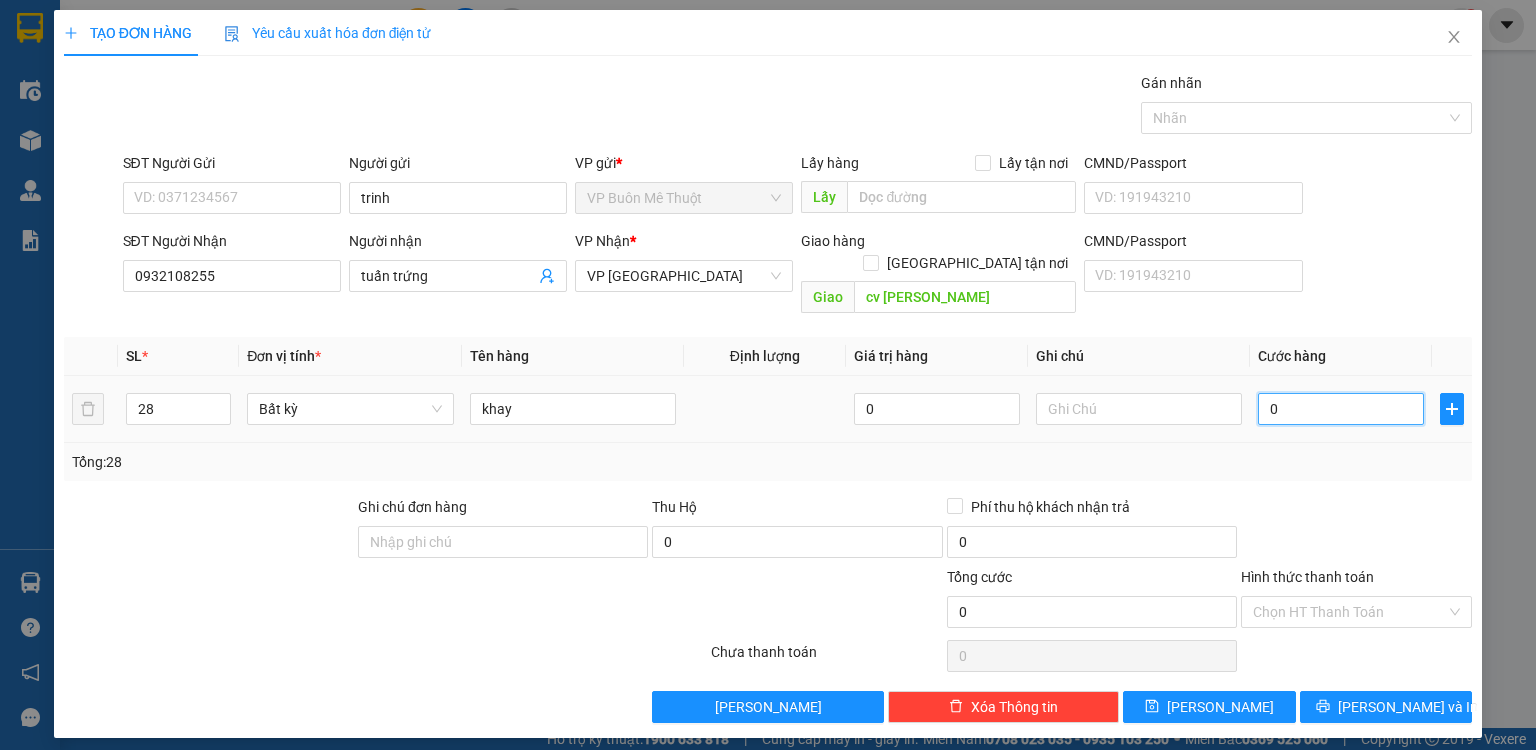click on "0" at bounding box center [1341, 409] 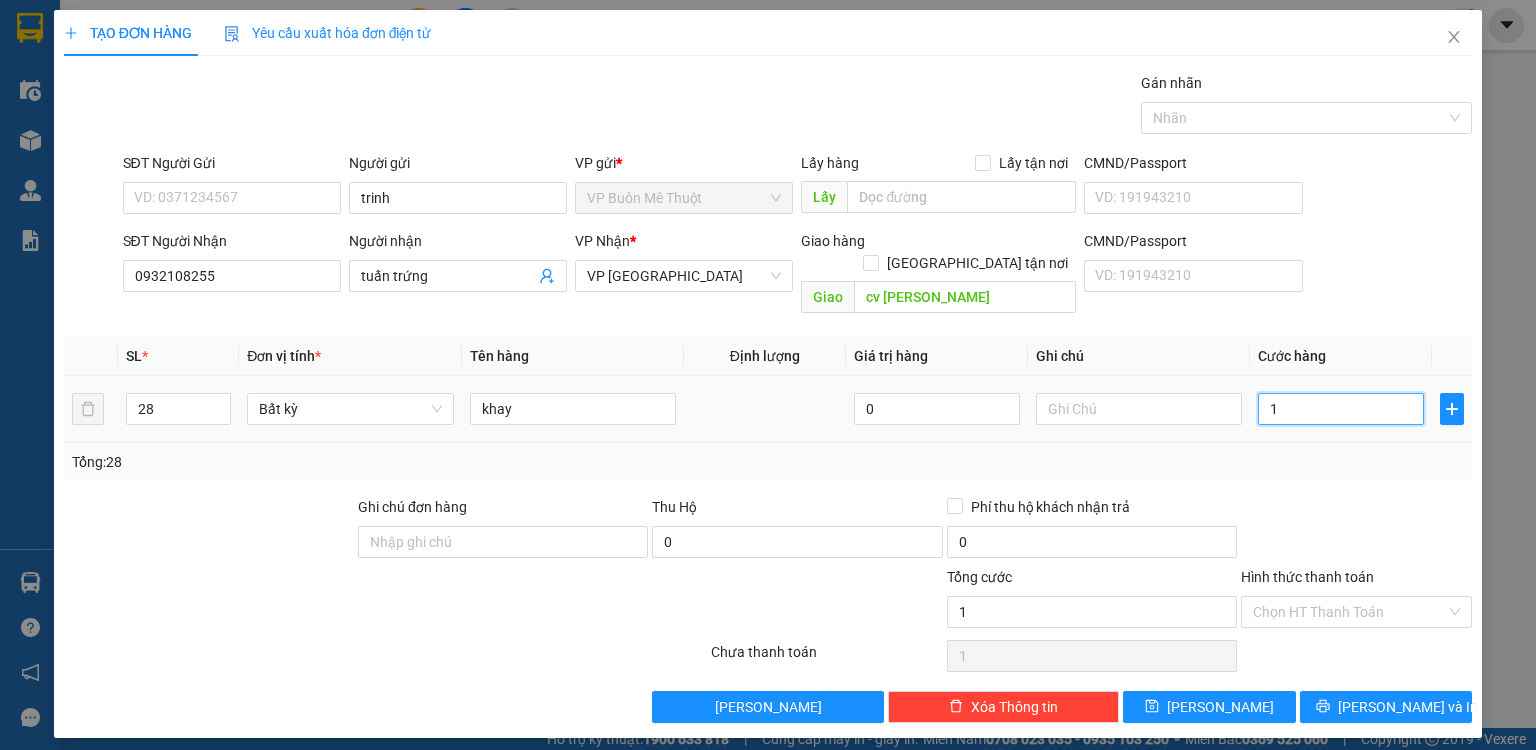 type on "10" 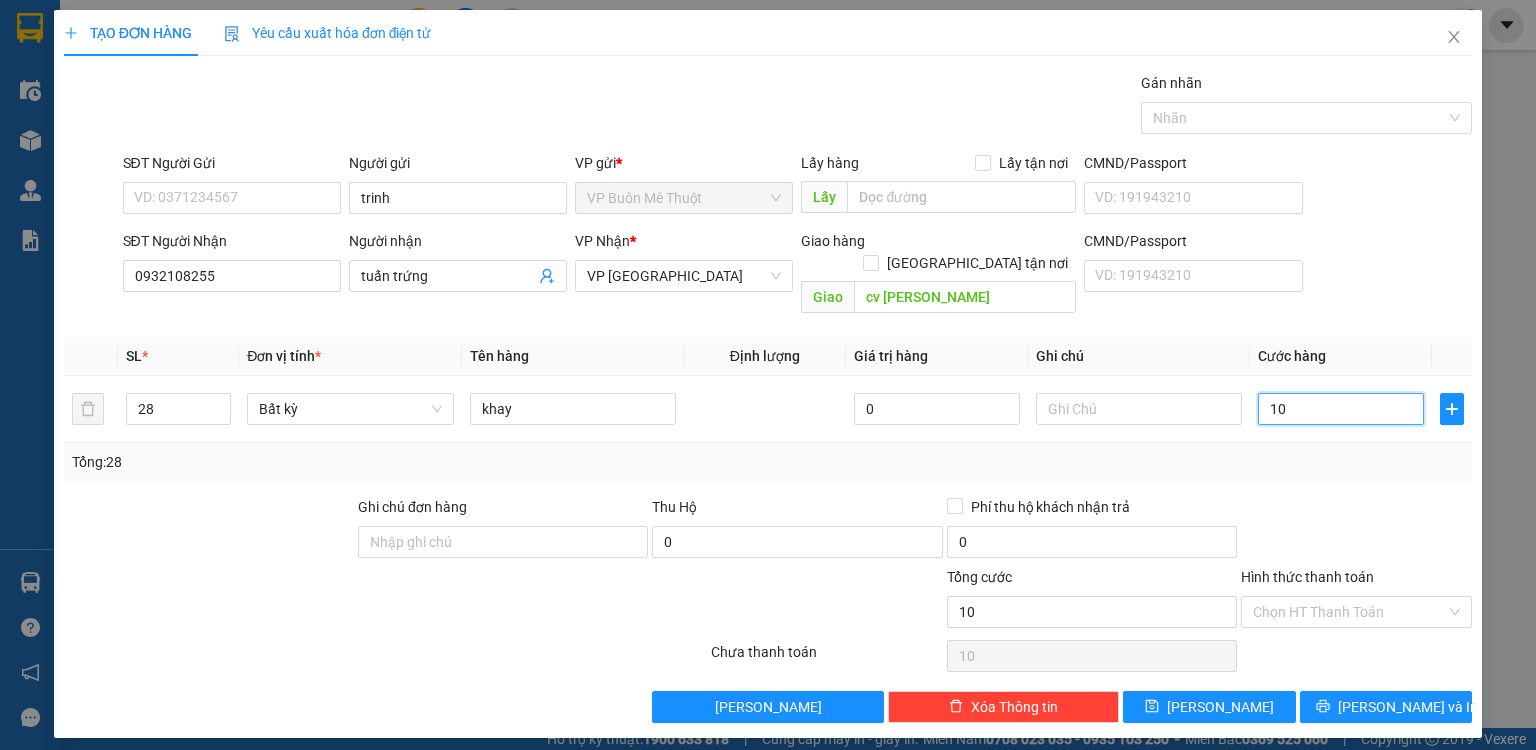 type on "10" 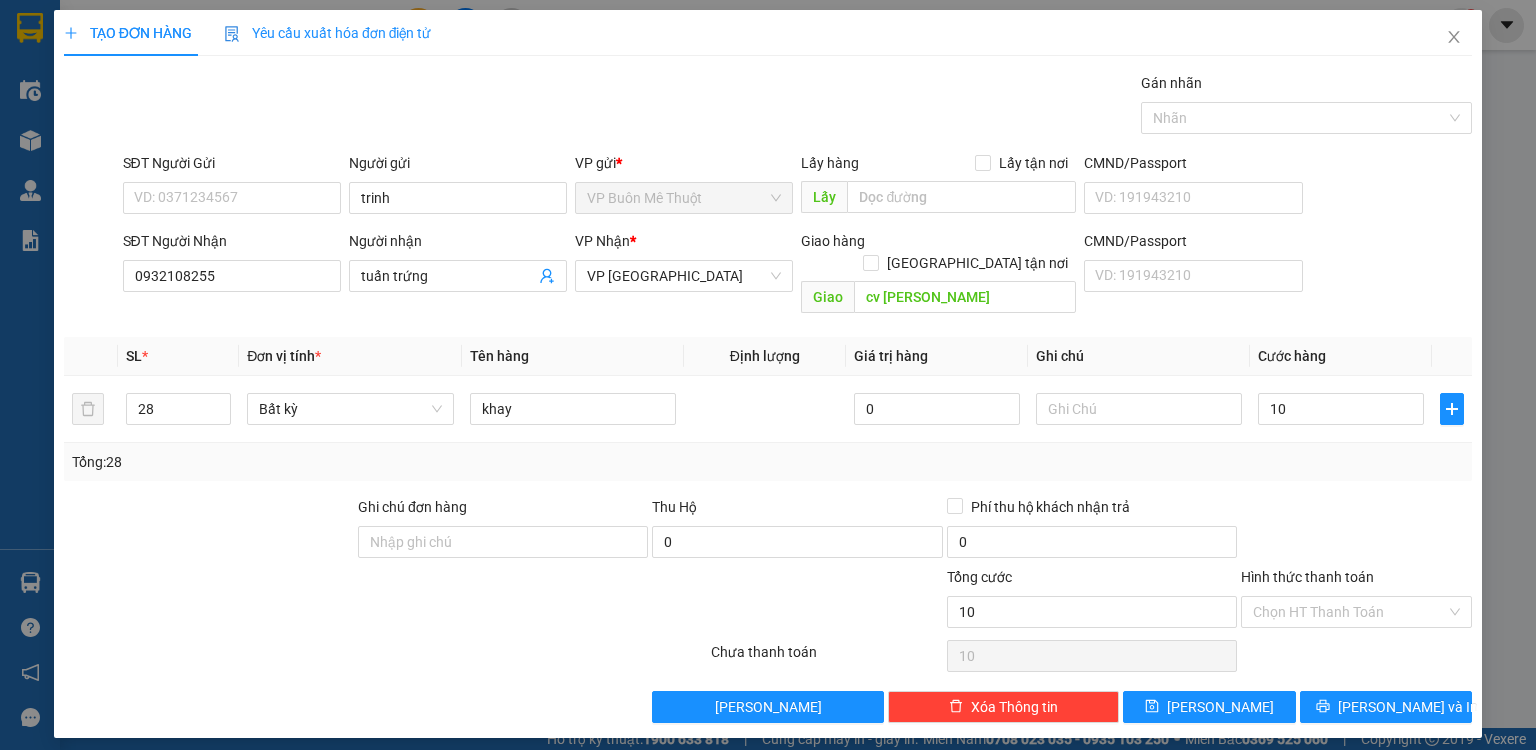 type on "10.000" 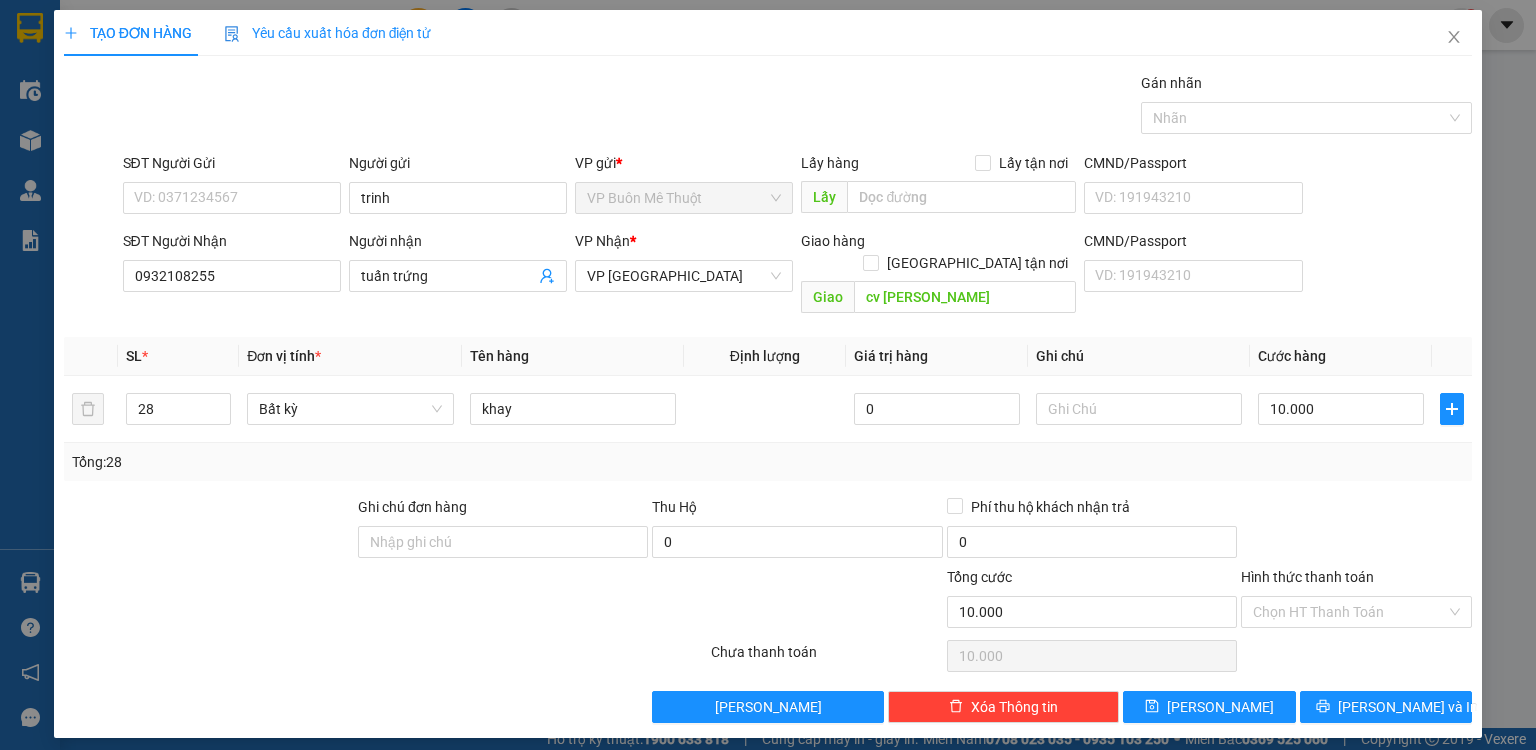 click at bounding box center (1356, 531) 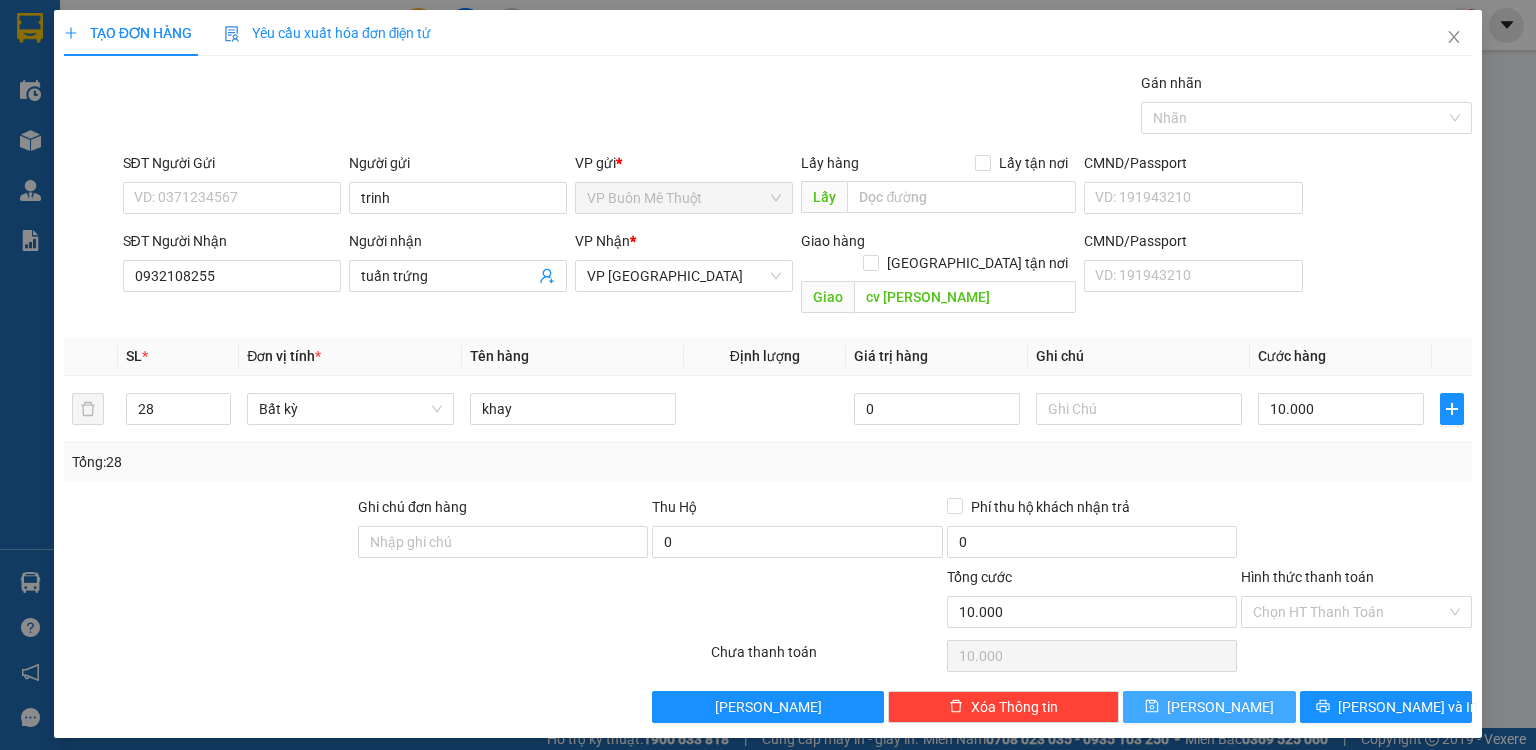 click on "[PERSON_NAME]" at bounding box center [1209, 707] 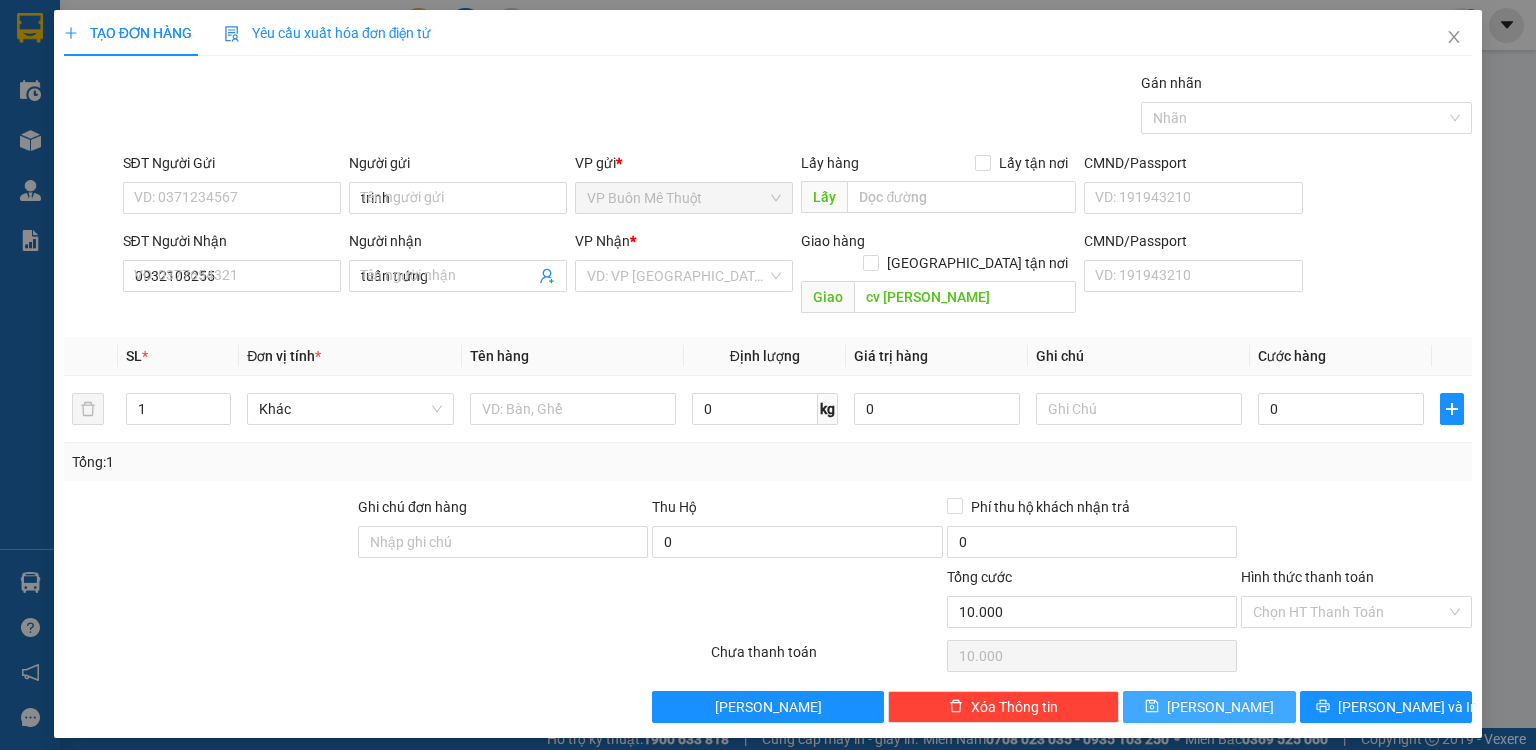 type 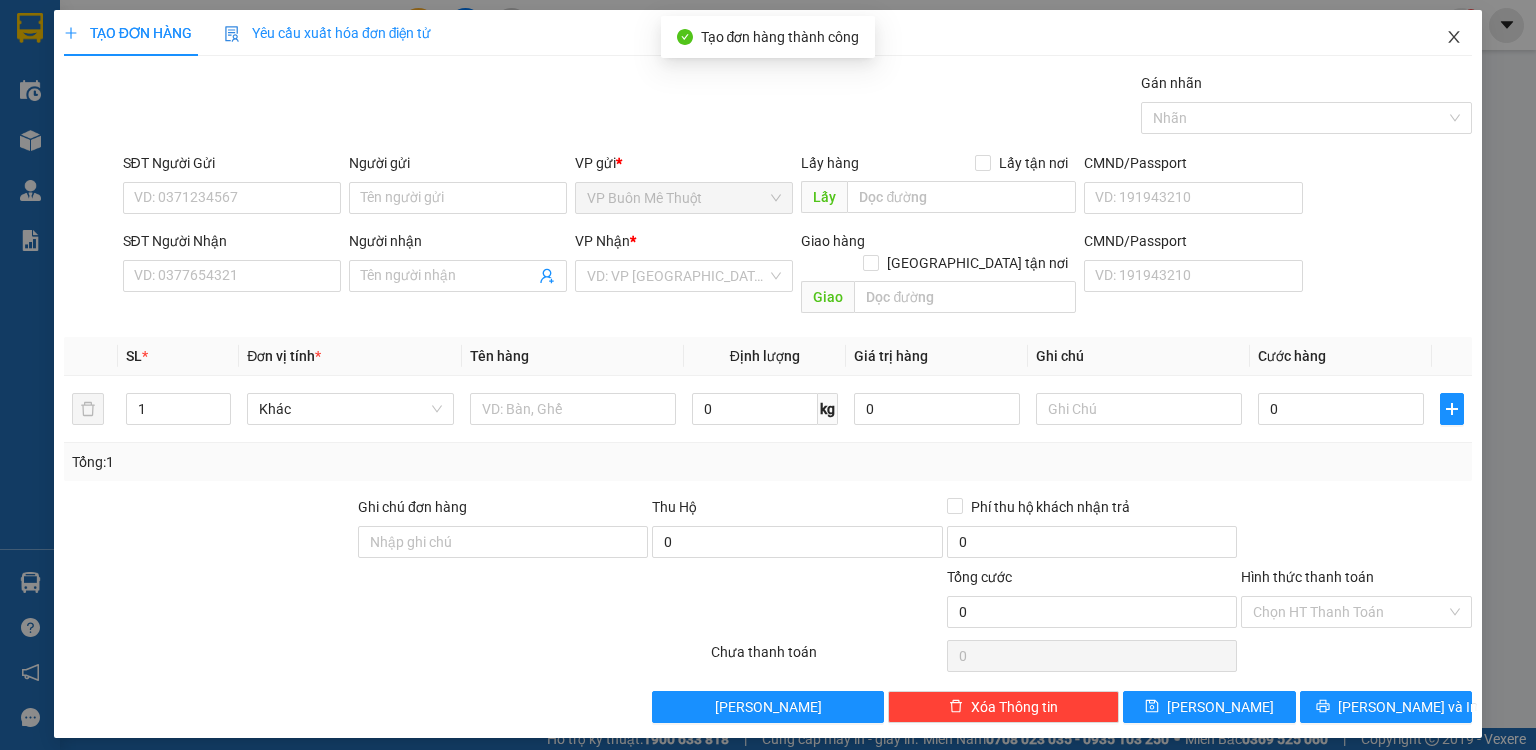 click 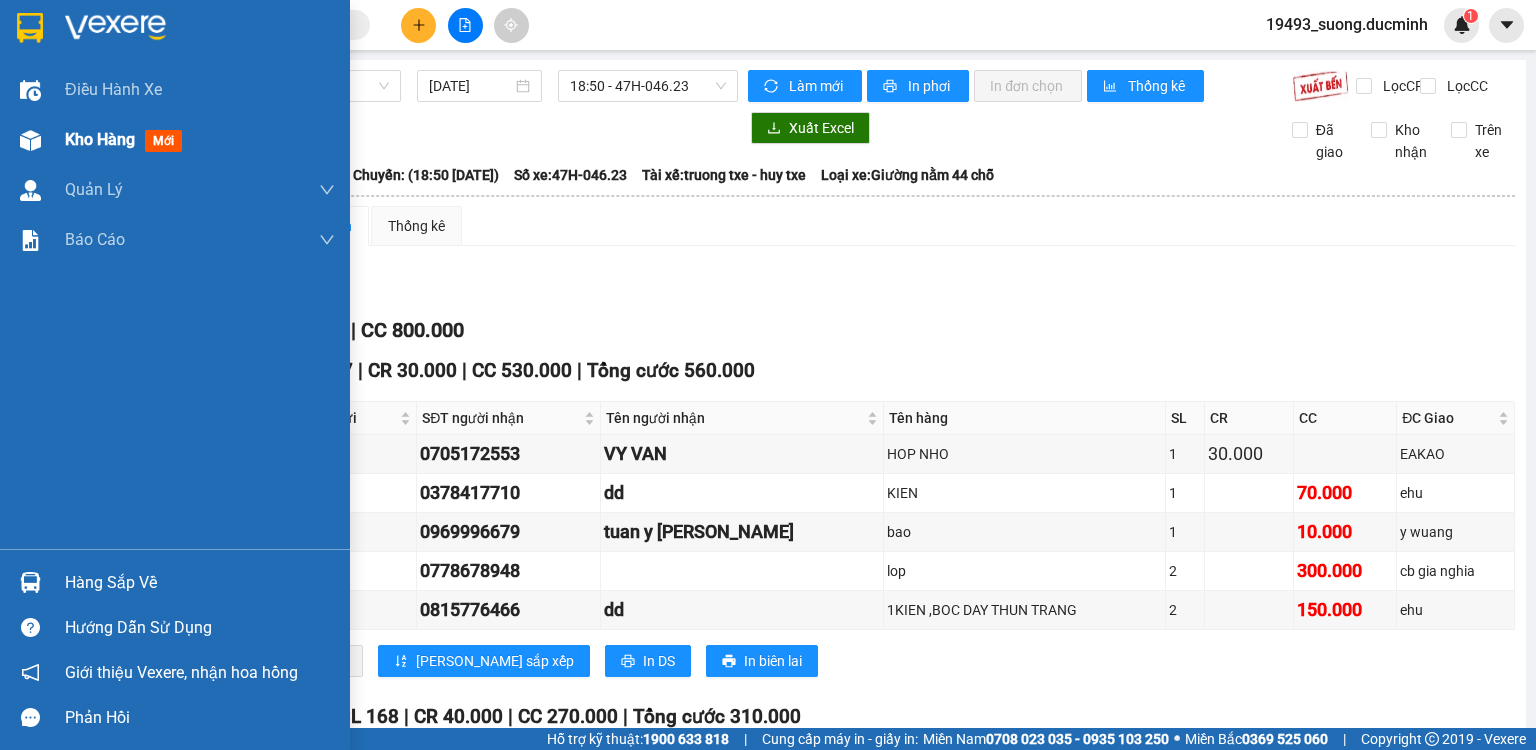 click on "Kho hàng" at bounding box center (100, 139) 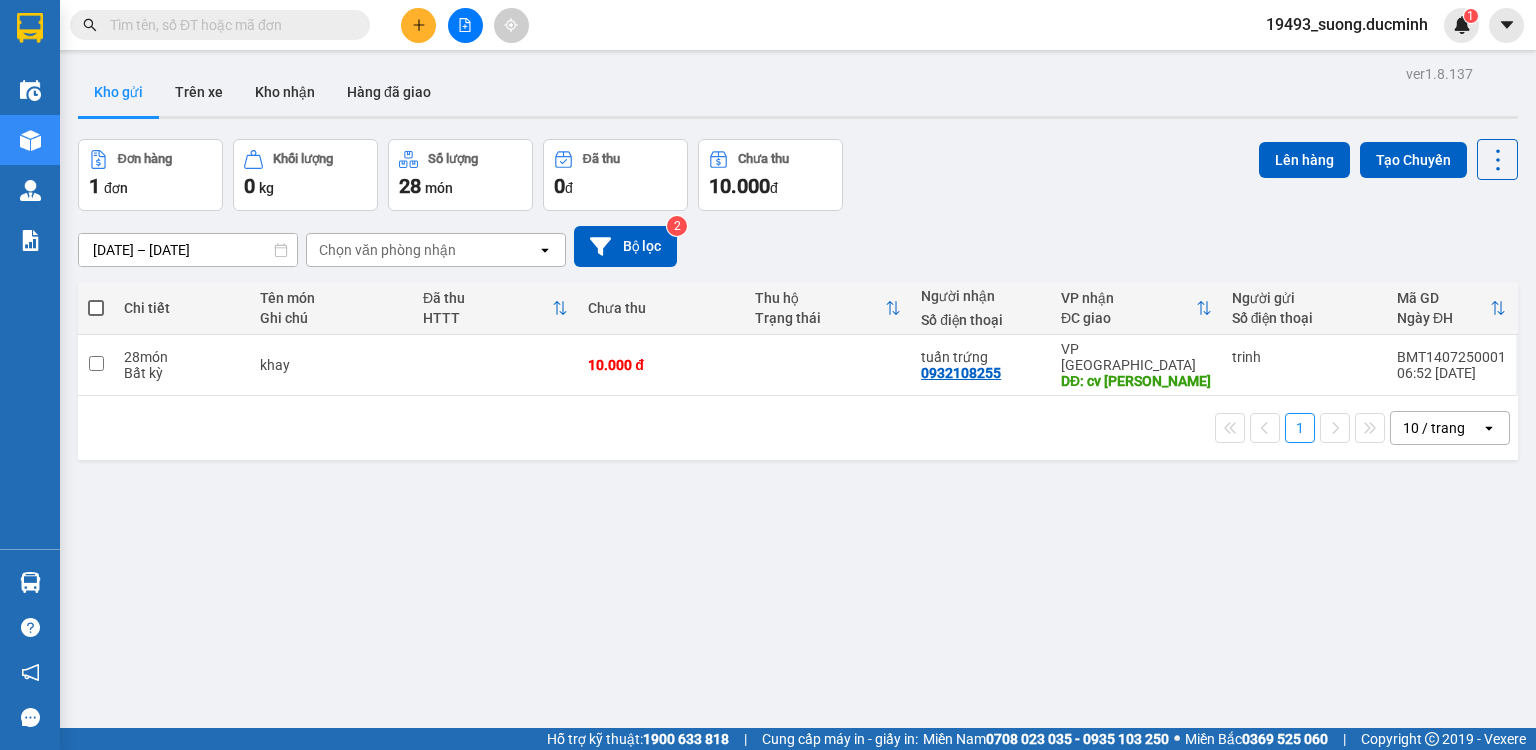 click at bounding box center [96, 308] 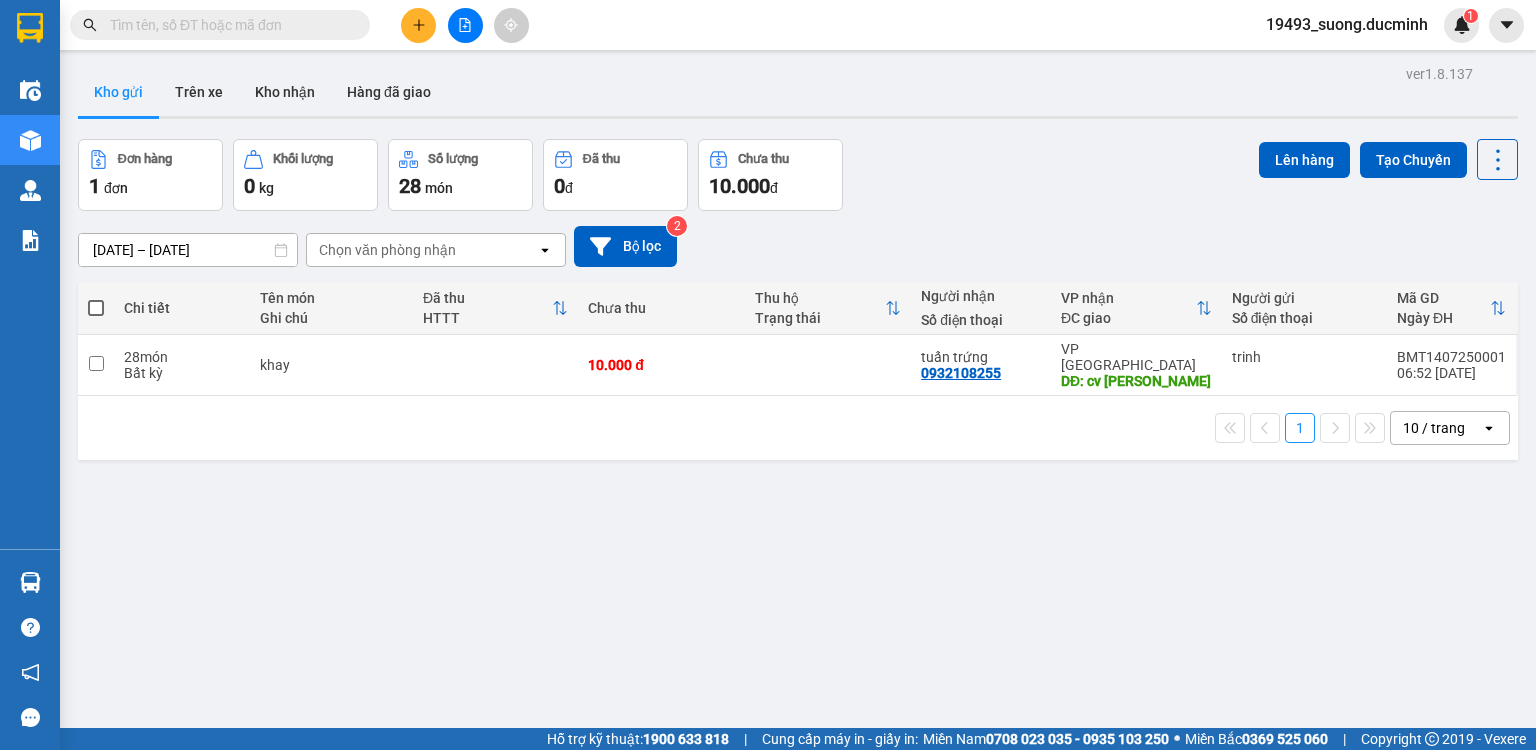 click at bounding box center [96, 308] 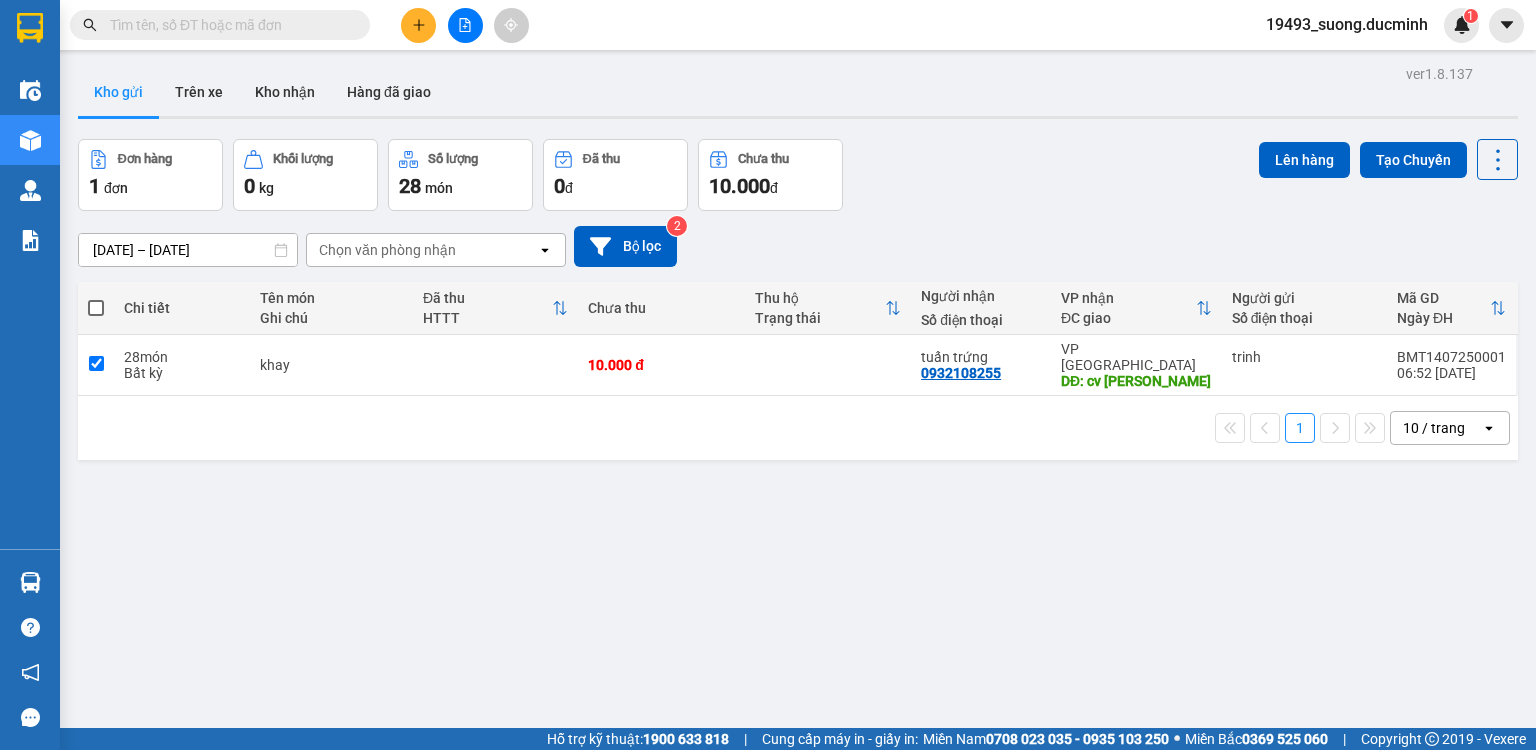checkbox on "true" 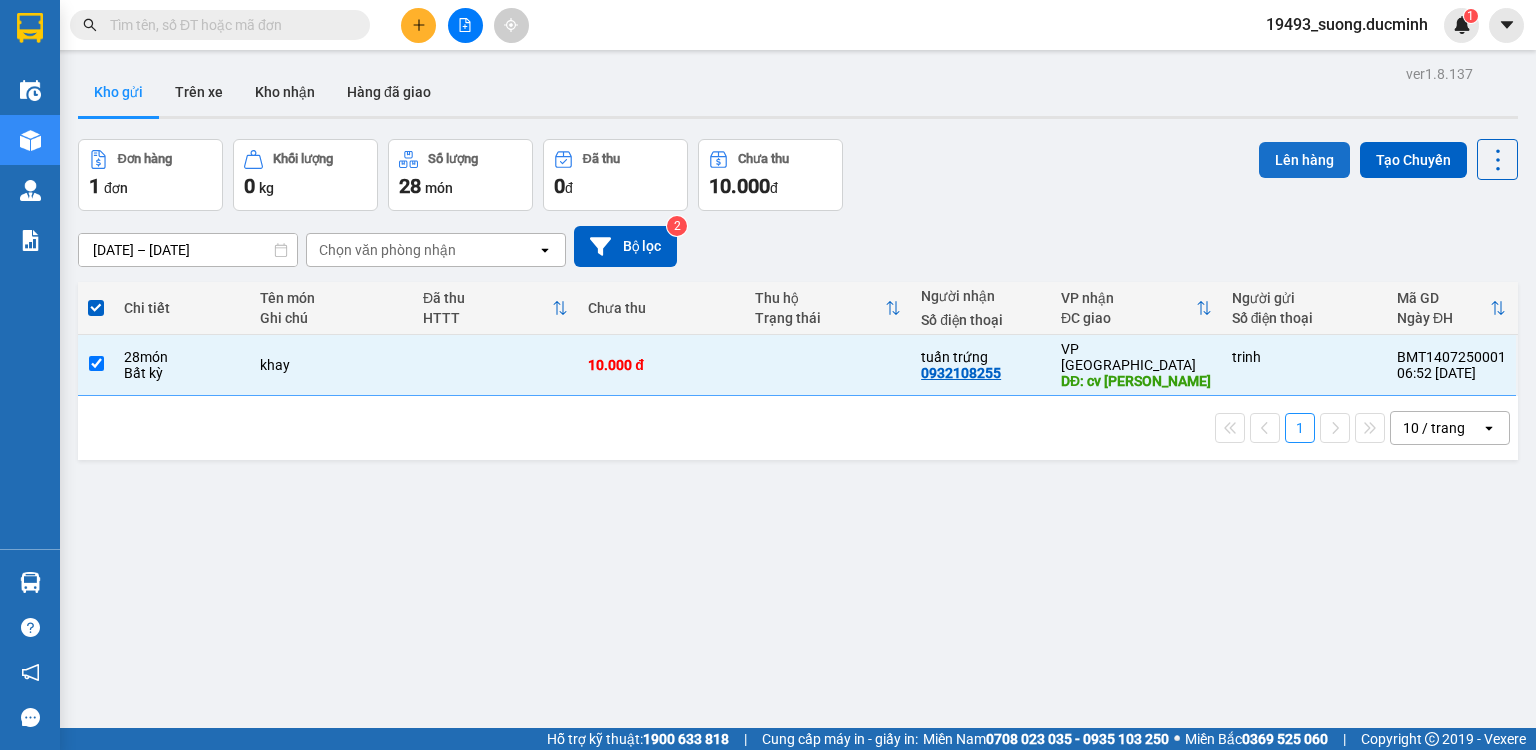 click on "Lên hàng" at bounding box center [1304, 160] 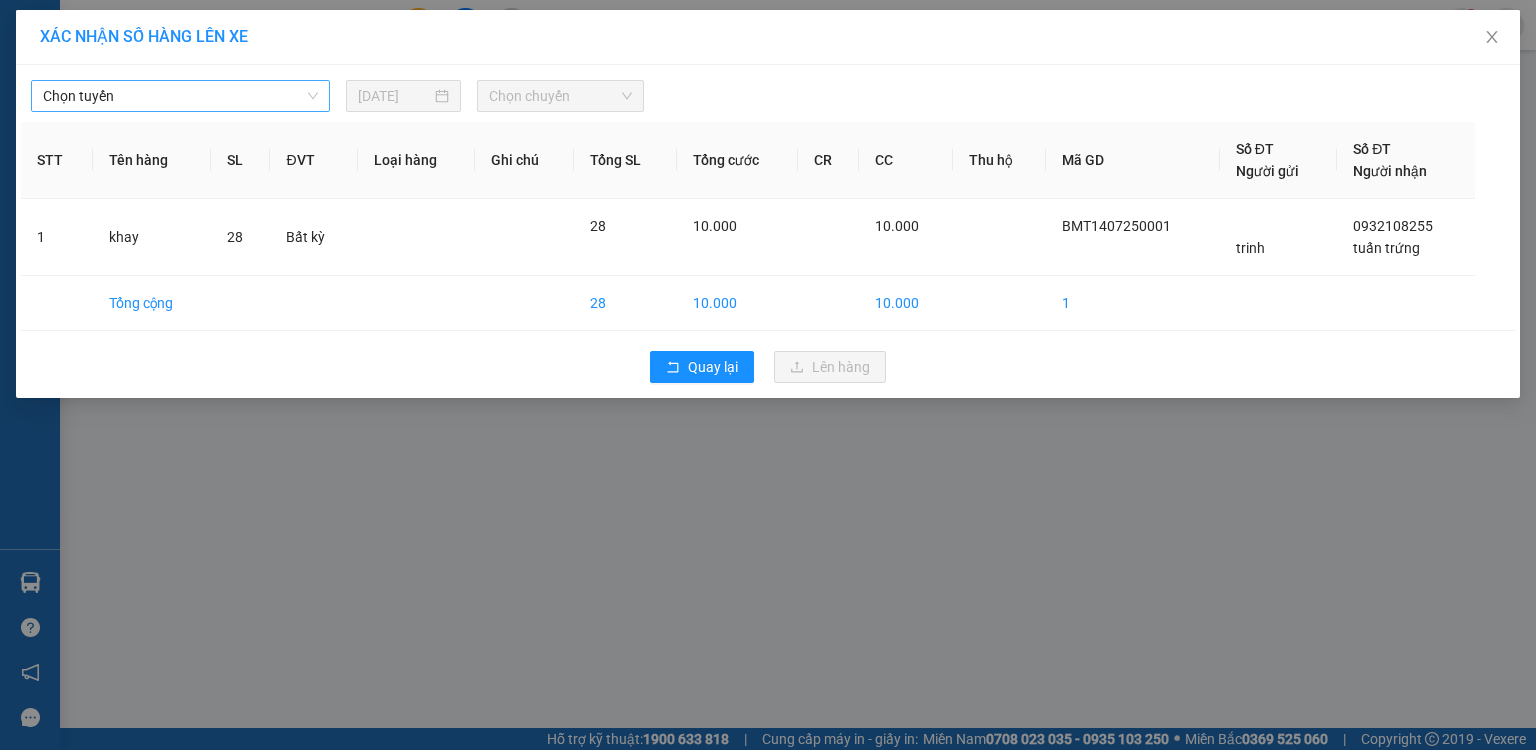 click on "Chọn tuyến" at bounding box center [180, 96] 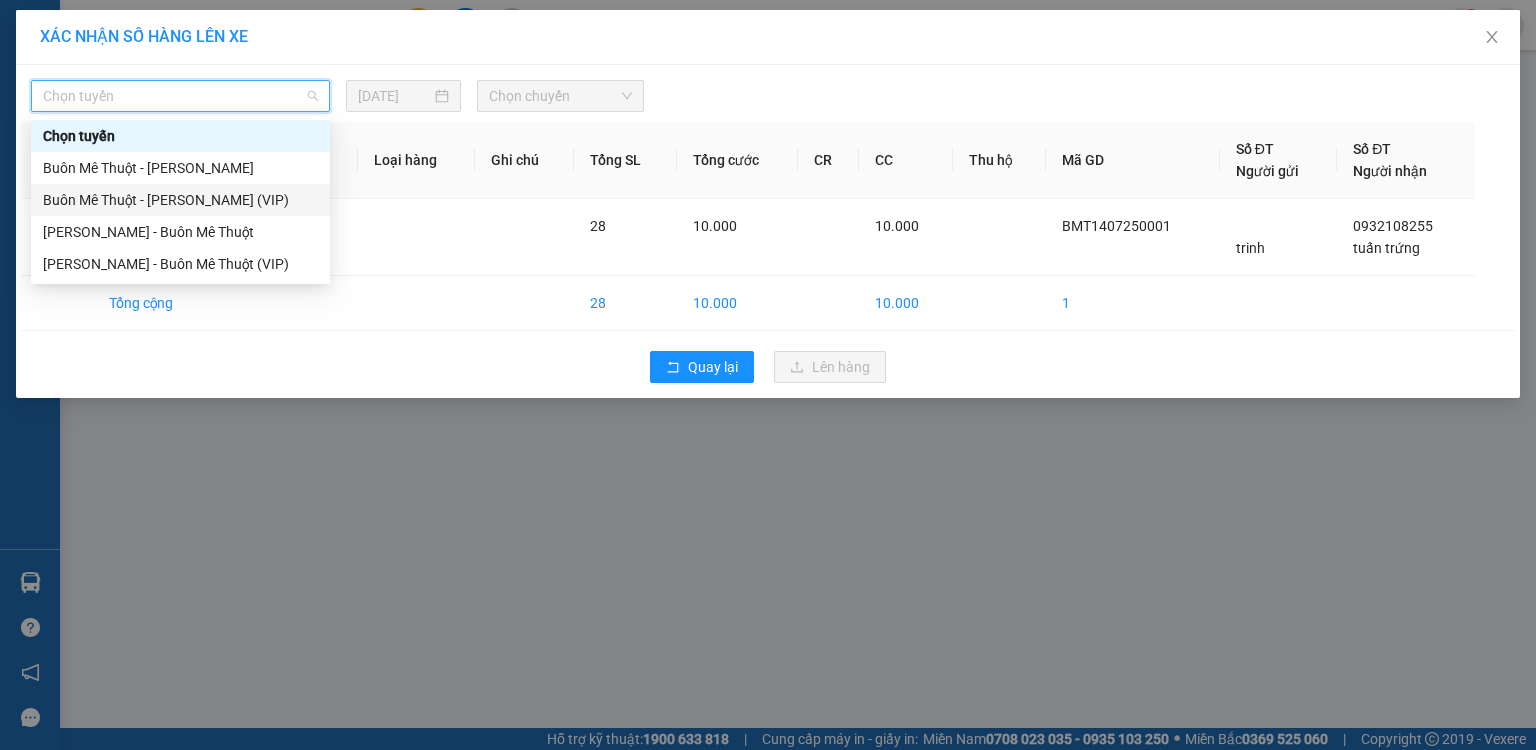 click on "Buôn Mê Thuột - [PERSON_NAME] (VIP)" at bounding box center [180, 200] 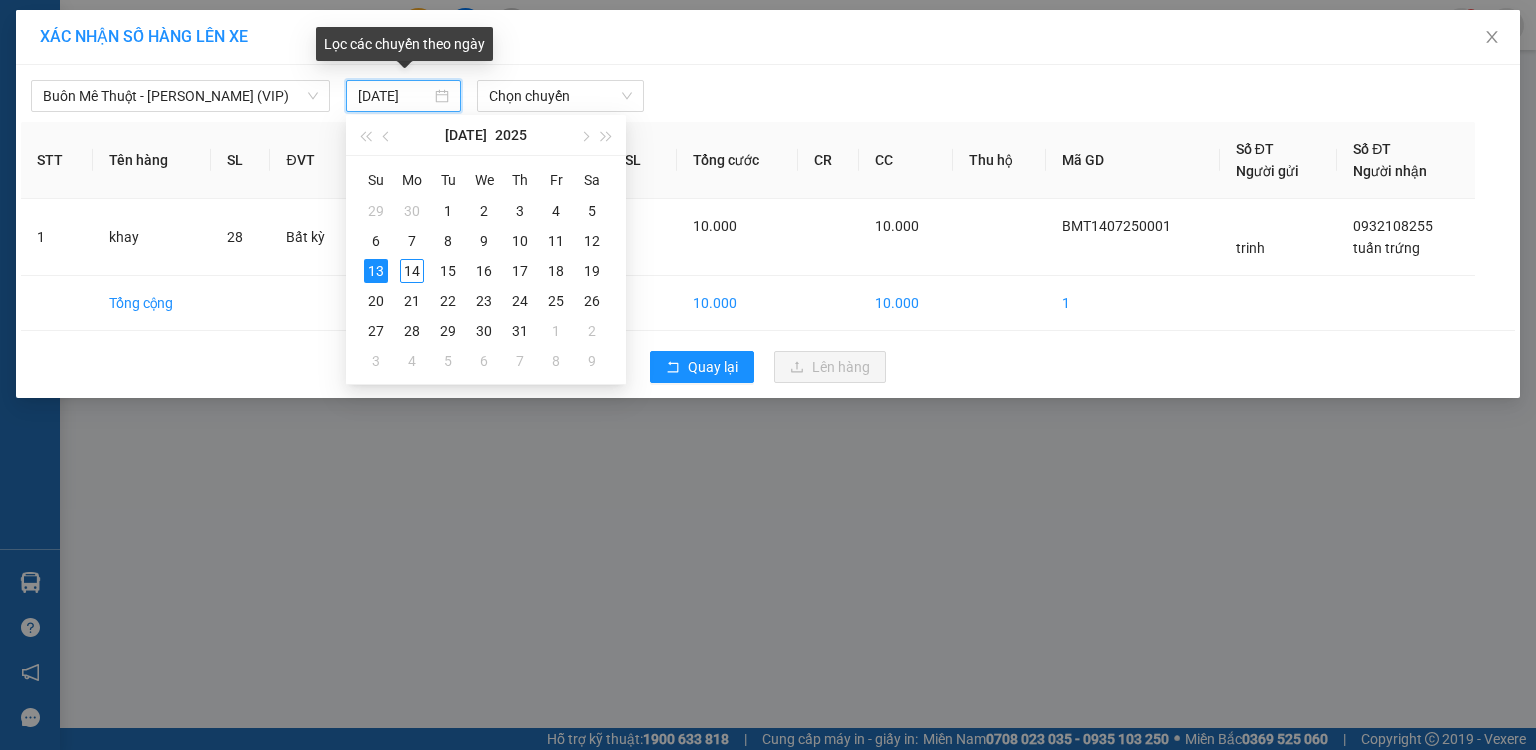 click on "[DATE]" at bounding box center (394, 96) 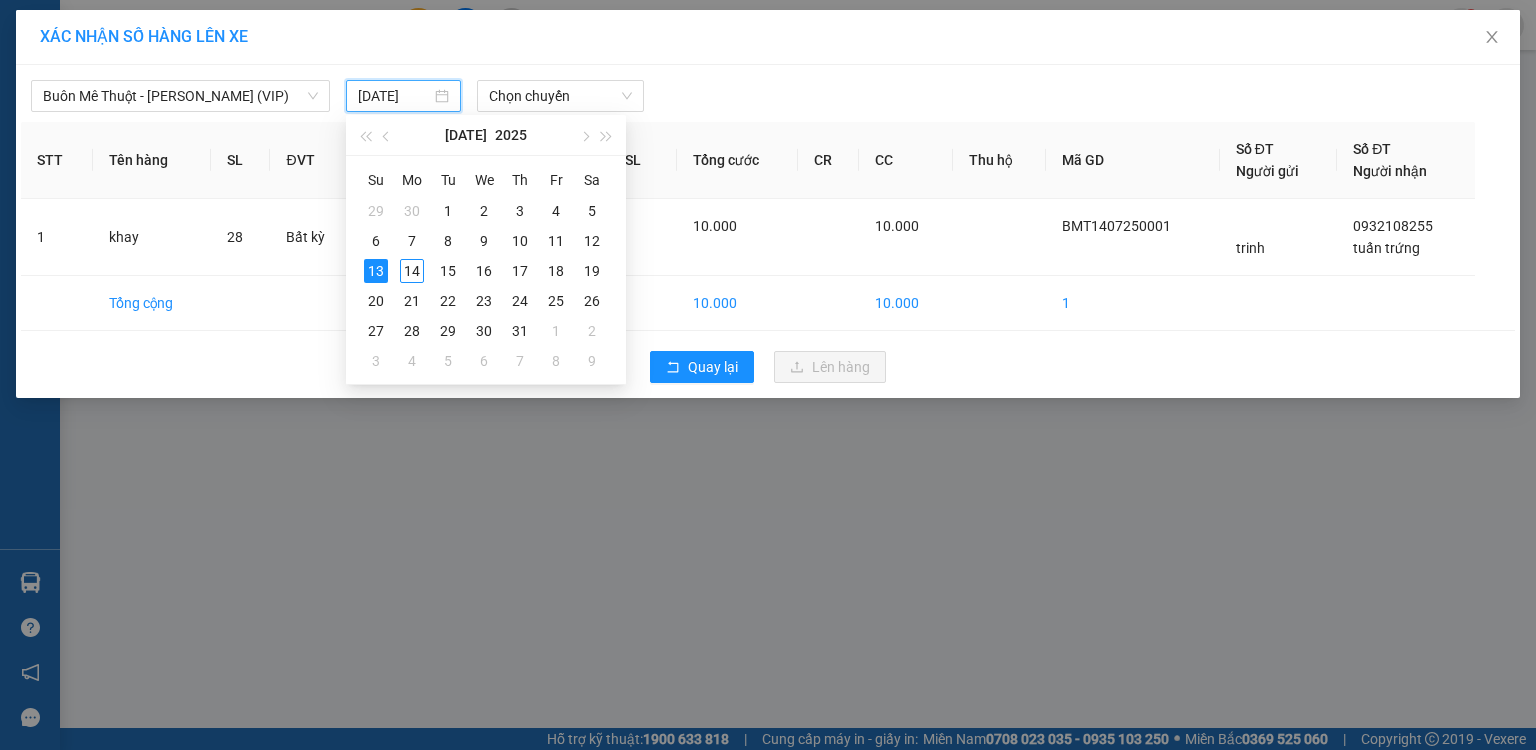 type on "[DATE]" 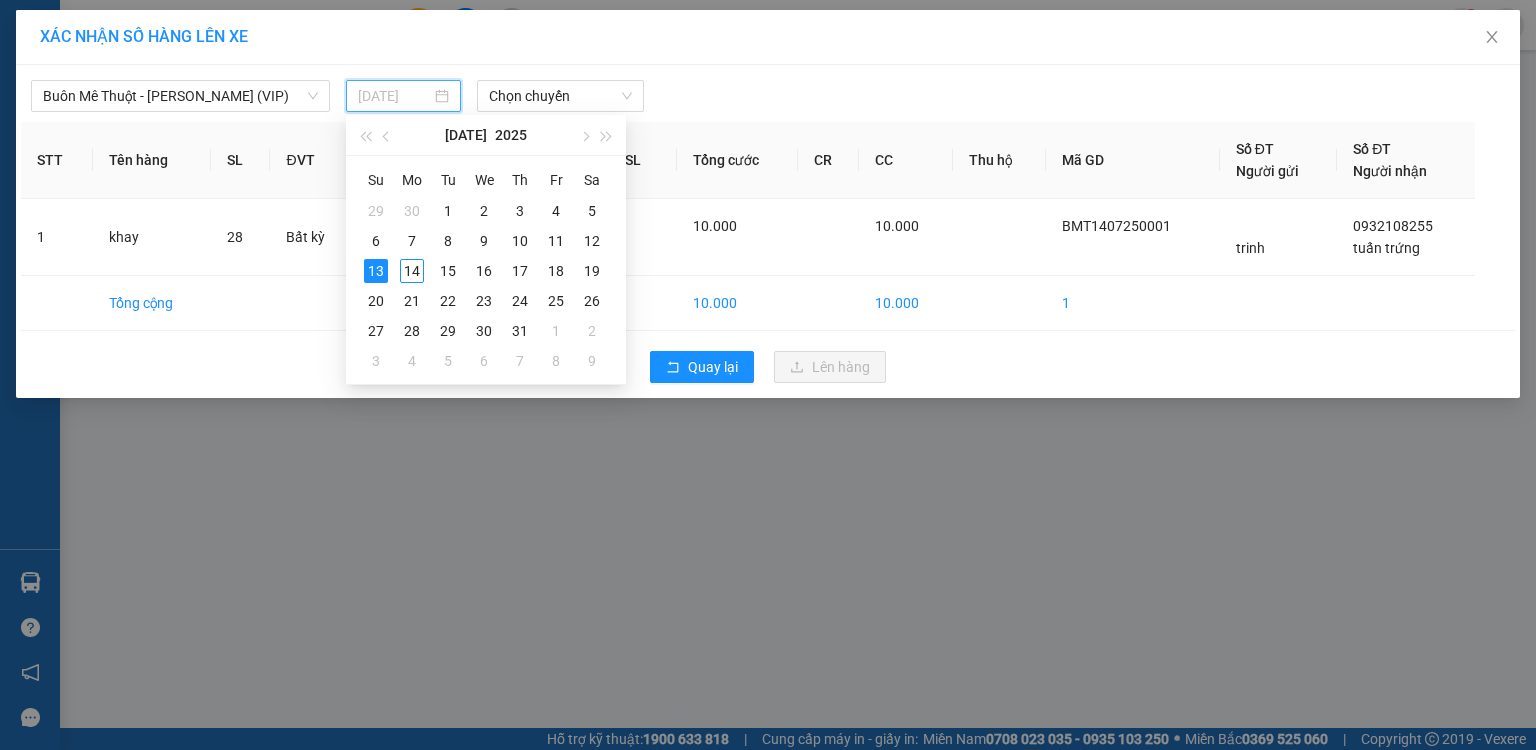 click on "13" at bounding box center [376, 271] 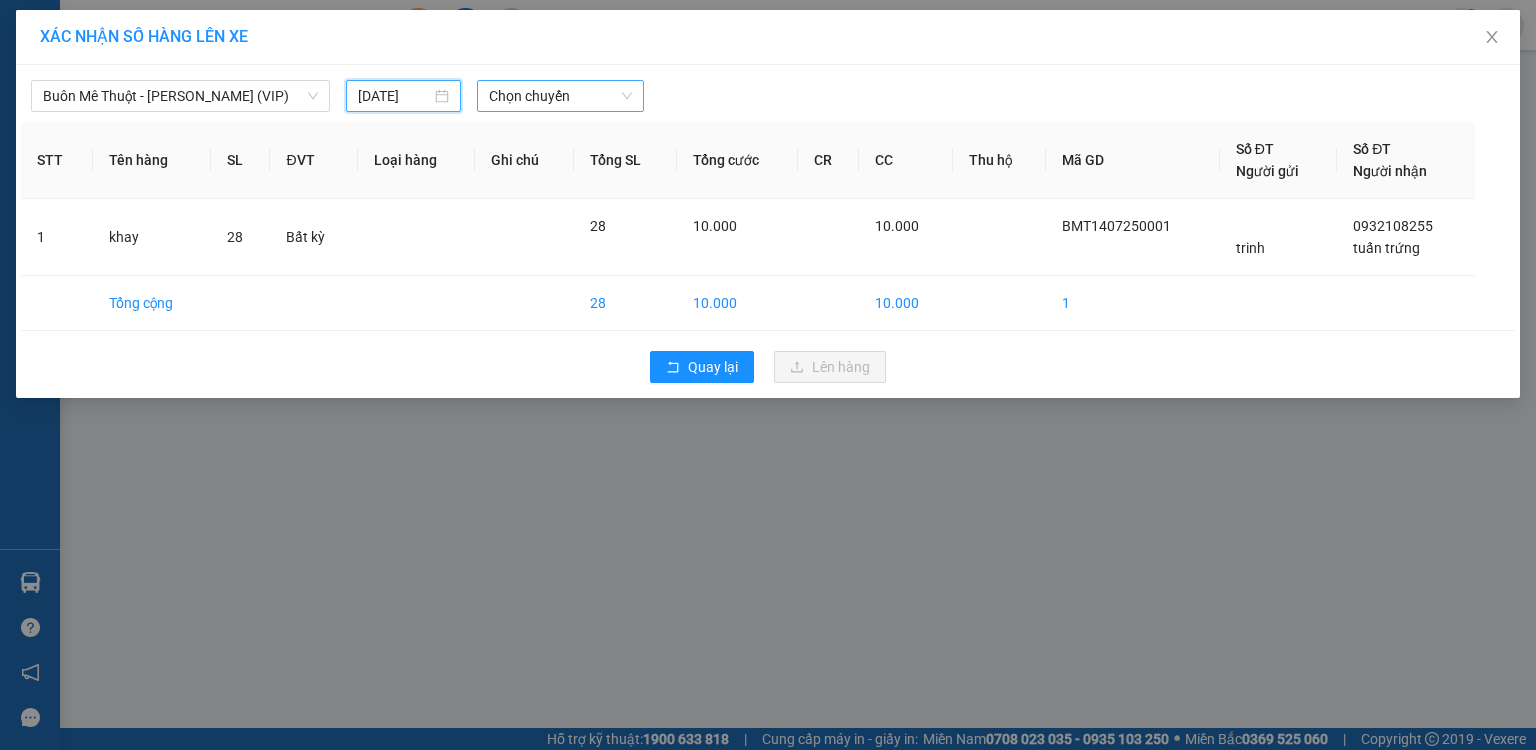 click on "Chọn chuyến" at bounding box center (561, 96) 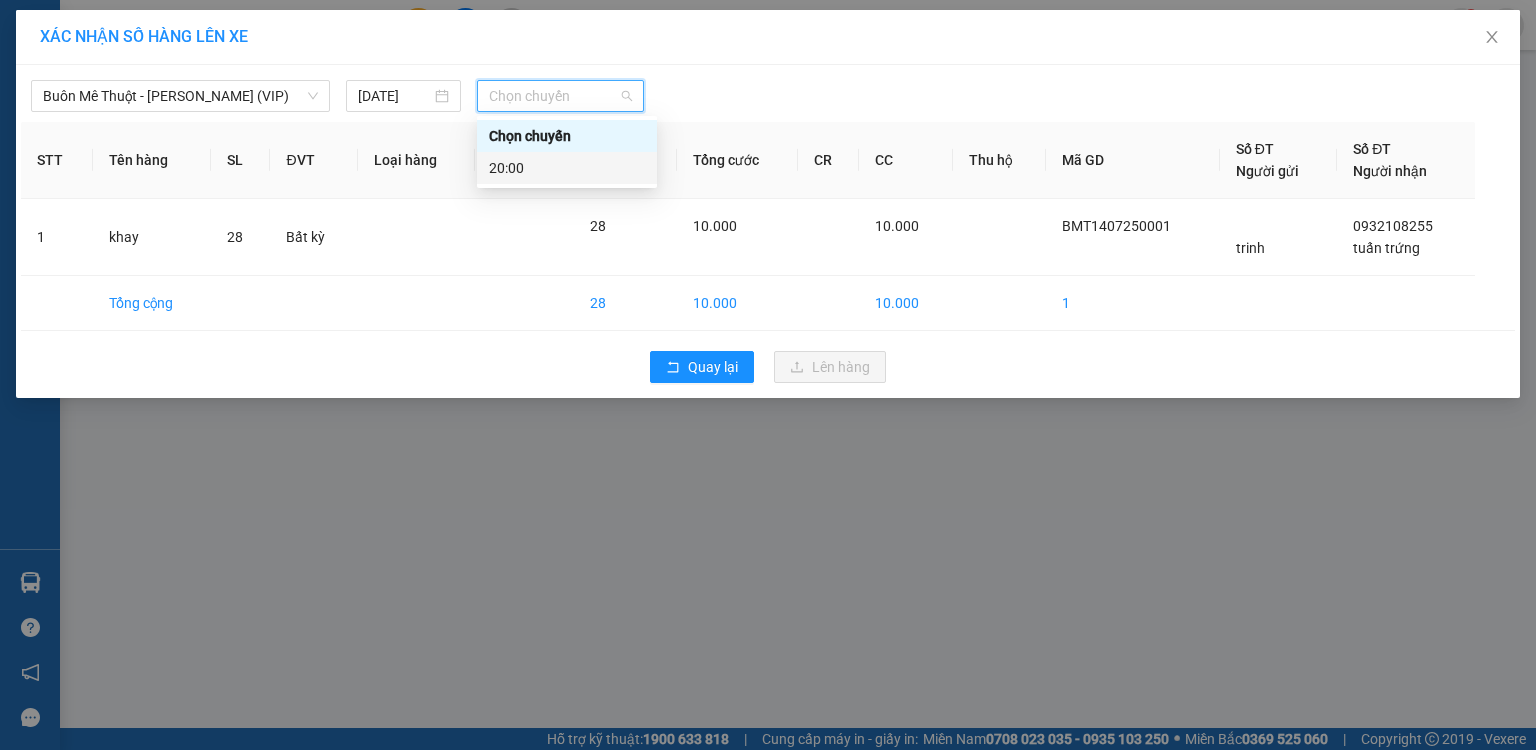 click on "20:00" at bounding box center (567, 168) 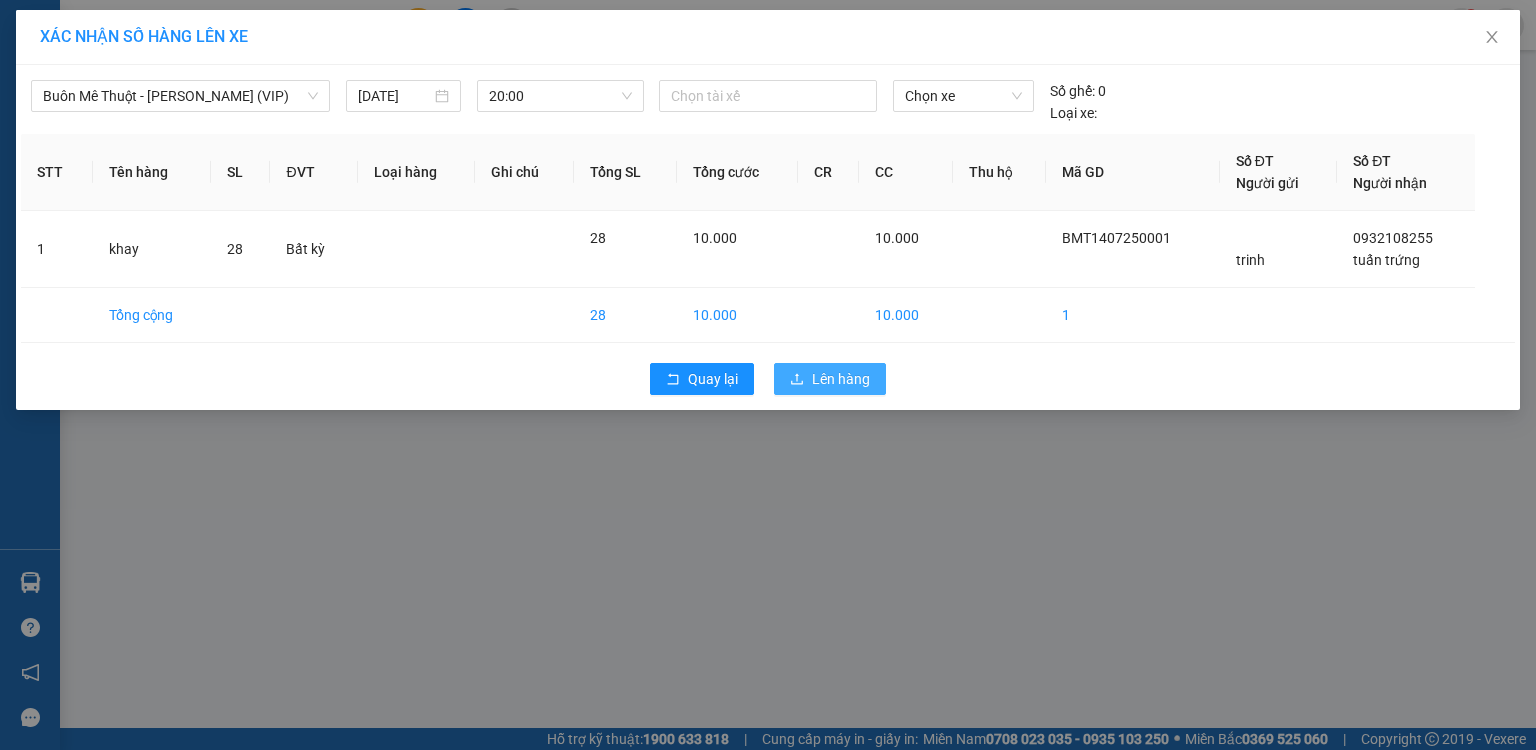 click on "Lên hàng" at bounding box center [830, 379] 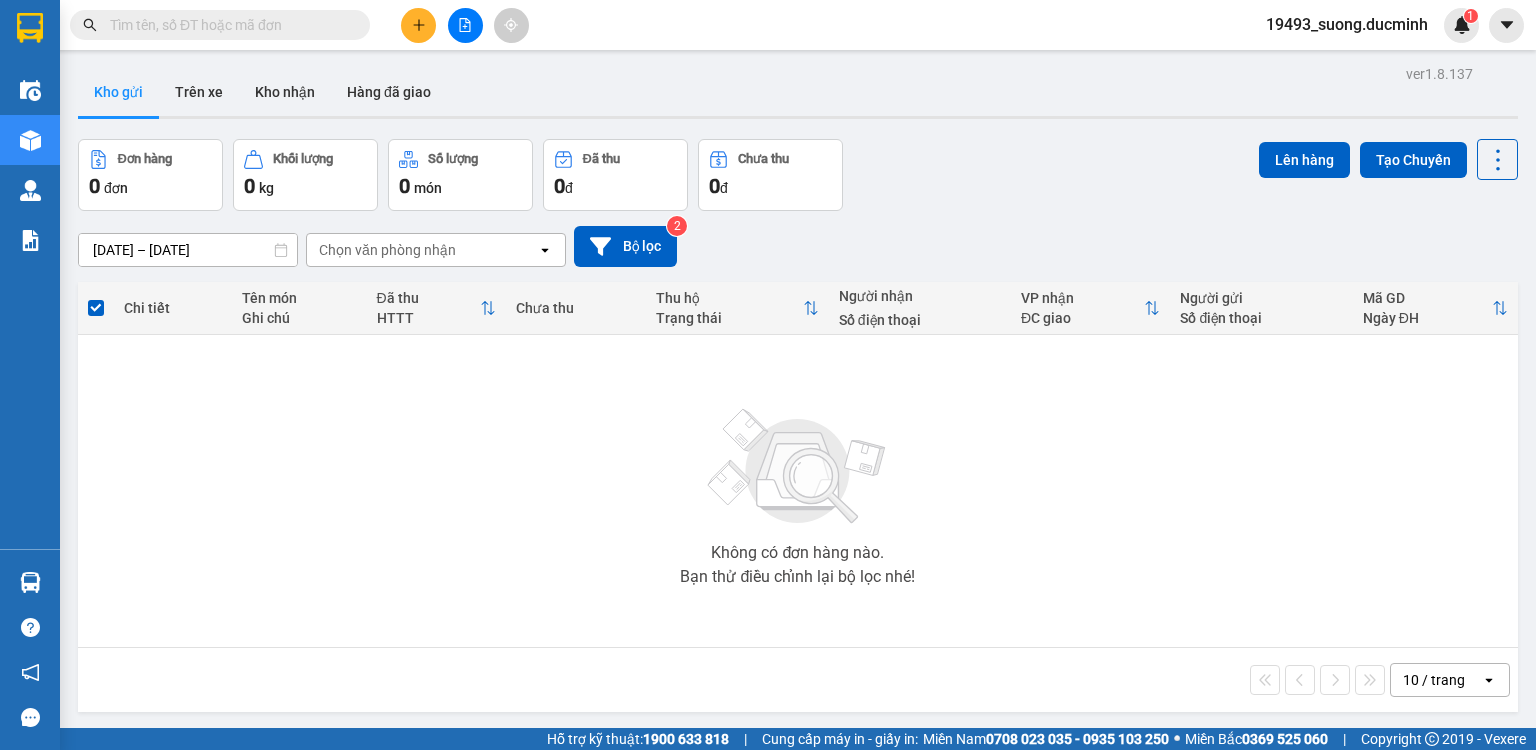 click on "ver  1.8.137 Kho gửi Trên xe Kho nhận Hàng đã giao Đơn hàng 0 đơn Khối lượng 0 kg Số lượng 0 món Đã thu 0  đ Chưa thu 0  đ Lên hàng Tạo Chuyến [DATE] – [DATE] Press the down arrow key to interact with the calendar and select a date. Press the escape button to close the calendar. Selected date range is from [DATE] to [DATE]. Chọn văn phòng nhận open Bộ lọc 2 Chi tiết Tên món Ghi chú Đã thu HTTT Chưa thu Thu hộ Trạng thái Người nhận Số điện thoại VP nhận ĐC giao Người gửi Số điện thoại Mã GD Ngày ĐH Không có đơn hàng nào. Bạn thử điều chỉnh lại bộ lọc nhé! 10 / trang open Đang tải dữ liệu" at bounding box center [768, 364] 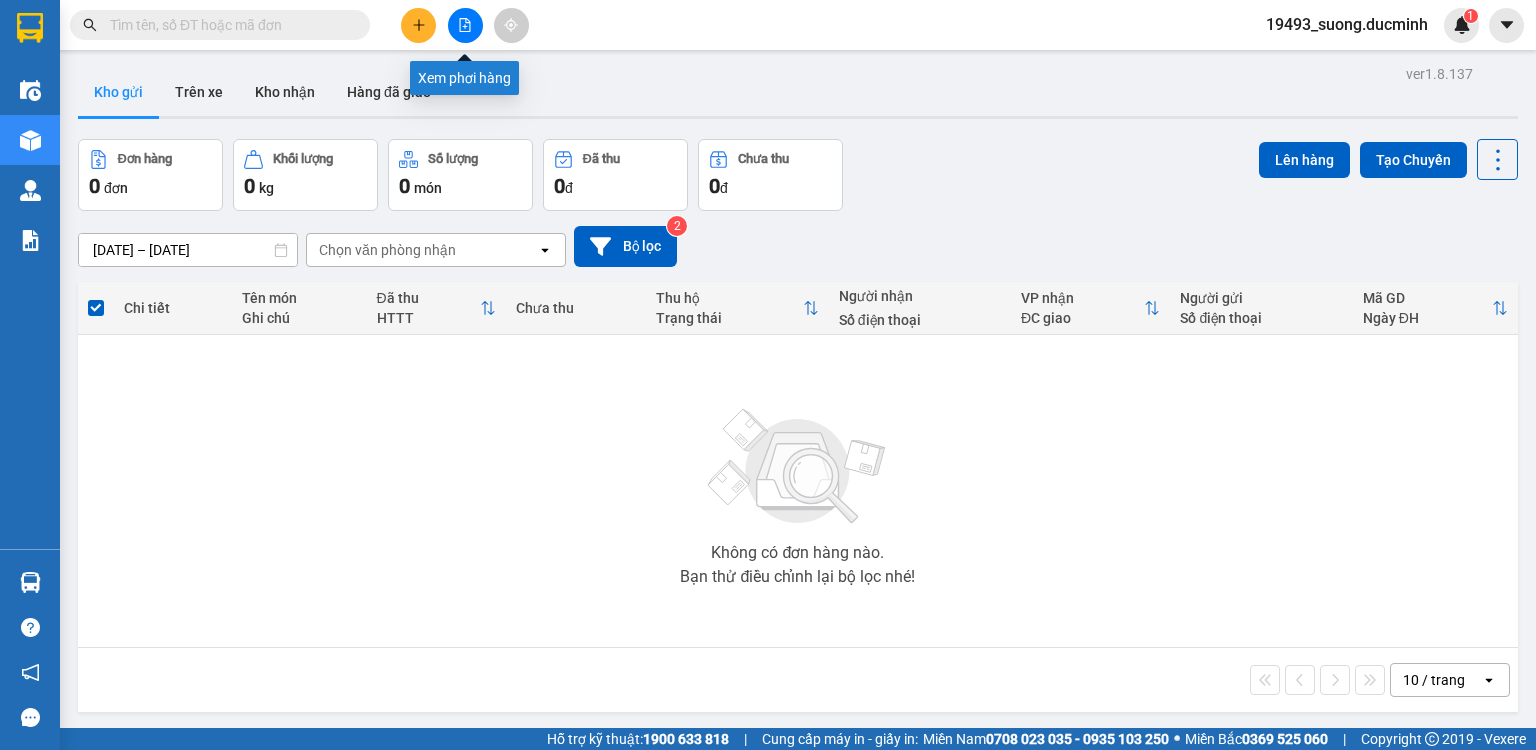click 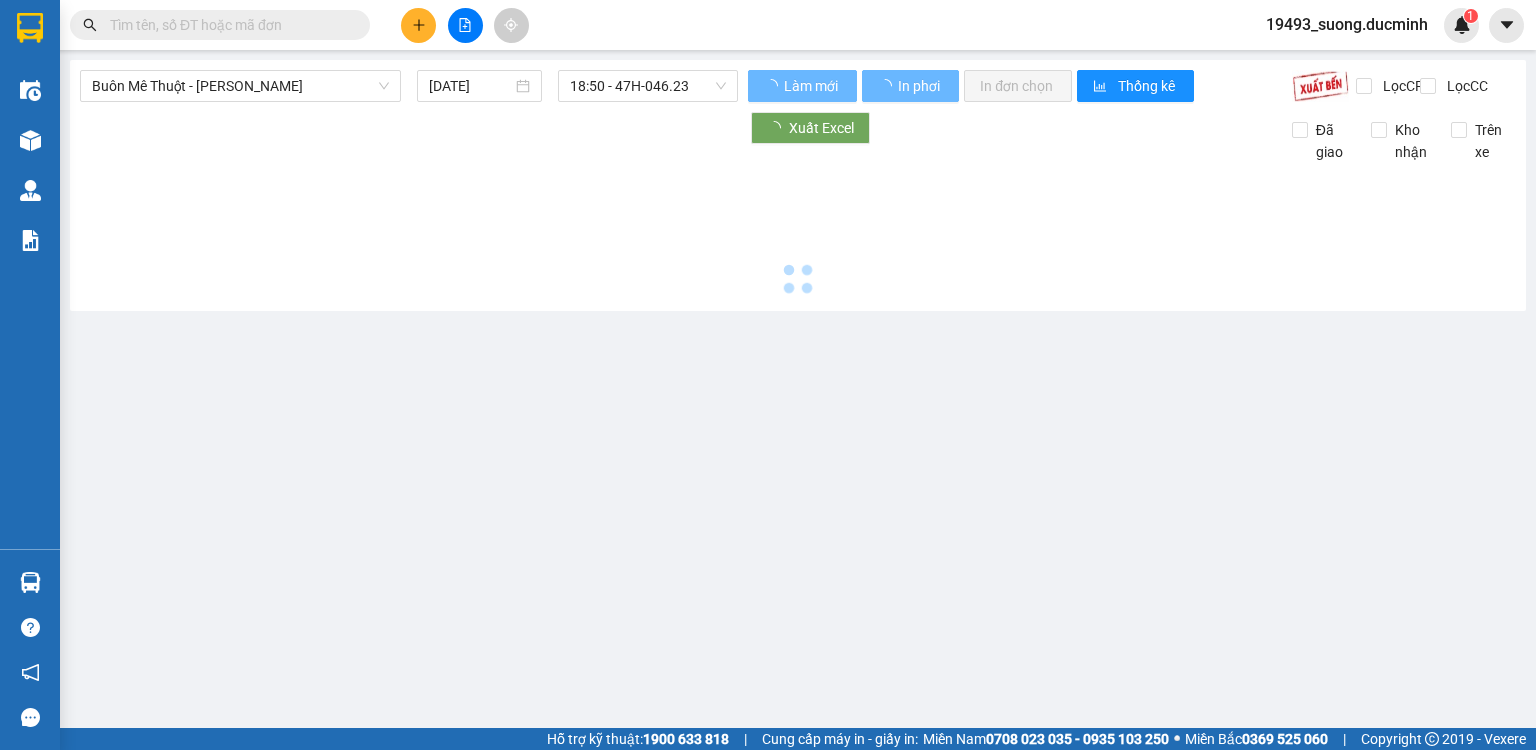 type on "[DATE]" 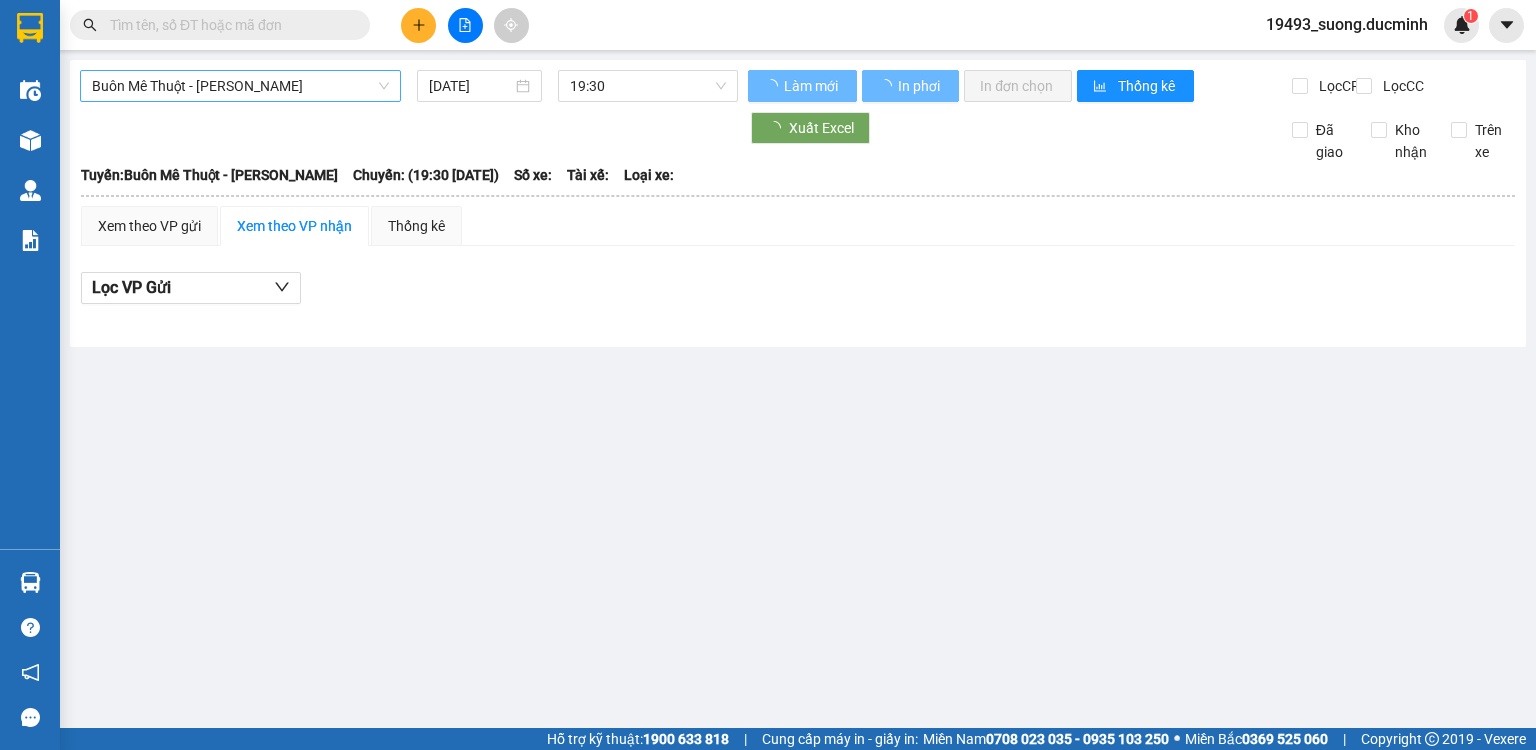 click on "Buôn Mê Thuột - [PERSON_NAME]" at bounding box center (240, 86) 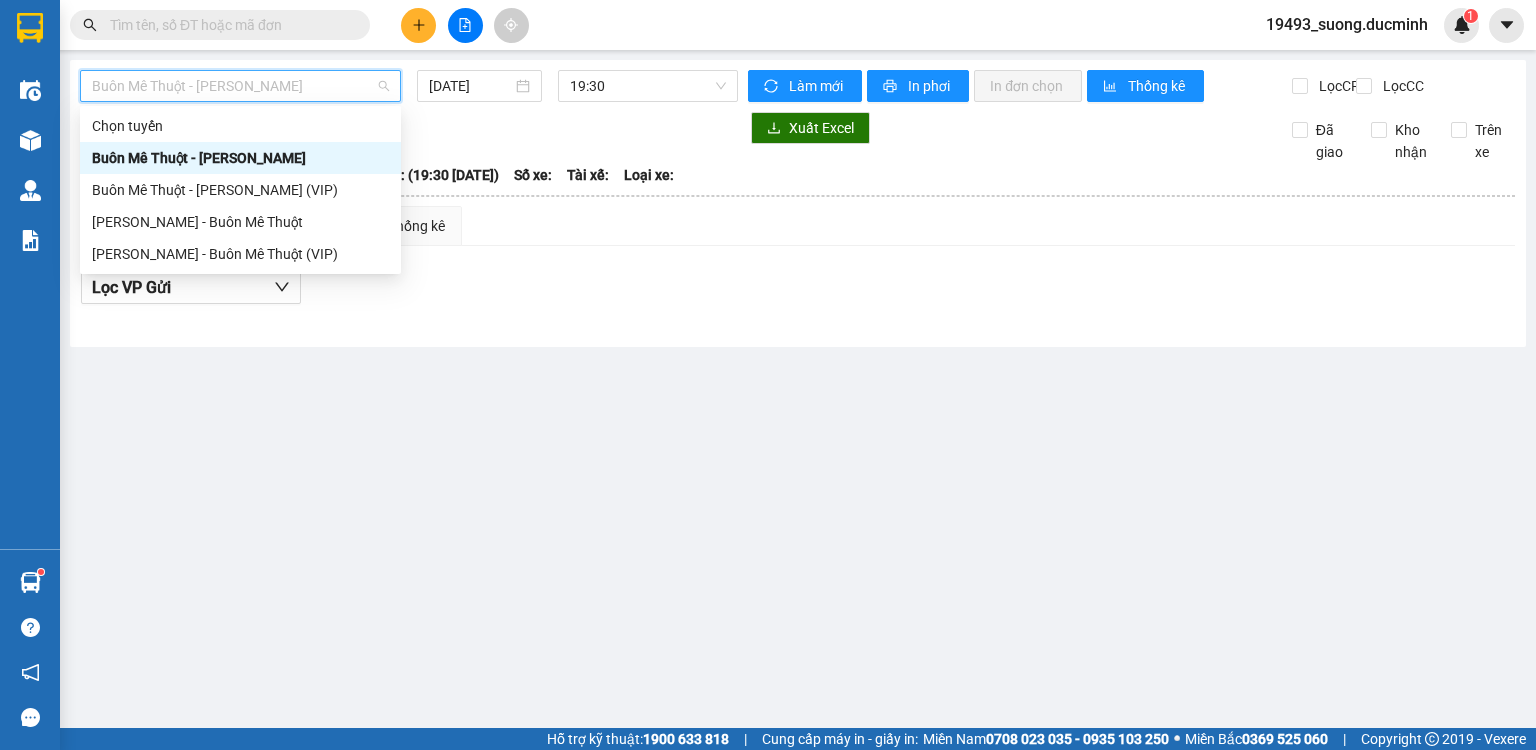 click on "Buôn Mê Thuột - [PERSON_NAME]" at bounding box center [240, 86] 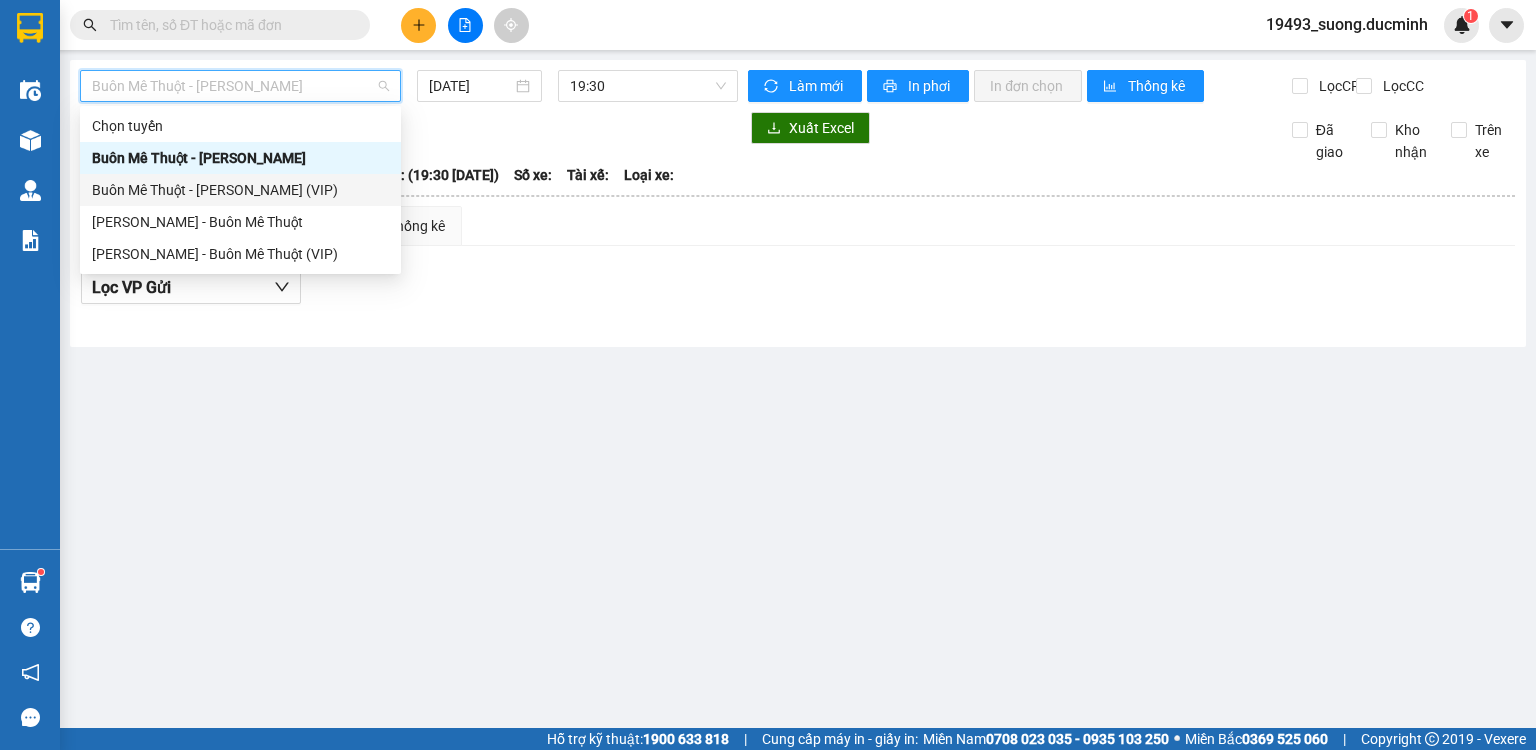 click on "Buôn Mê Thuột - [PERSON_NAME] (VIP)" at bounding box center (240, 190) 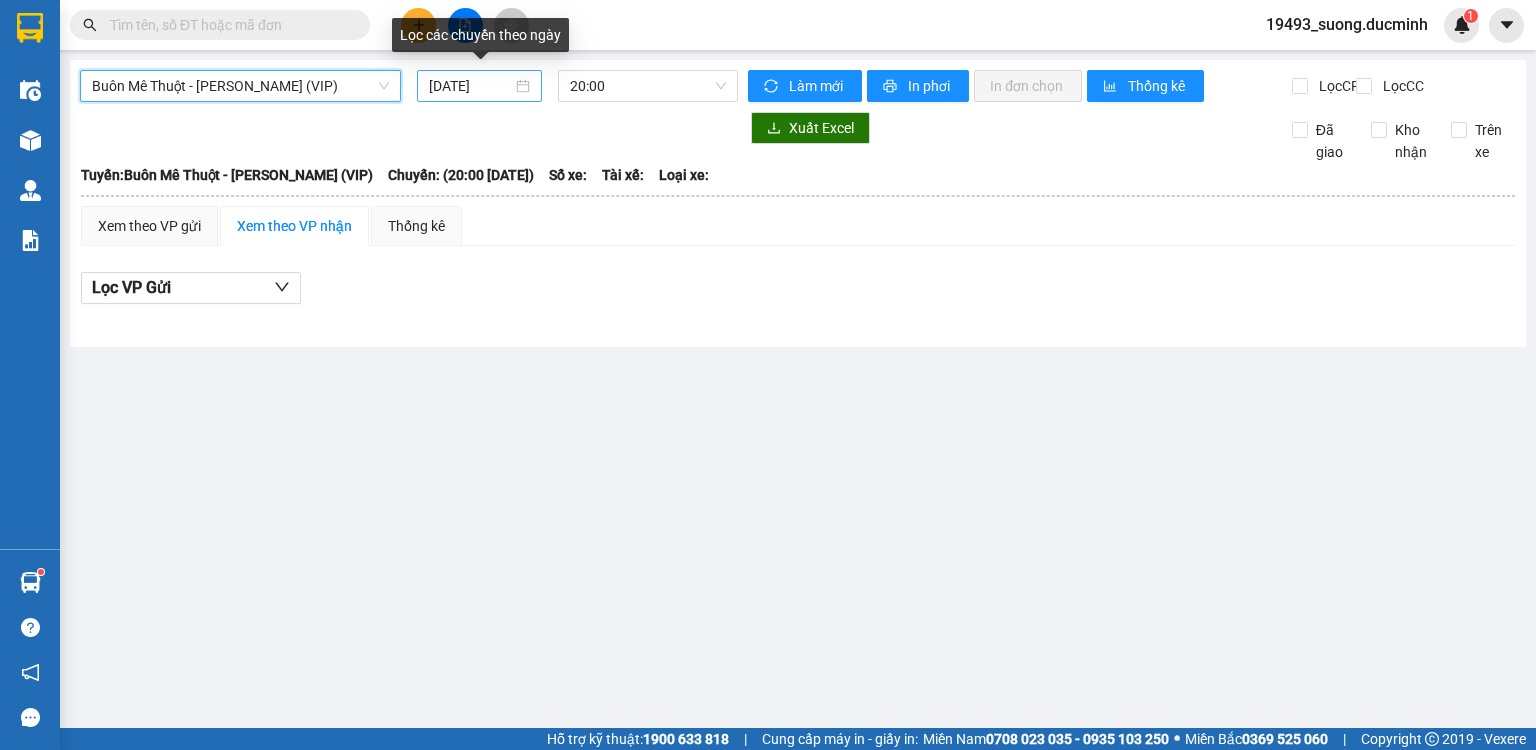 click on "[DATE]" at bounding box center [470, 86] 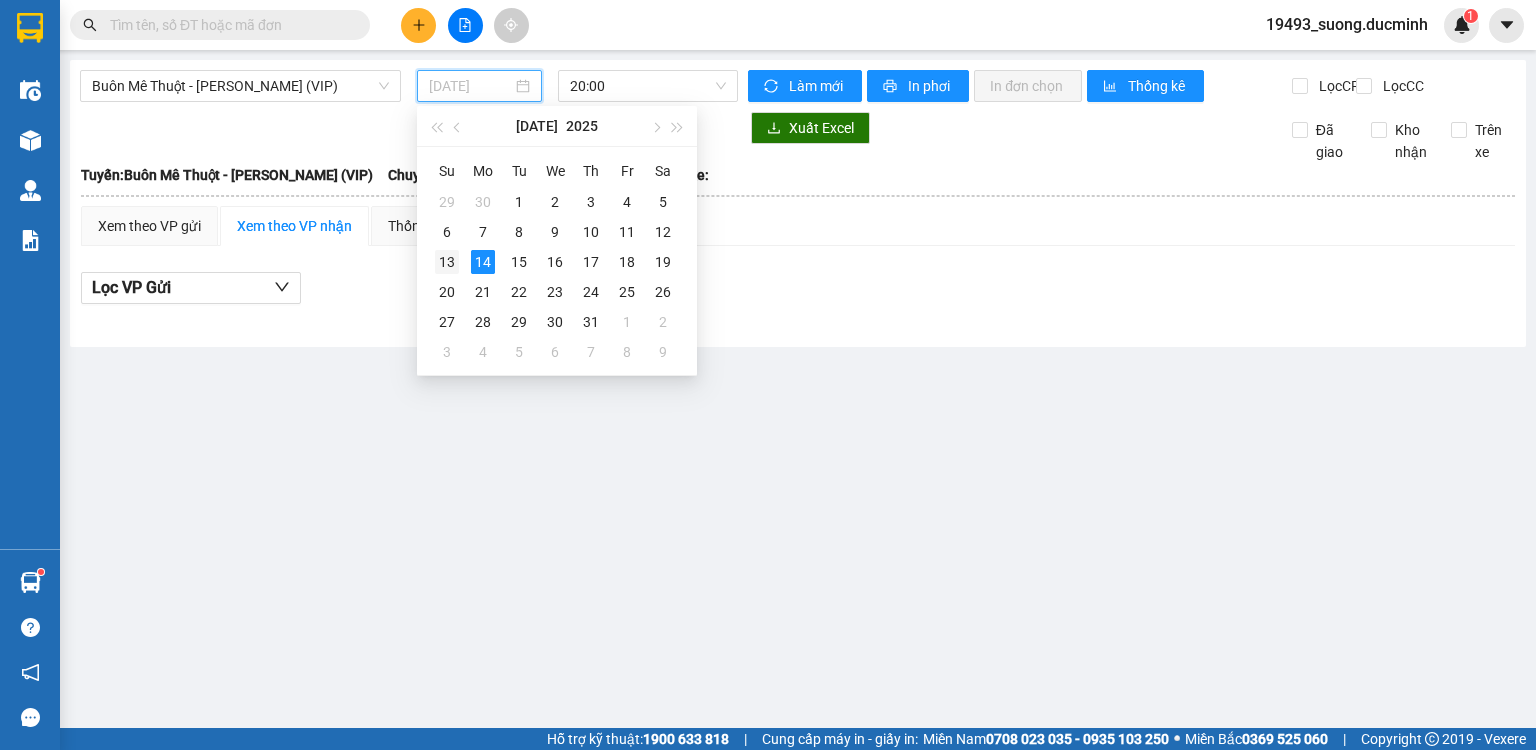 click on "13" at bounding box center (447, 262) 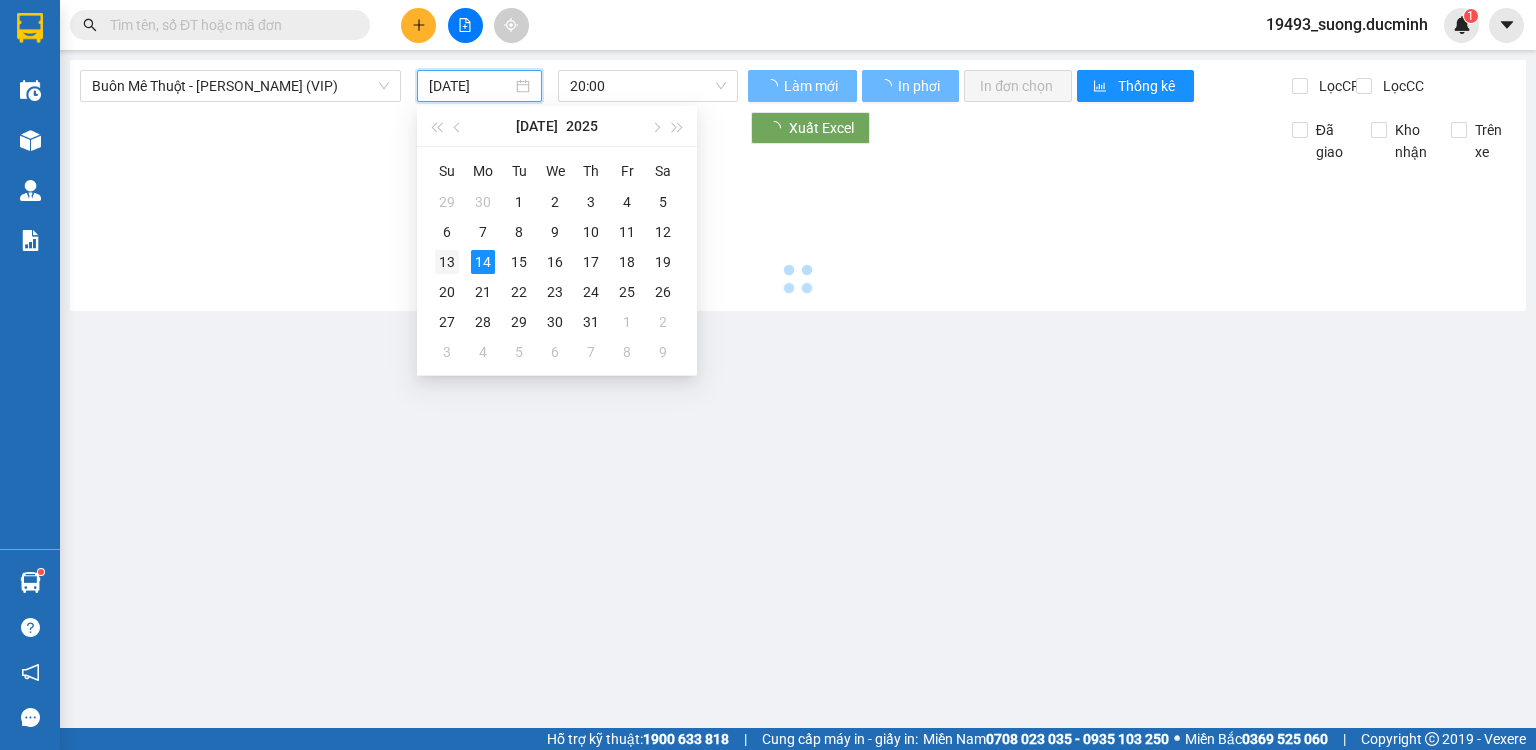 type on "[DATE]" 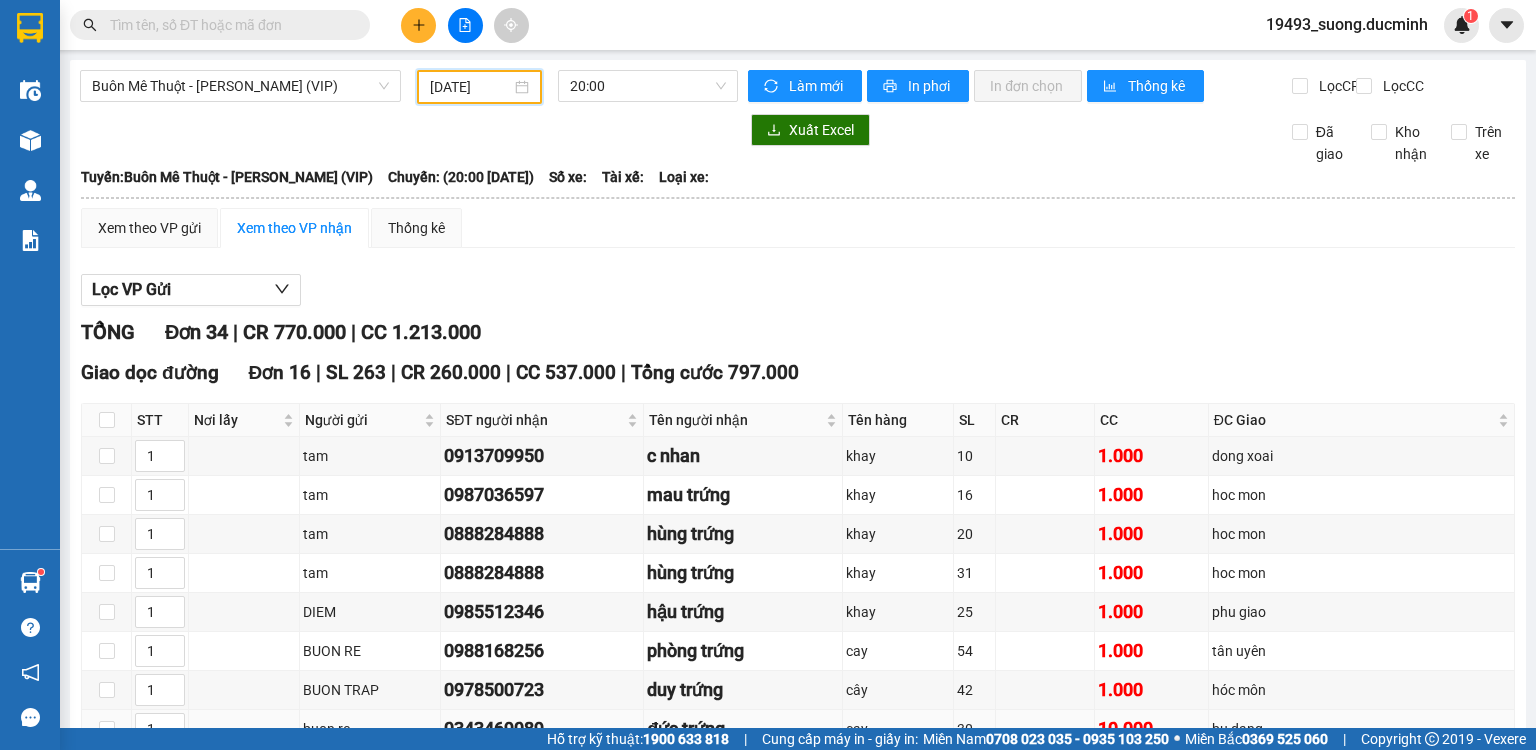 scroll, scrollTop: 400, scrollLeft: 0, axis: vertical 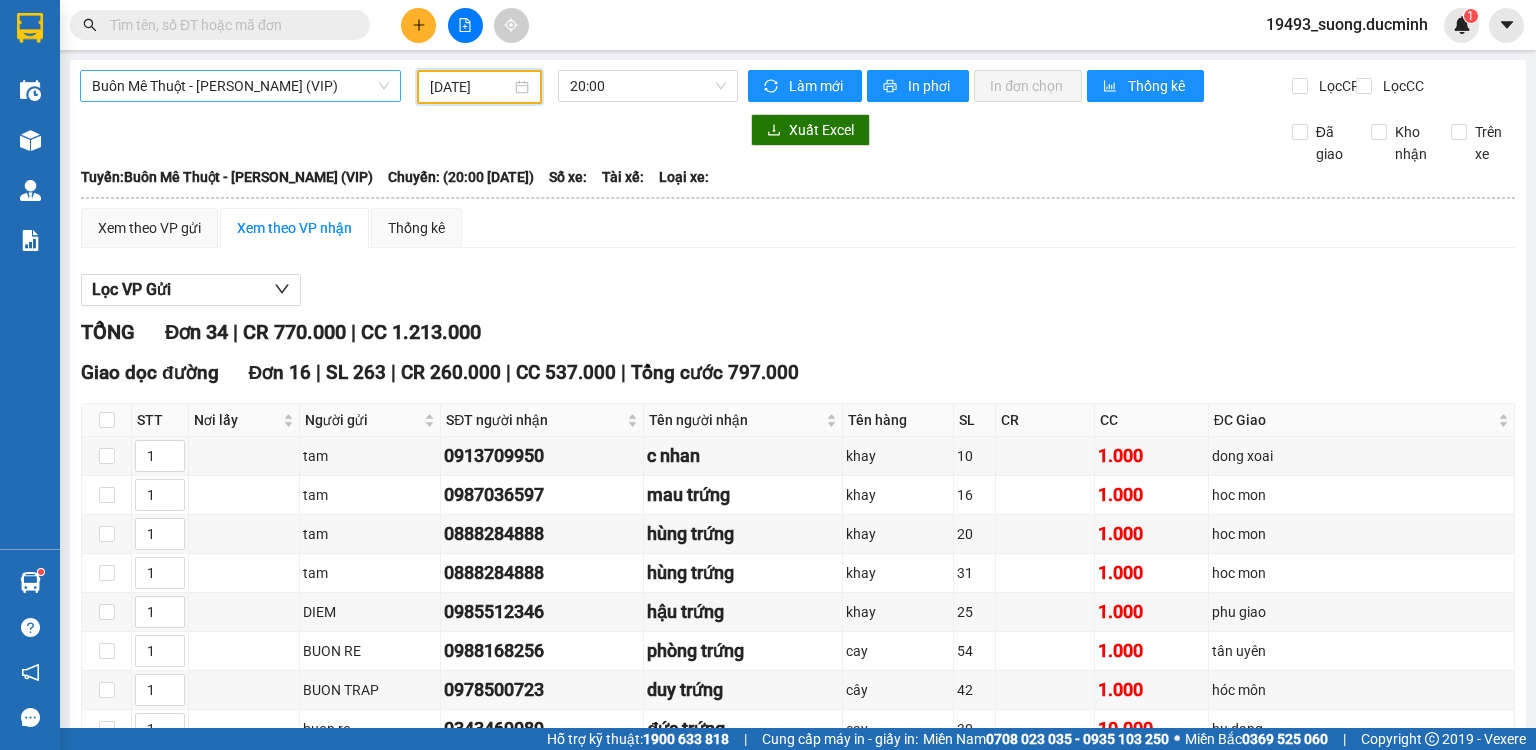 click on "Buôn Mê Thuột - [PERSON_NAME] (VIP)" at bounding box center [240, 86] 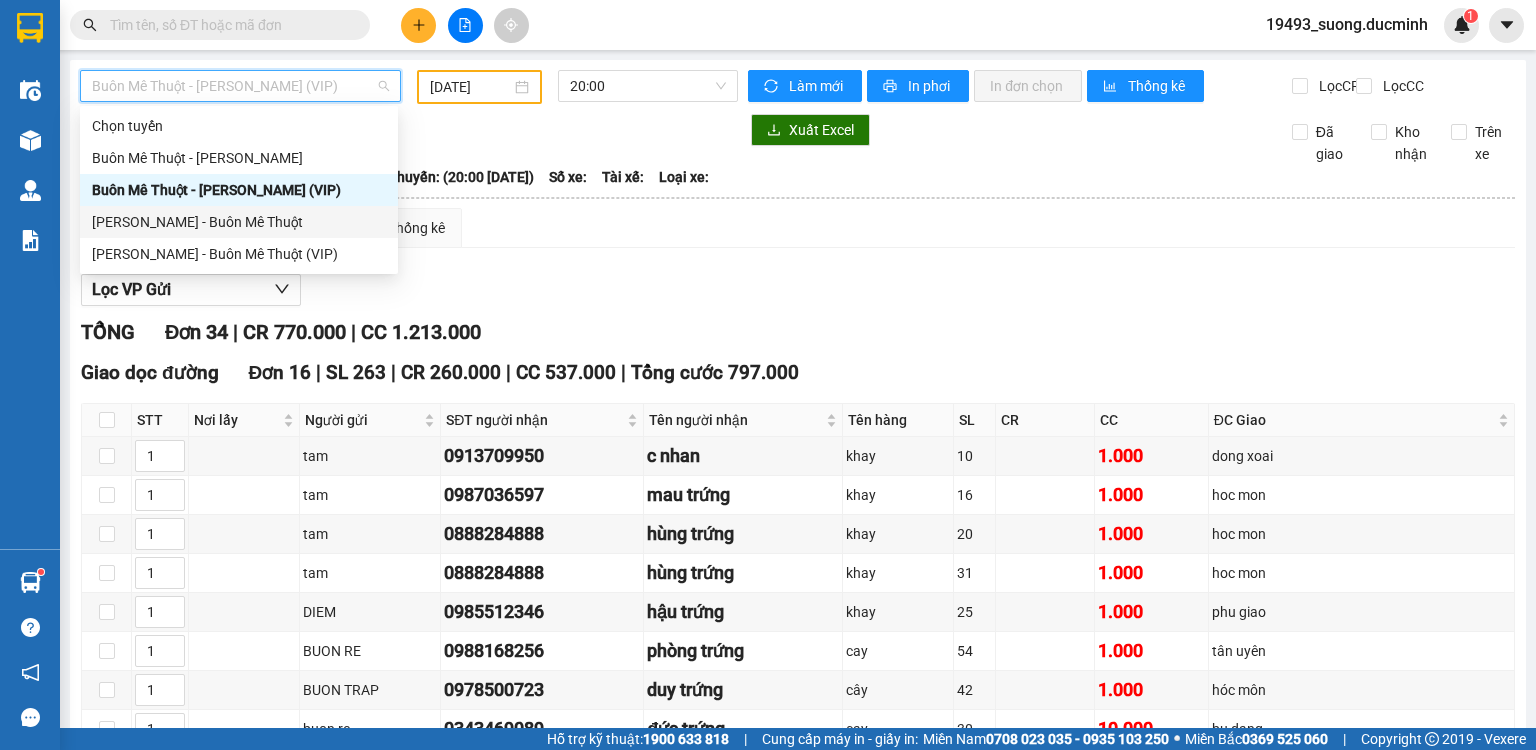 click on "[PERSON_NAME] - Buôn Mê Thuột" at bounding box center (239, 222) 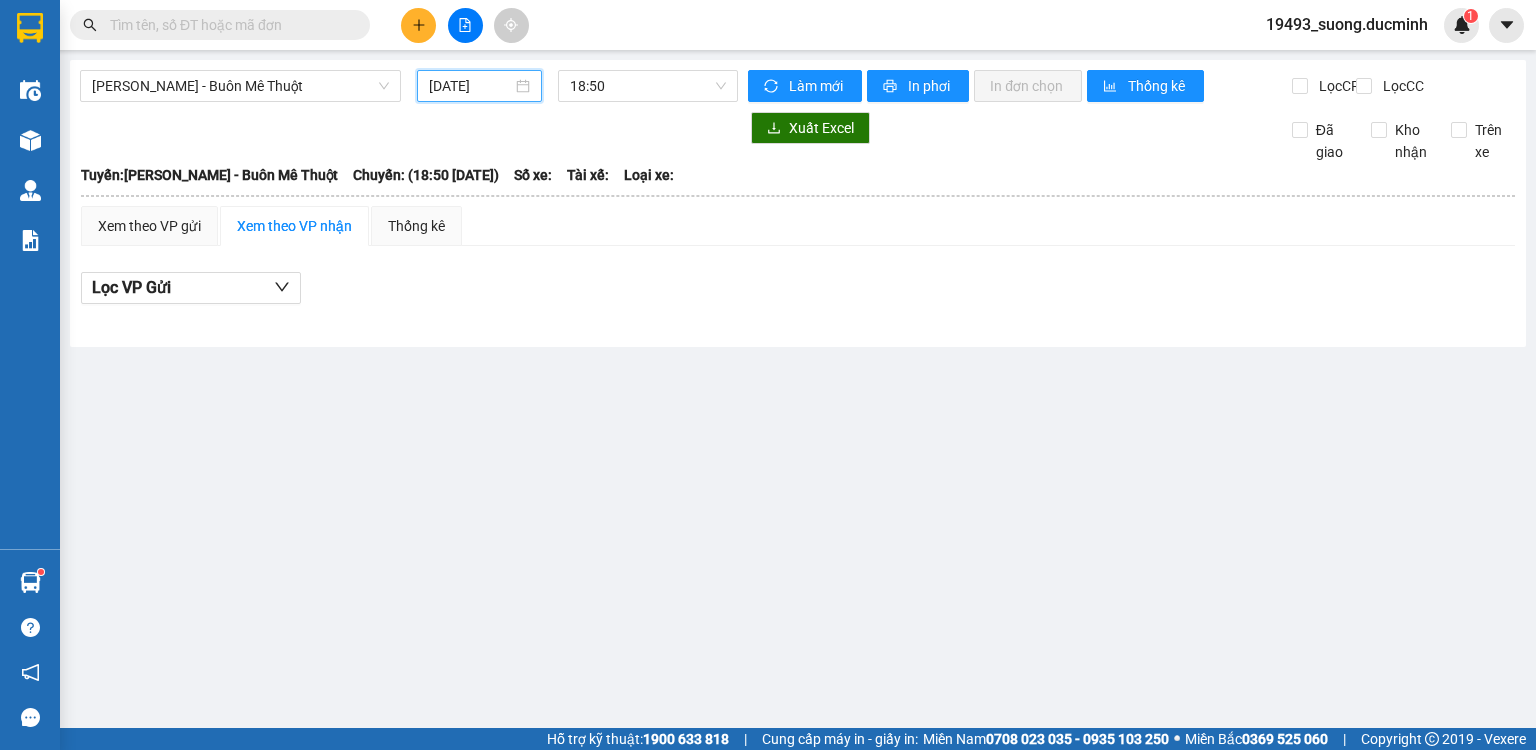click on "[DATE]" at bounding box center (470, 86) 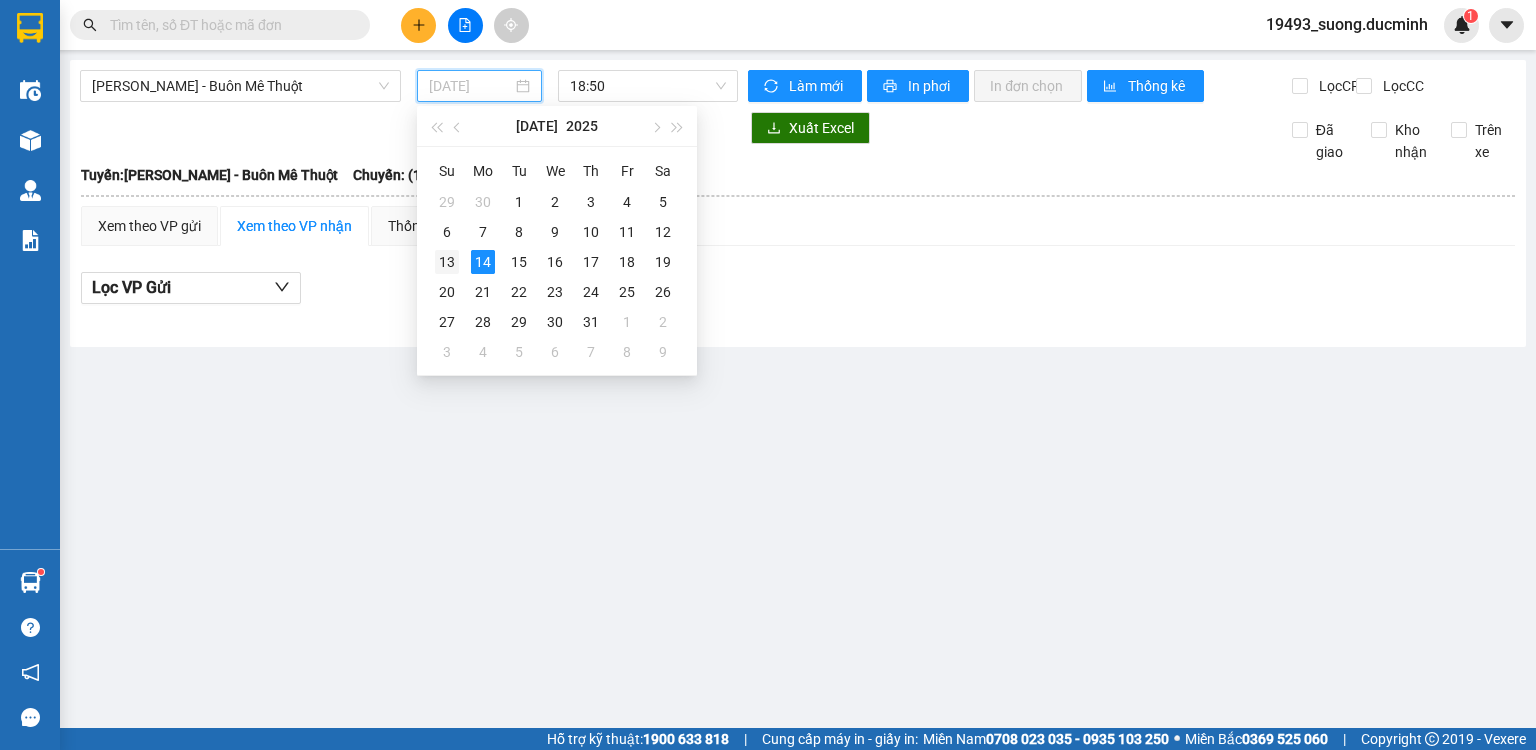 click on "13" at bounding box center (447, 262) 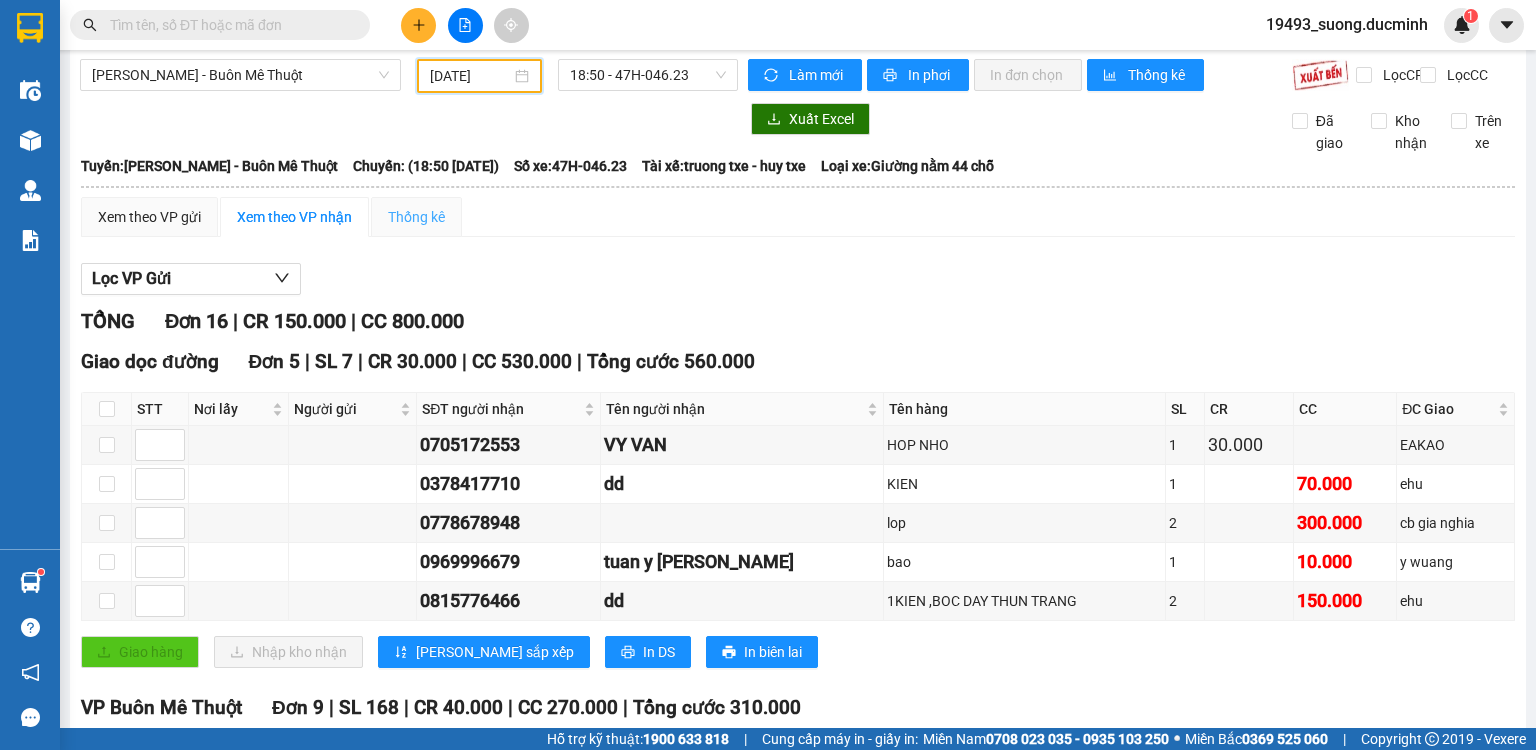 scroll, scrollTop: 0, scrollLeft: 0, axis: both 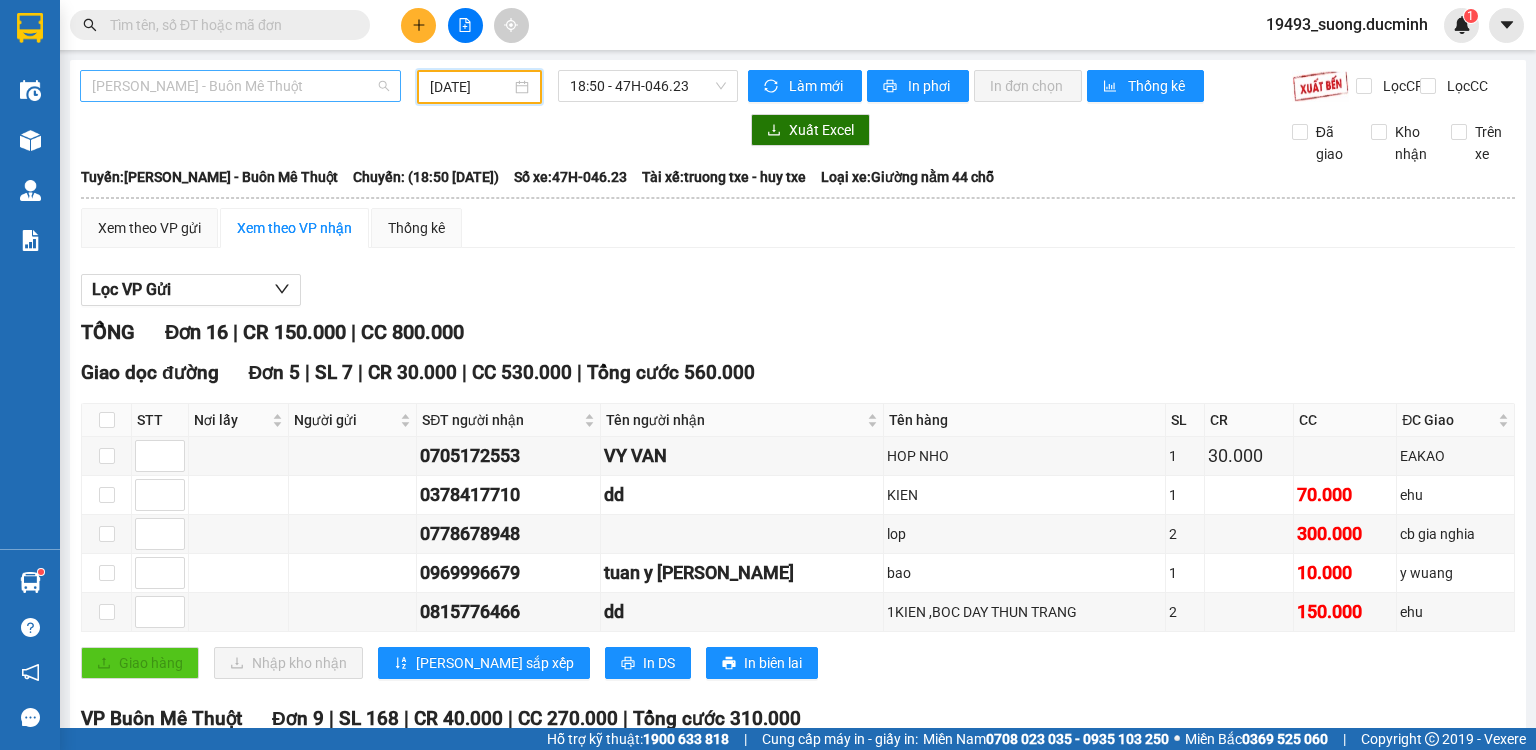 click on "[PERSON_NAME] - Buôn Mê Thuột" at bounding box center [240, 86] 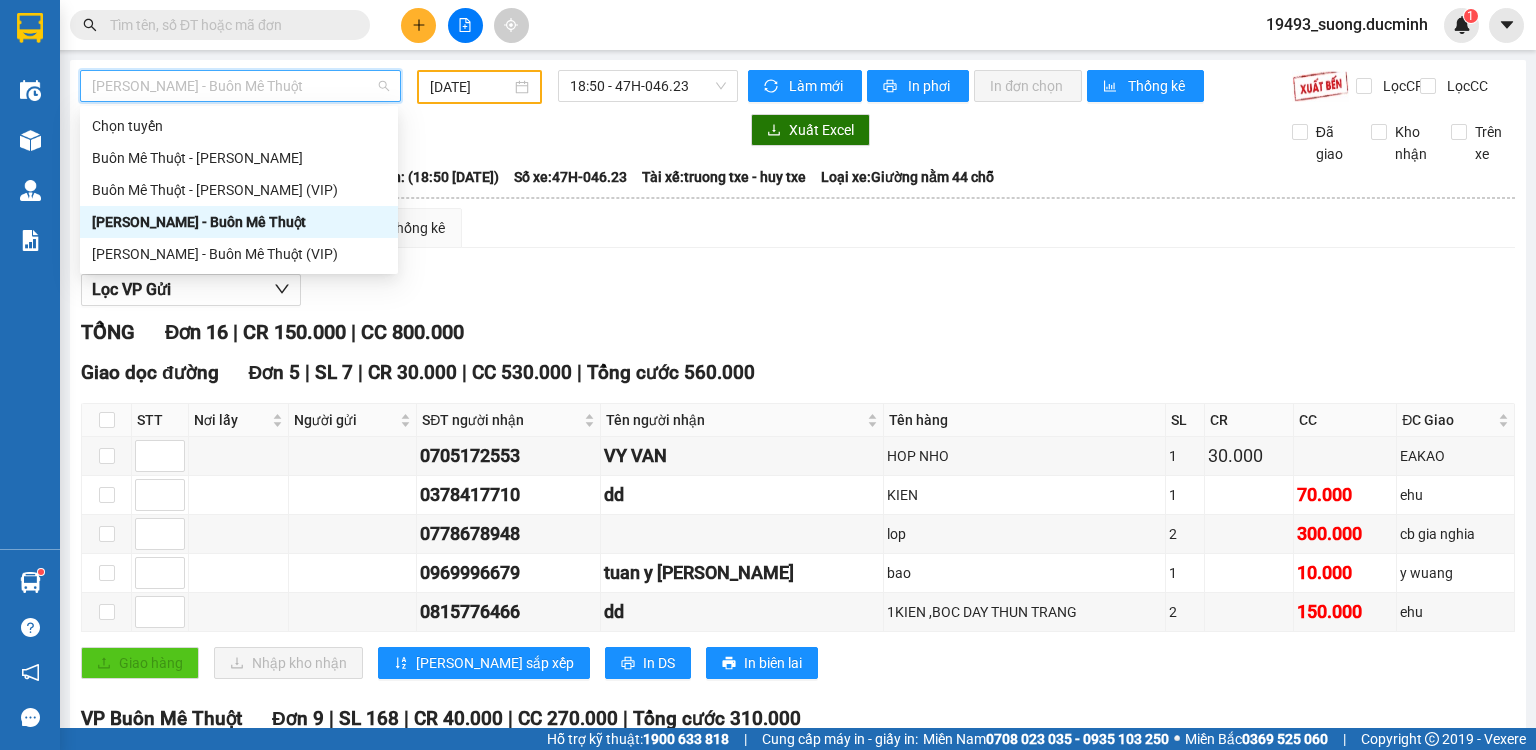 click on "[PERSON_NAME] - Buôn Mê Thuột" at bounding box center (239, 222) 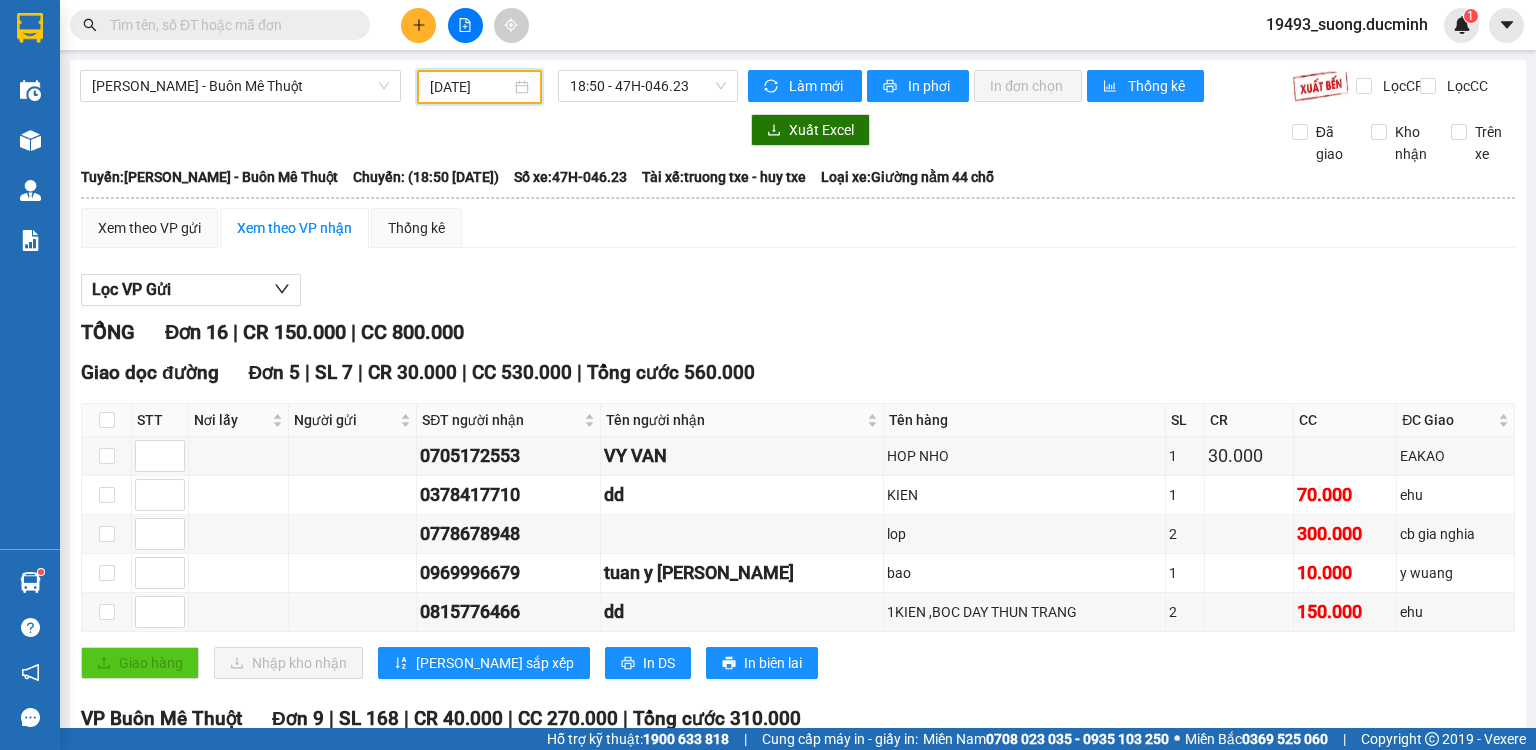 click on "[DATE]" at bounding box center (470, 87) 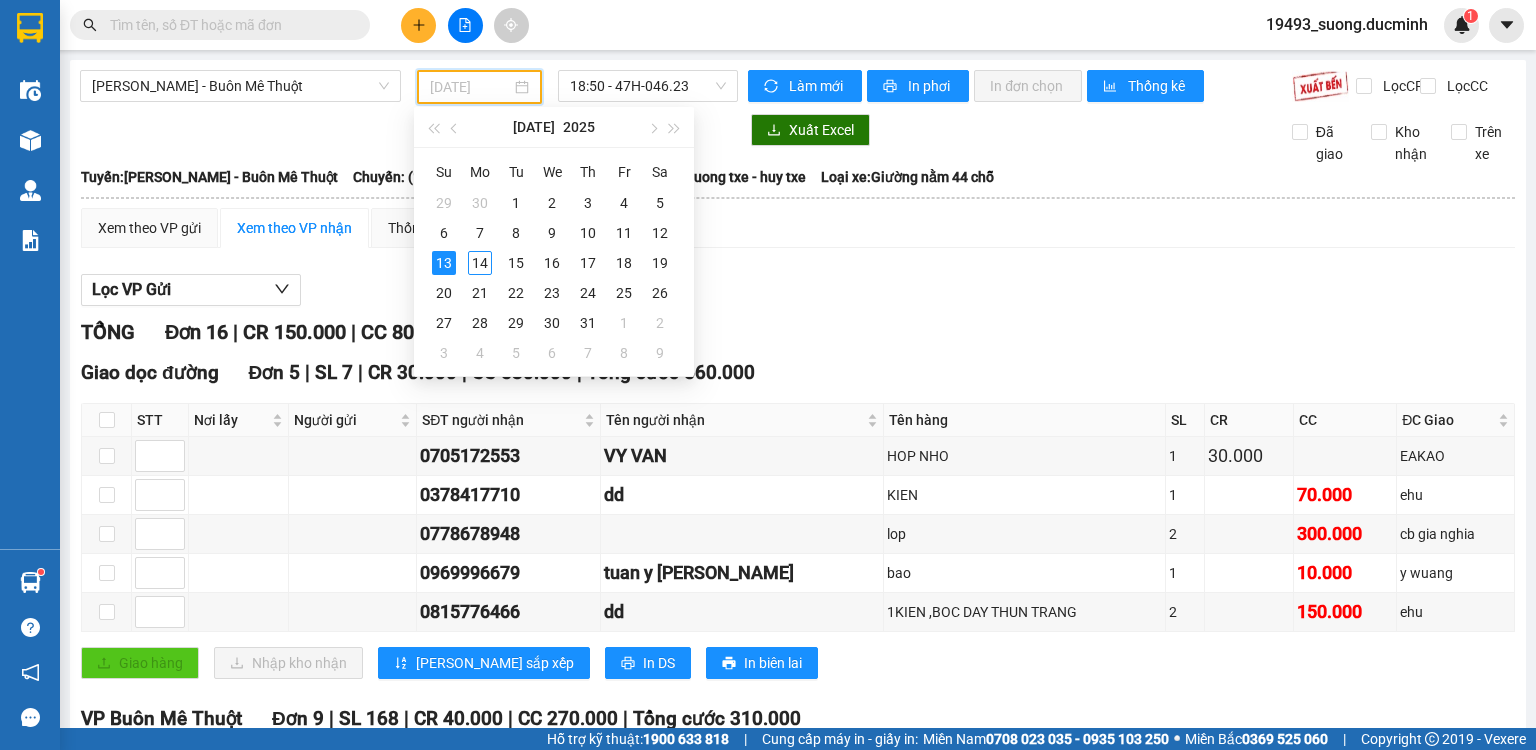type on "[DATE]" 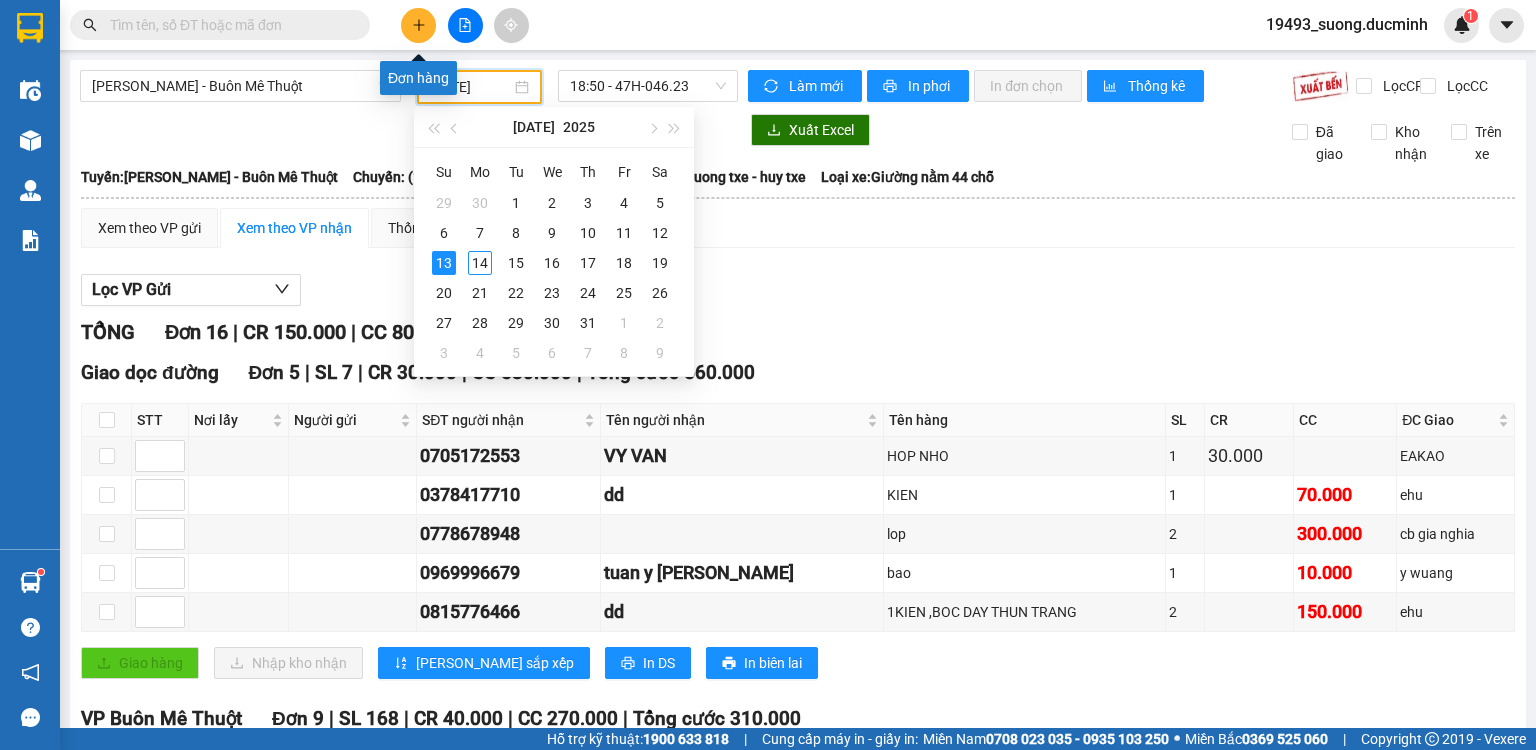 click at bounding box center [418, 25] 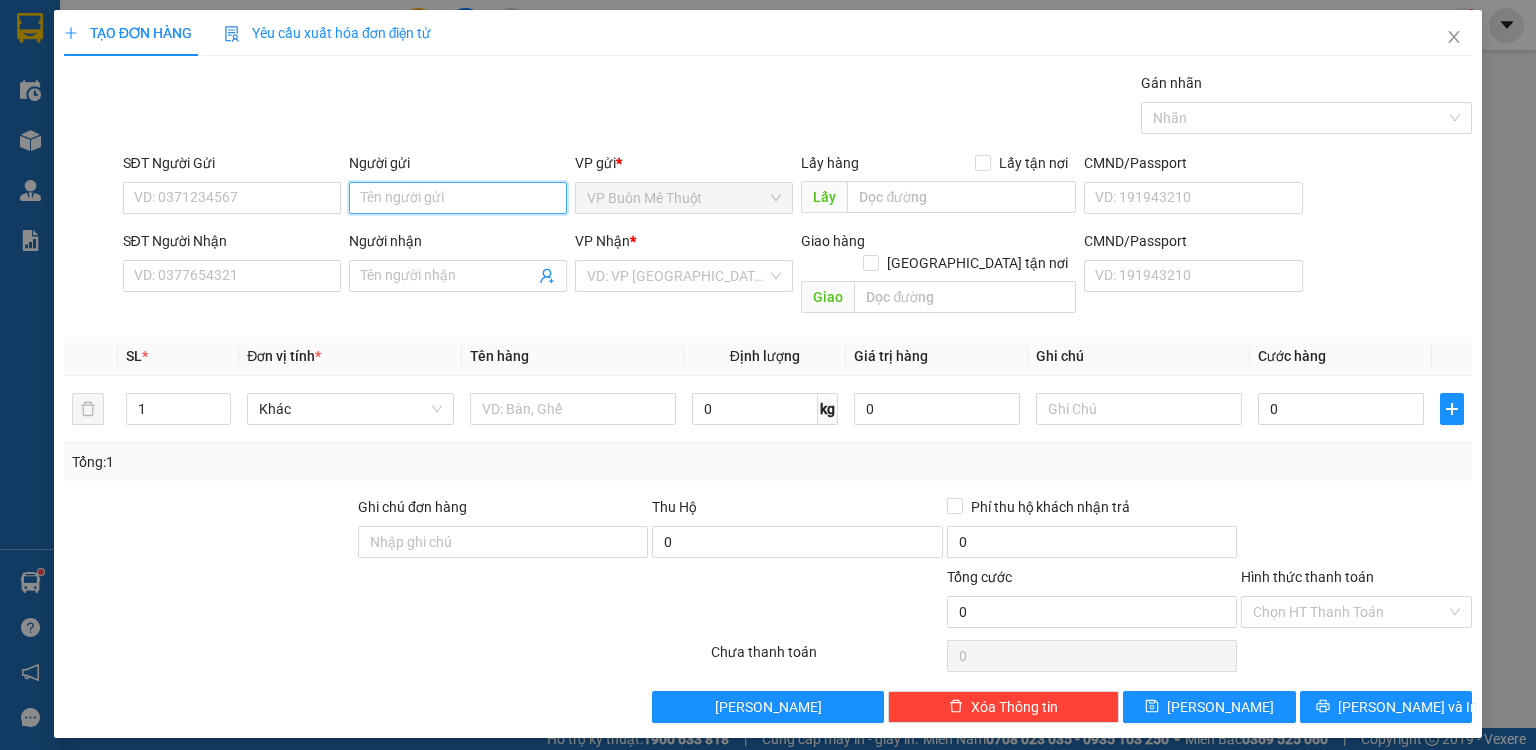 click on "Người gửi" at bounding box center (458, 198) 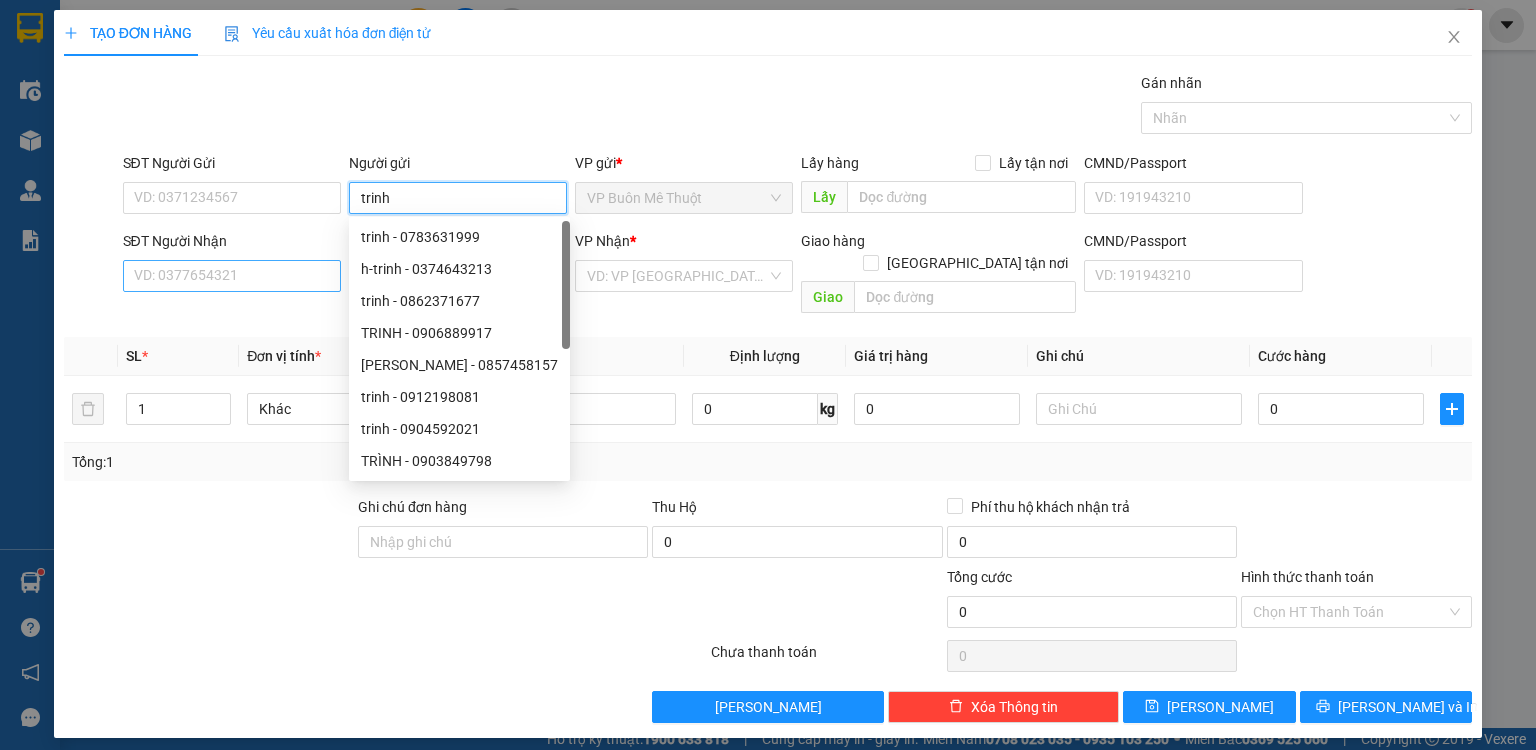 type on "trinh" 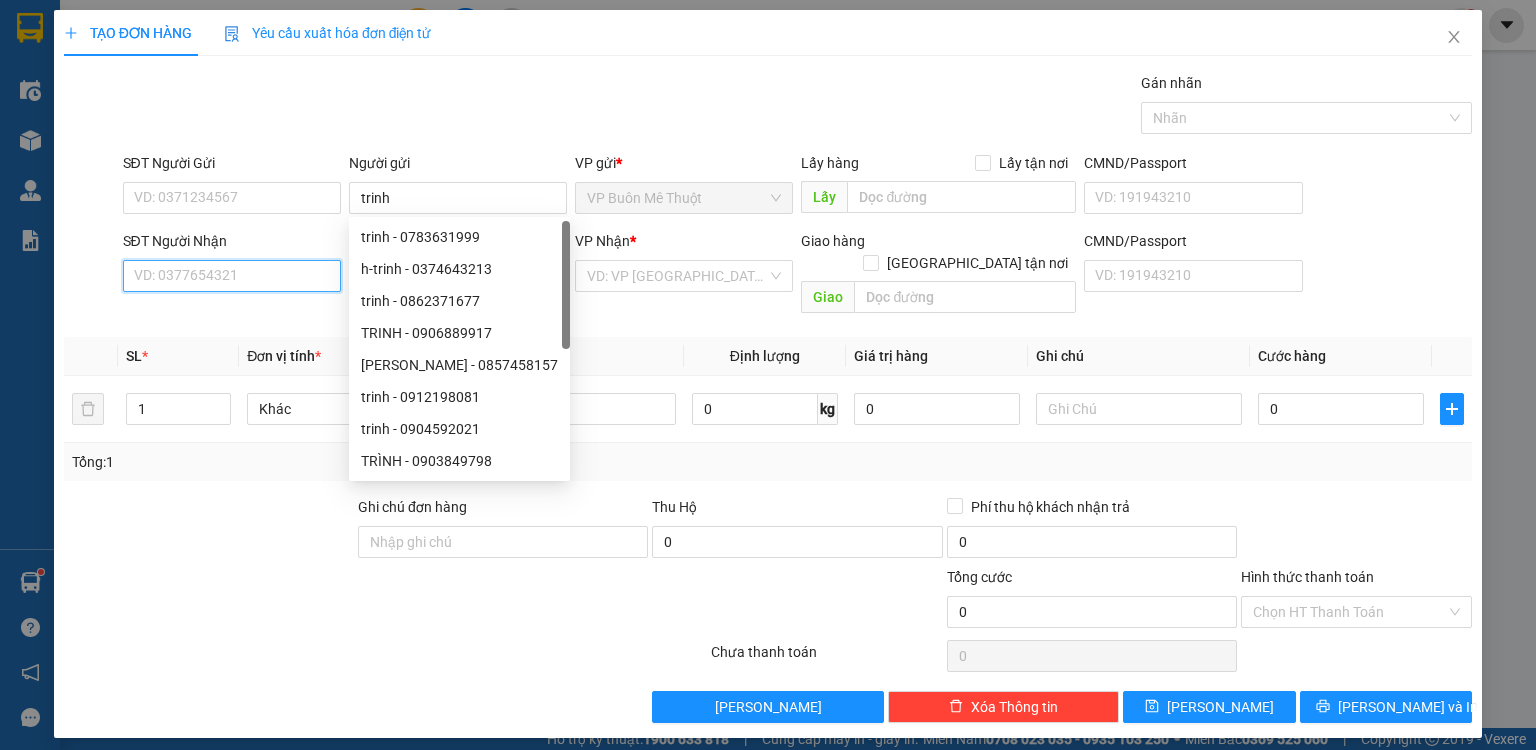 click on "SĐT Người Nhận" at bounding box center (232, 276) 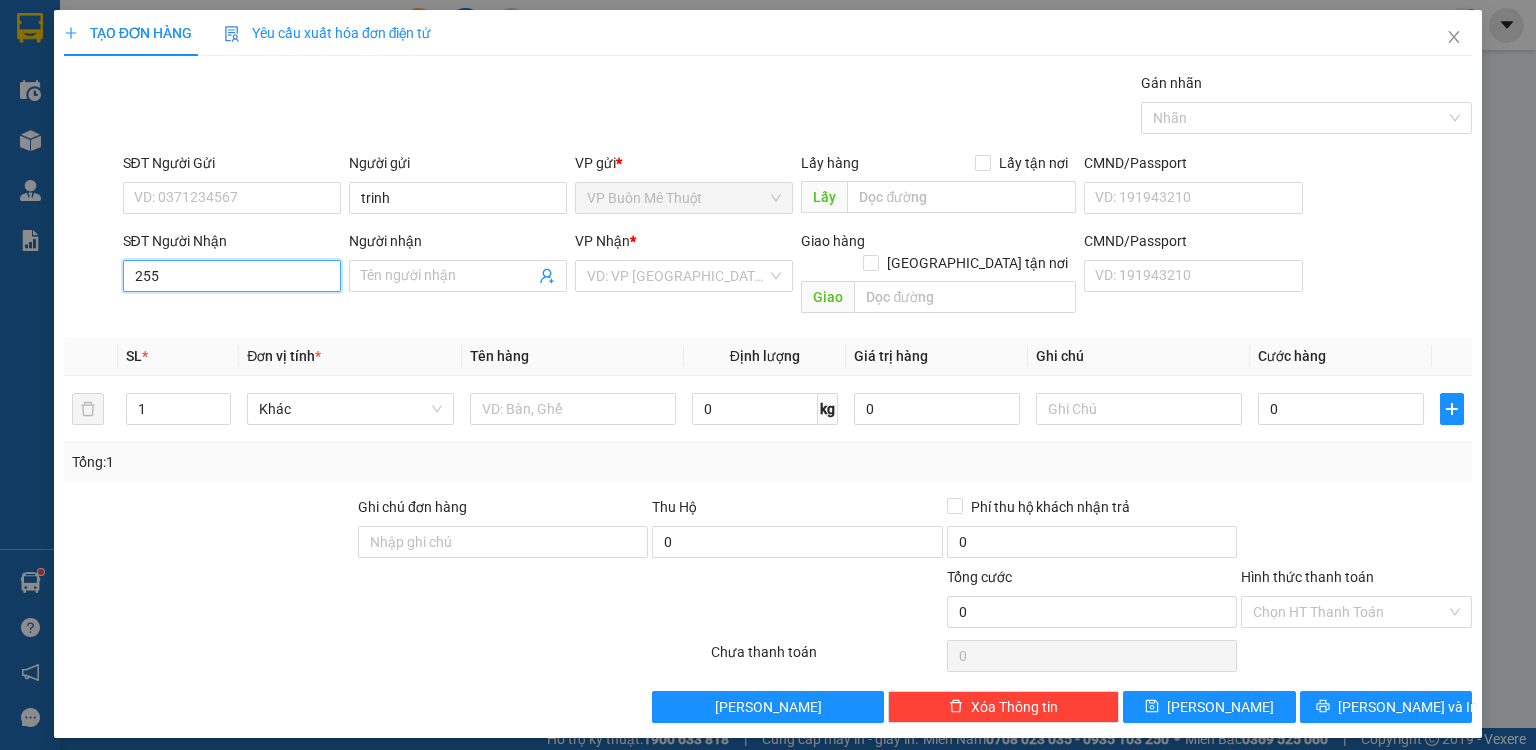 click on "255" at bounding box center (232, 276) 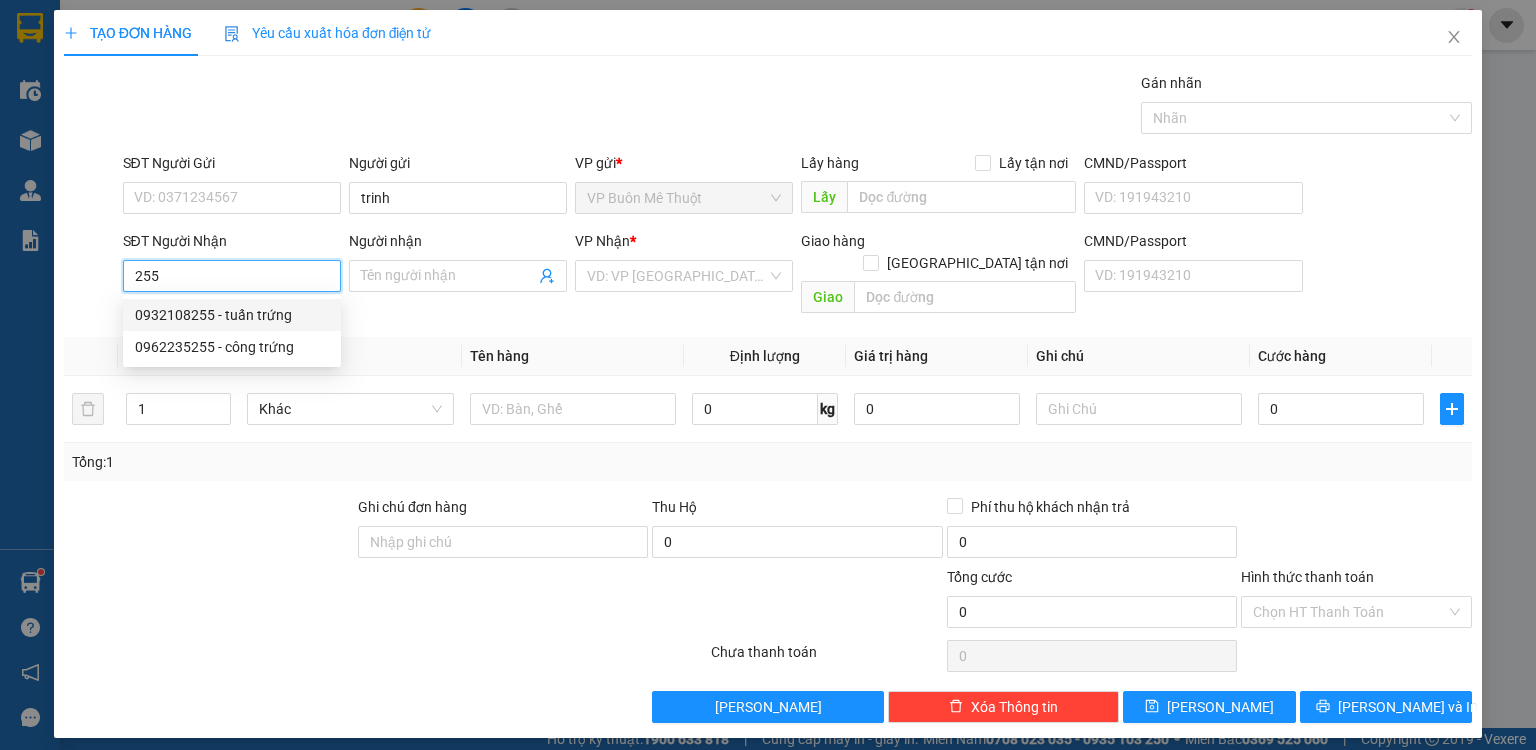 click on "0932108255 - tuấn trứng" at bounding box center (232, 315) 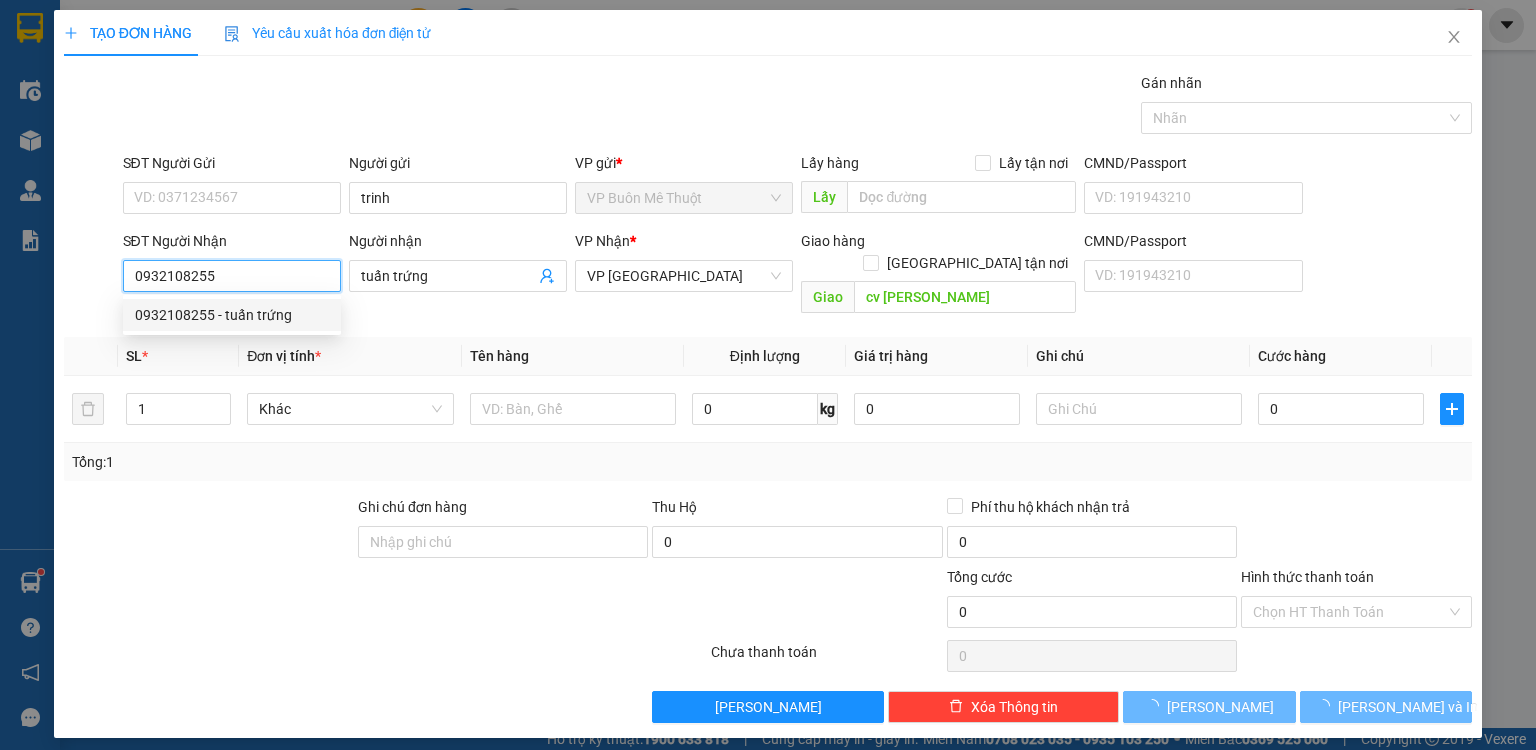 type on "10.000" 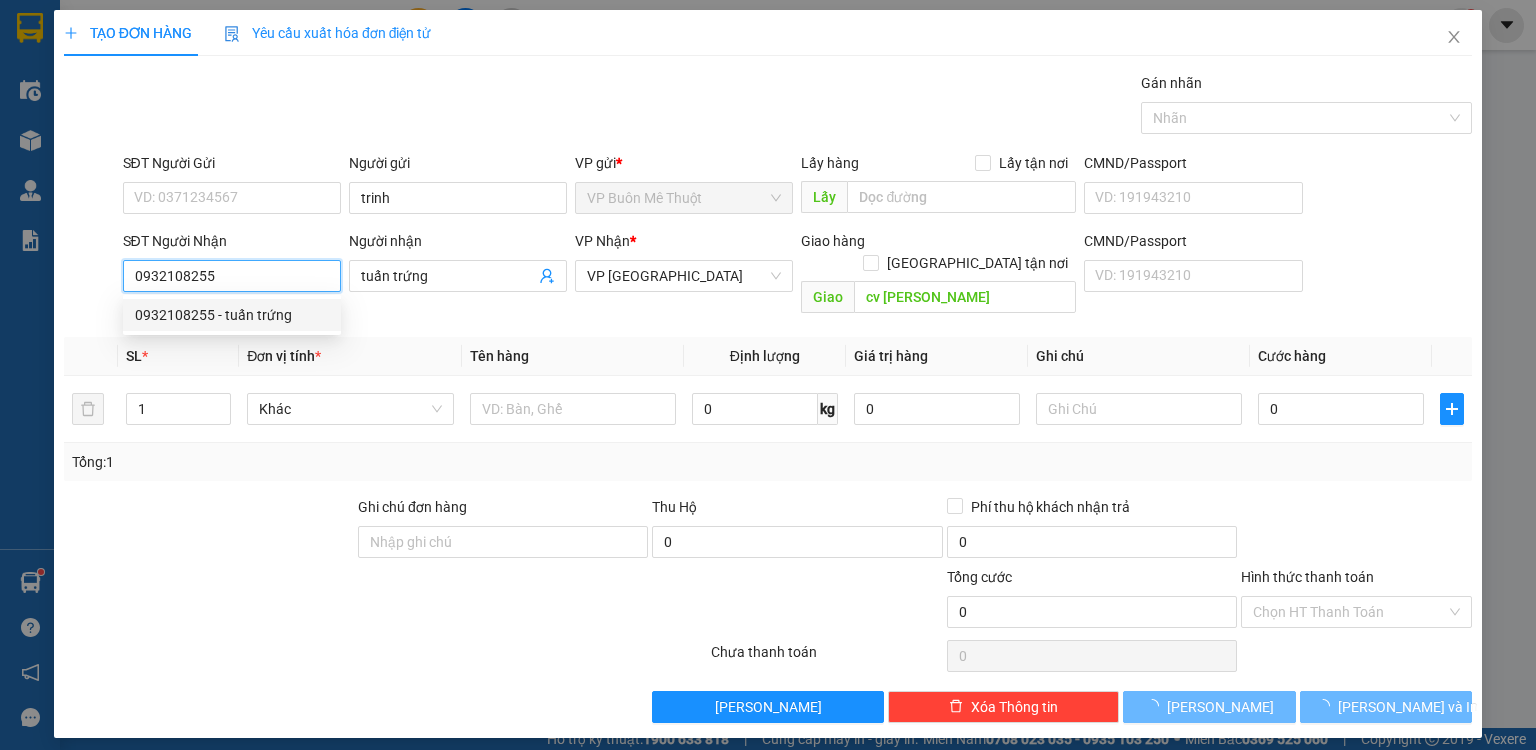 type on "10.000" 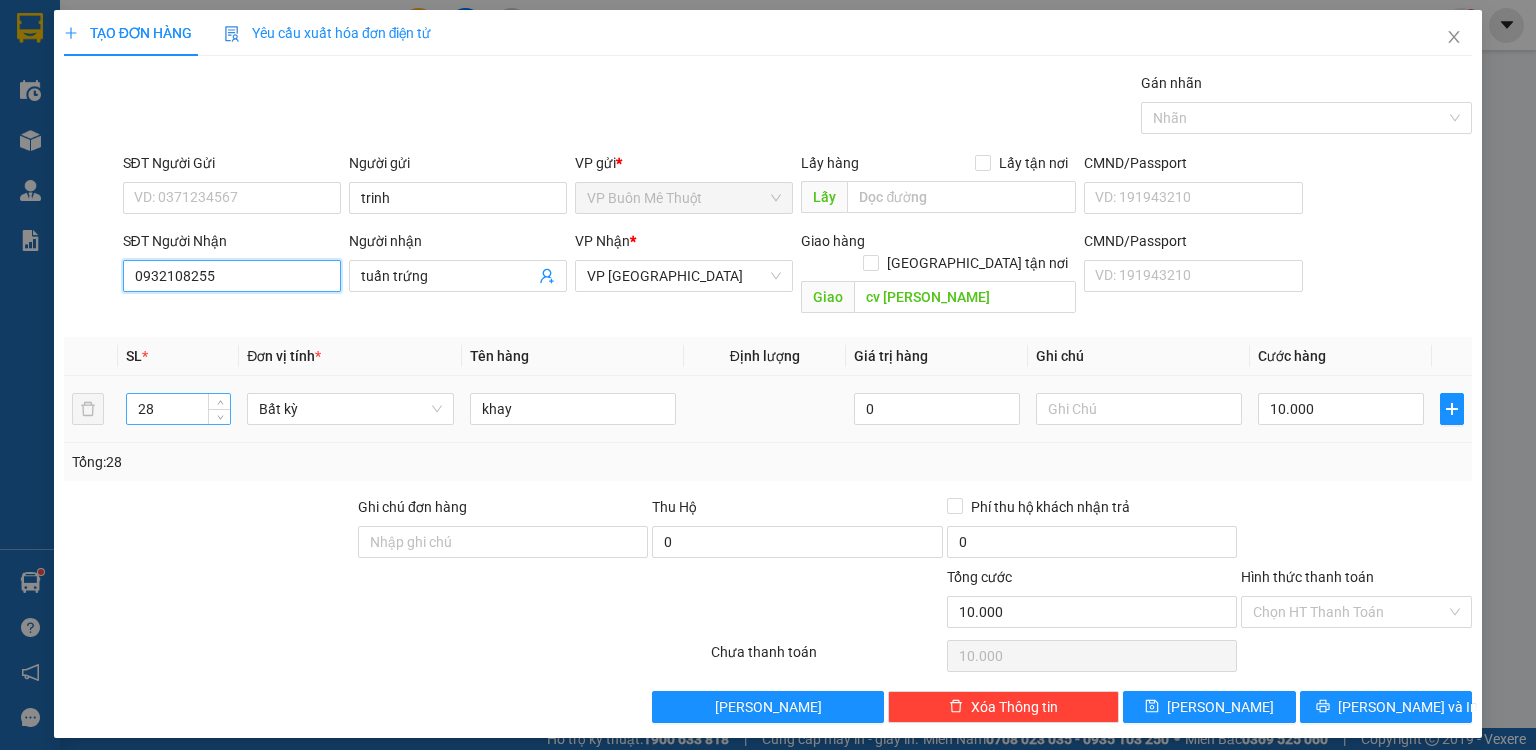 type on "0932108255" 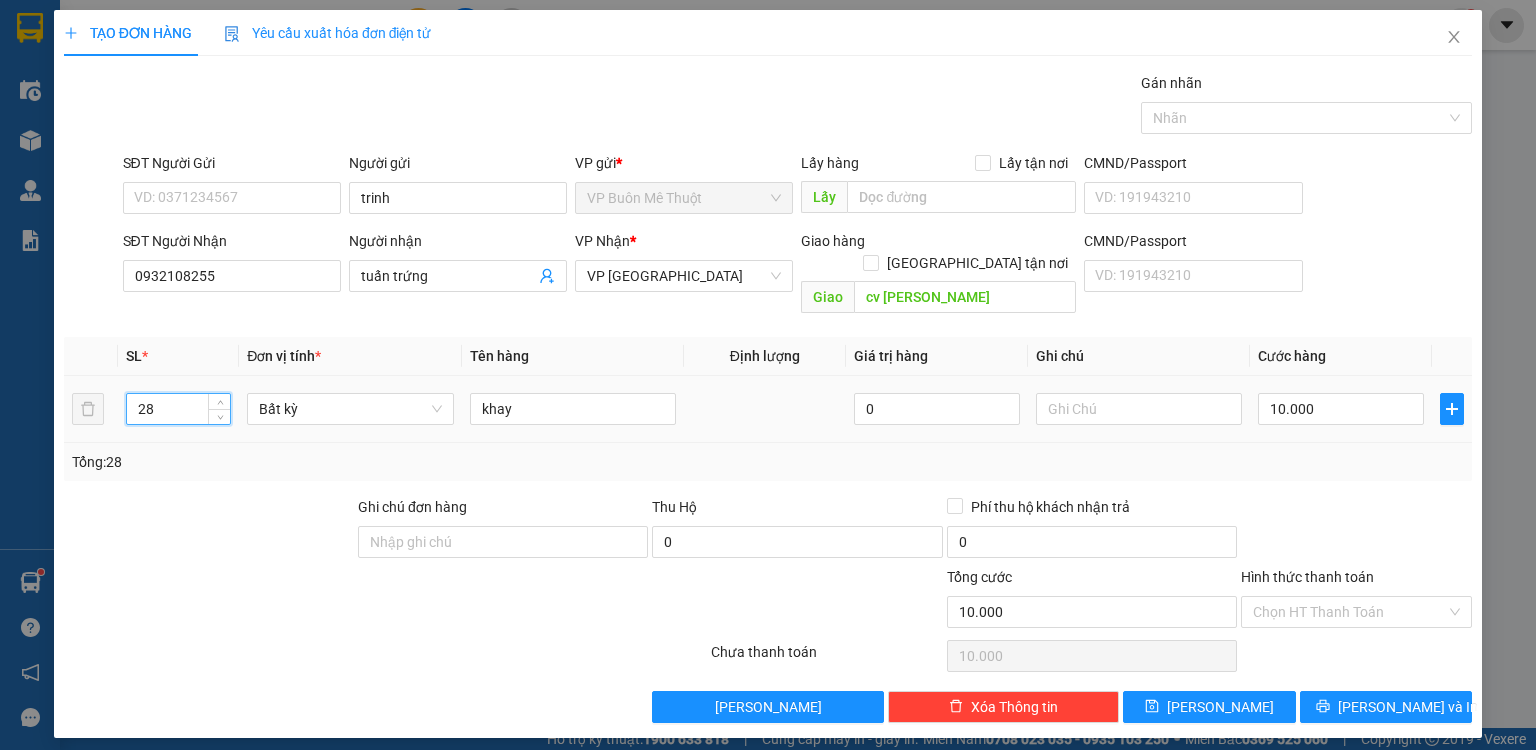 drag, startPoint x: 197, startPoint y: 384, endPoint x: 130, endPoint y: 388, distance: 67.11929 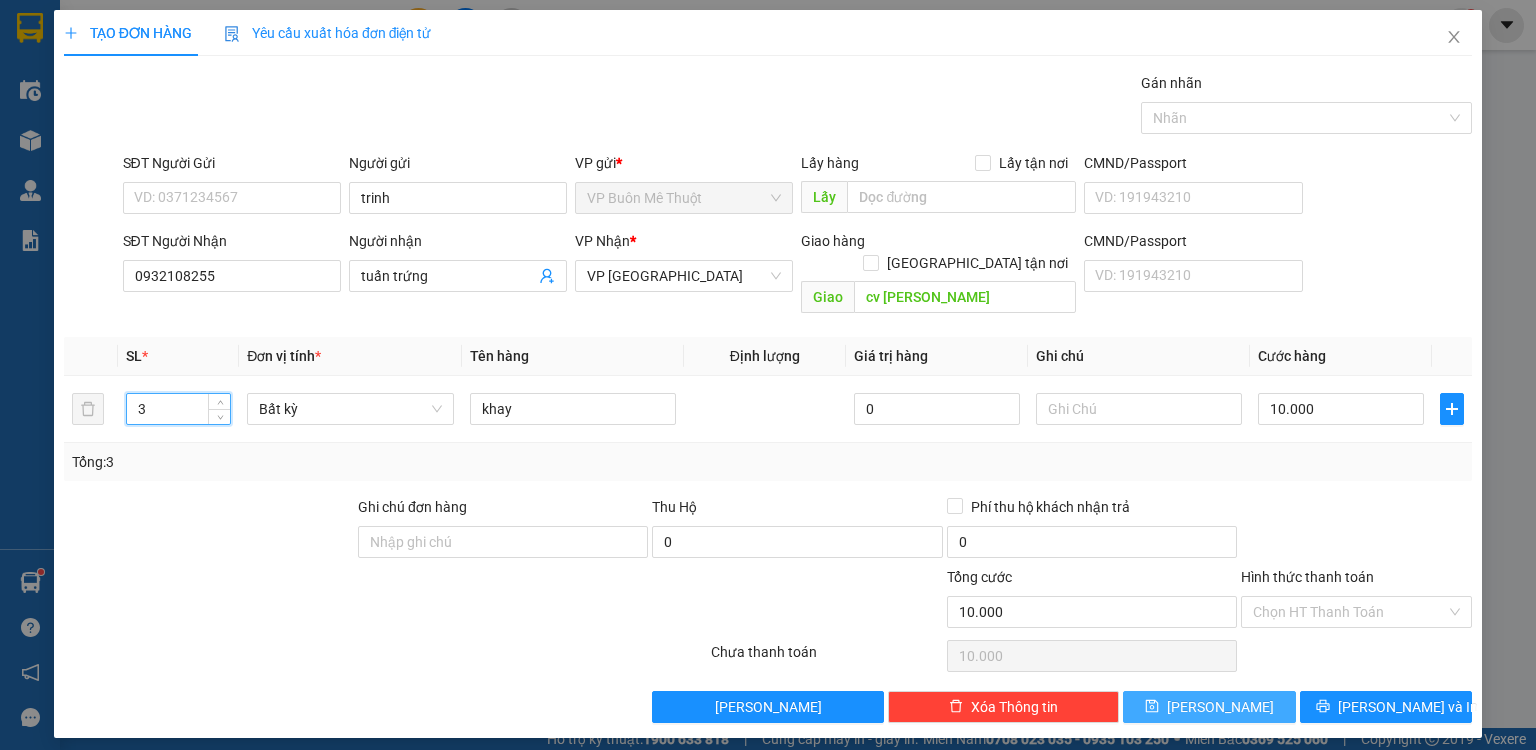 type on "3" 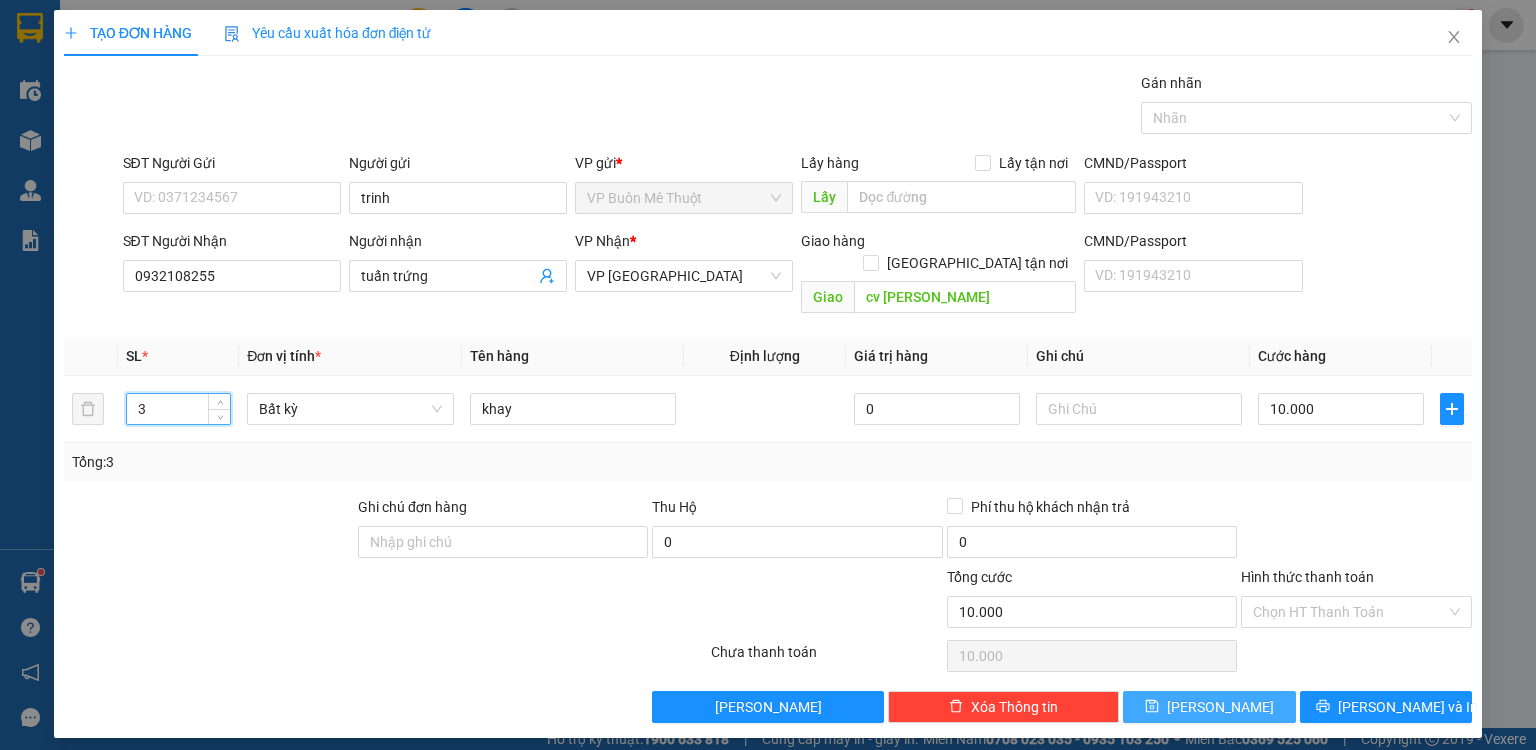 click on "[PERSON_NAME]" at bounding box center (1209, 707) 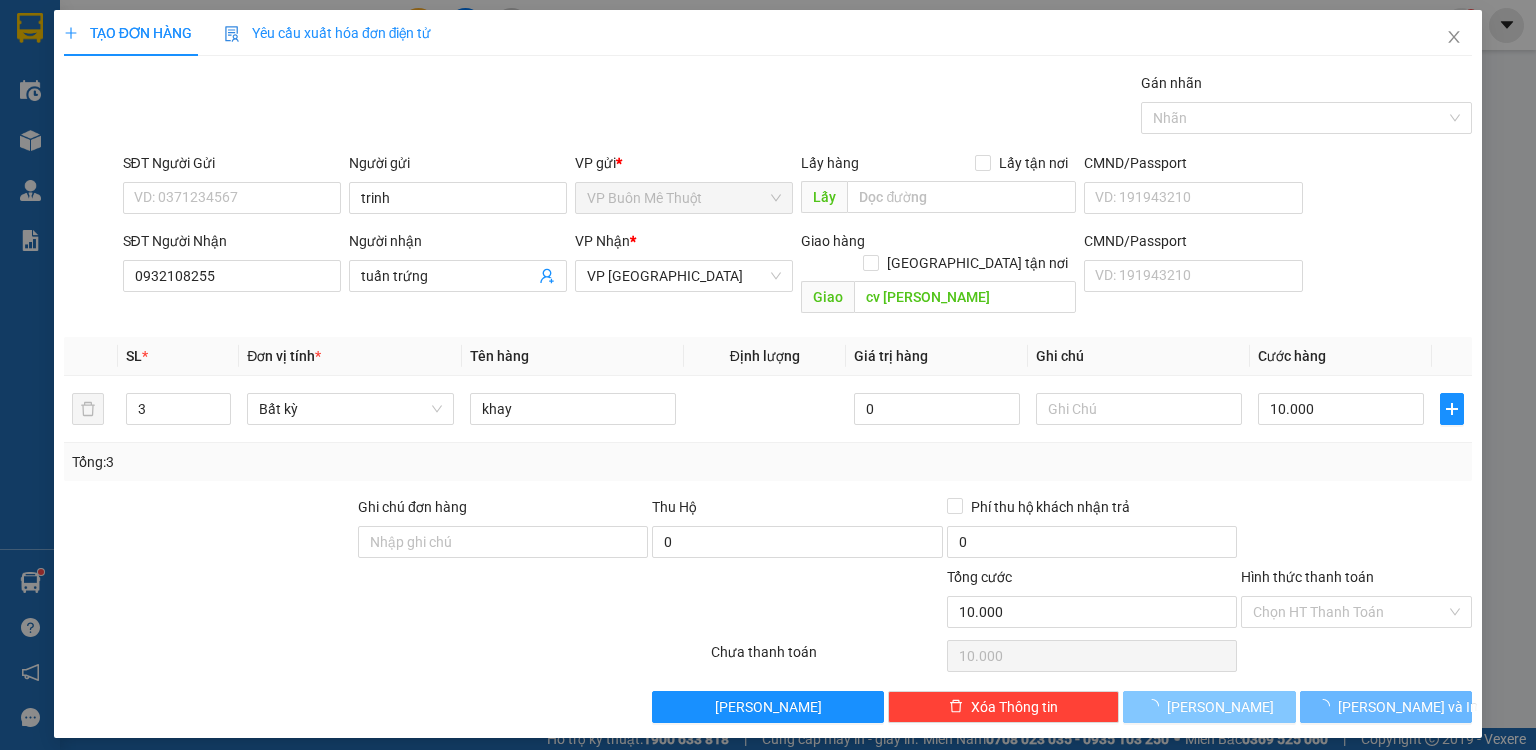 type on "0" 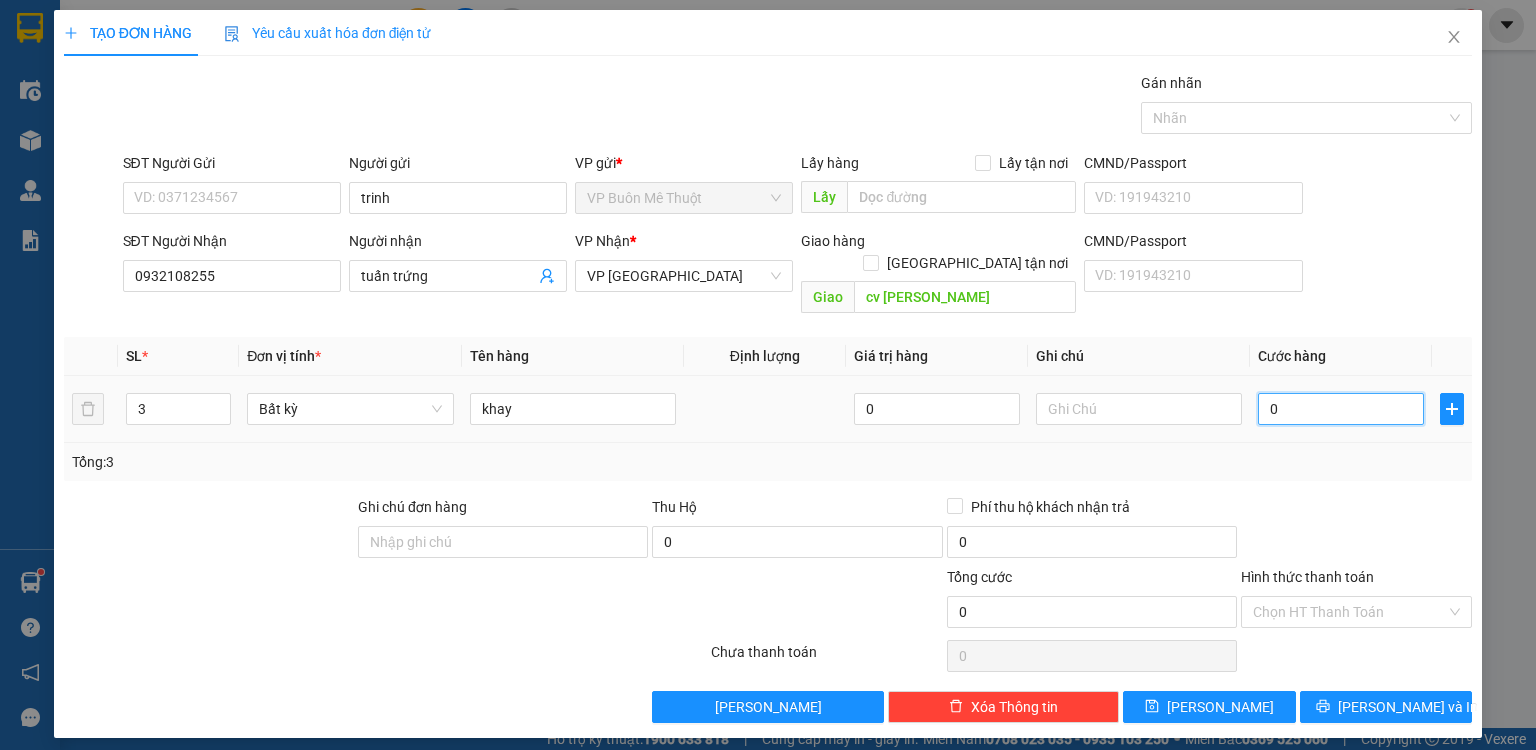 click on "0" at bounding box center [1341, 409] 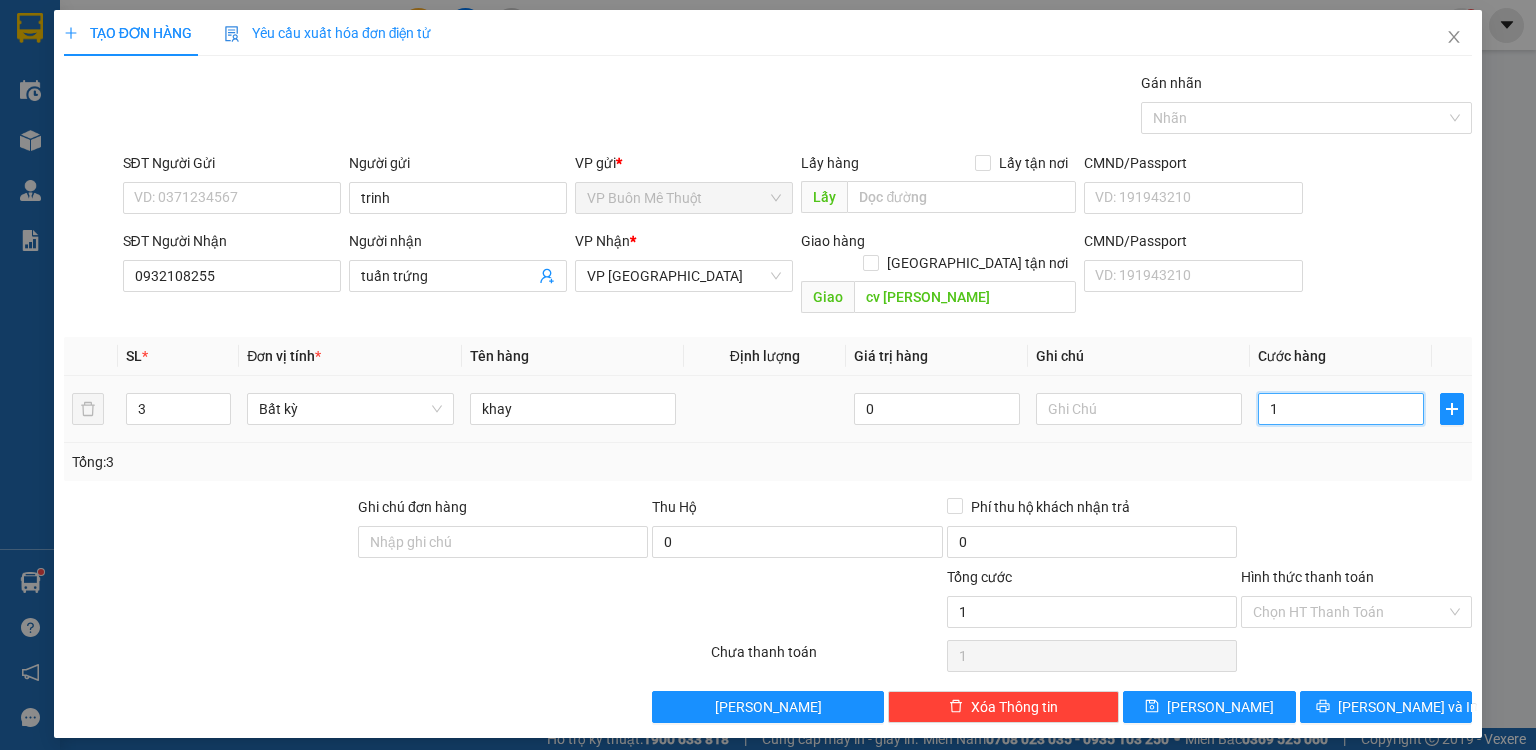 type on "10" 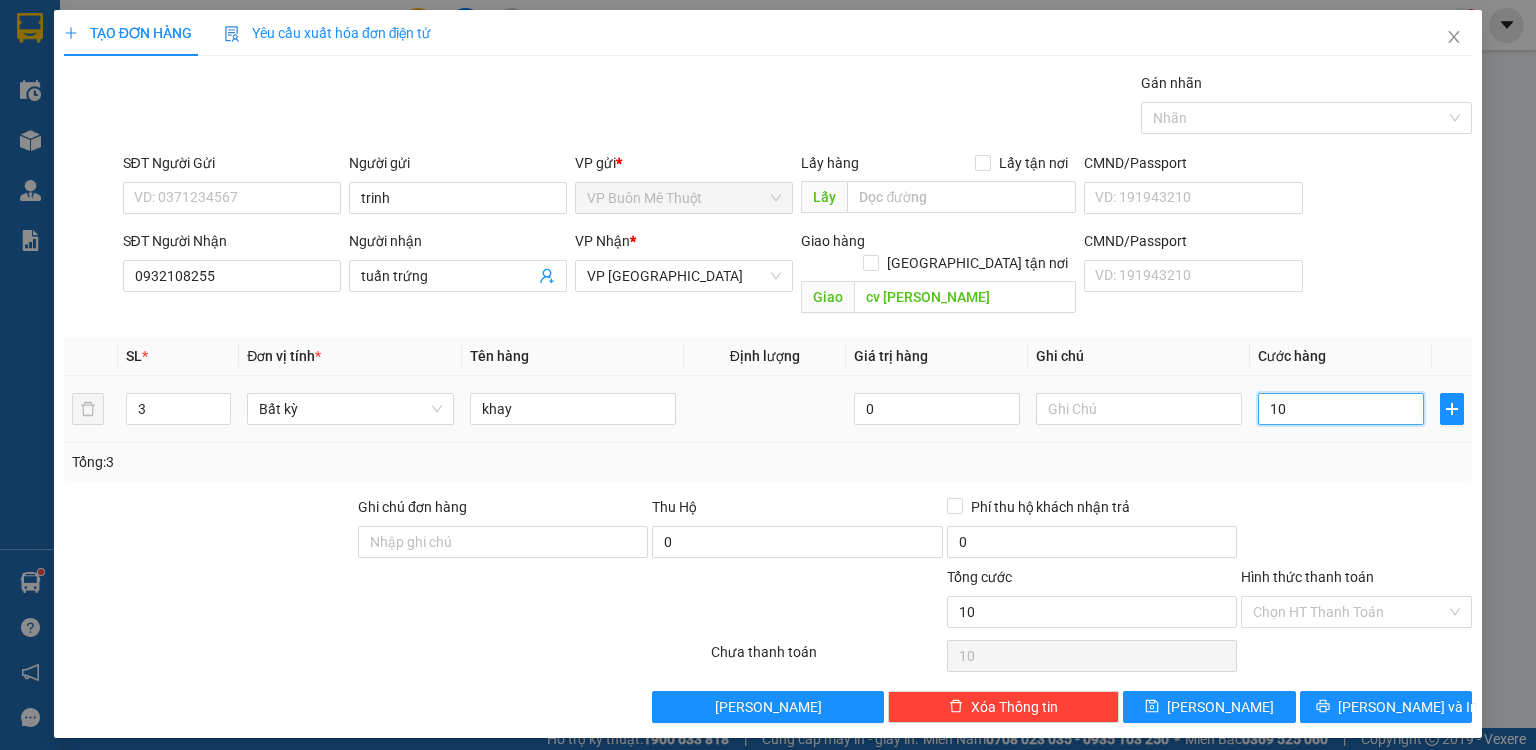 type on "100" 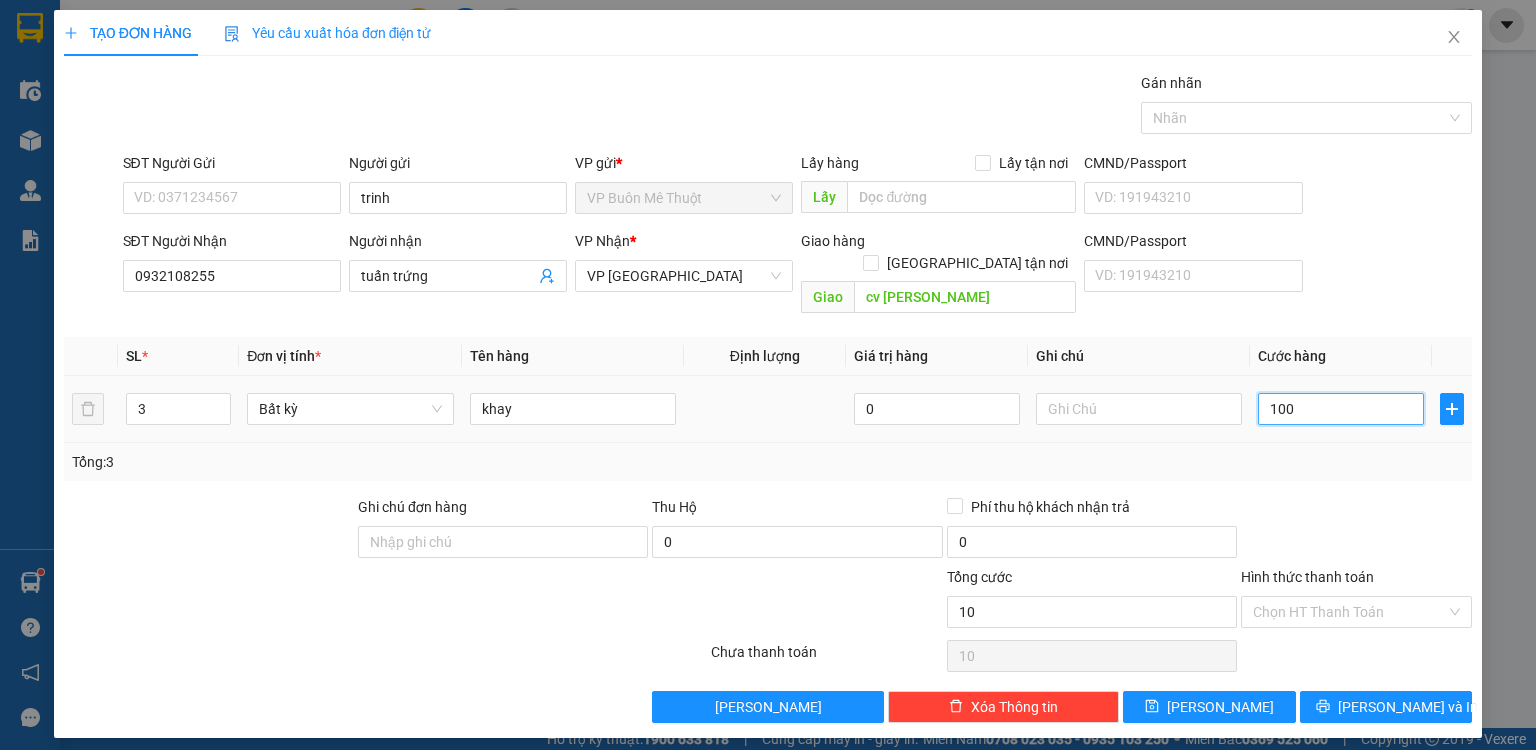 type on "100" 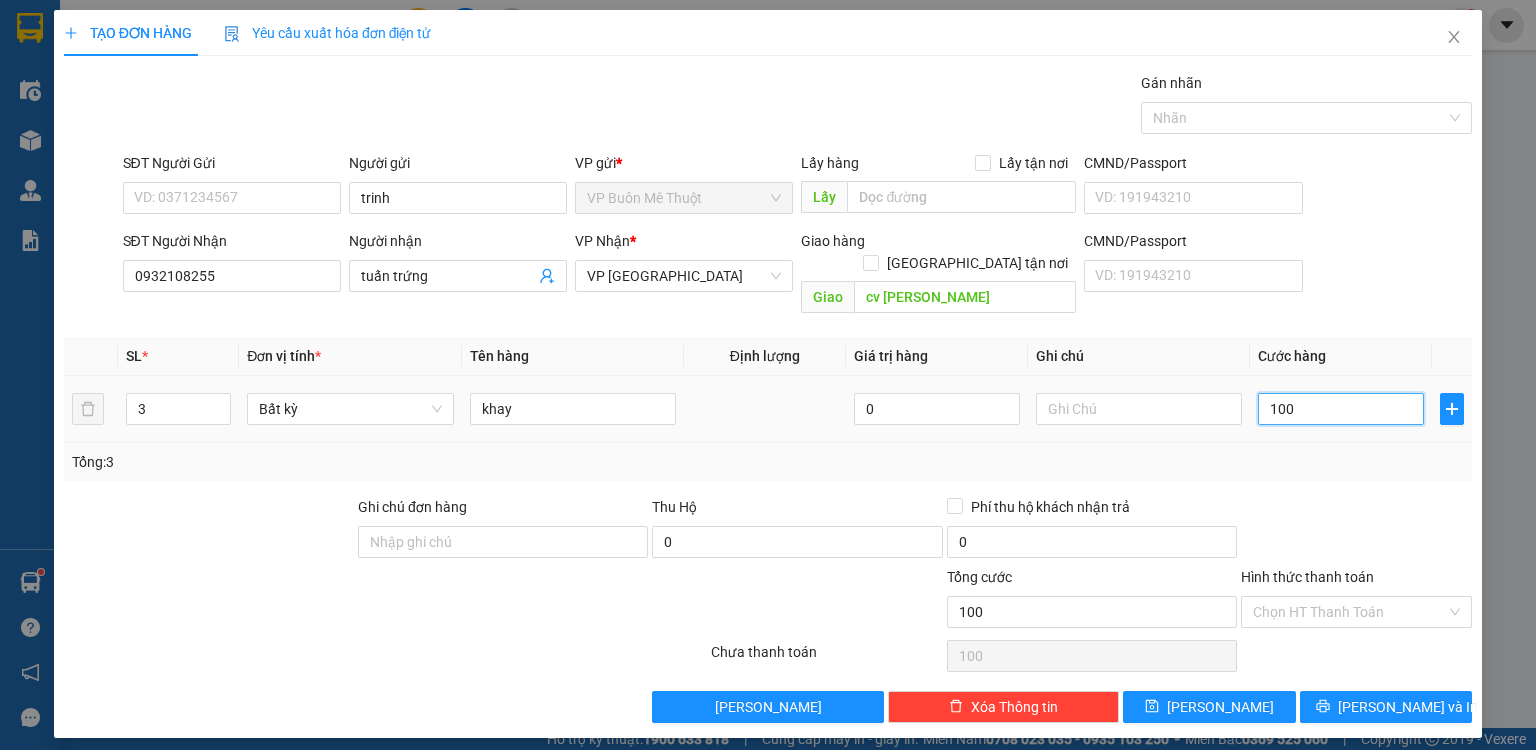 type on "10" 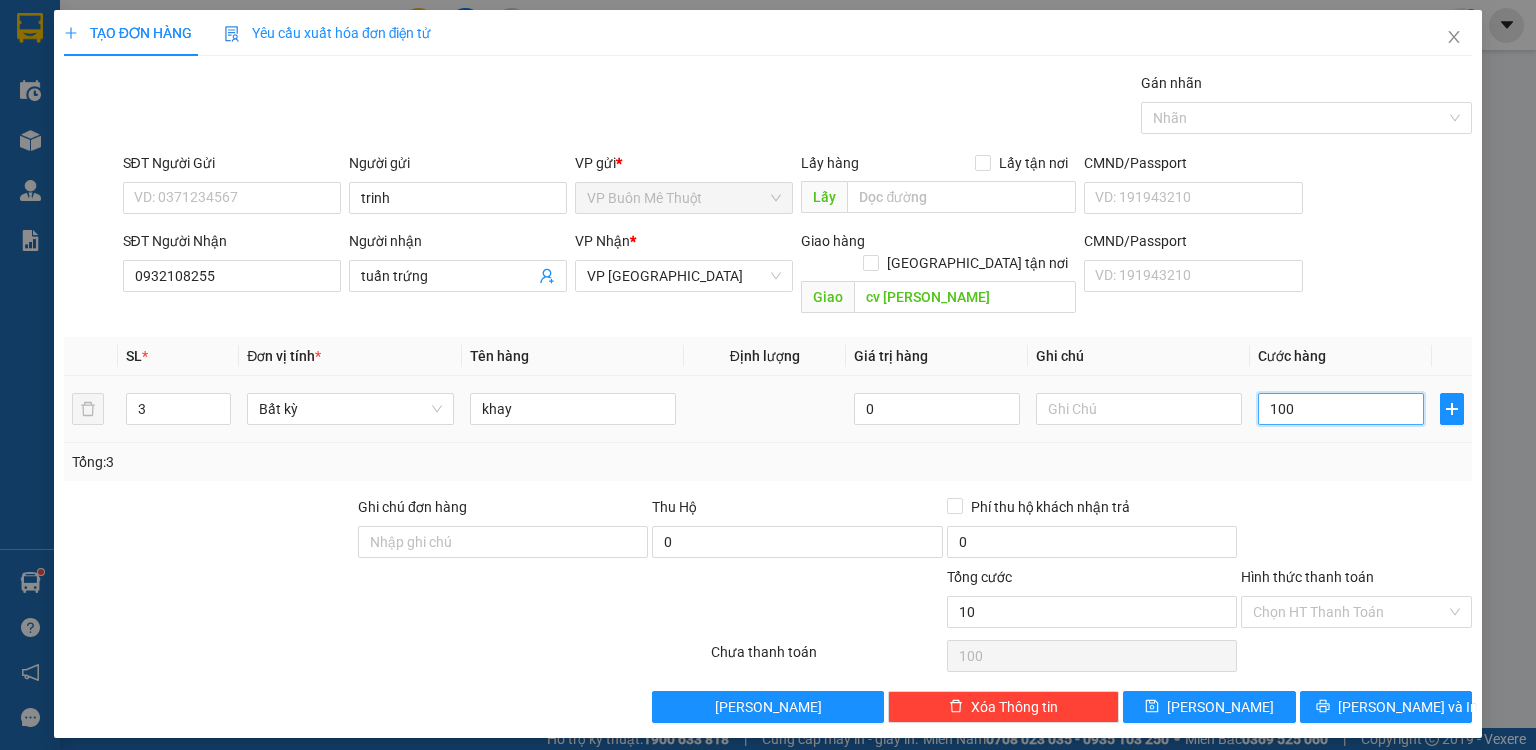 type on "10" 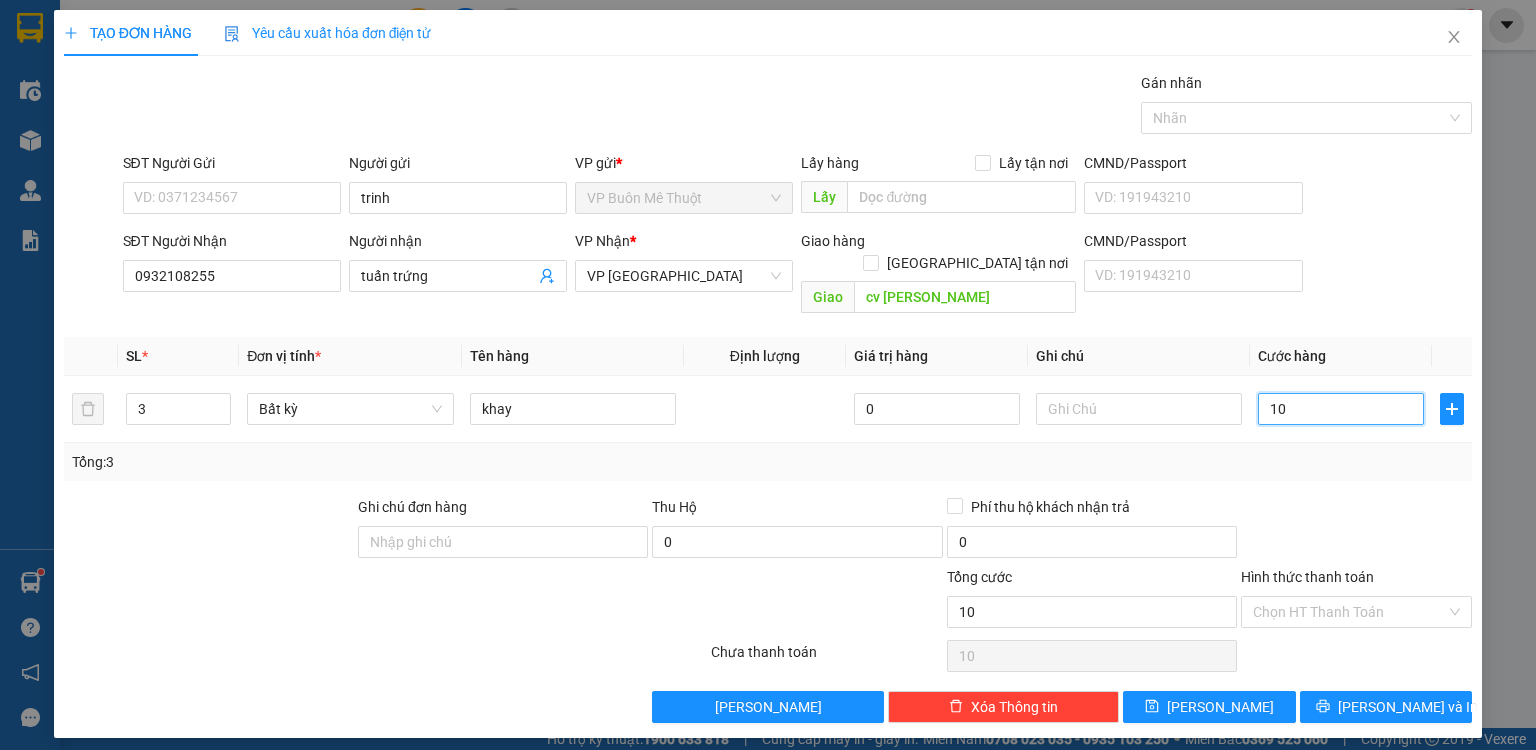 type on "10" 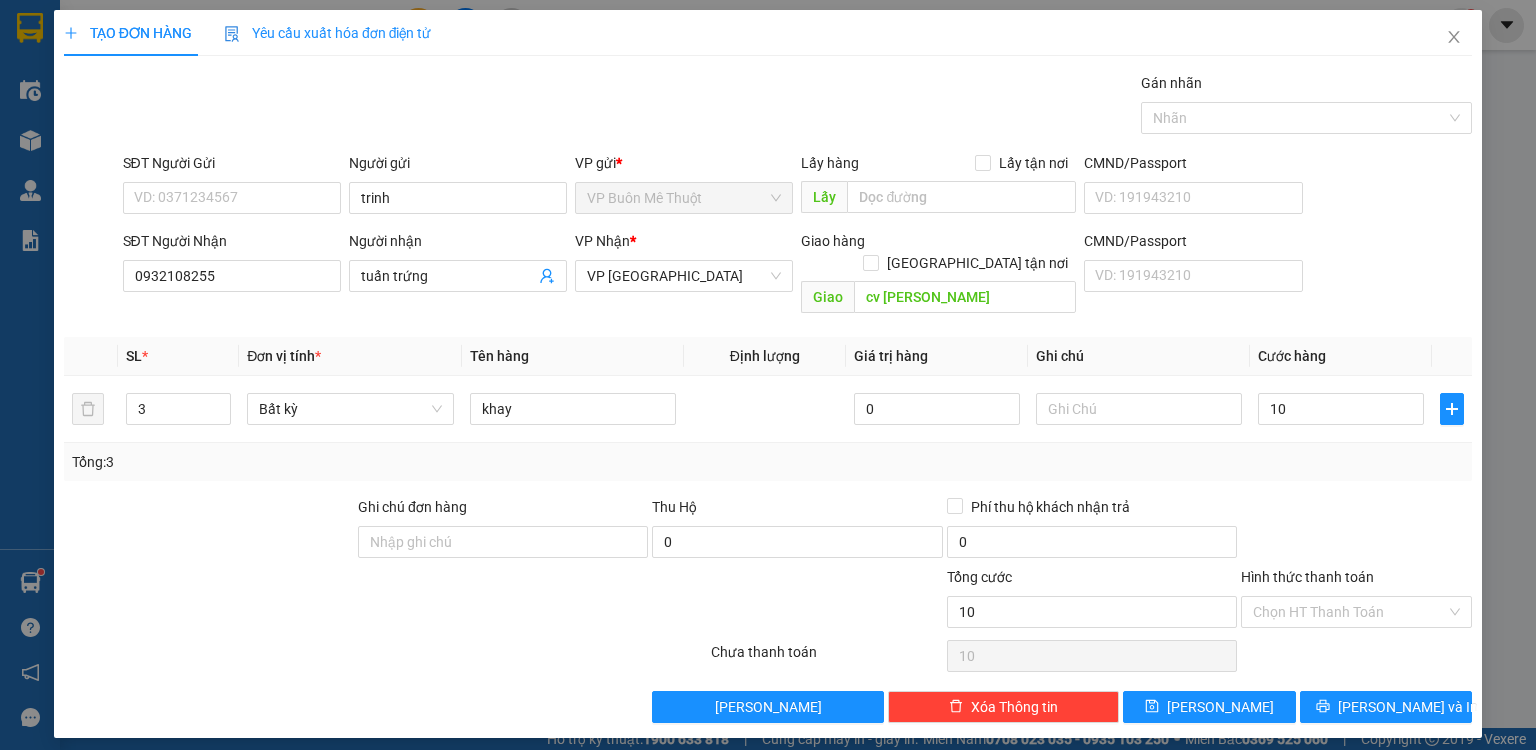 type on "10.000" 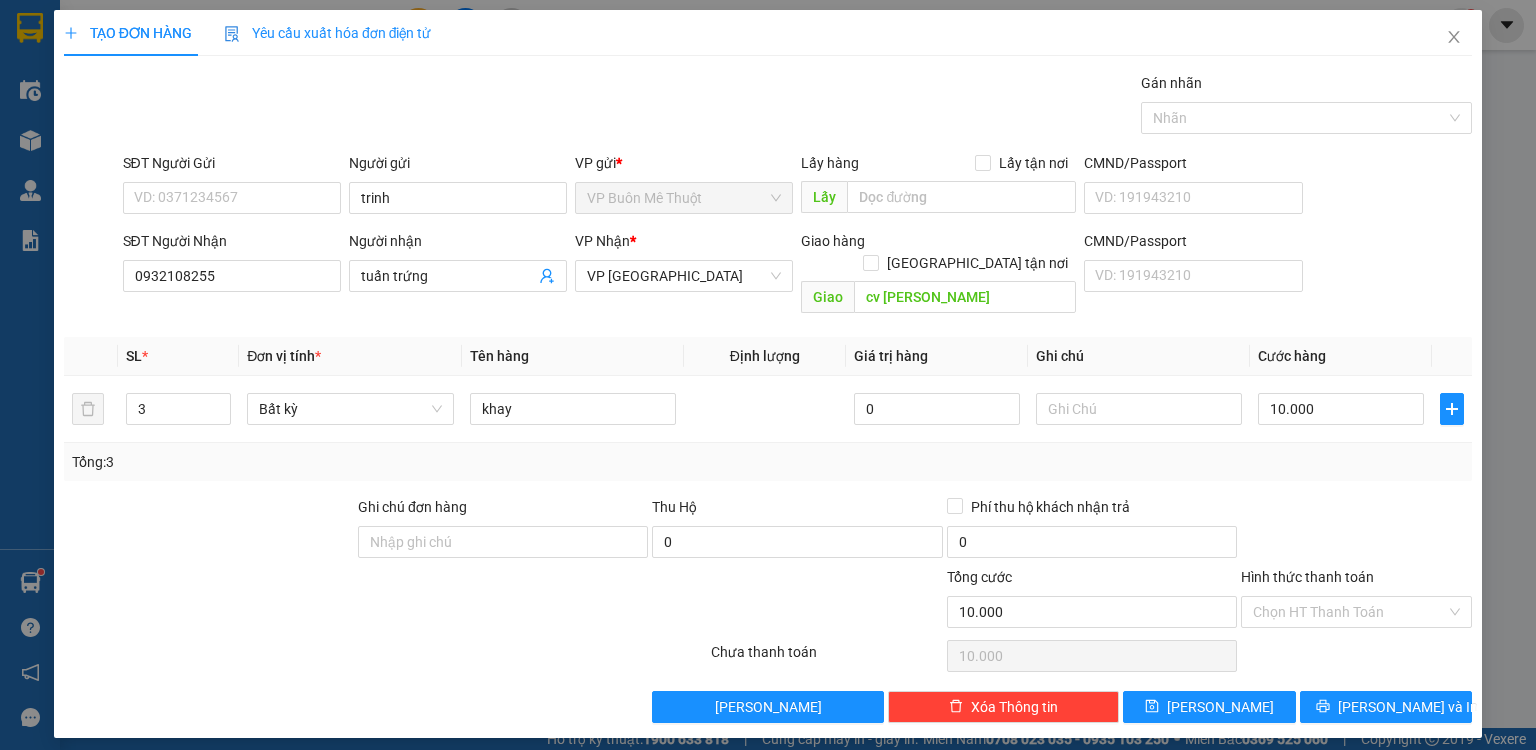 drag, startPoint x: 1361, startPoint y: 475, endPoint x: 1364, endPoint y: 546, distance: 71.063354 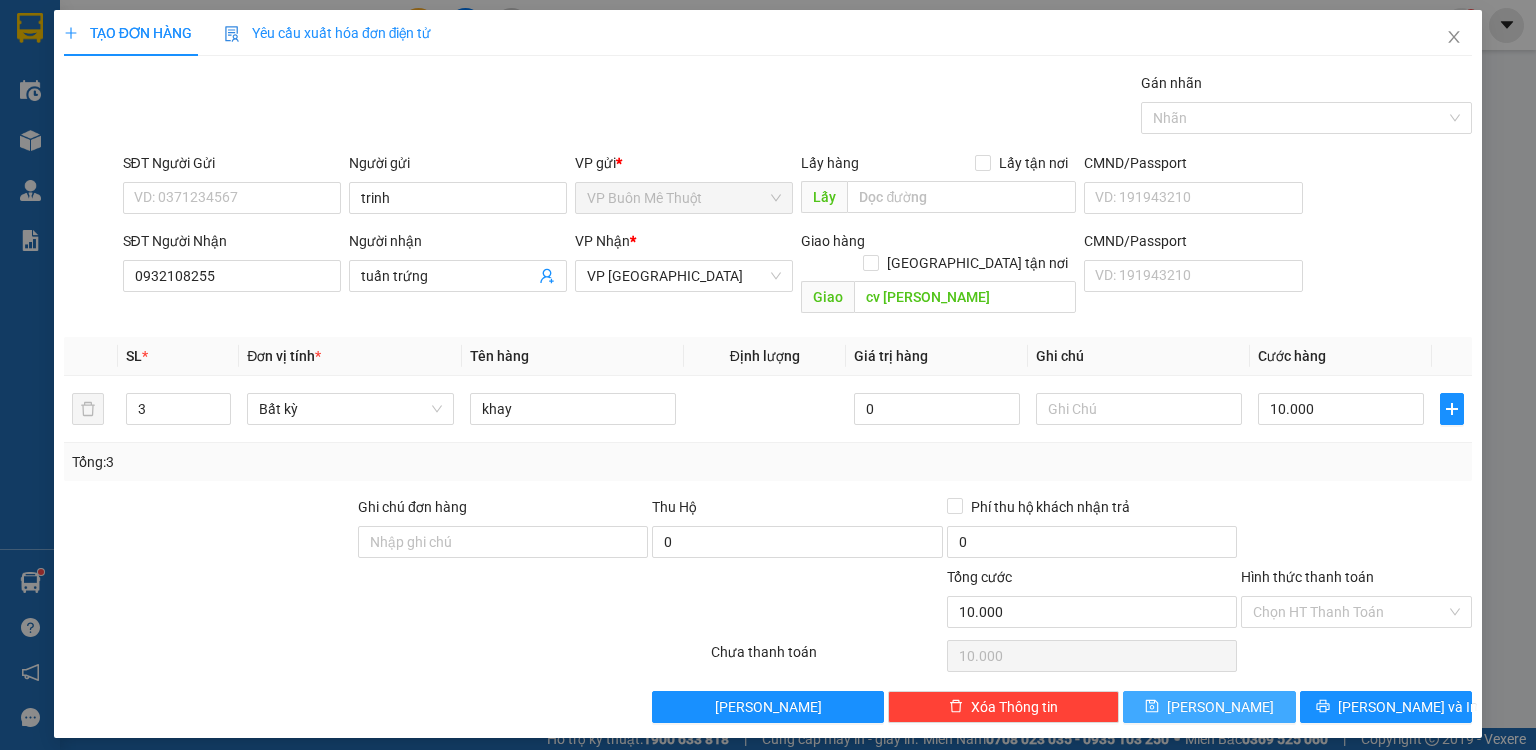click on "[PERSON_NAME]" at bounding box center (1220, 707) 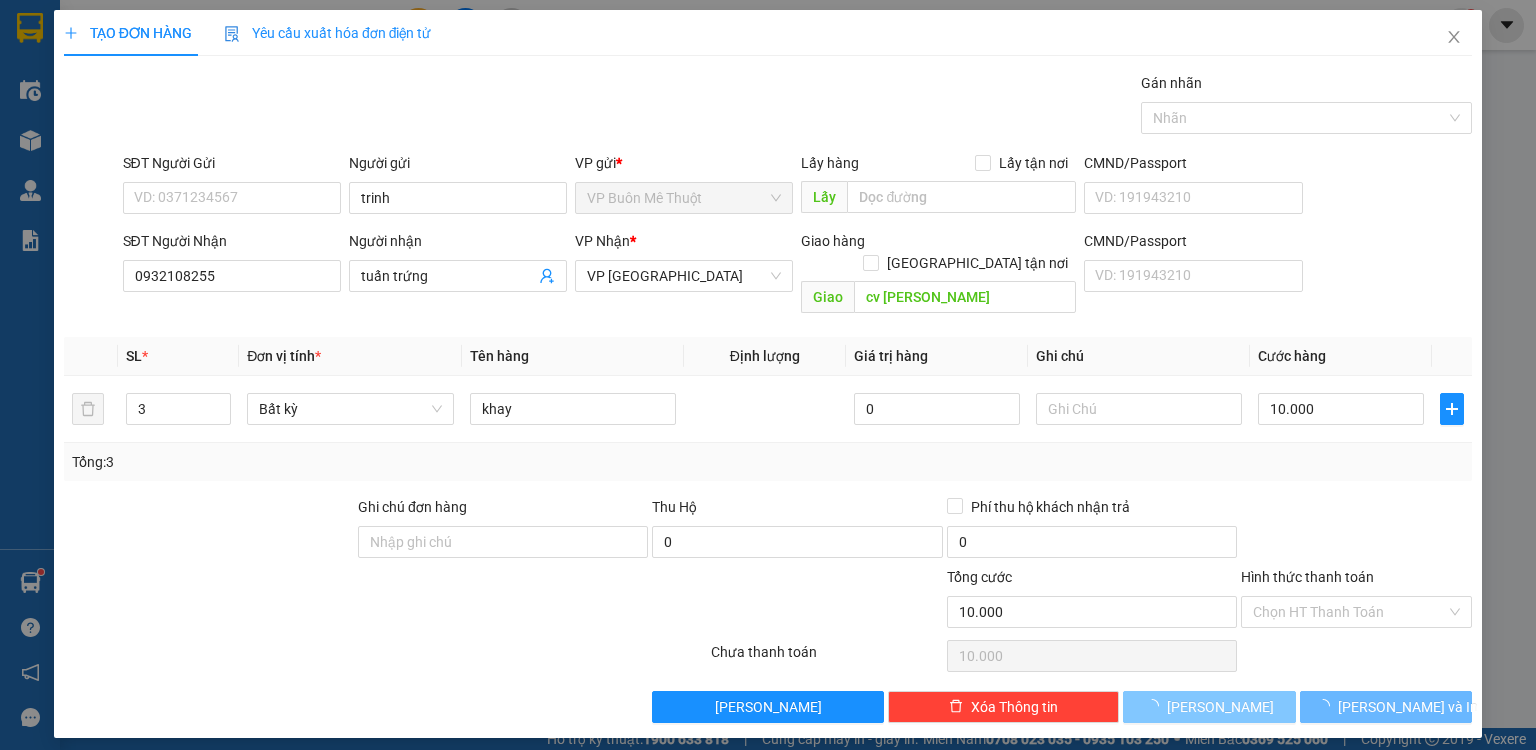 type 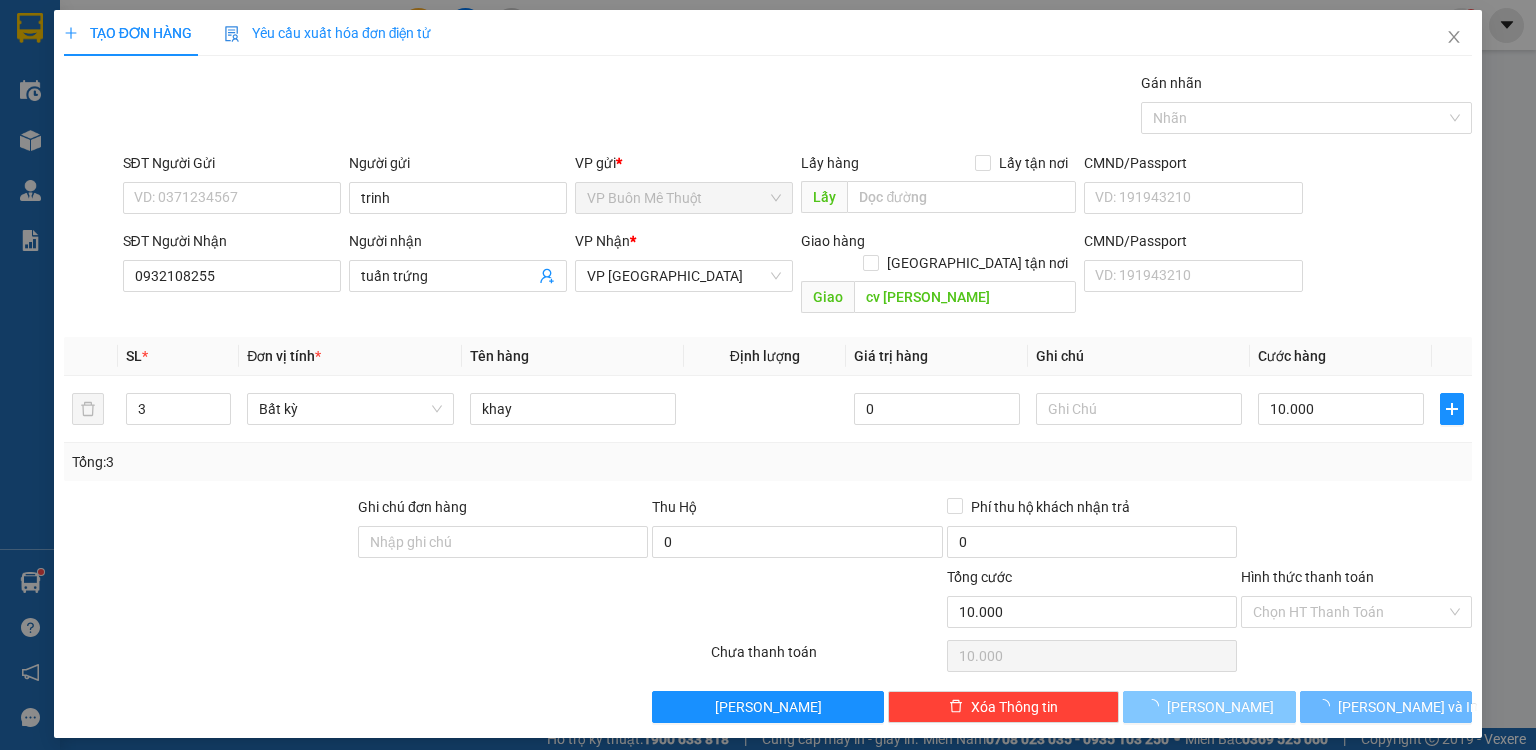 type 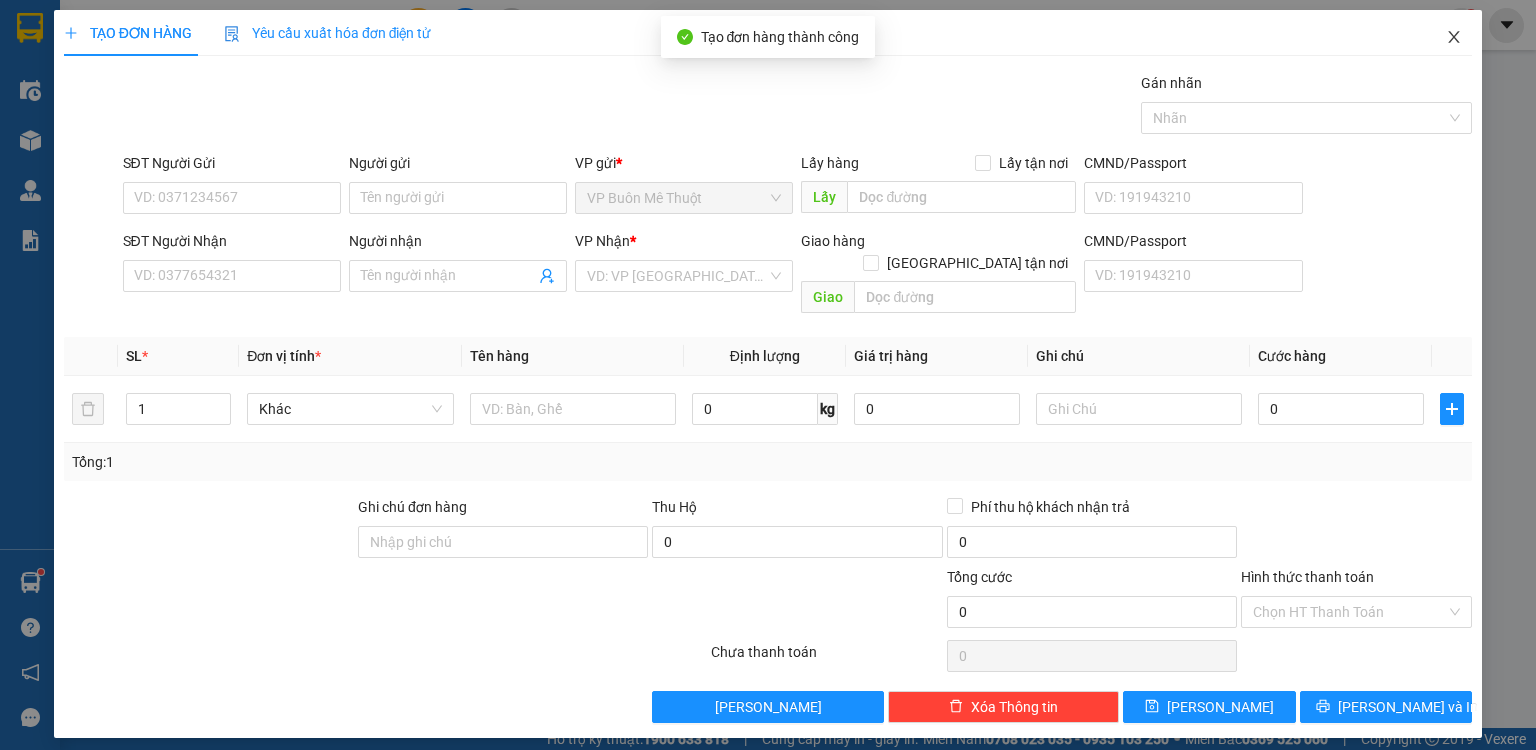 click 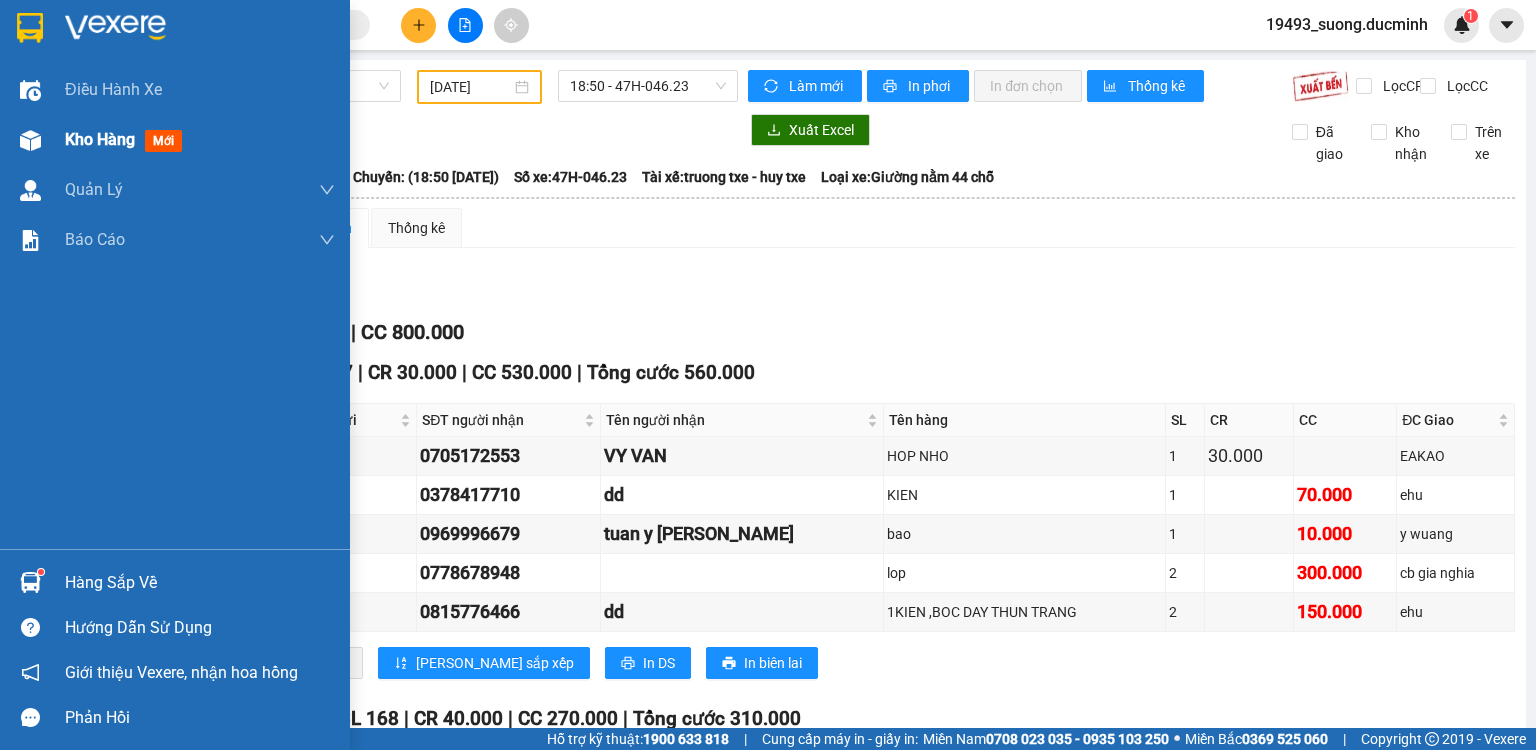click at bounding box center [30, 140] 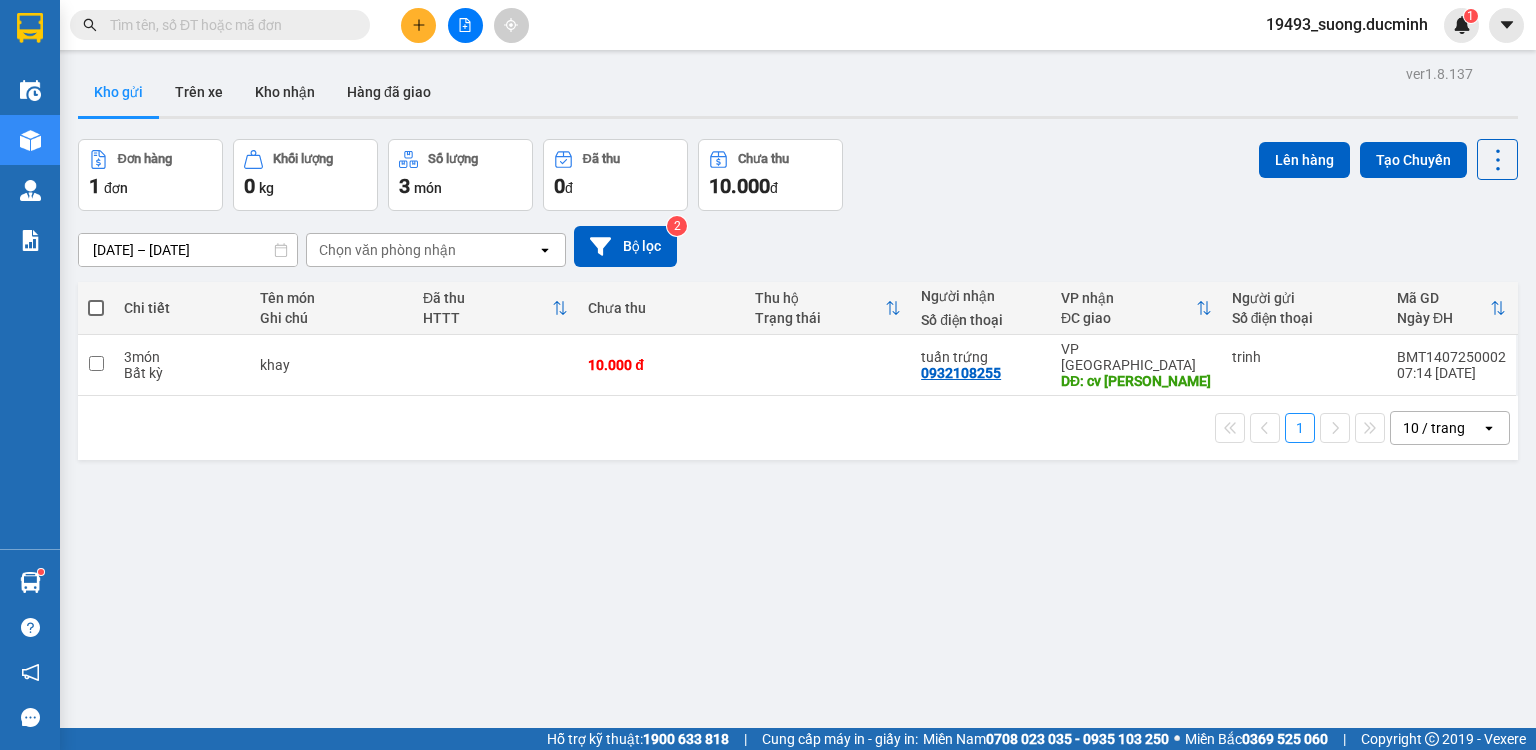 click at bounding box center [96, 308] 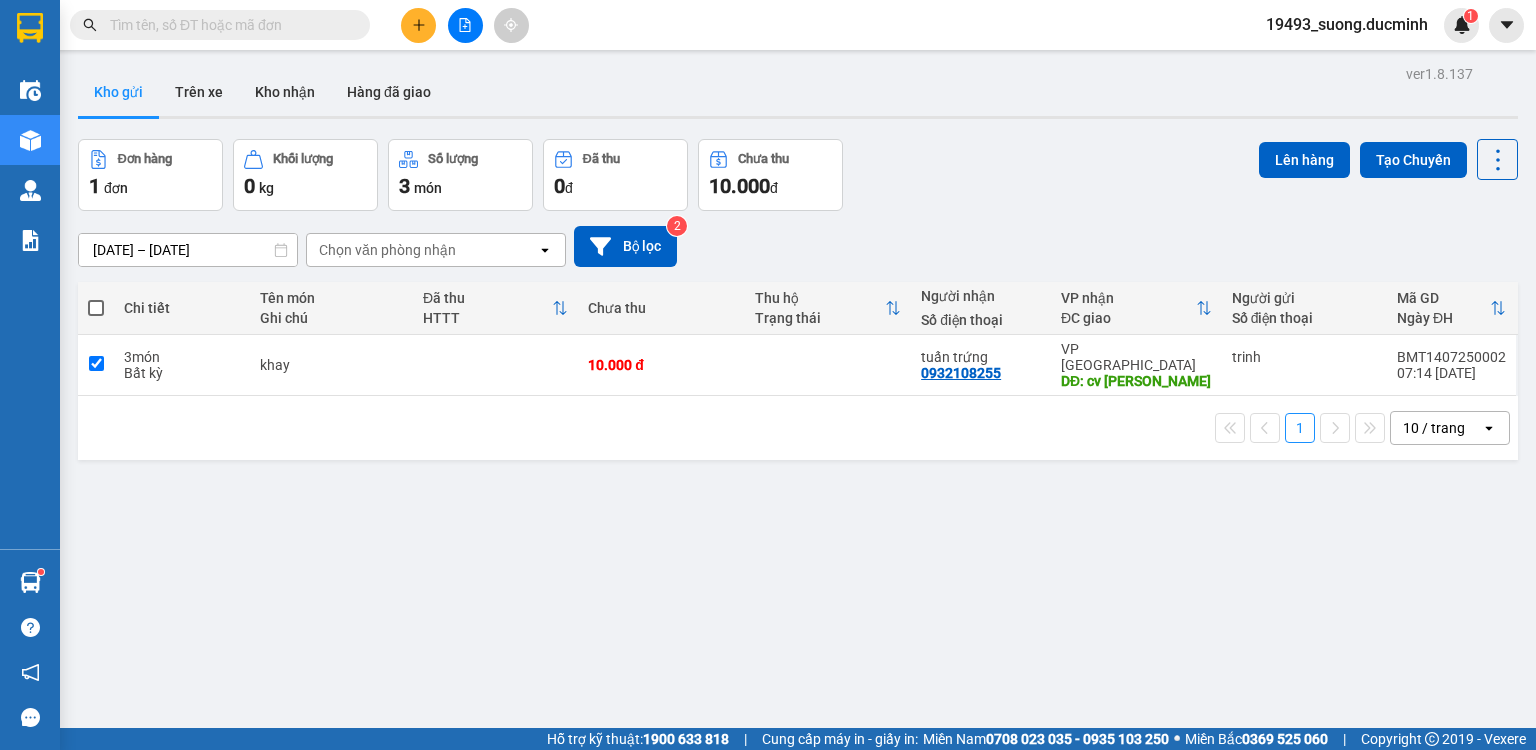 checkbox on "true" 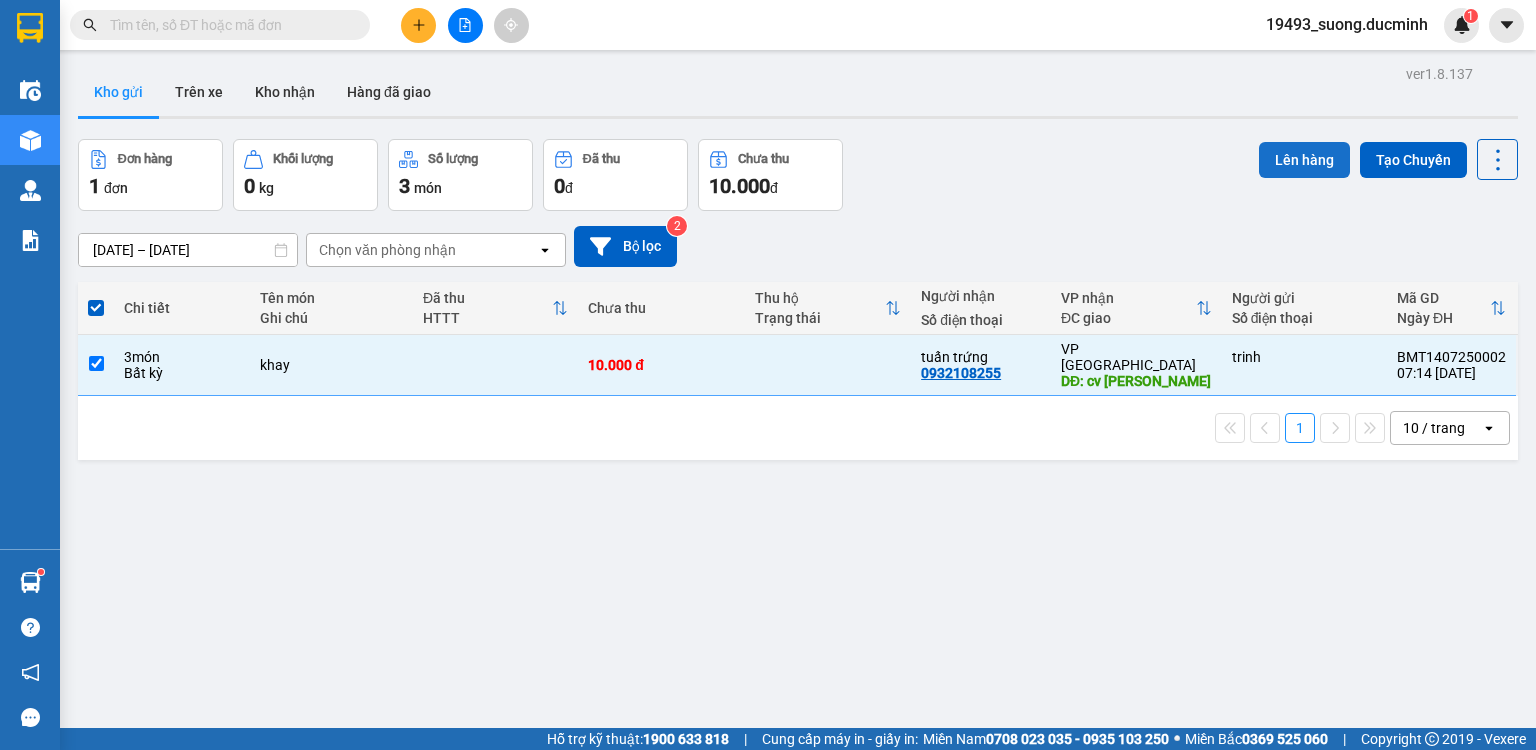 click on "Lên hàng" at bounding box center (1304, 160) 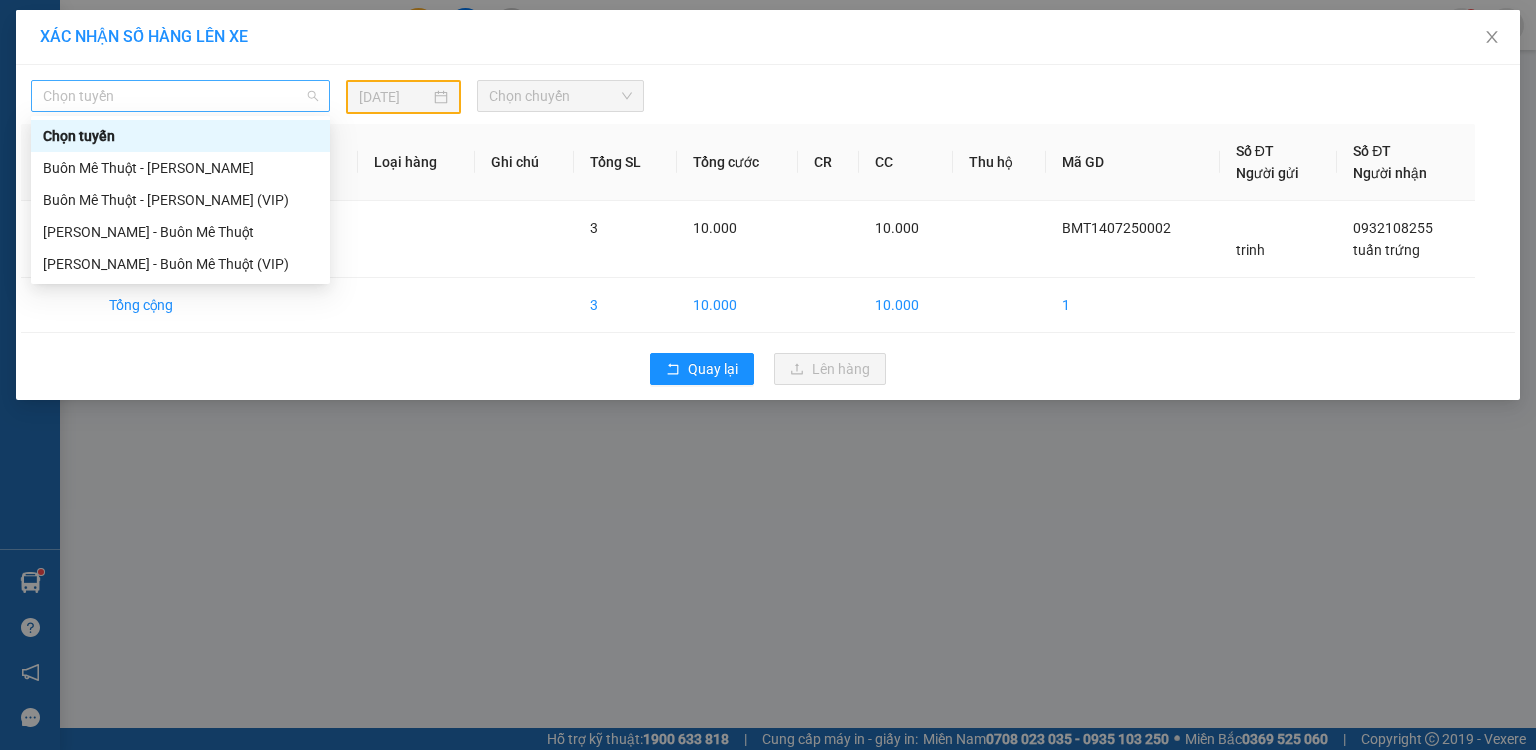 click on "Chọn tuyến" at bounding box center [180, 96] 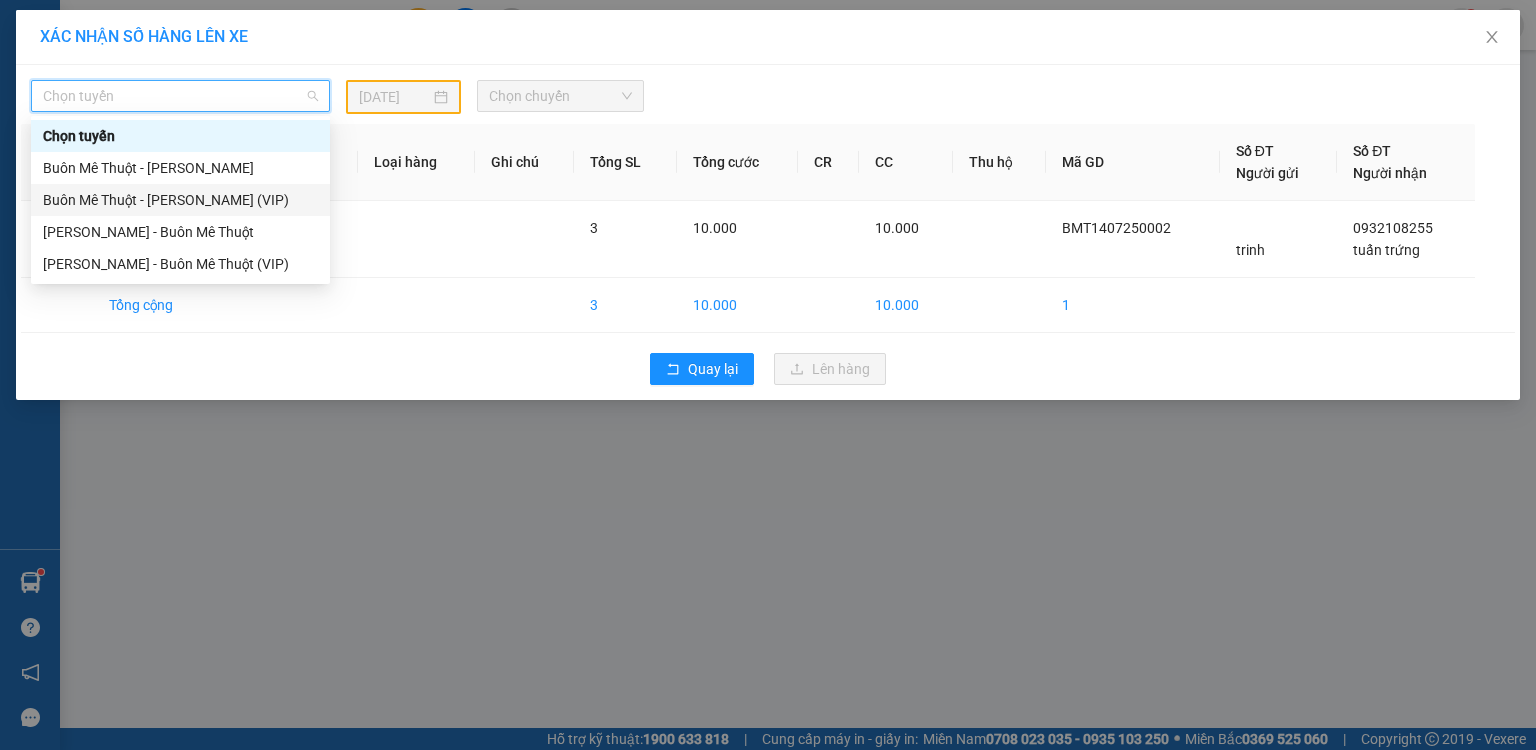 click on "Buôn Mê Thuột - [PERSON_NAME] (VIP)" at bounding box center (180, 200) 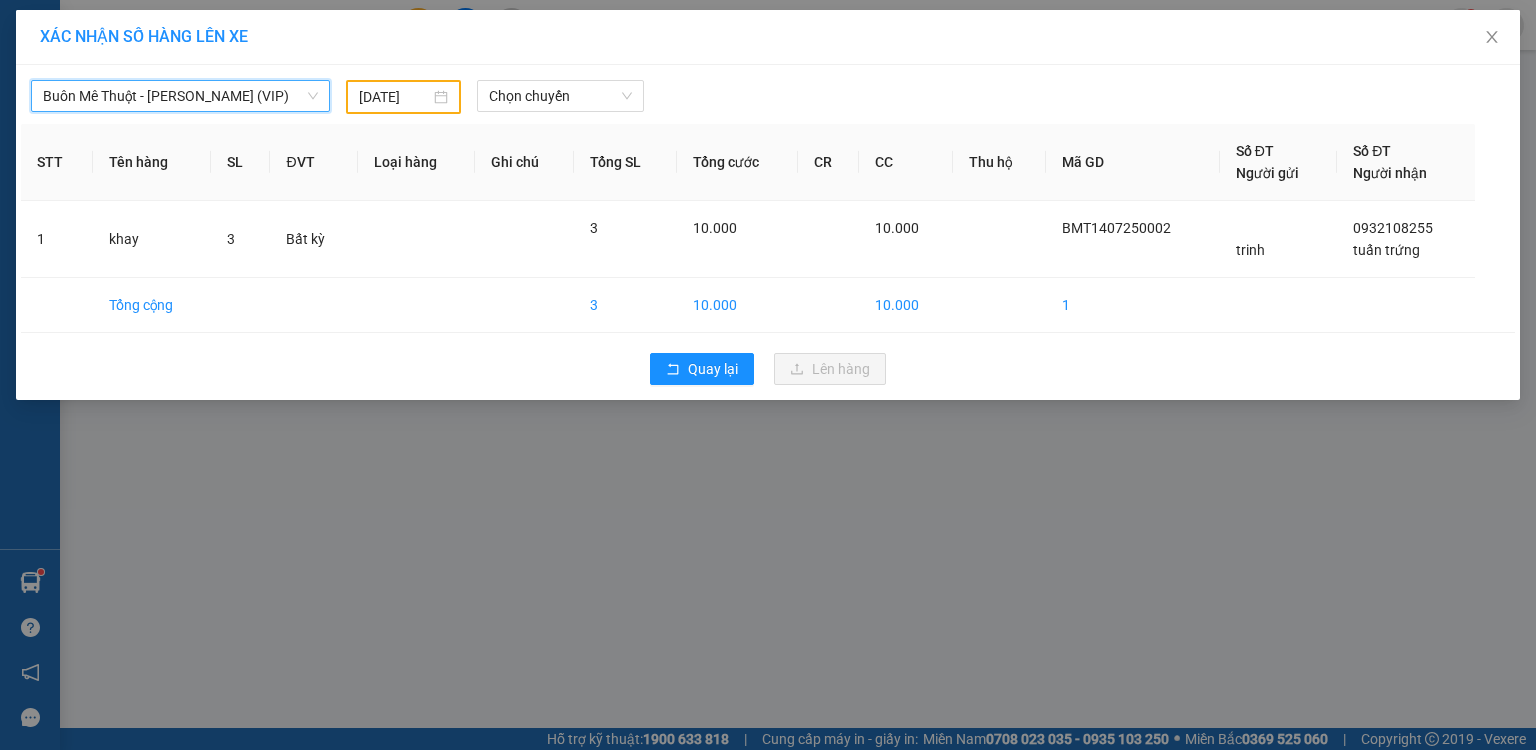 click on "Buôn Mê Thuột - [PERSON_NAME] (VIP) Buôn Mê Thuột - [PERSON_NAME] (VIP) [DATE] Chọn chuyến" at bounding box center (768, 92) 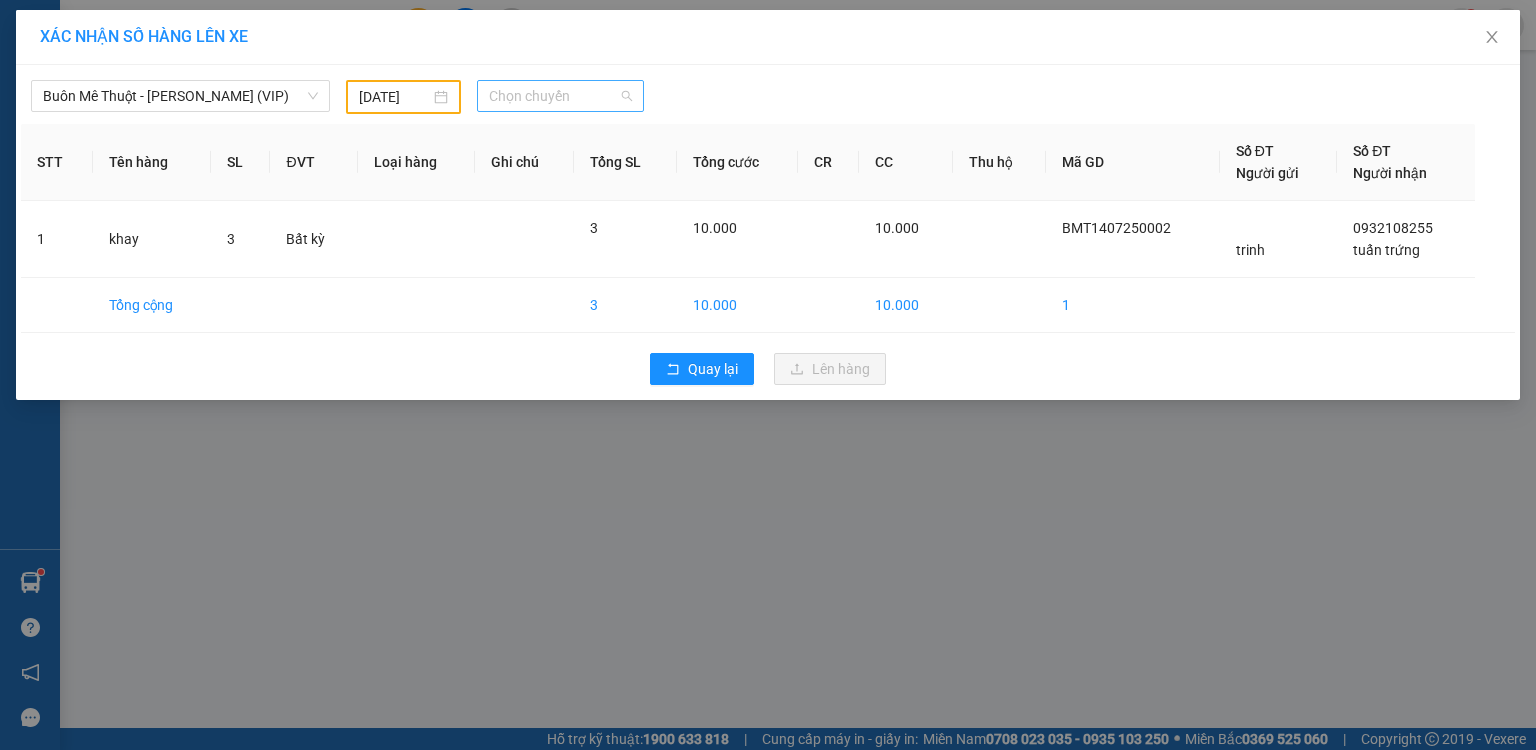 click on "Chọn chuyến" at bounding box center [561, 96] 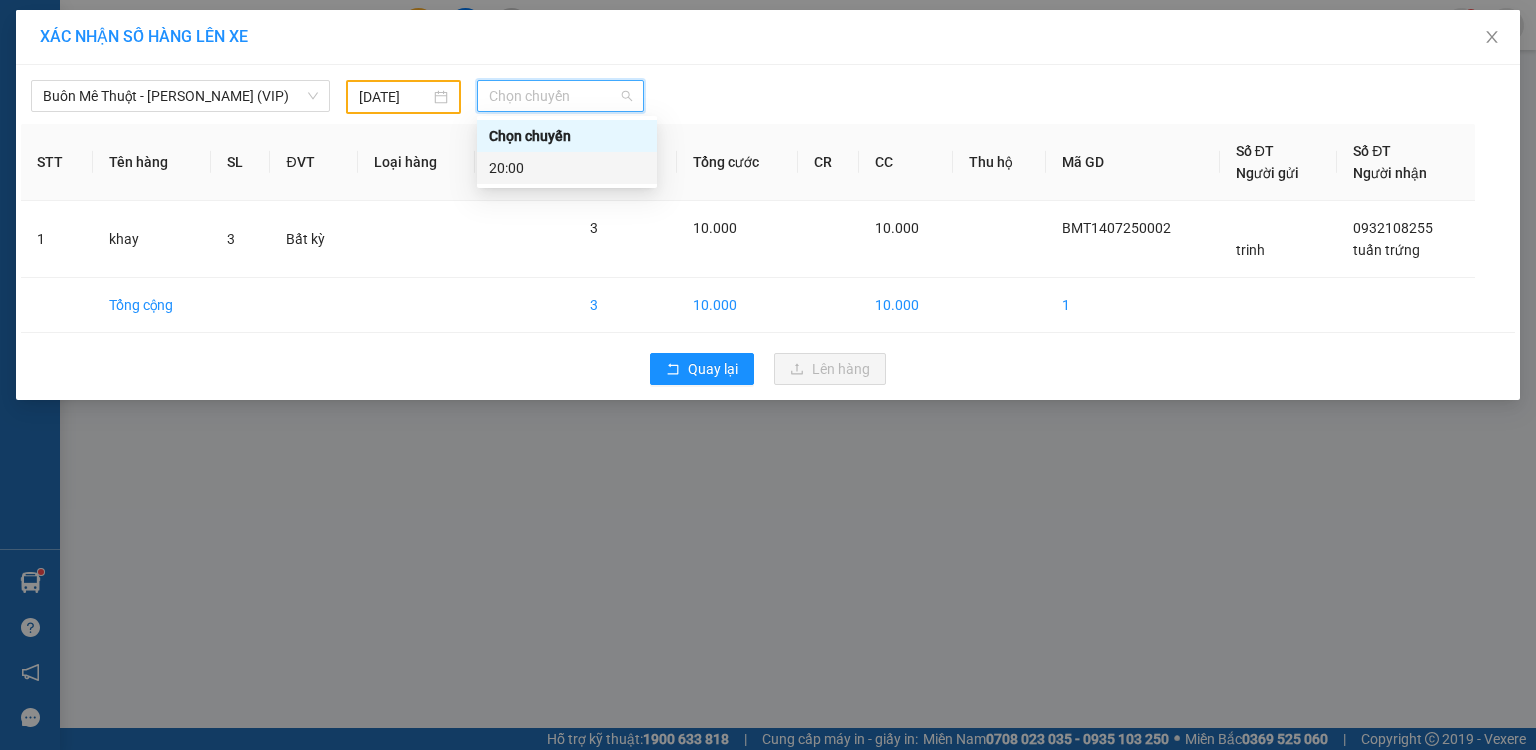 click on "20:00" at bounding box center (567, 168) 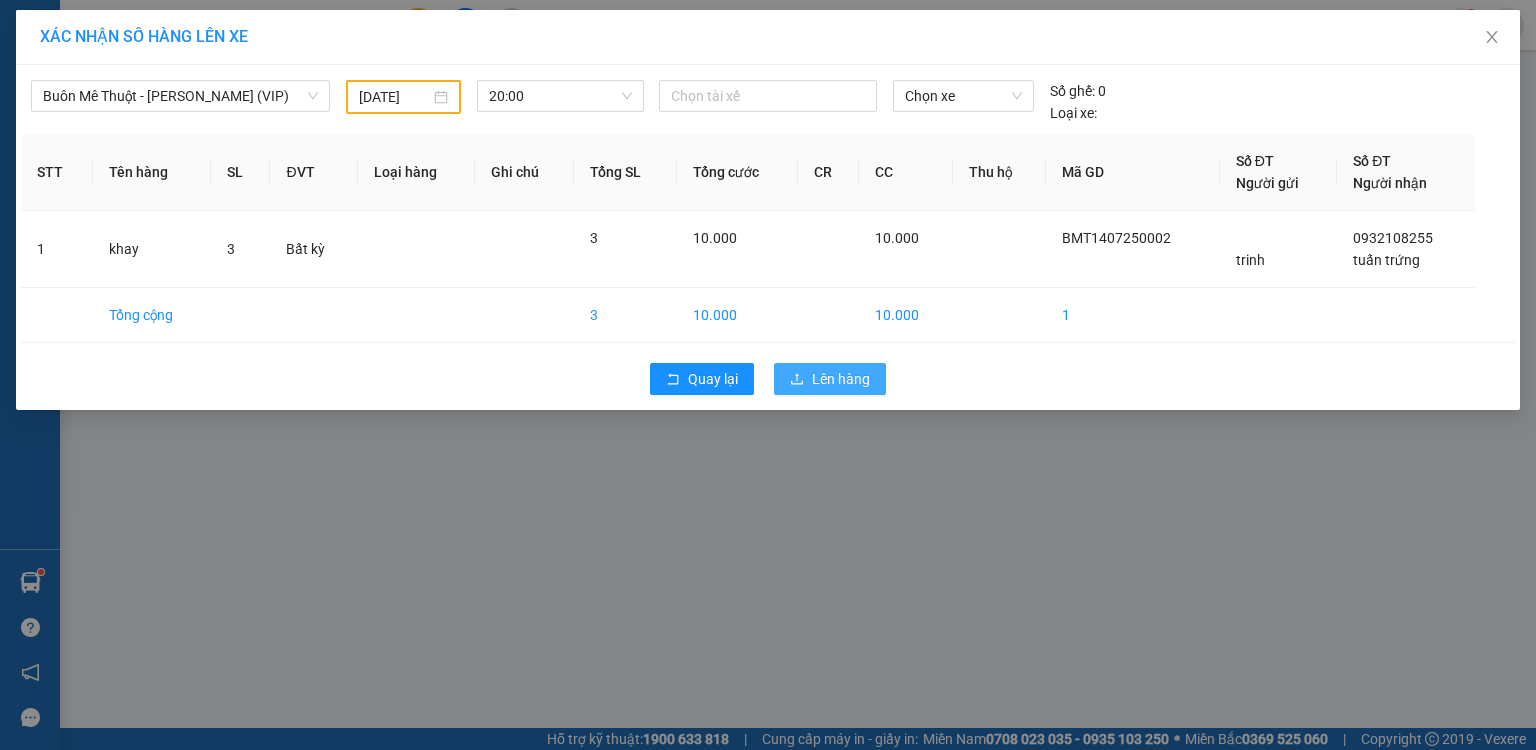 click on "Lên hàng" at bounding box center [841, 379] 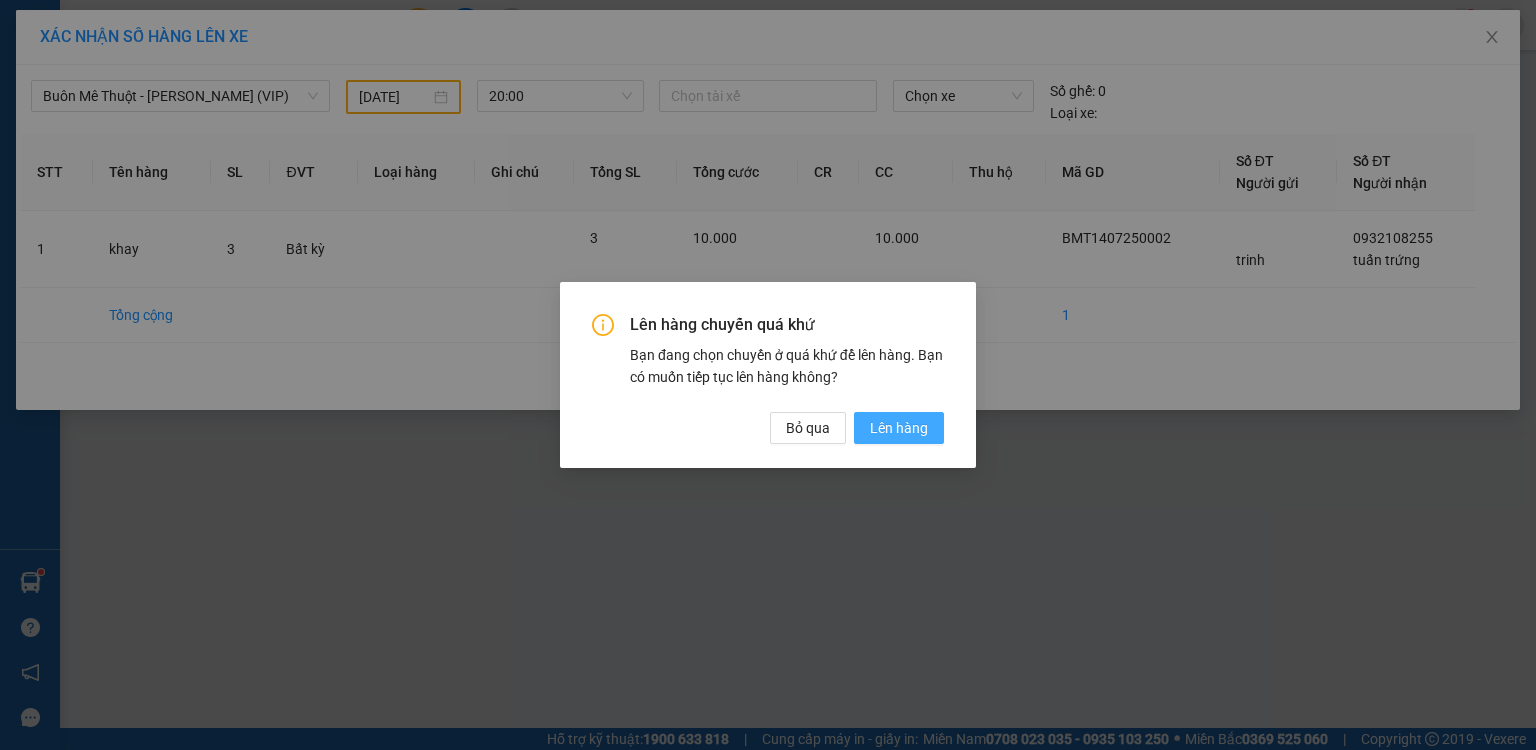 click on "Lên hàng" at bounding box center [899, 428] 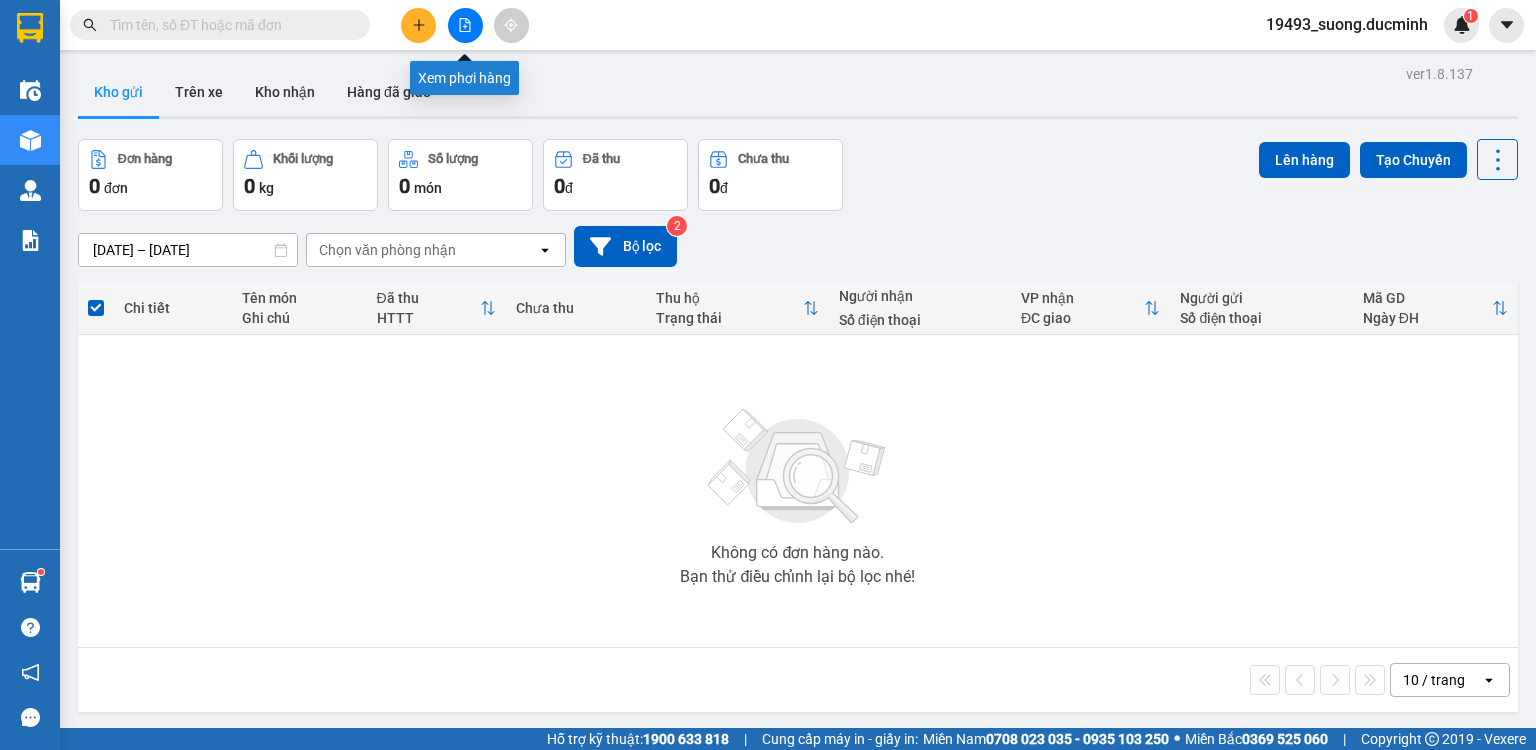 click 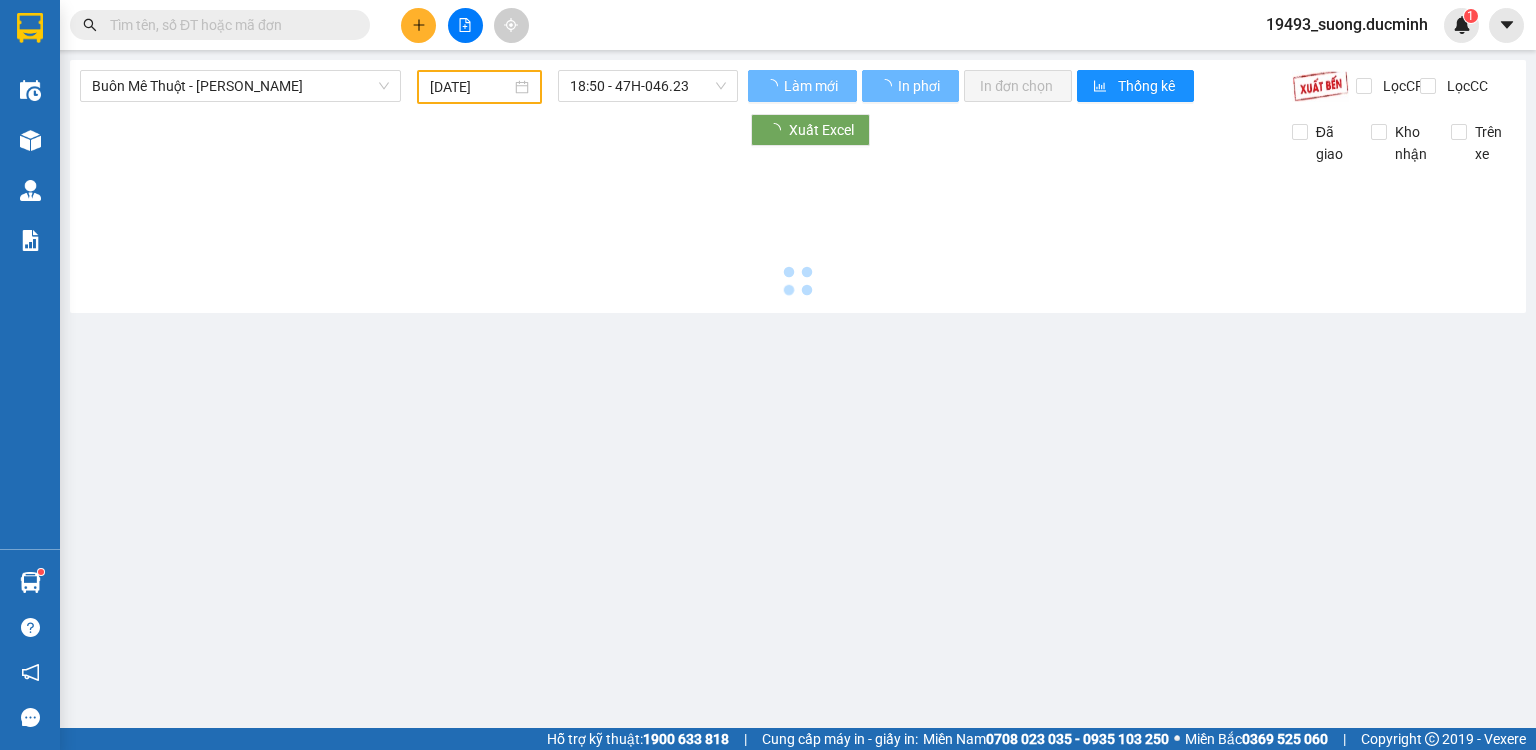 type on "[DATE]" 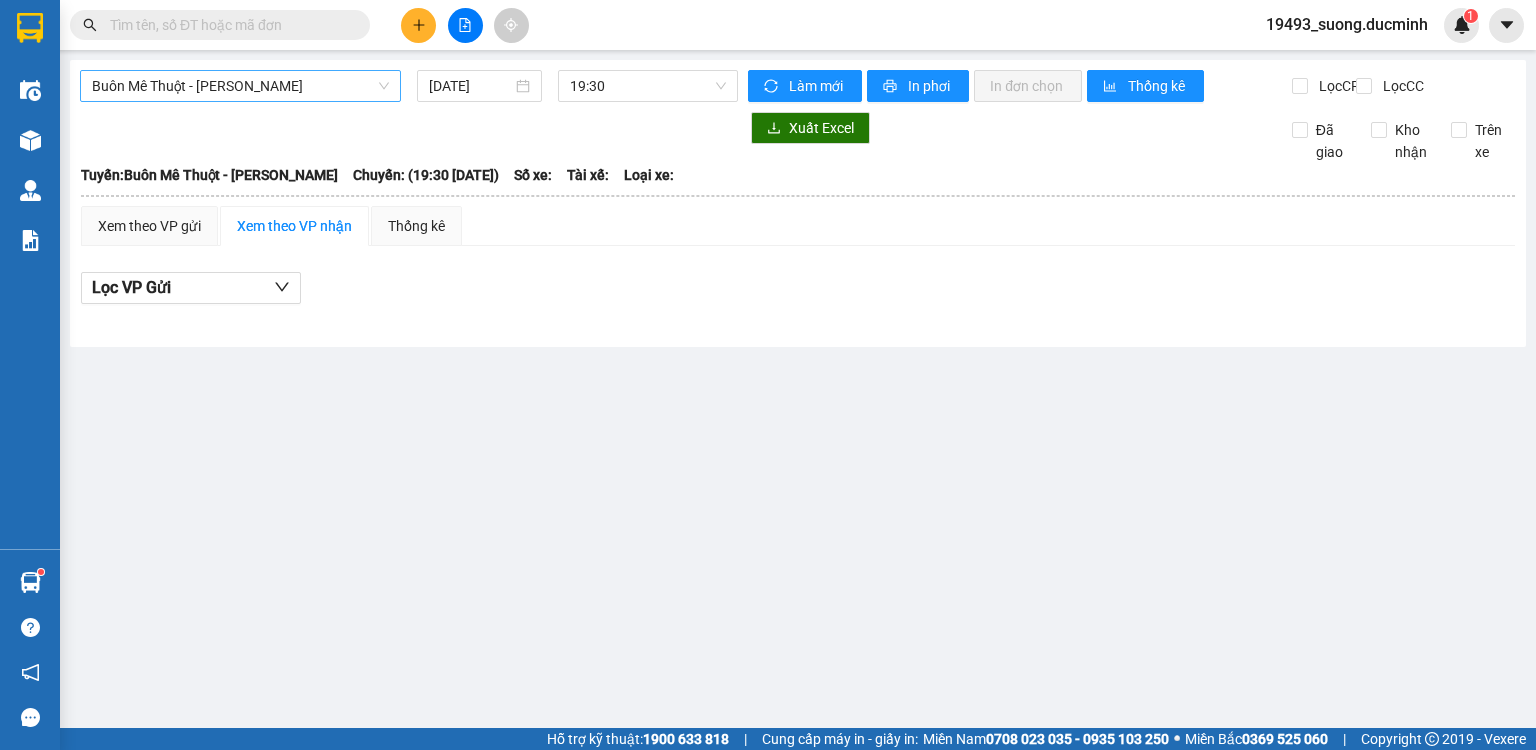 click on "Buôn Mê Thuột - [PERSON_NAME]" at bounding box center (240, 86) 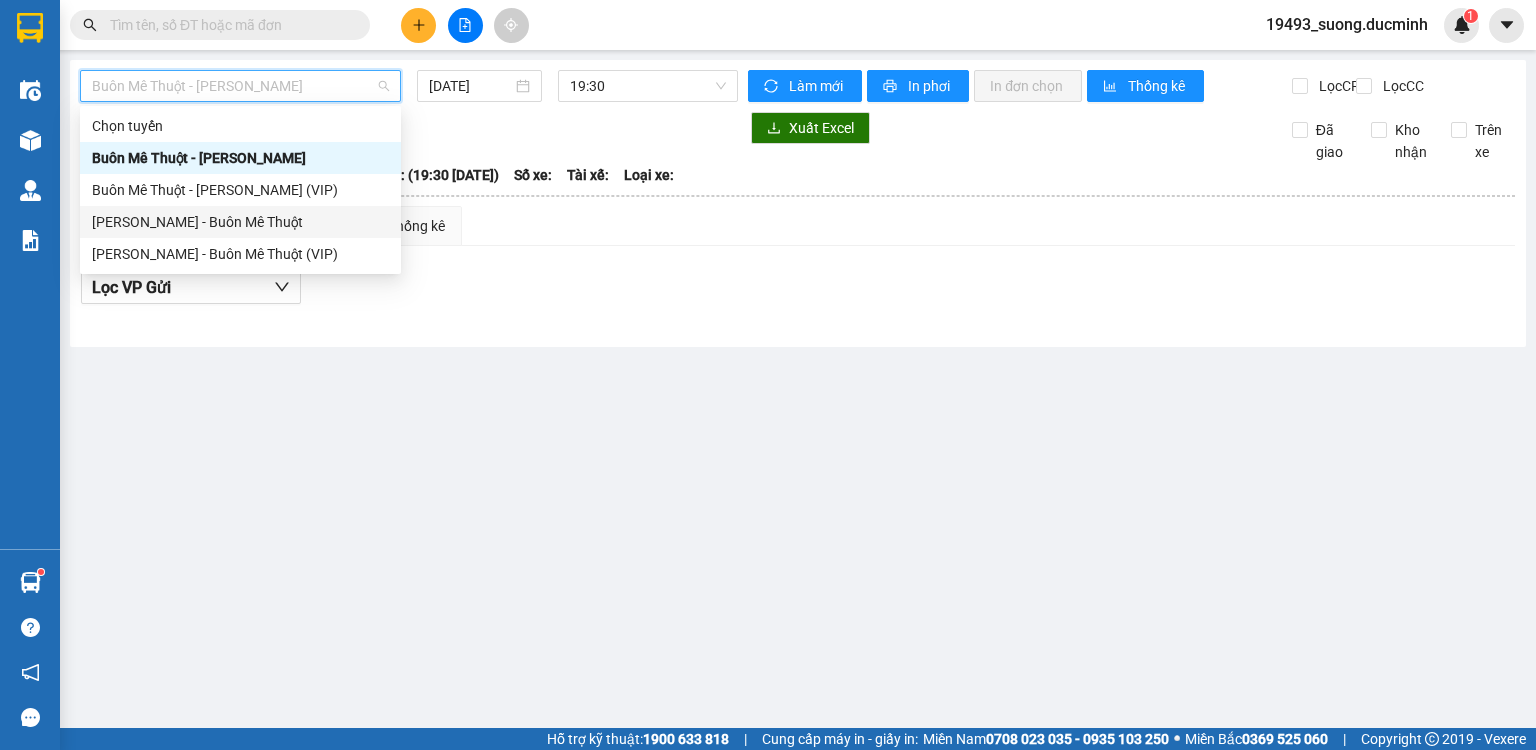 click on "[PERSON_NAME] - Buôn Mê Thuột" at bounding box center (240, 222) 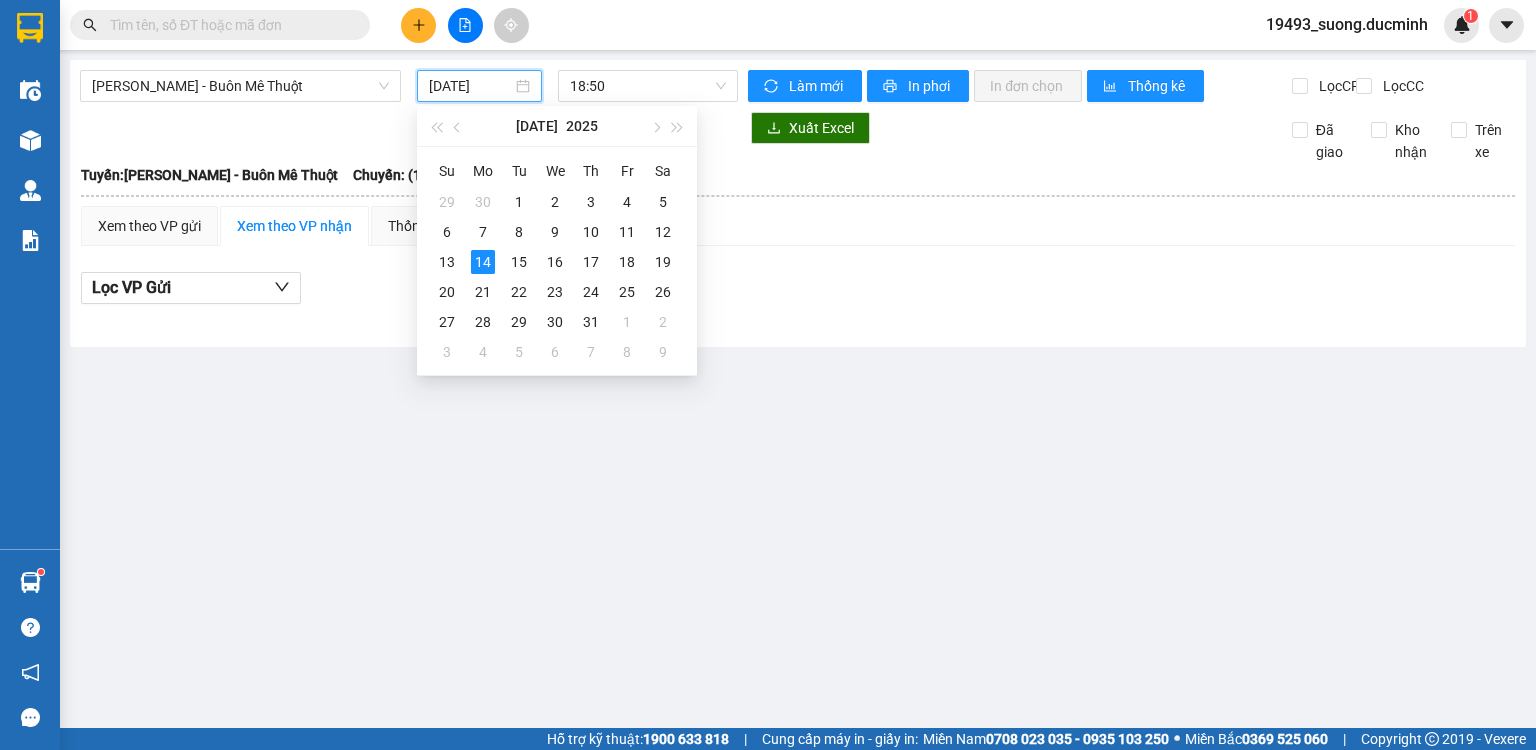 click on "[DATE]" at bounding box center [470, 86] 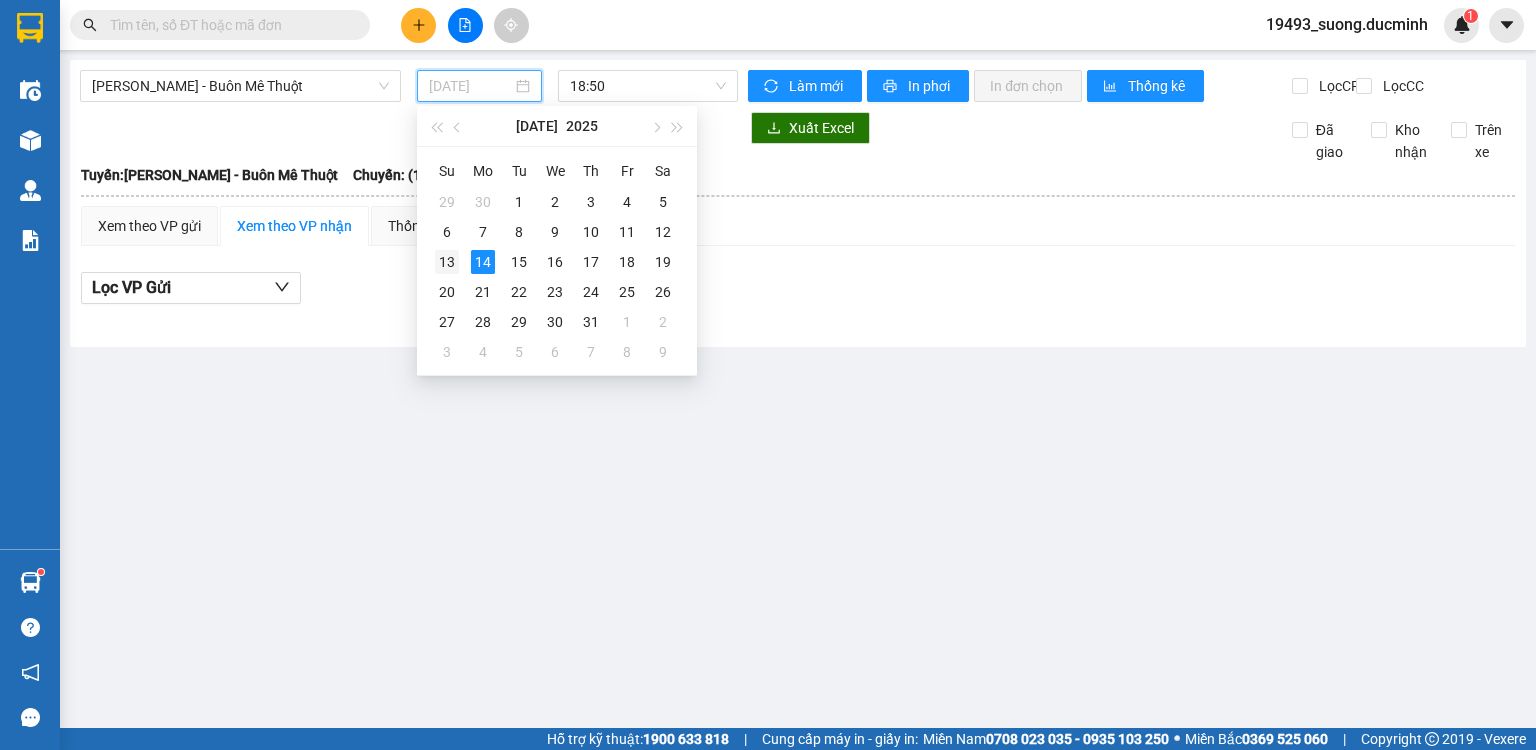 click on "13" at bounding box center (447, 262) 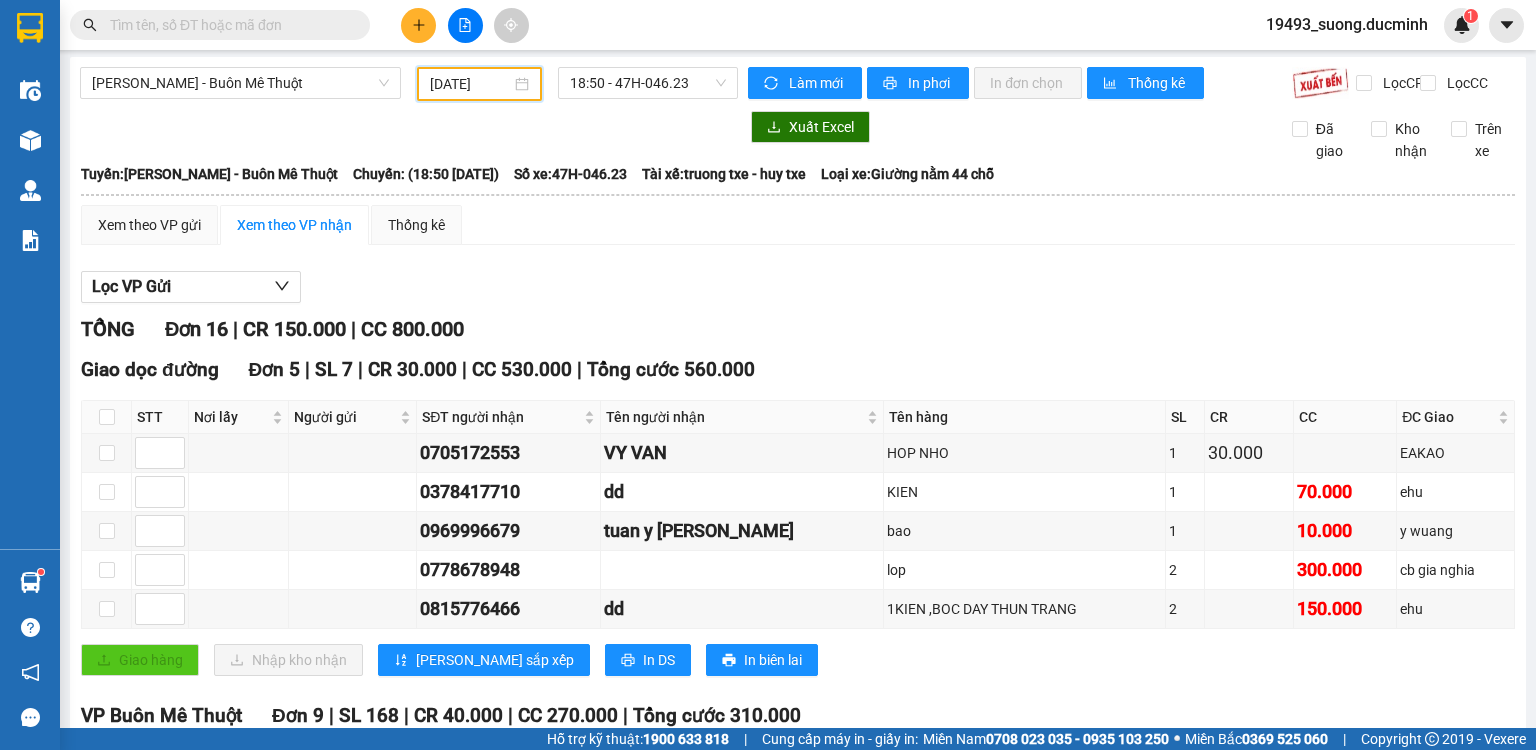 scroll, scrollTop: 0, scrollLeft: 0, axis: both 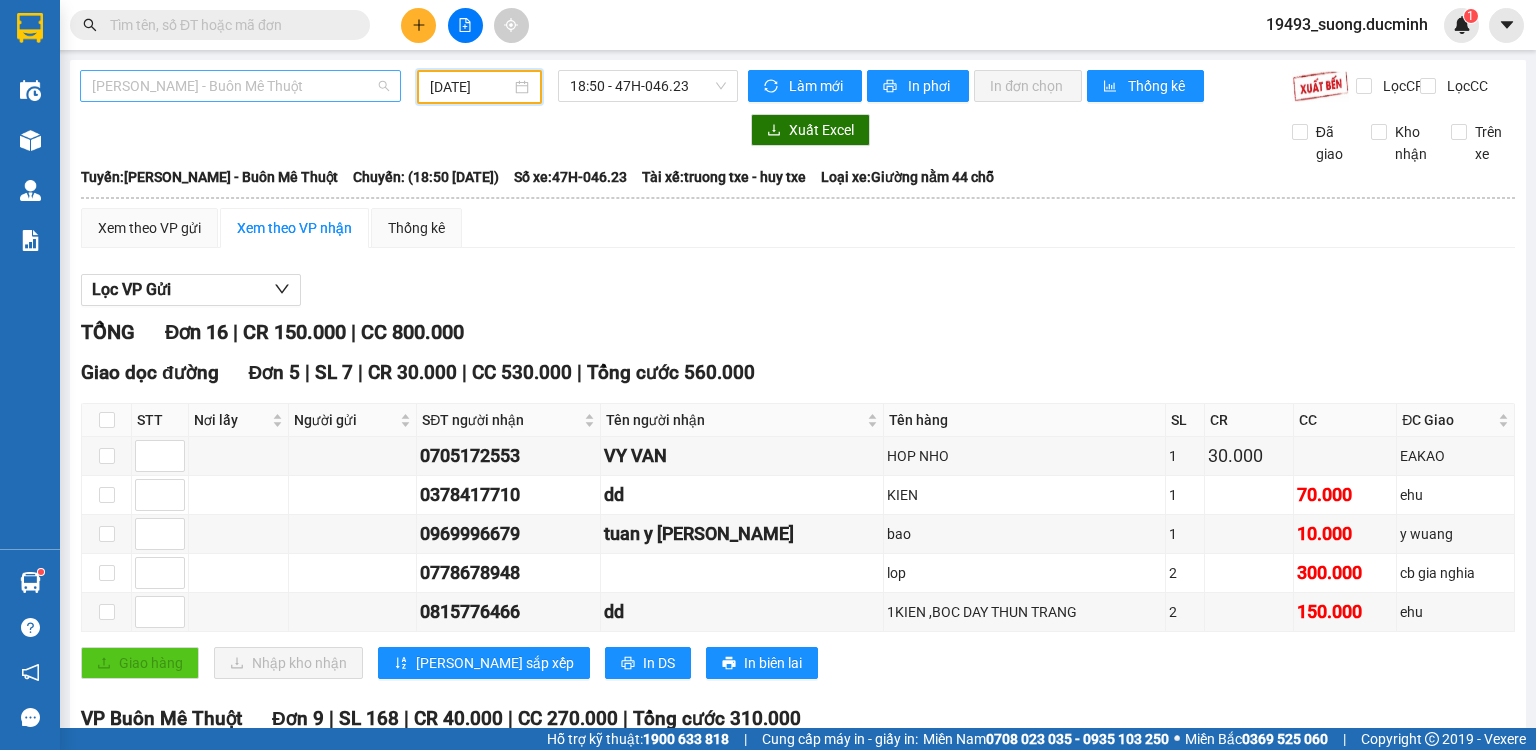 click on "[PERSON_NAME] - Buôn Mê Thuột" at bounding box center [240, 86] 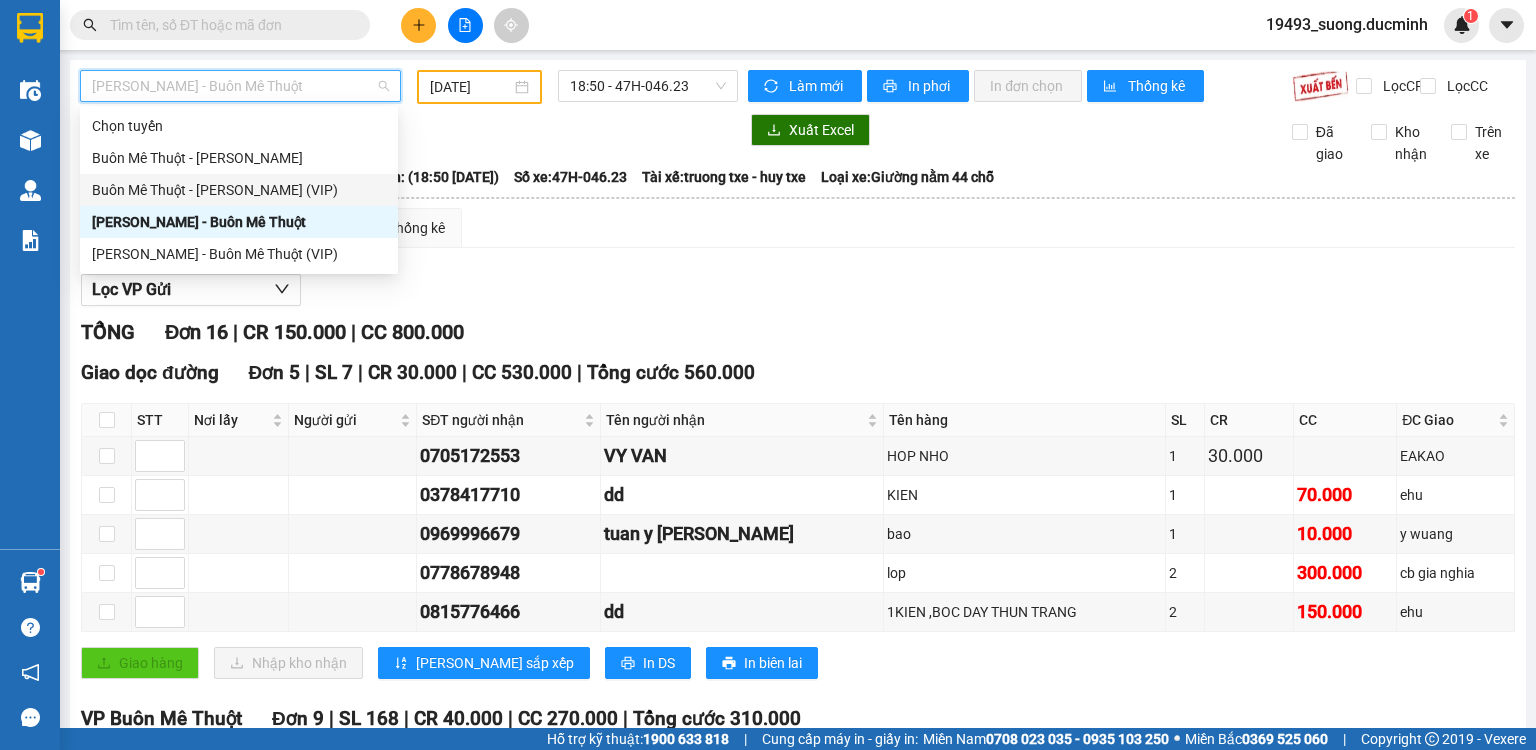 click on "Buôn Mê Thuột - [PERSON_NAME] (VIP)" at bounding box center (239, 190) 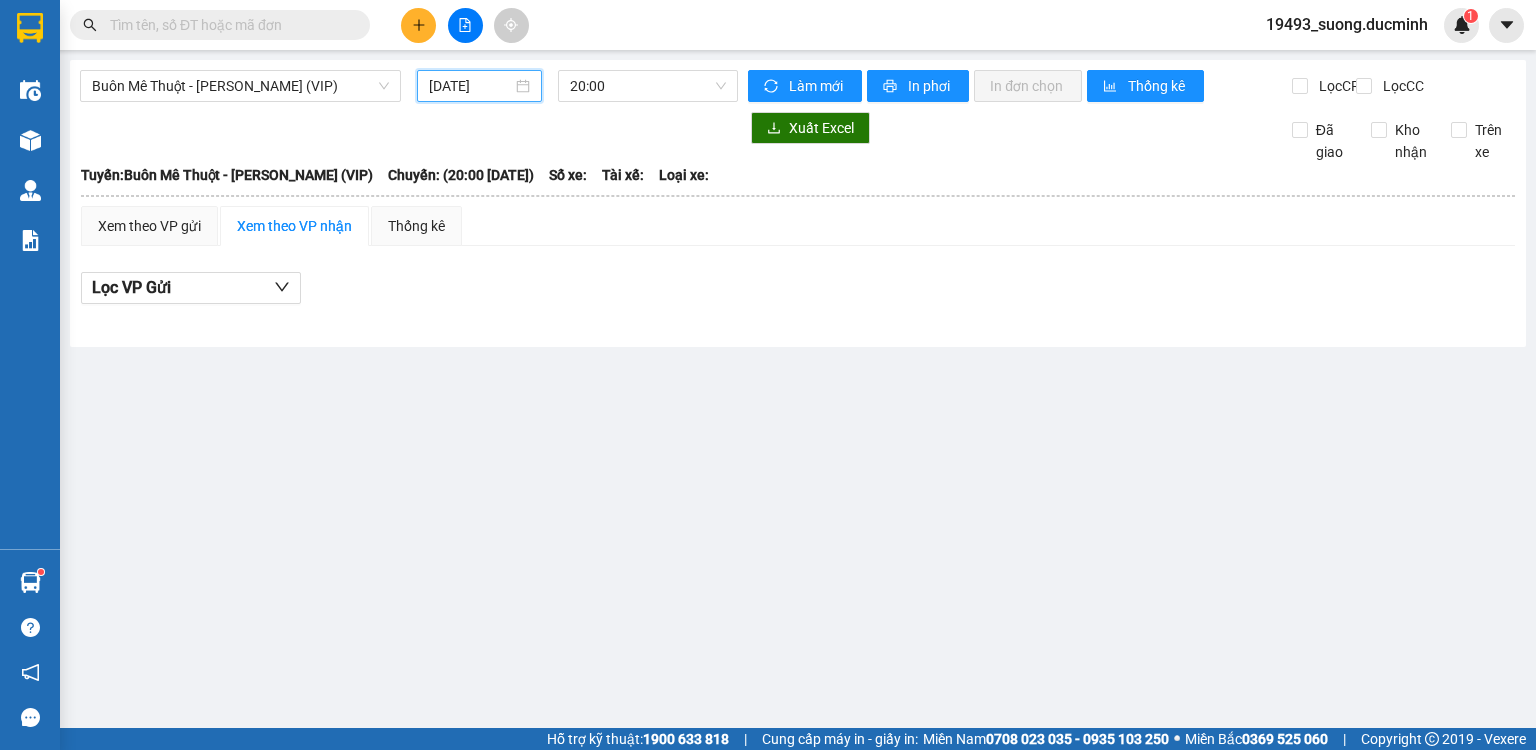 click on "[DATE]" at bounding box center (470, 86) 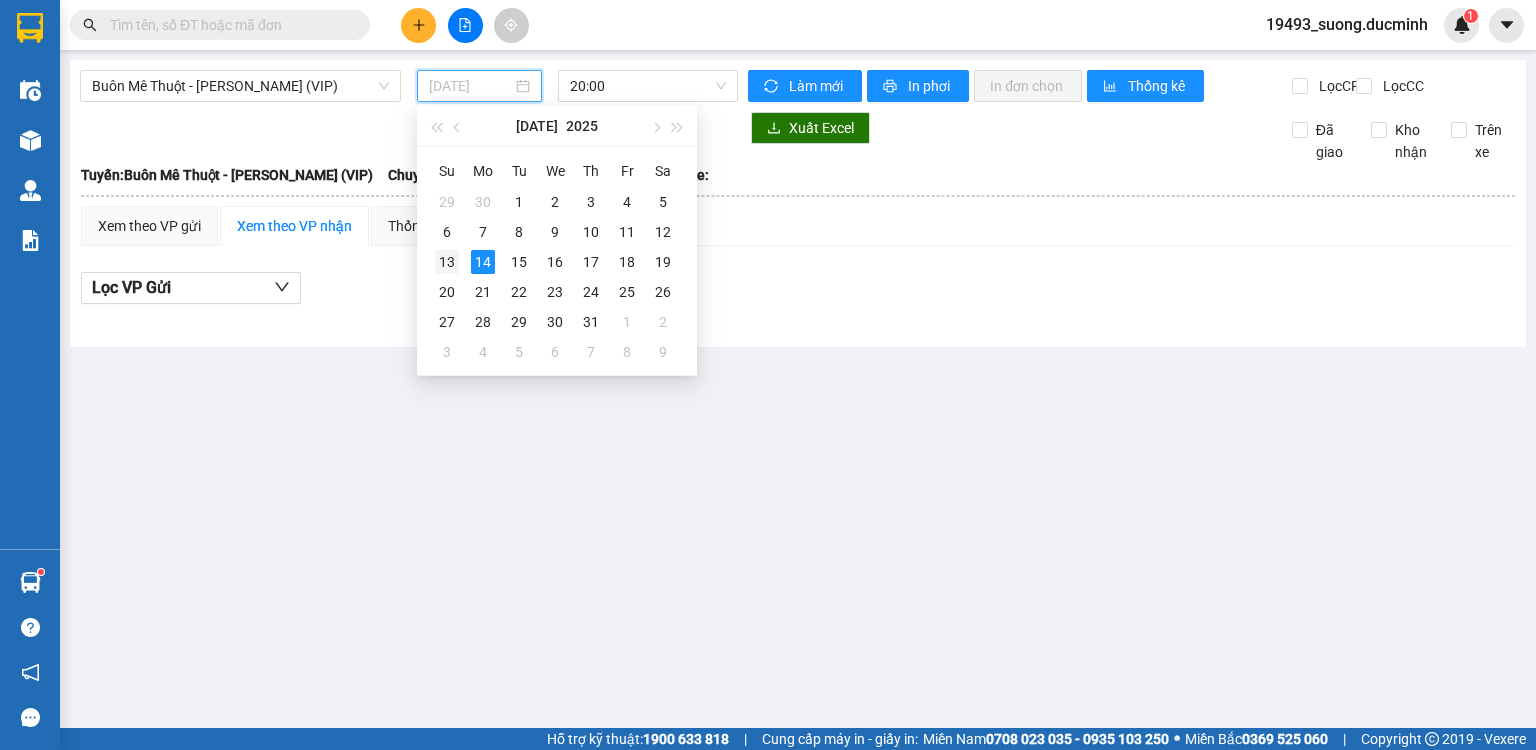 click on "13" at bounding box center [447, 262] 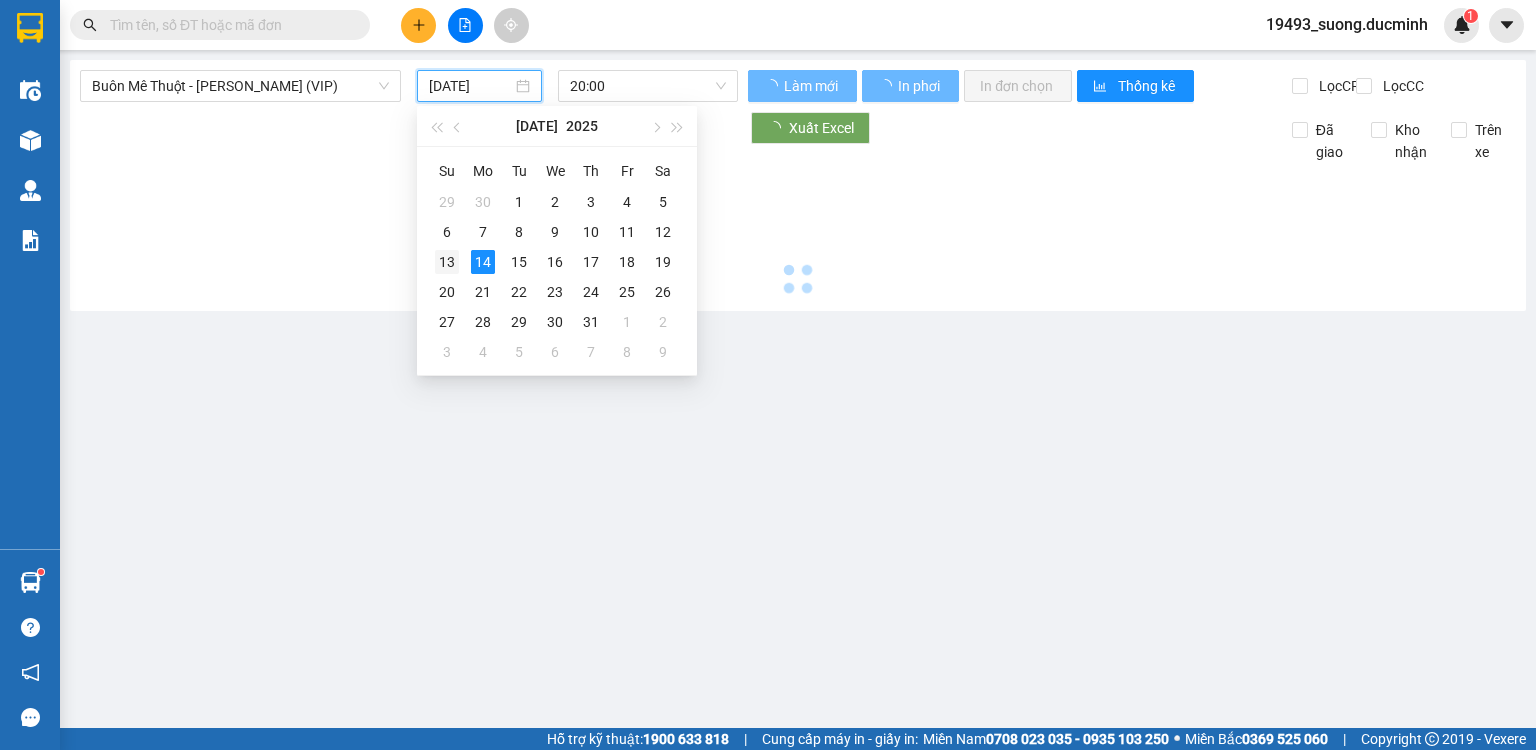 type on "[DATE]" 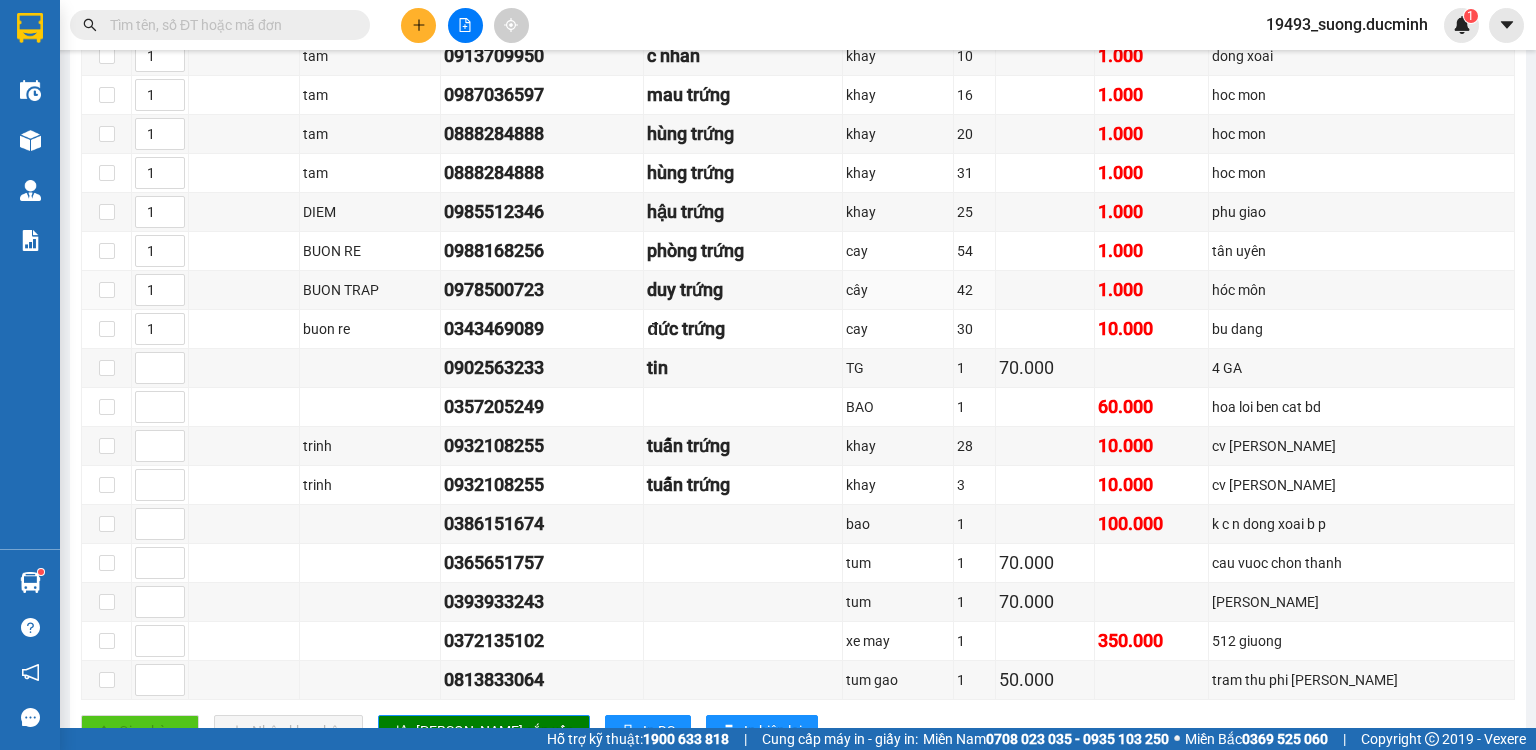 scroll, scrollTop: 0, scrollLeft: 0, axis: both 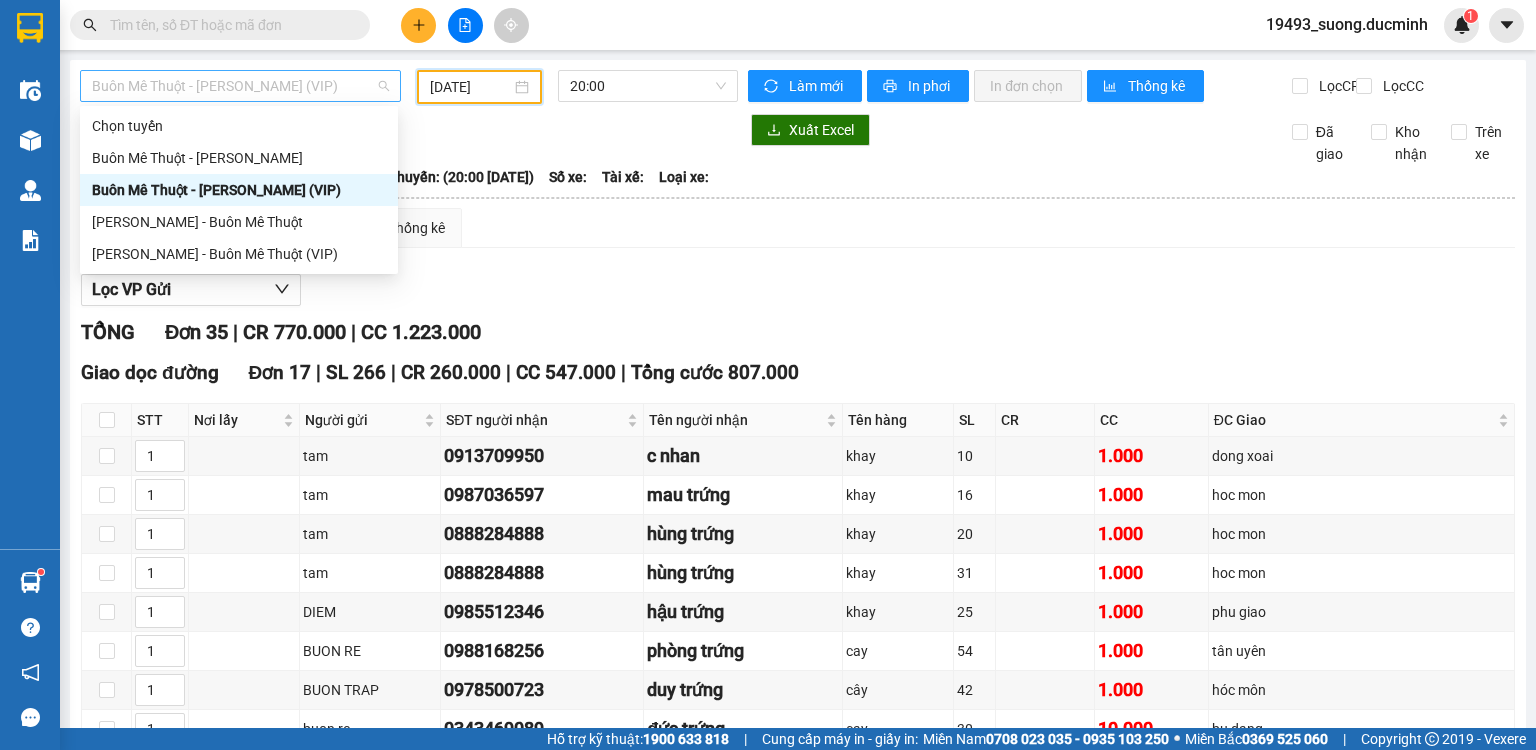click on "Buôn Mê Thuột - [PERSON_NAME] (VIP)" at bounding box center (240, 86) 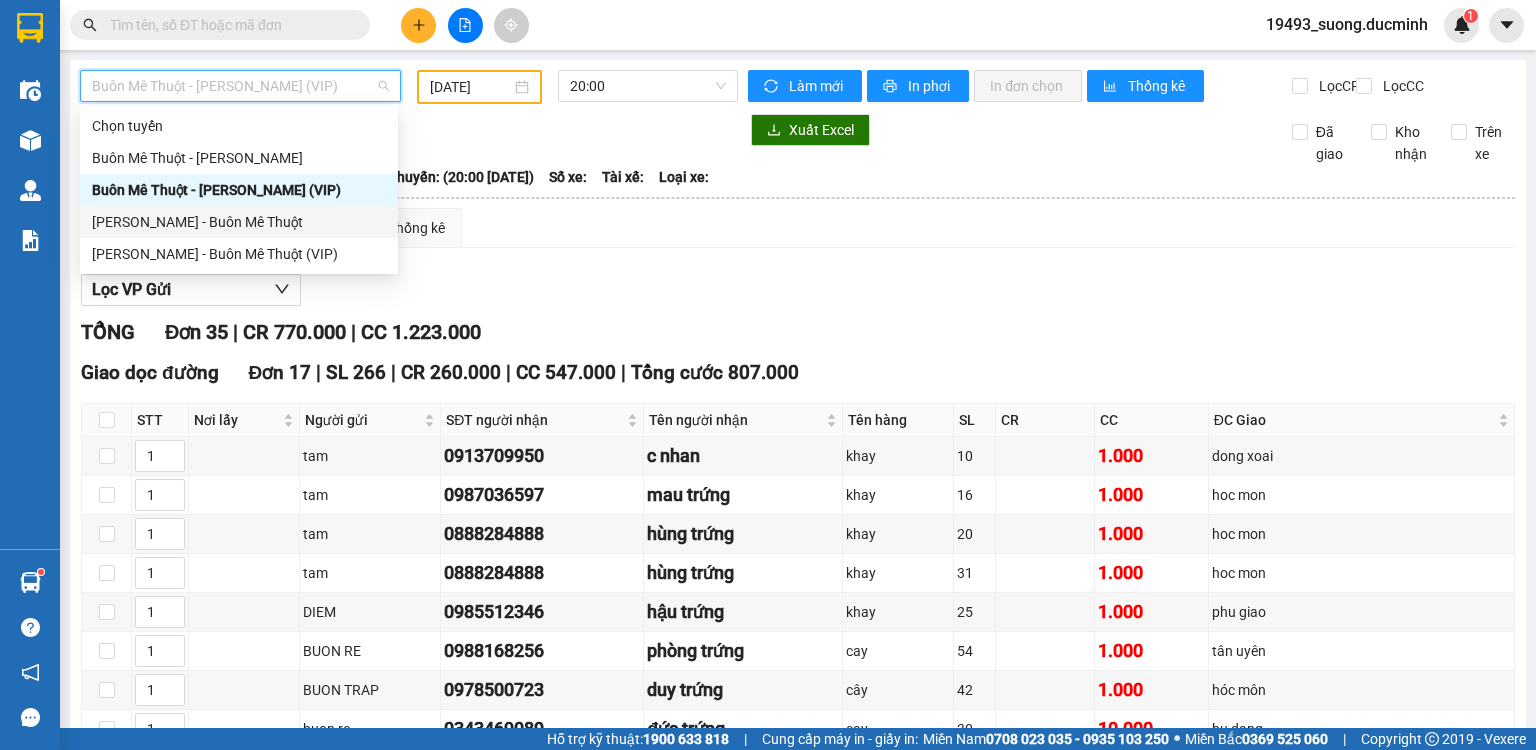 click on "[PERSON_NAME] - Buôn Mê Thuột" at bounding box center (239, 222) 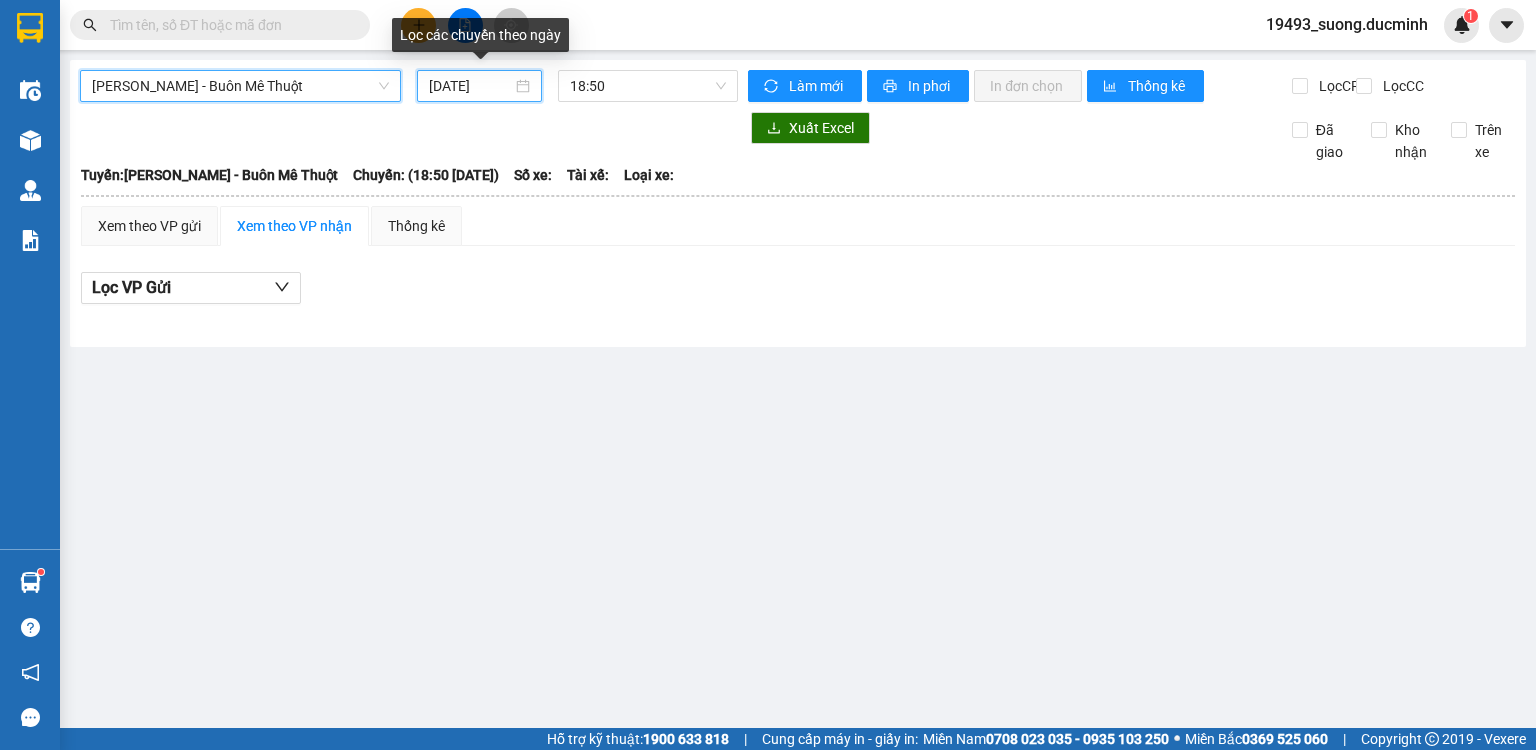 click on "[DATE]" at bounding box center [470, 86] 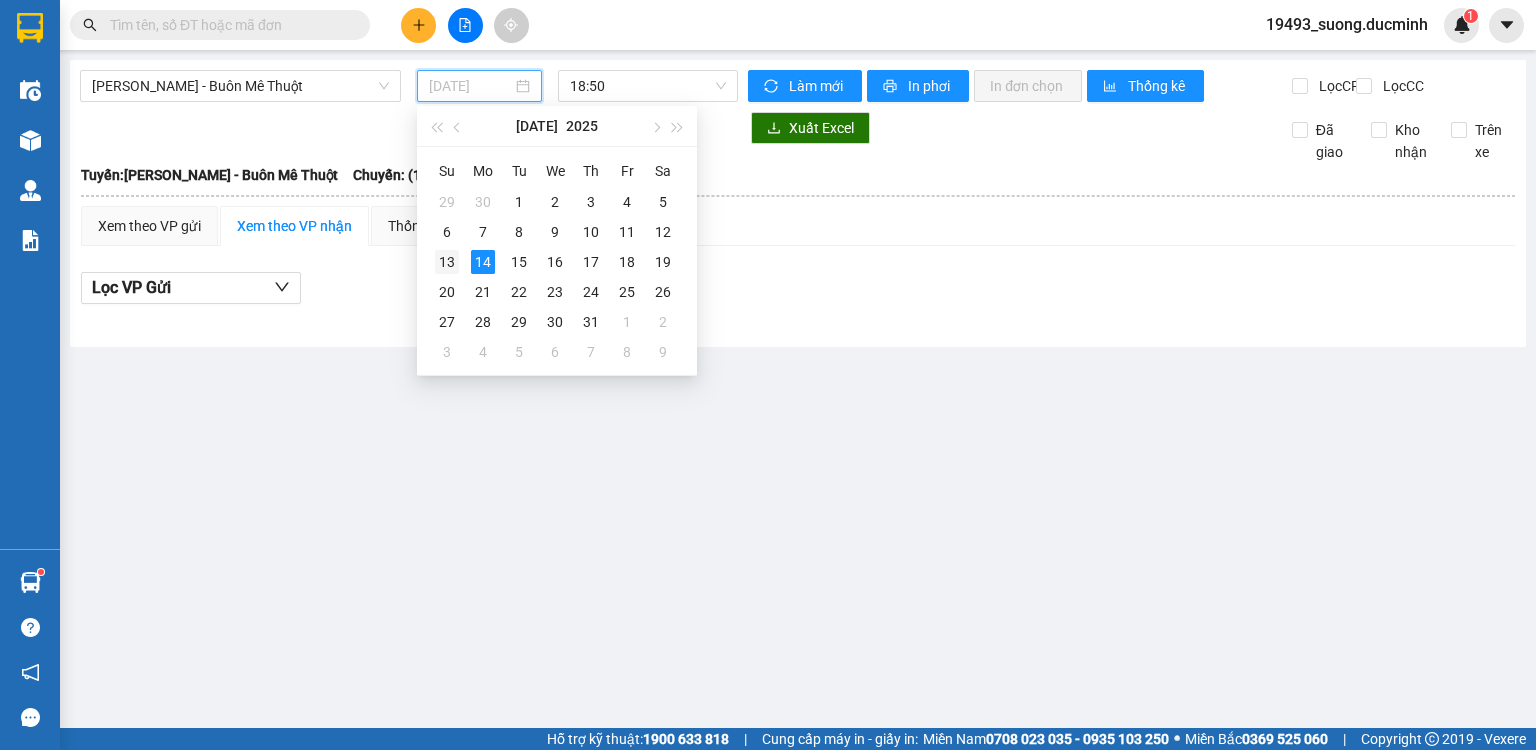 click on "13" at bounding box center [447, 262] 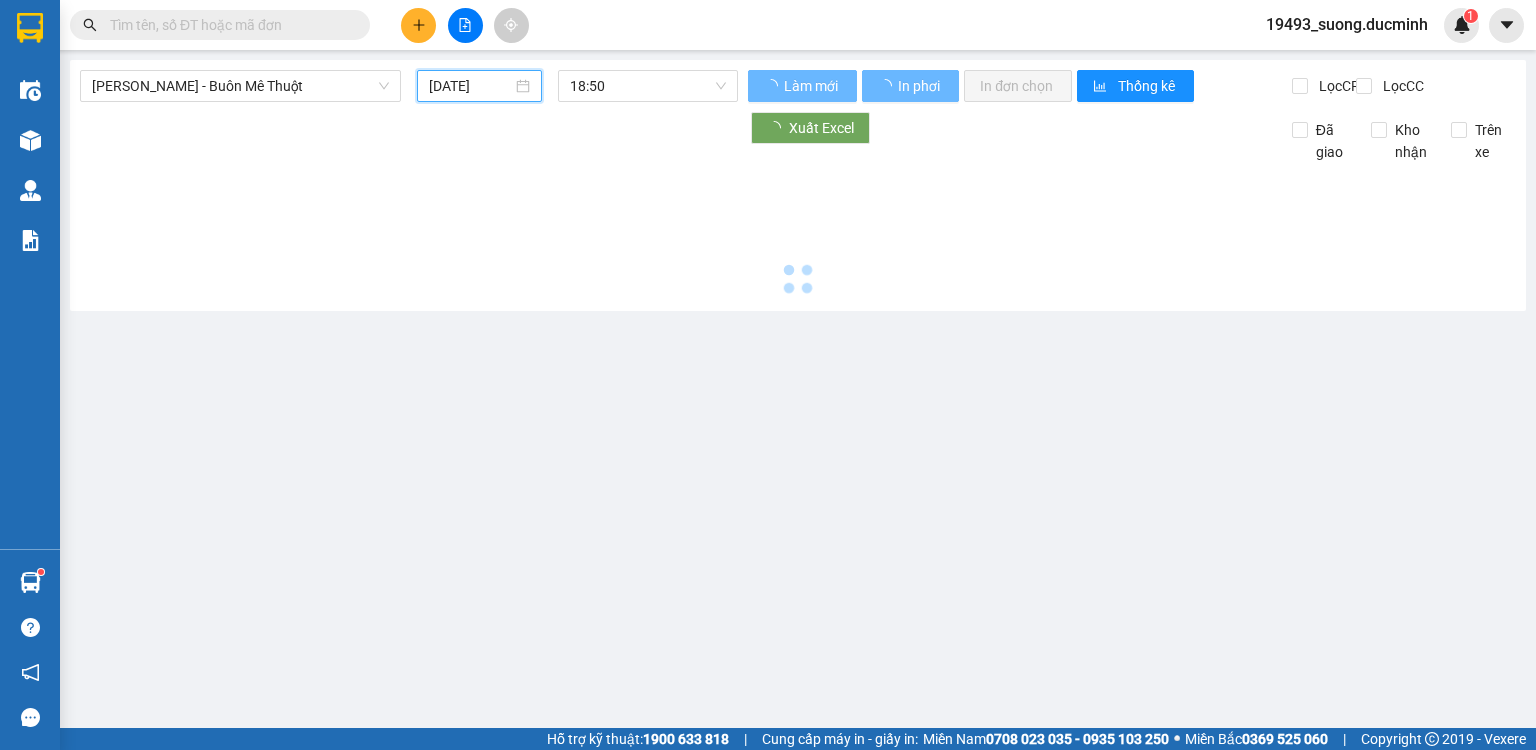 type on "[DATE]" 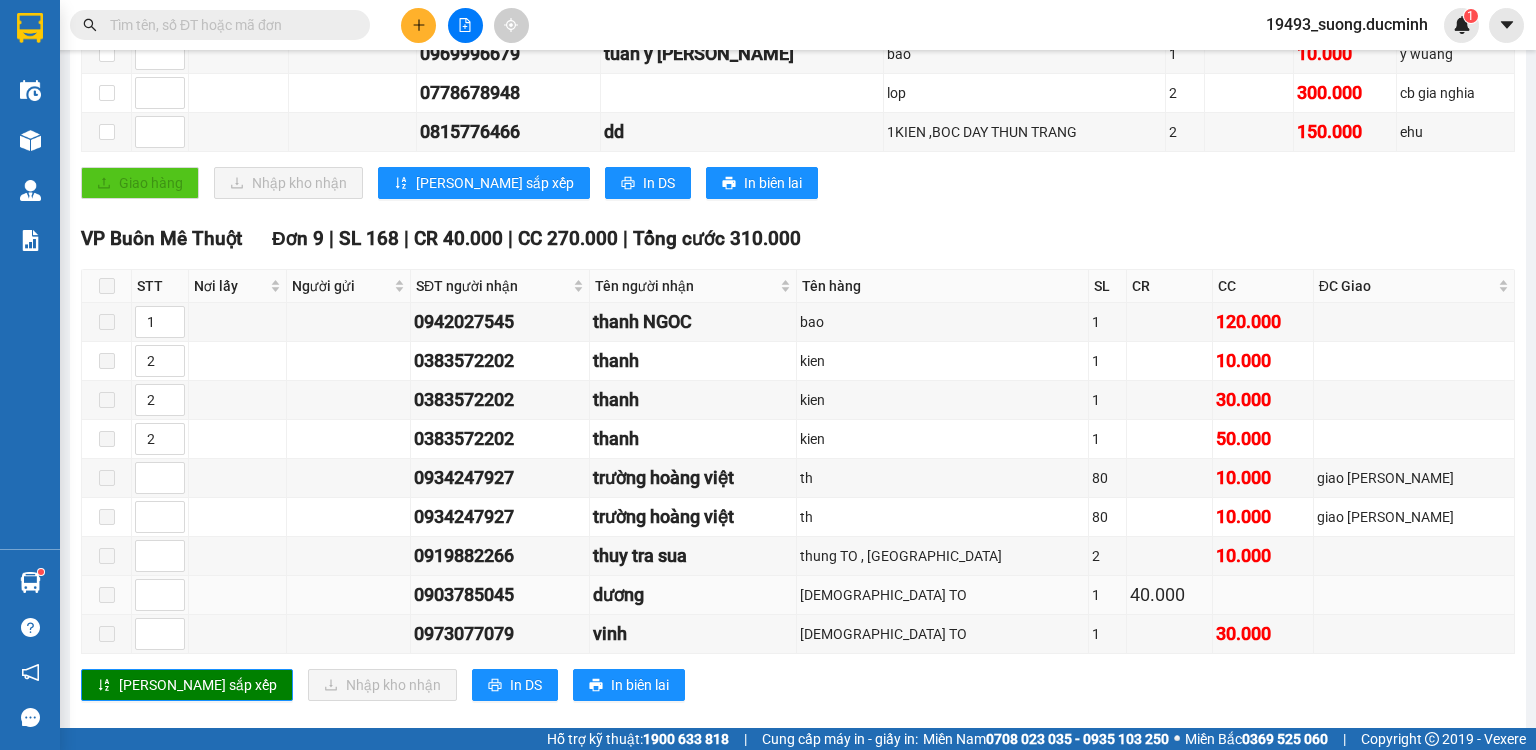 scroll, scrollTop: 320, scrollLeft: 0, axis: vertical 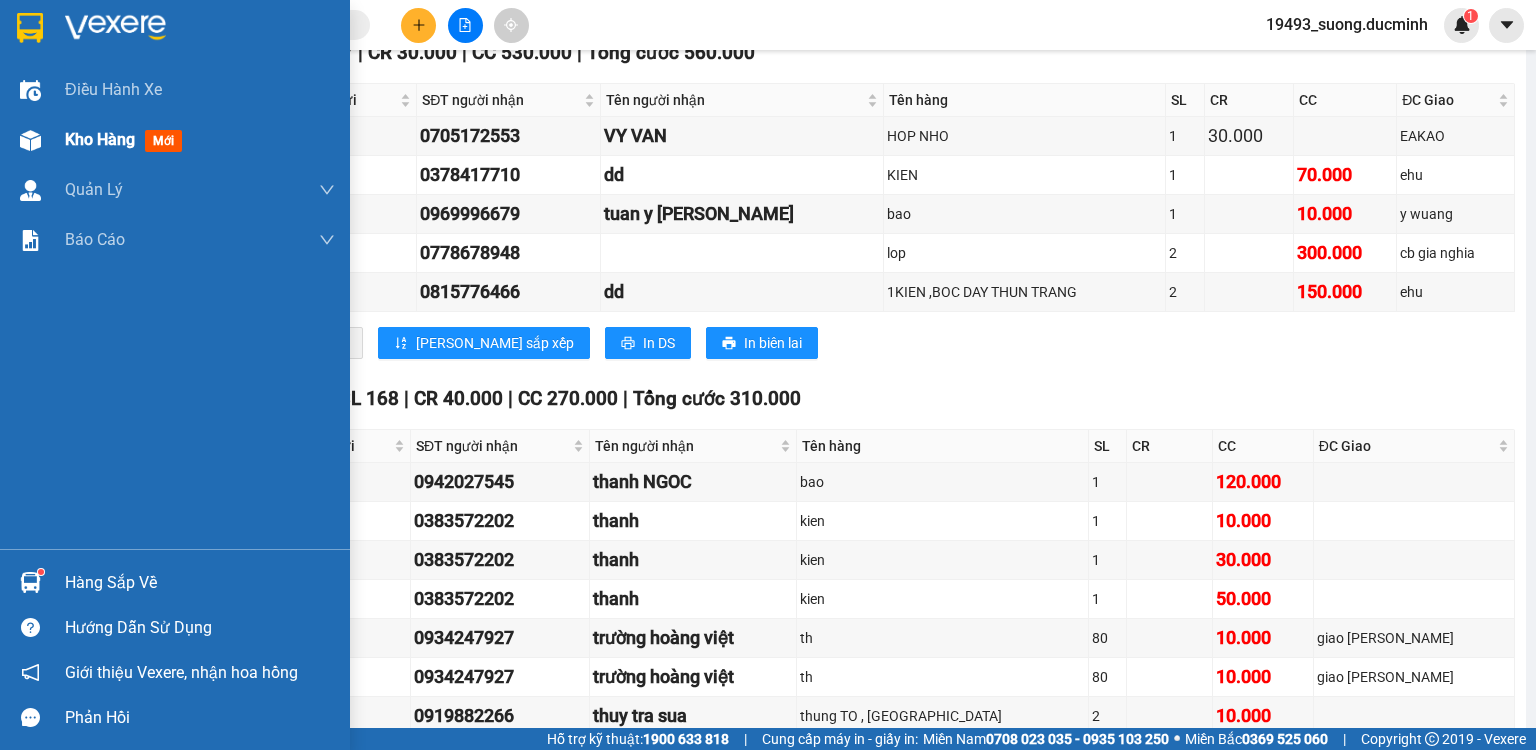 drag, startPoint x: 80, startPoint y: 136, endPoint x: 65, endPoint y: 122, distance: 20.518284 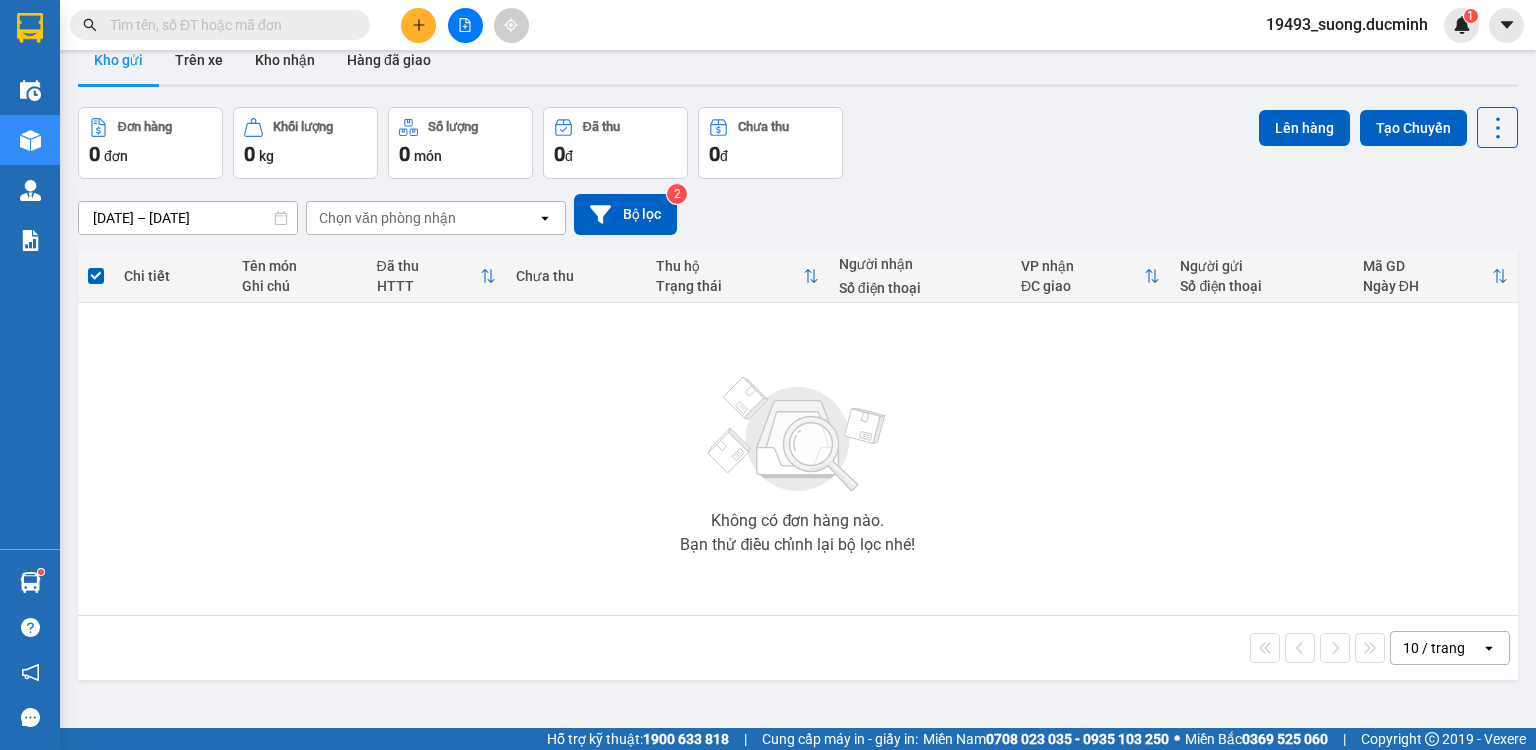 scroll, scrollTop: 0, scrollLeft: 0, axis: both 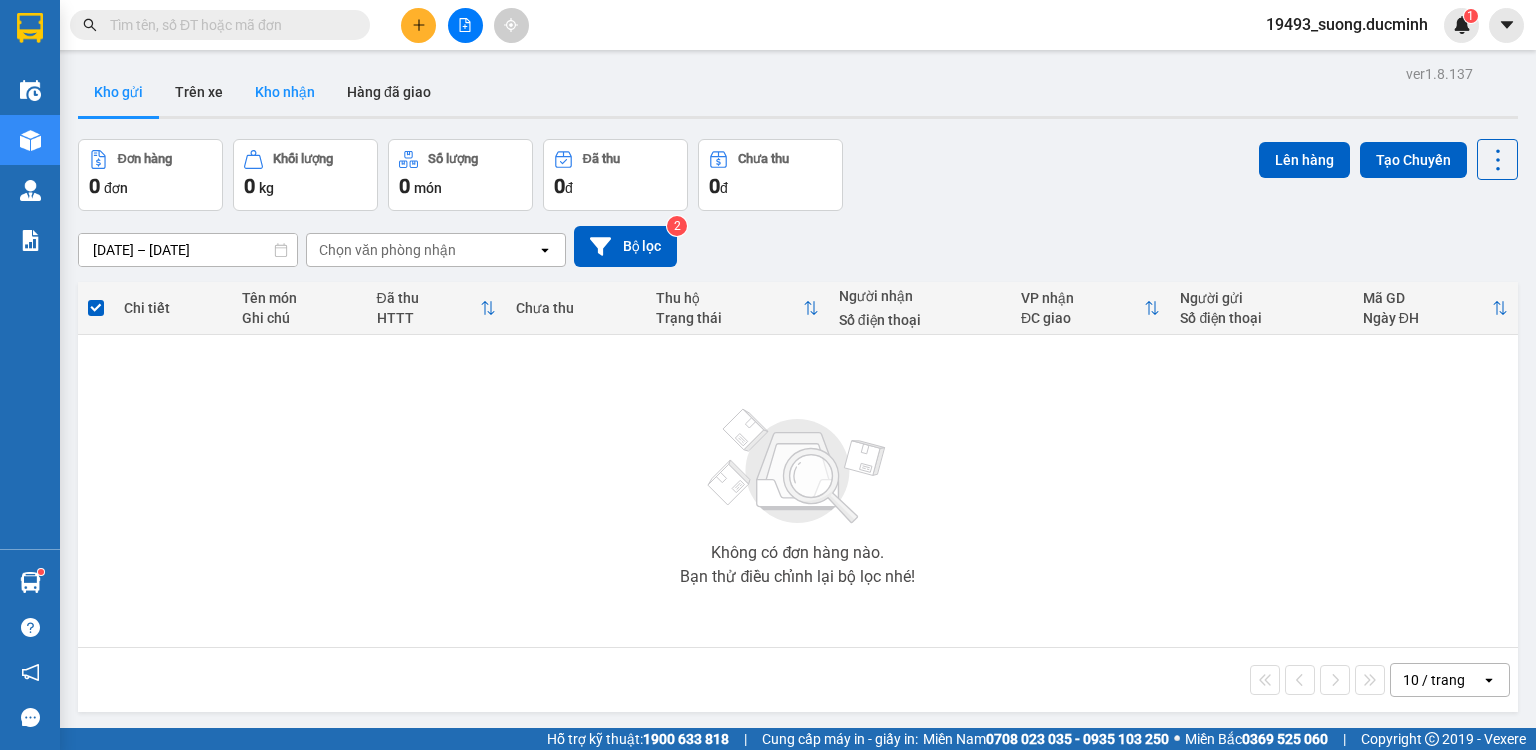 click on "Kho nhận" at bounding box center [285, 92] 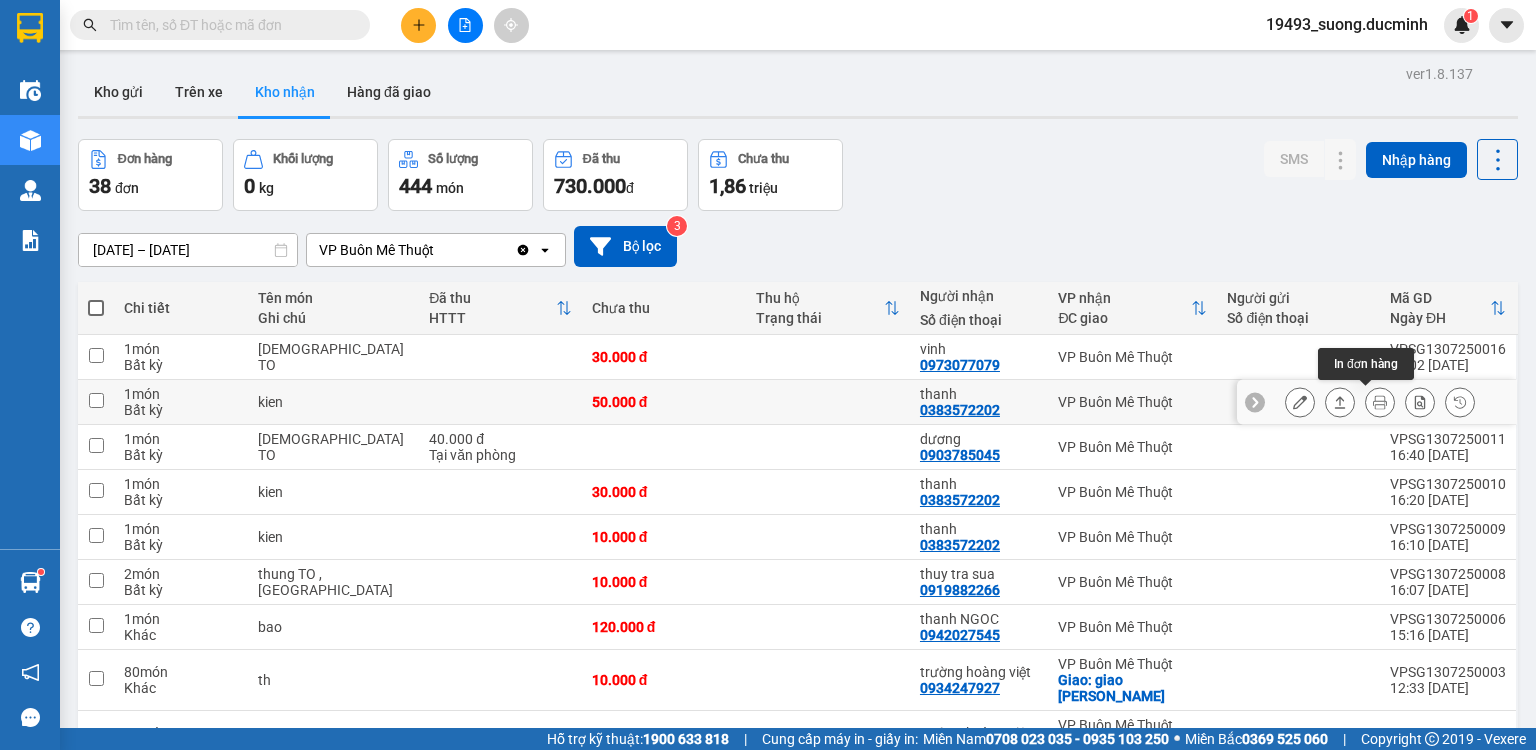 click 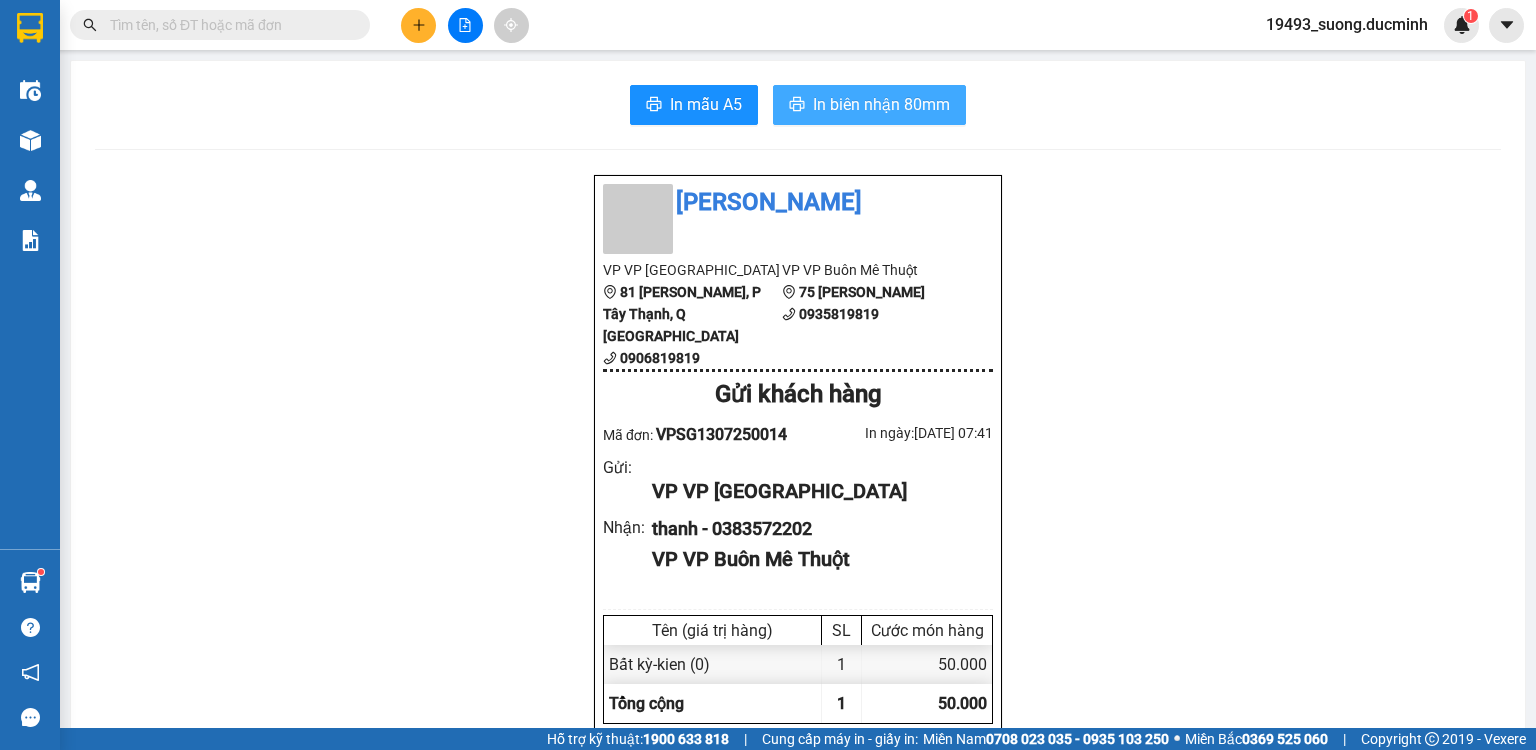 drag, startPoint x: 893, startPoint y: 113, endPoint x: 888, endPoint y: 178, distance: 65.192024 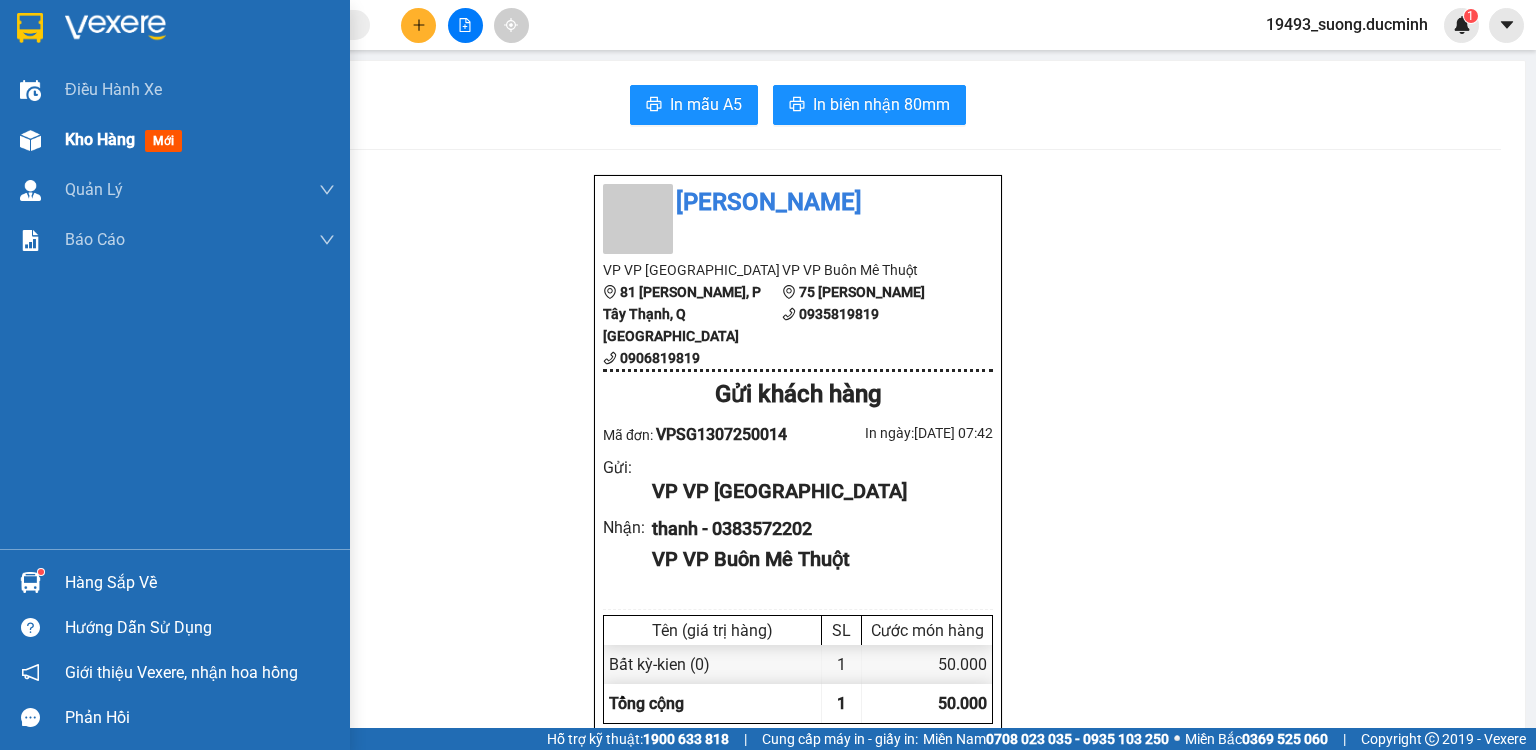 click on "Kho hàng" at bounding box center [100, 139] 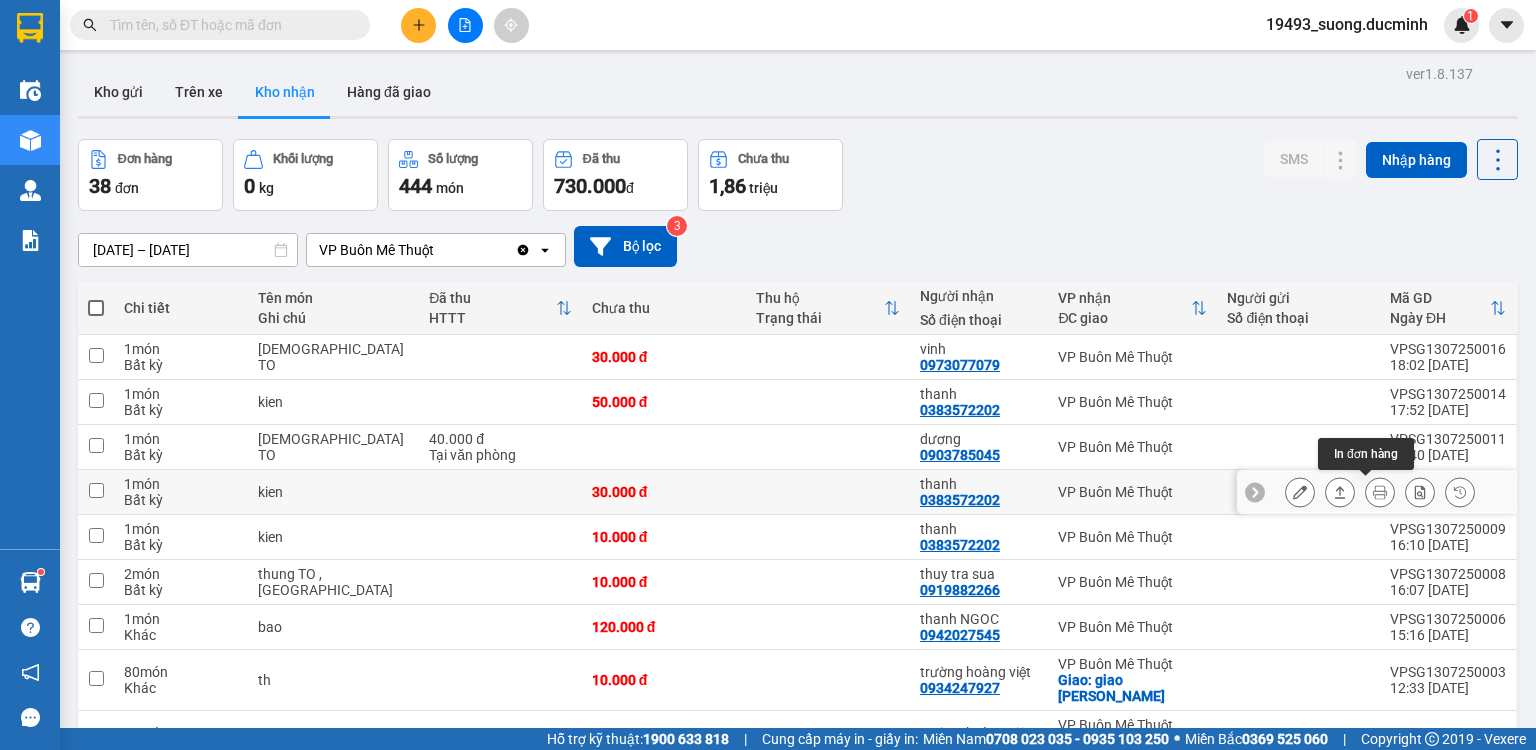 click at bounding box center [1380, 492] 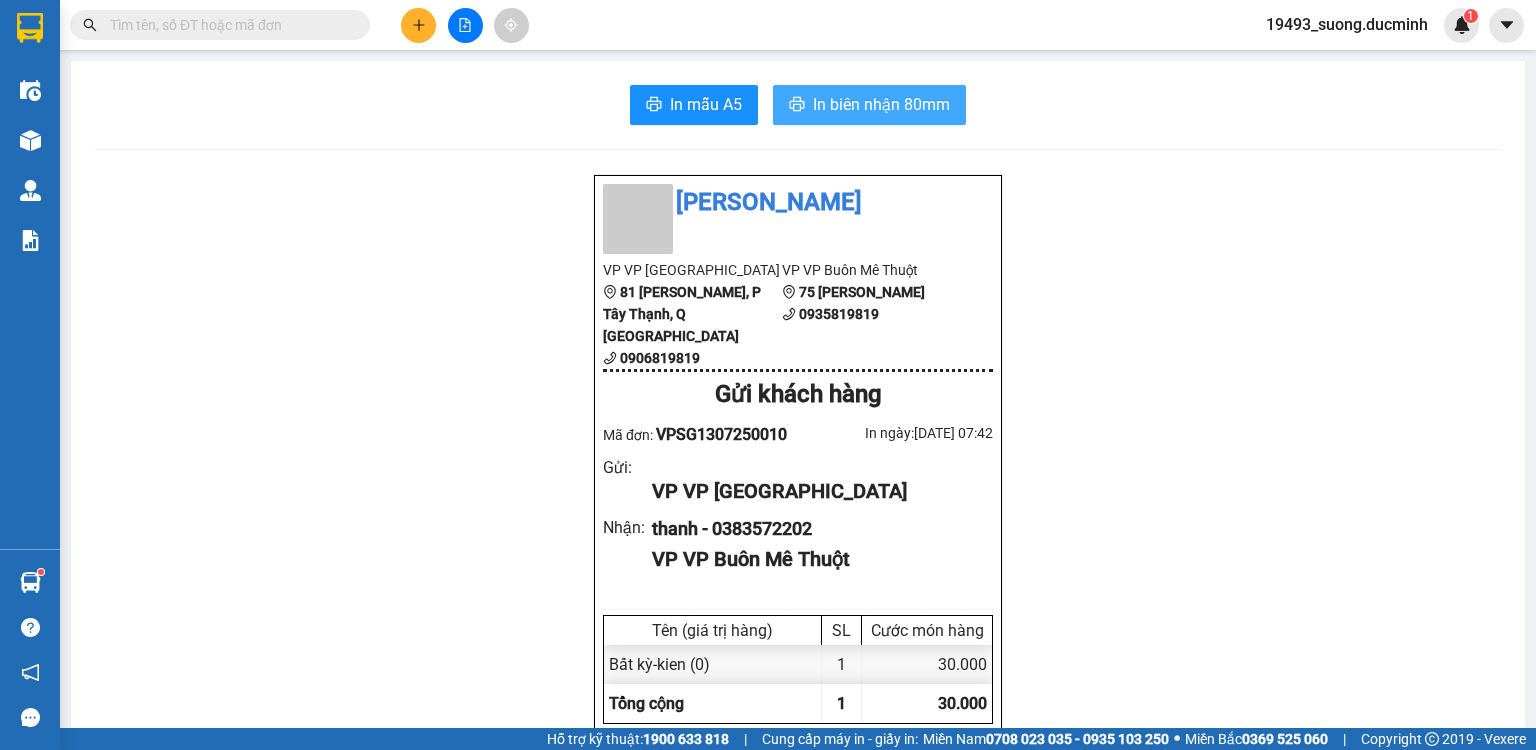 click on "In biên nhận 80mm" at bounding box center [881, 104] 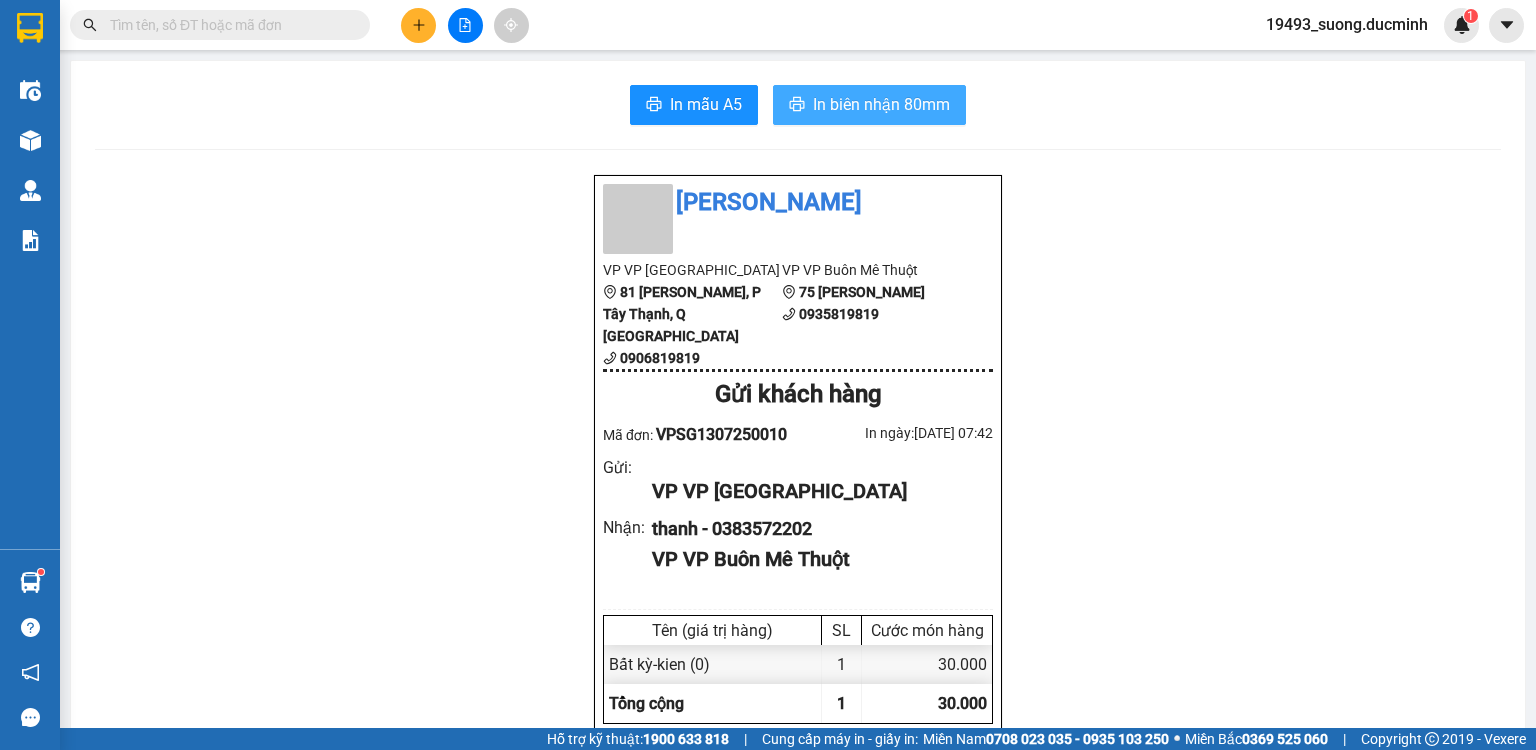 scroll, scrollTop: 0, scrollLeft: 0, axis: both 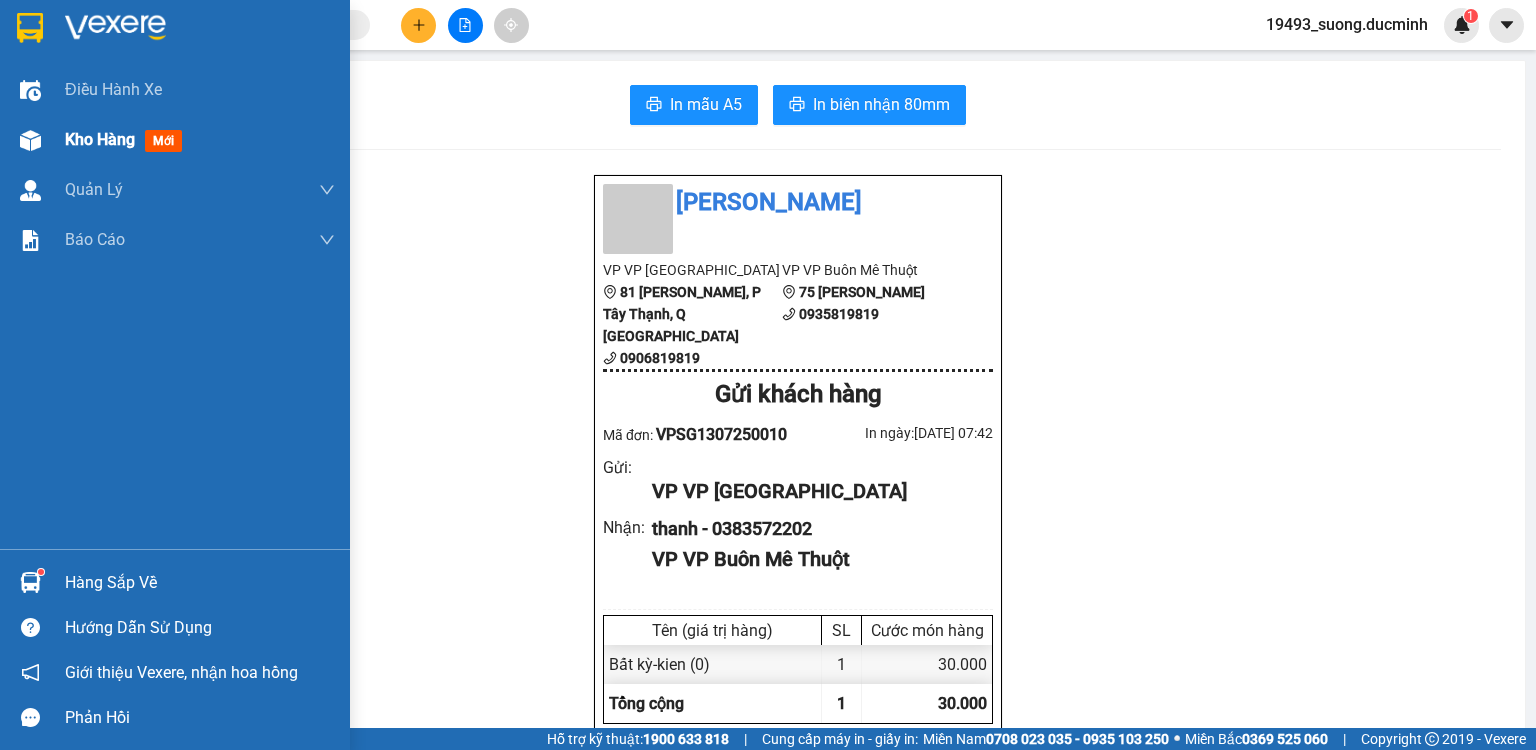click on "Kho hàng" at bounding box center (100, 139) 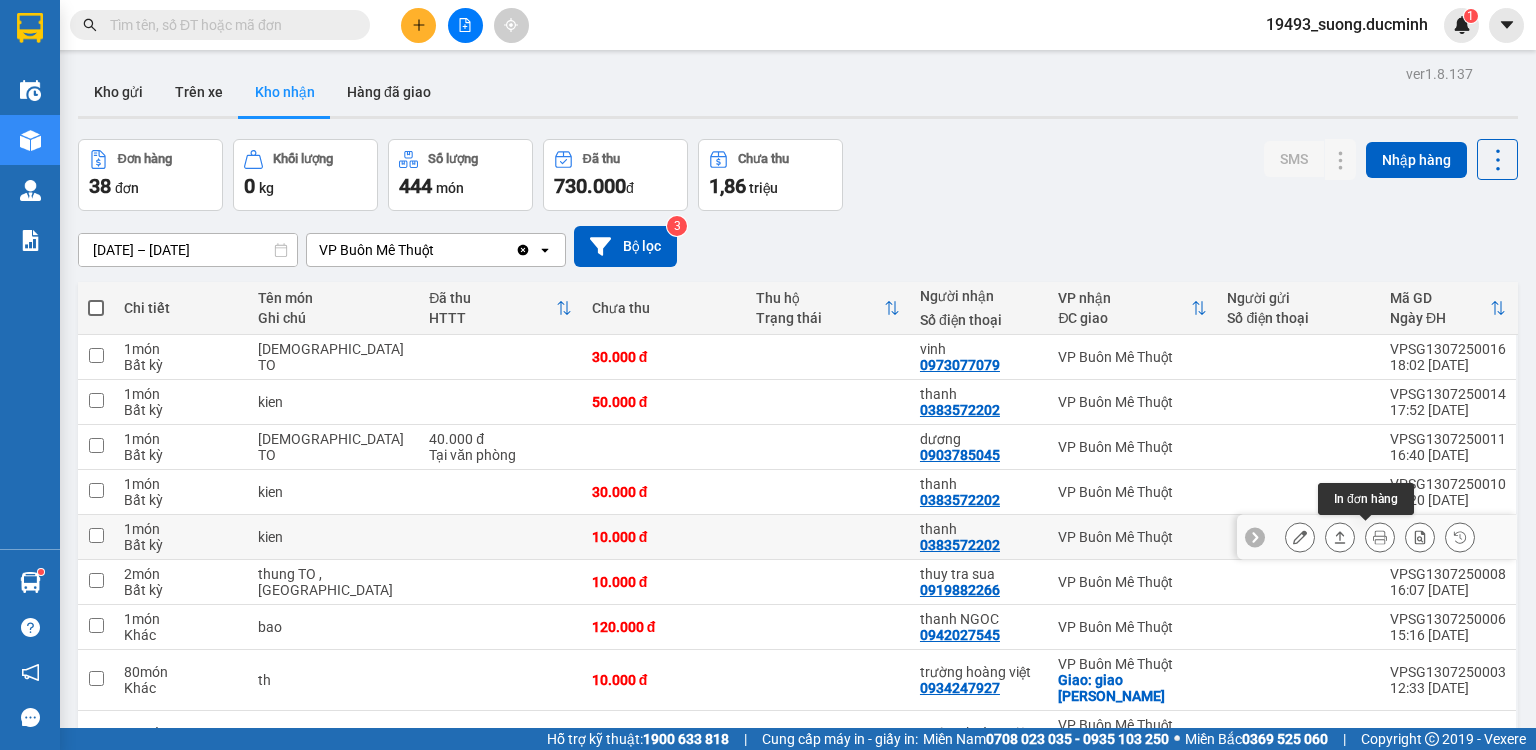 click 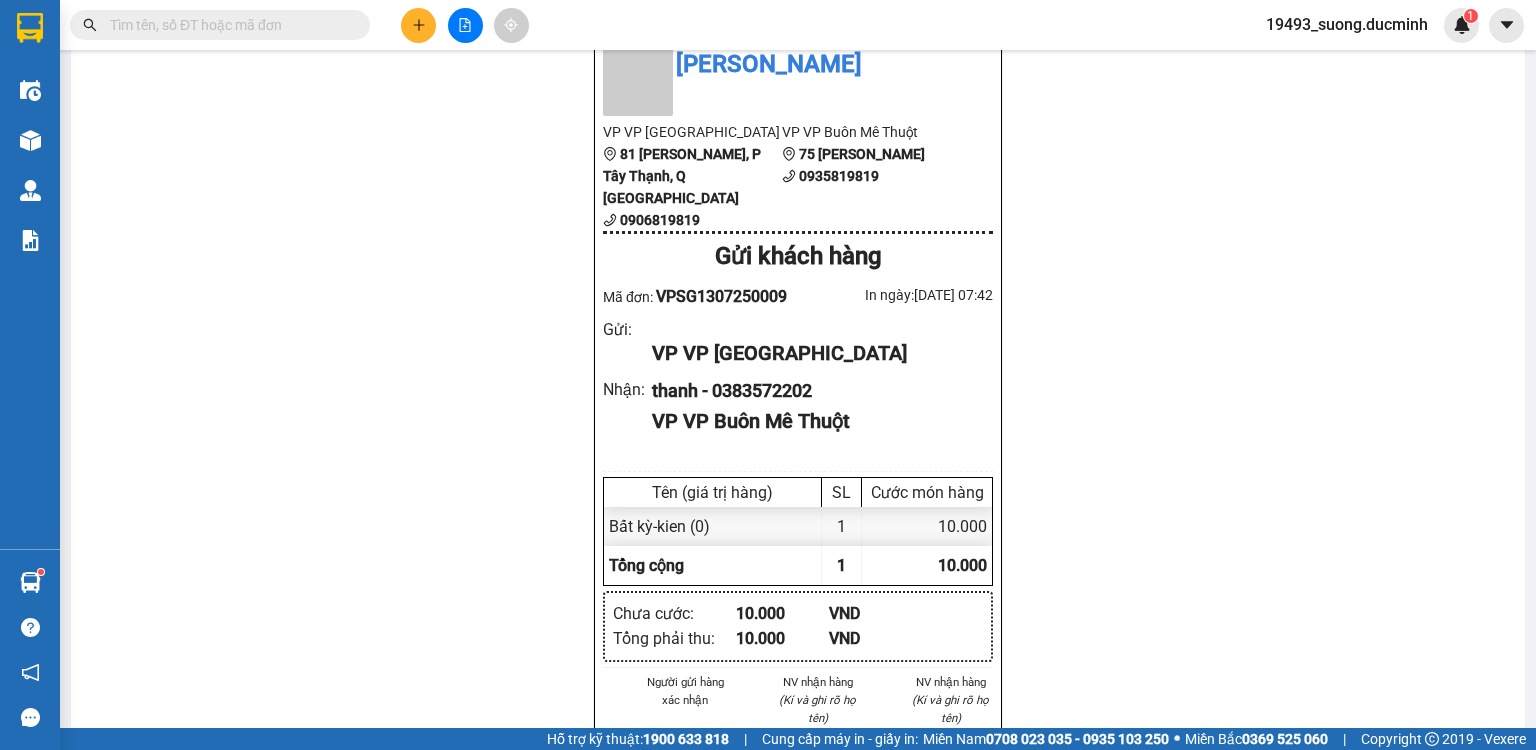 scroll, scrollTop: 0, scrollLeft: 0, axis: both 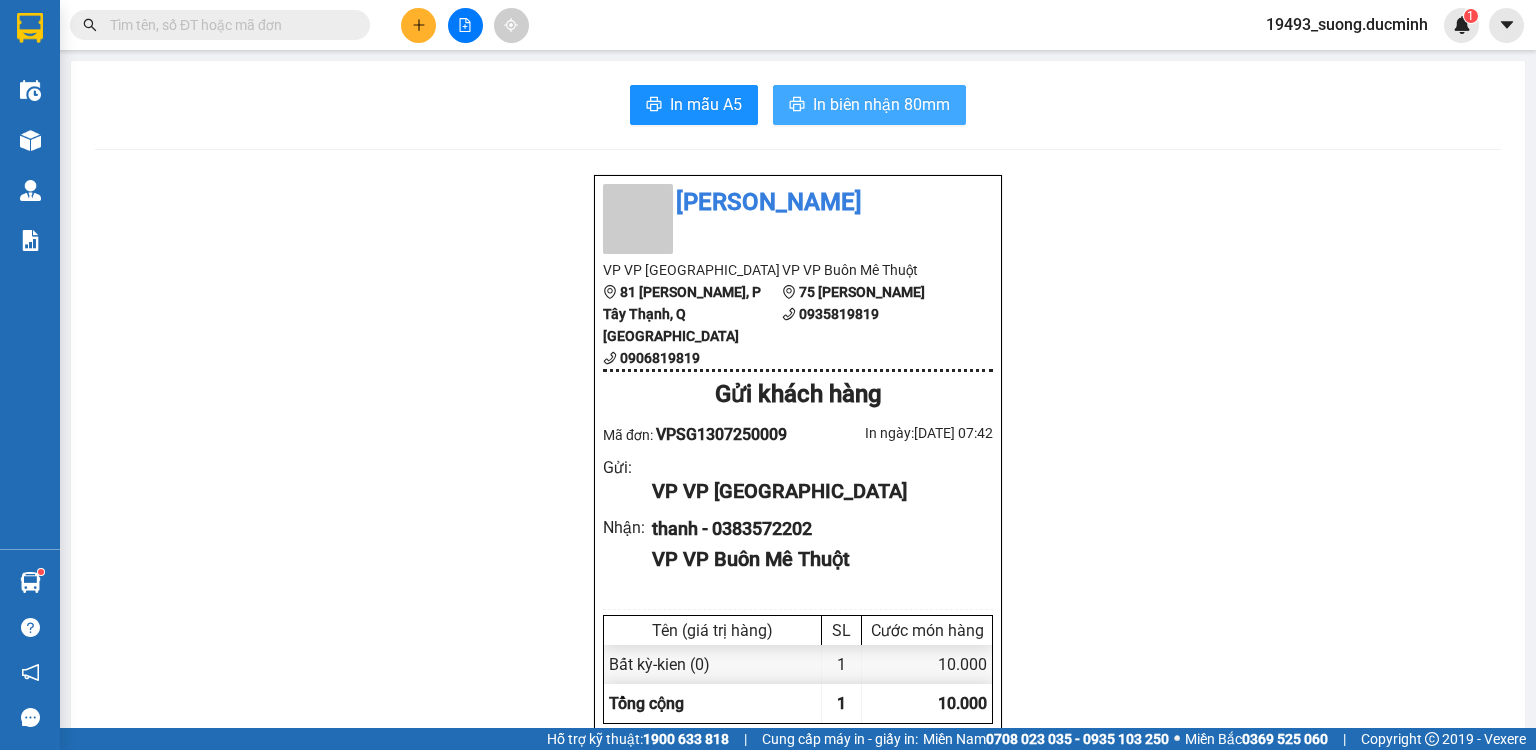 click on "In biên nhận 80mm" at bounding box center [869, 105] 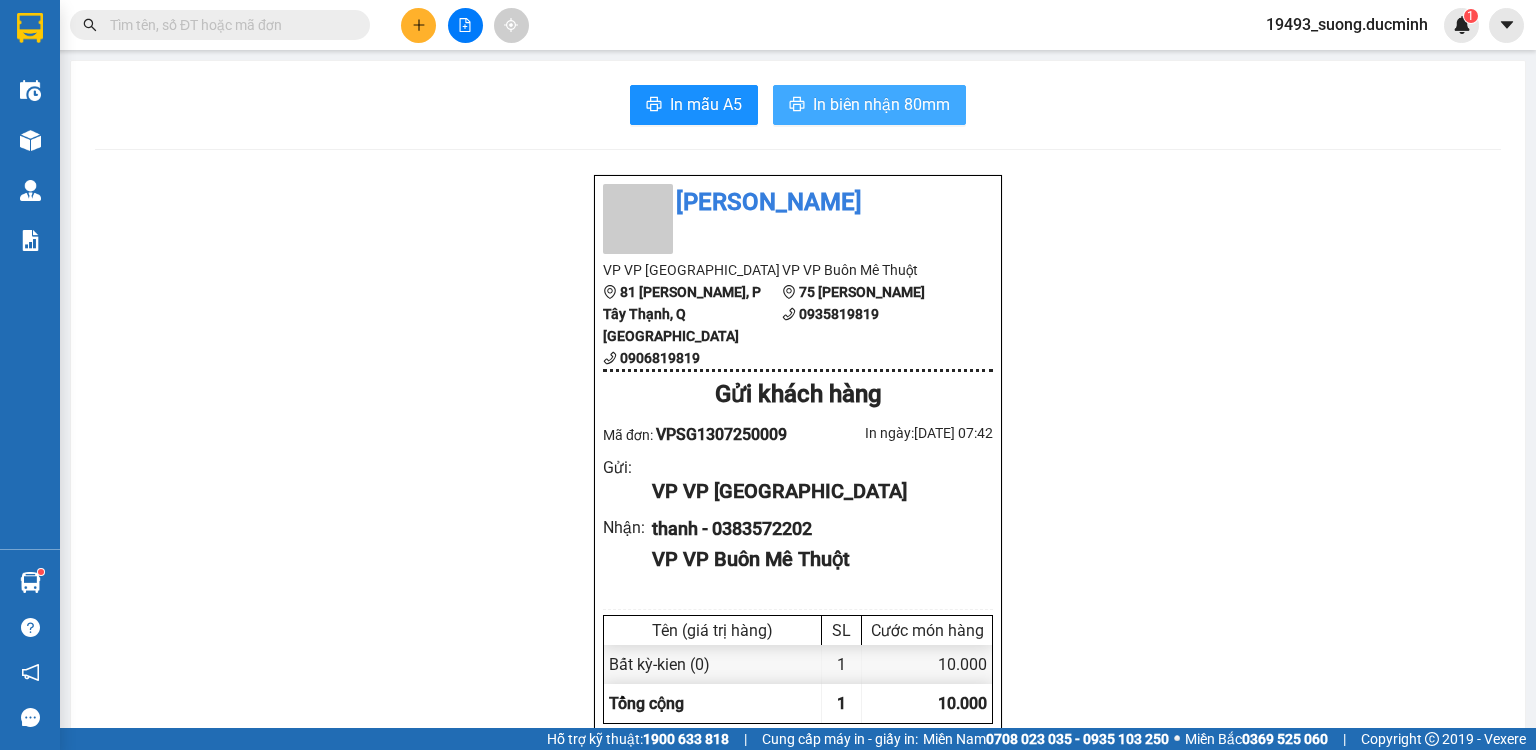 scroll, scrollTop: 0, scrollLeft: 0, axis: both 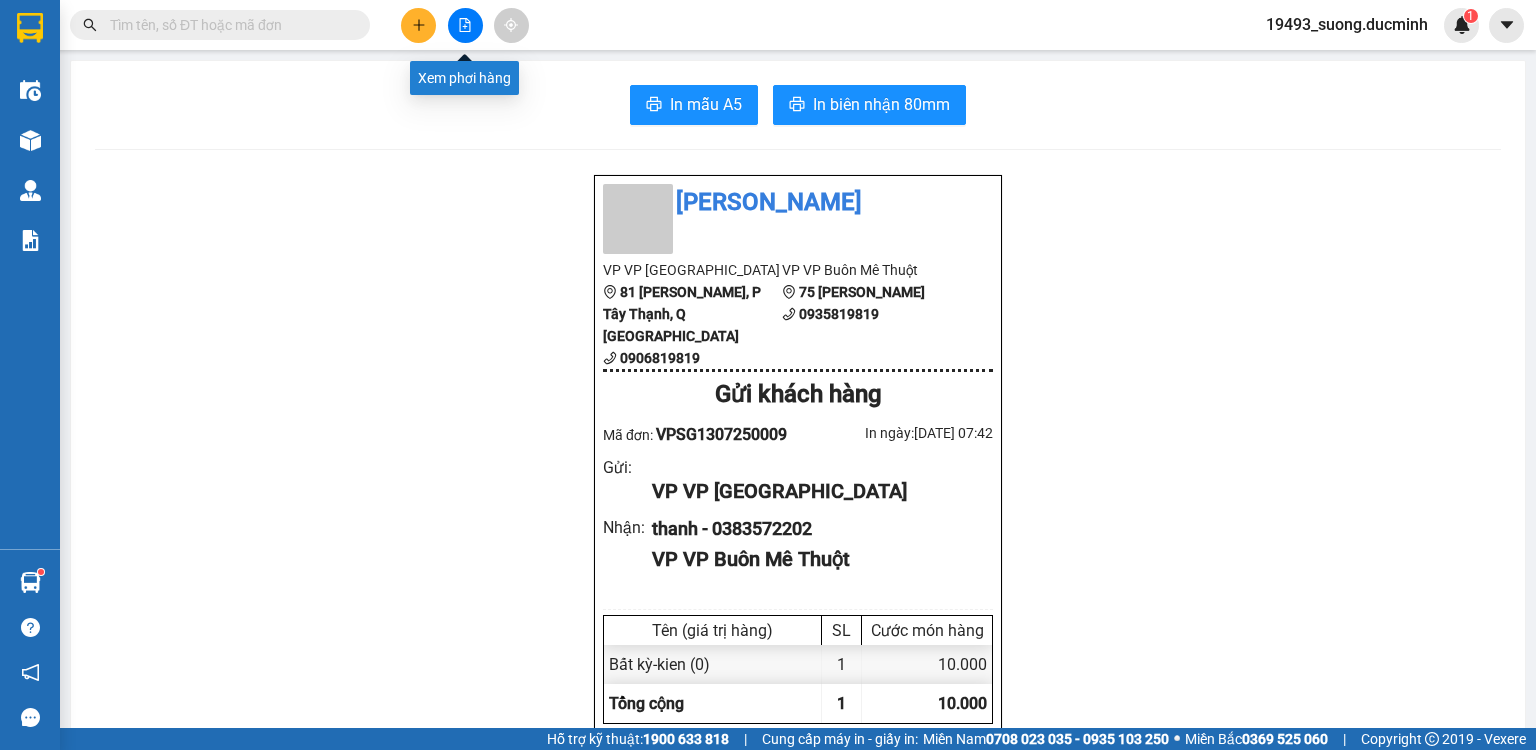 click 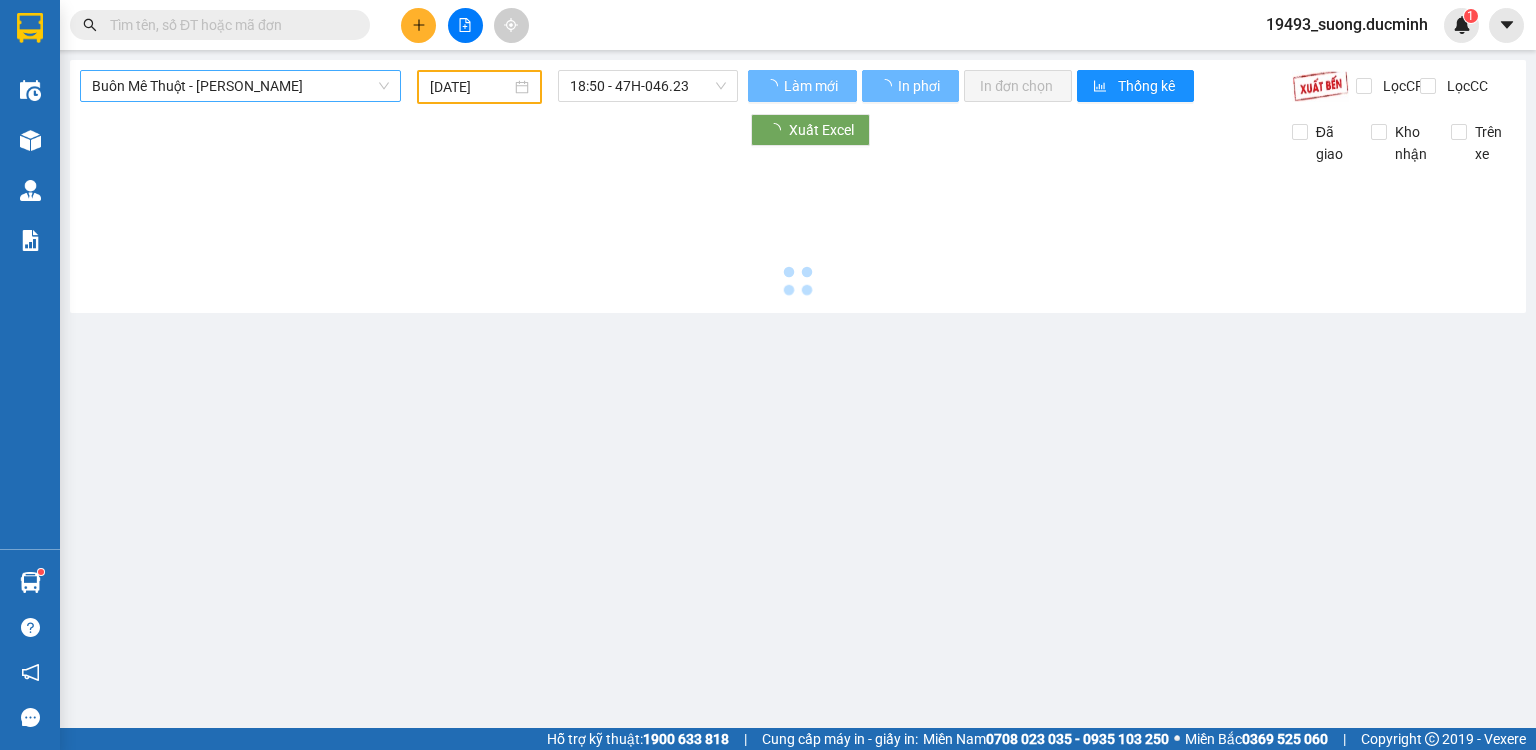 type on "[DATE]" 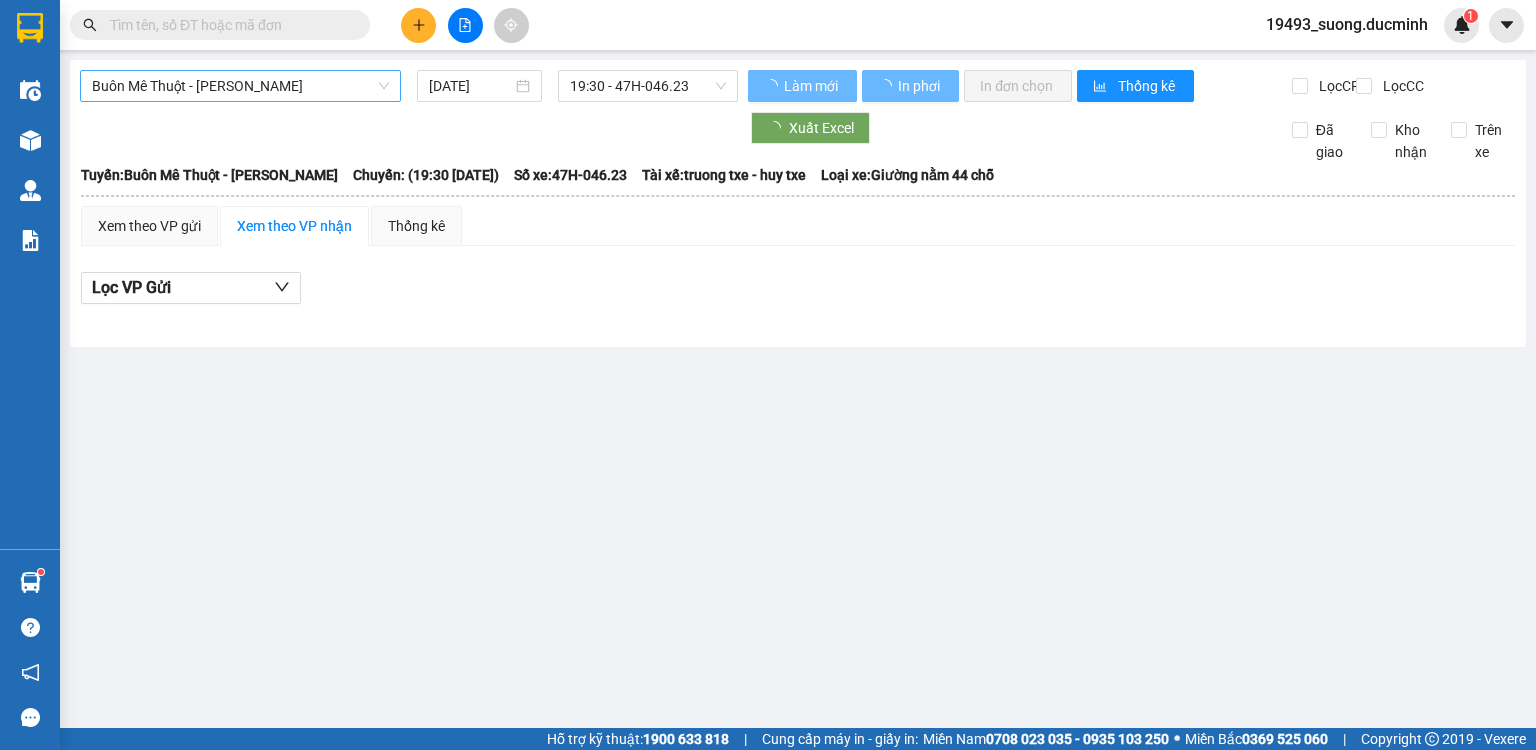 click on "Buôn Mê Thuột - [PERSON_NAME]" at bounding box center [240, 86] 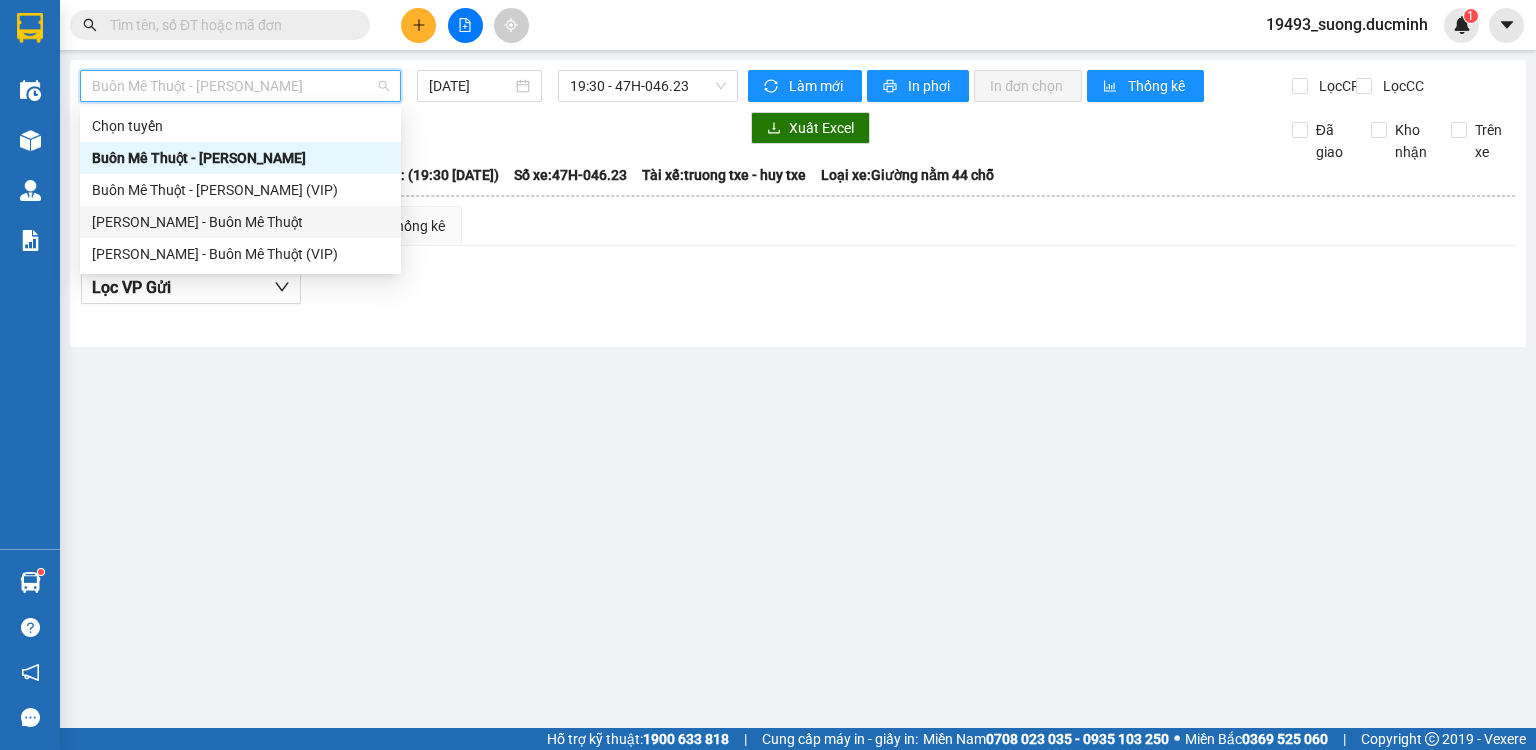 click on "[PERSON_NAME] - Buôn Mê Thuột" at bounding box center (240, 222) 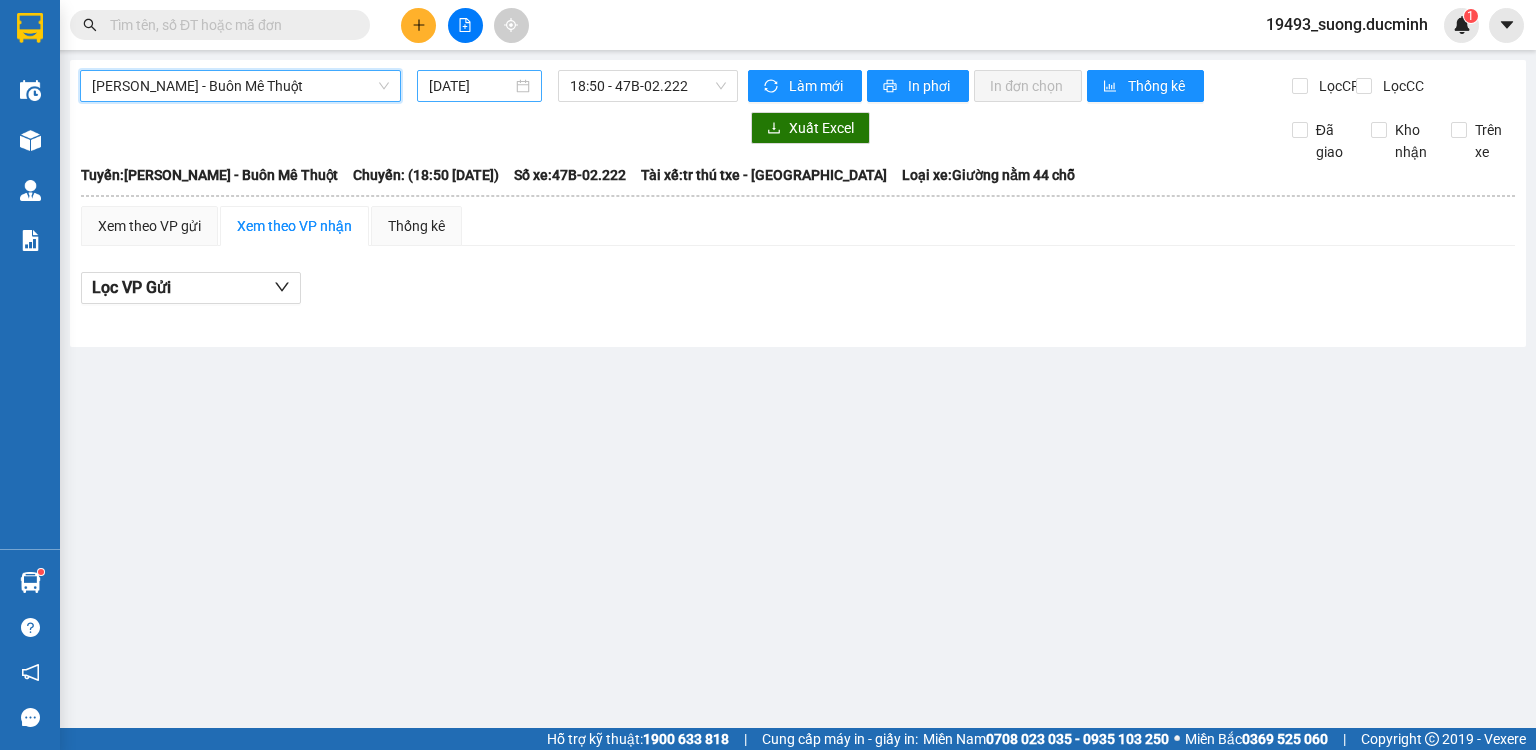 click on "[DATE]" at bounding box center [470, 86] 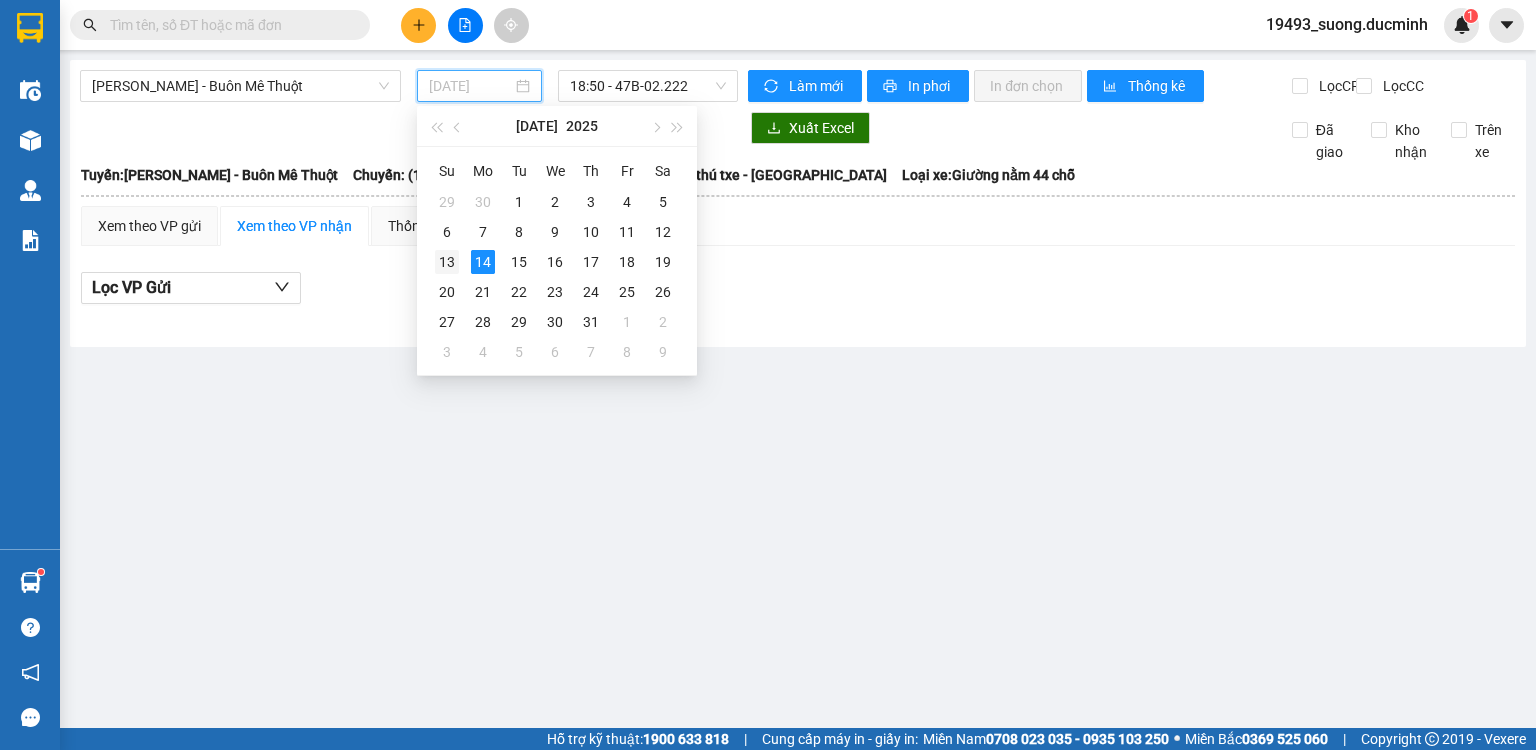 click on "13" at bounding box center (447, 262) 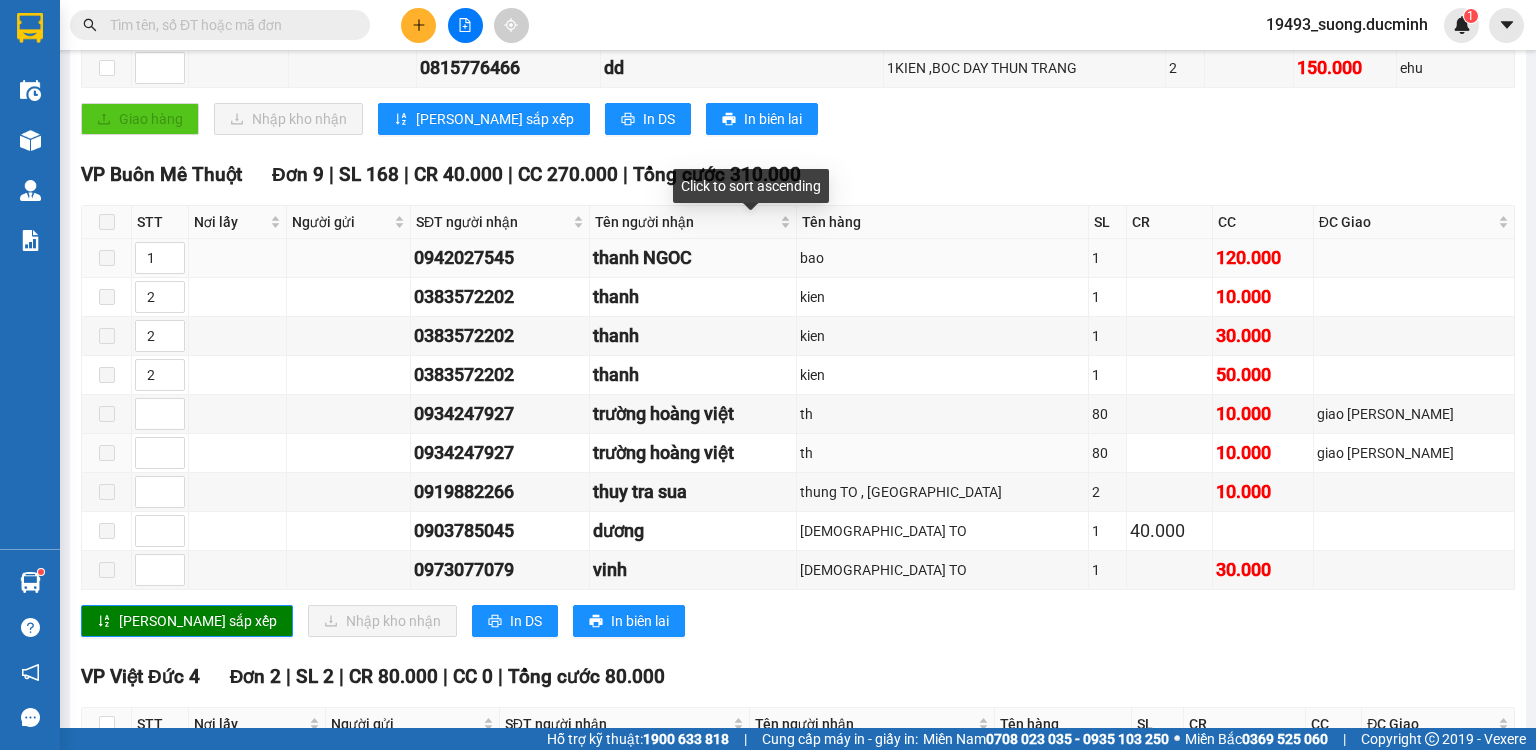 scroll, scrollTop: 640, scrollLeft: 0, axis: vertical 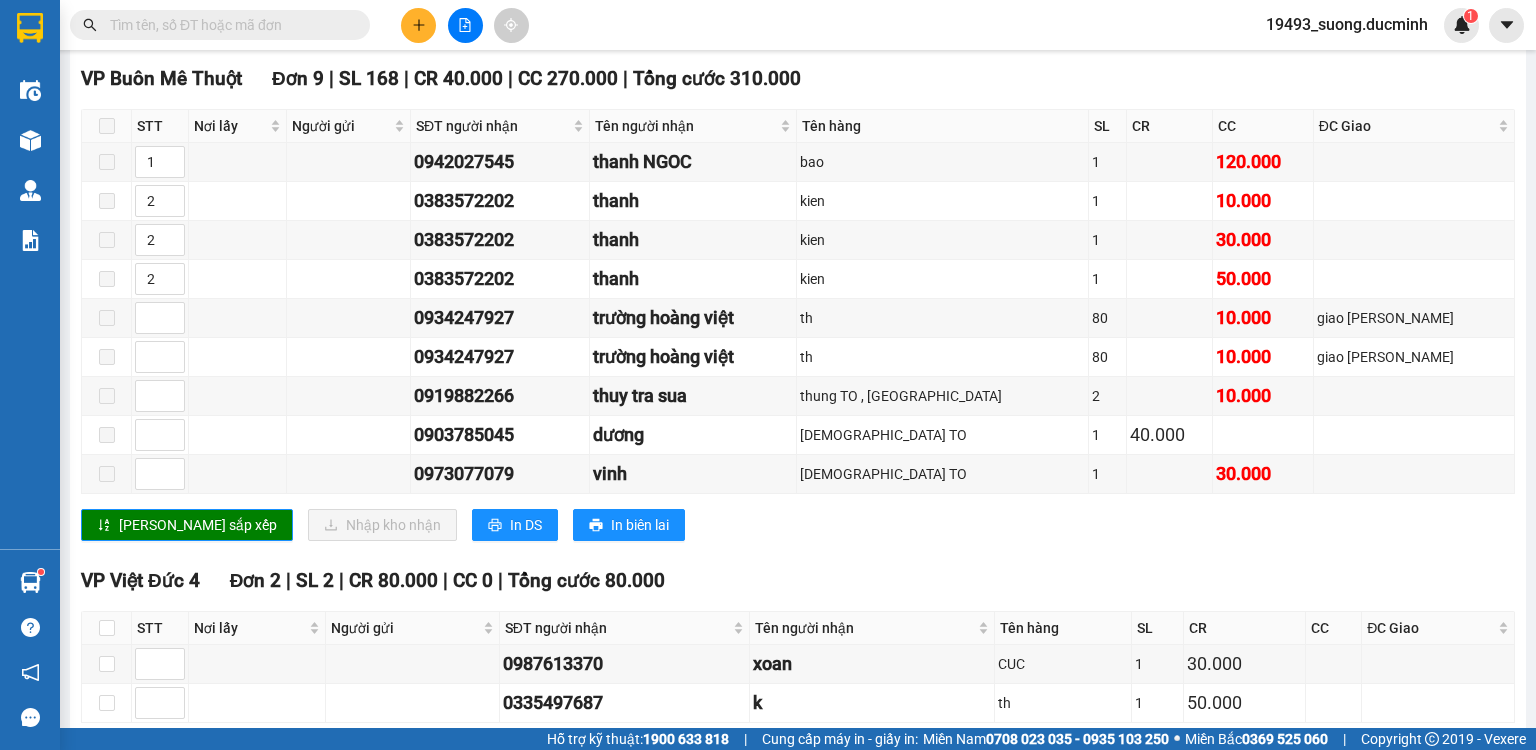 click at bounding box center (220, 25) 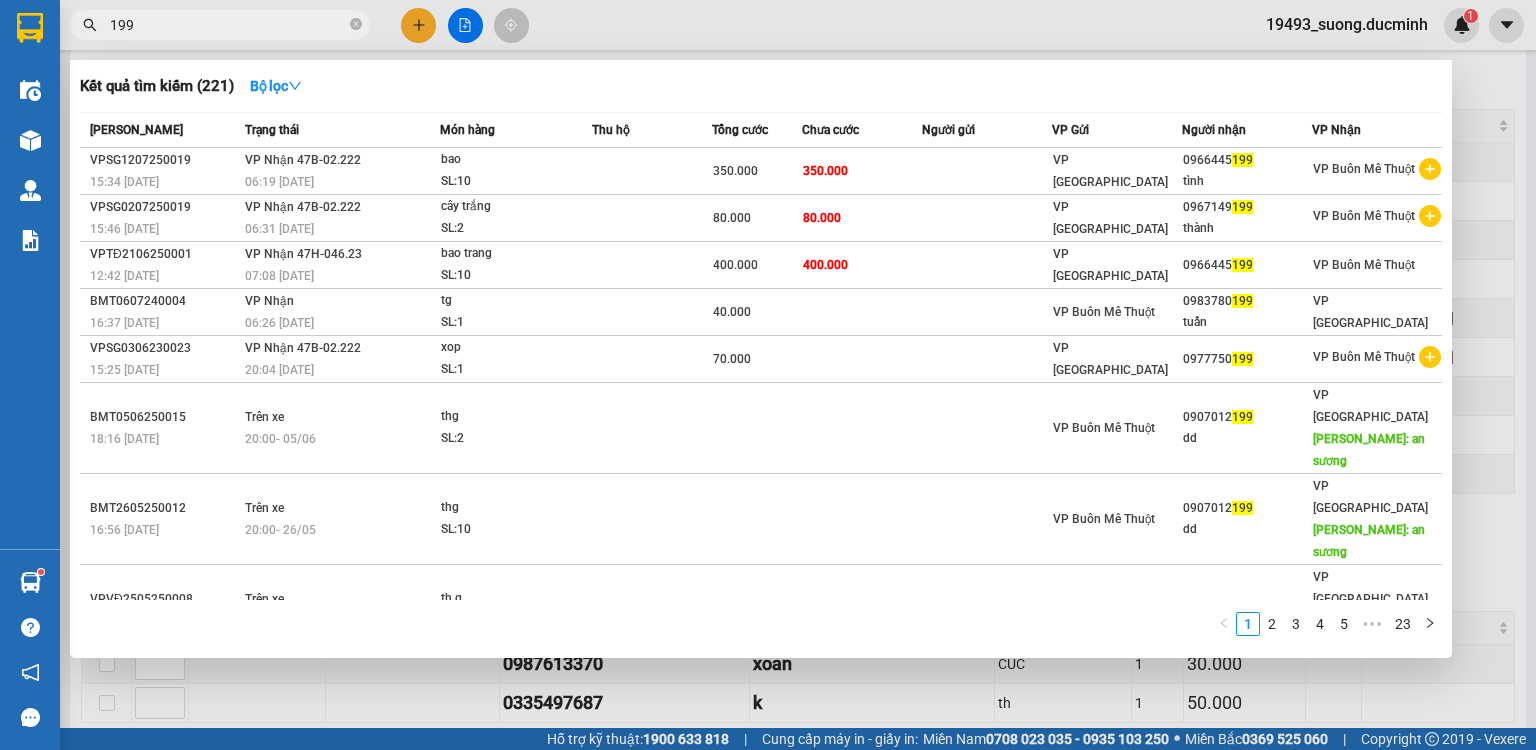 type on "199" 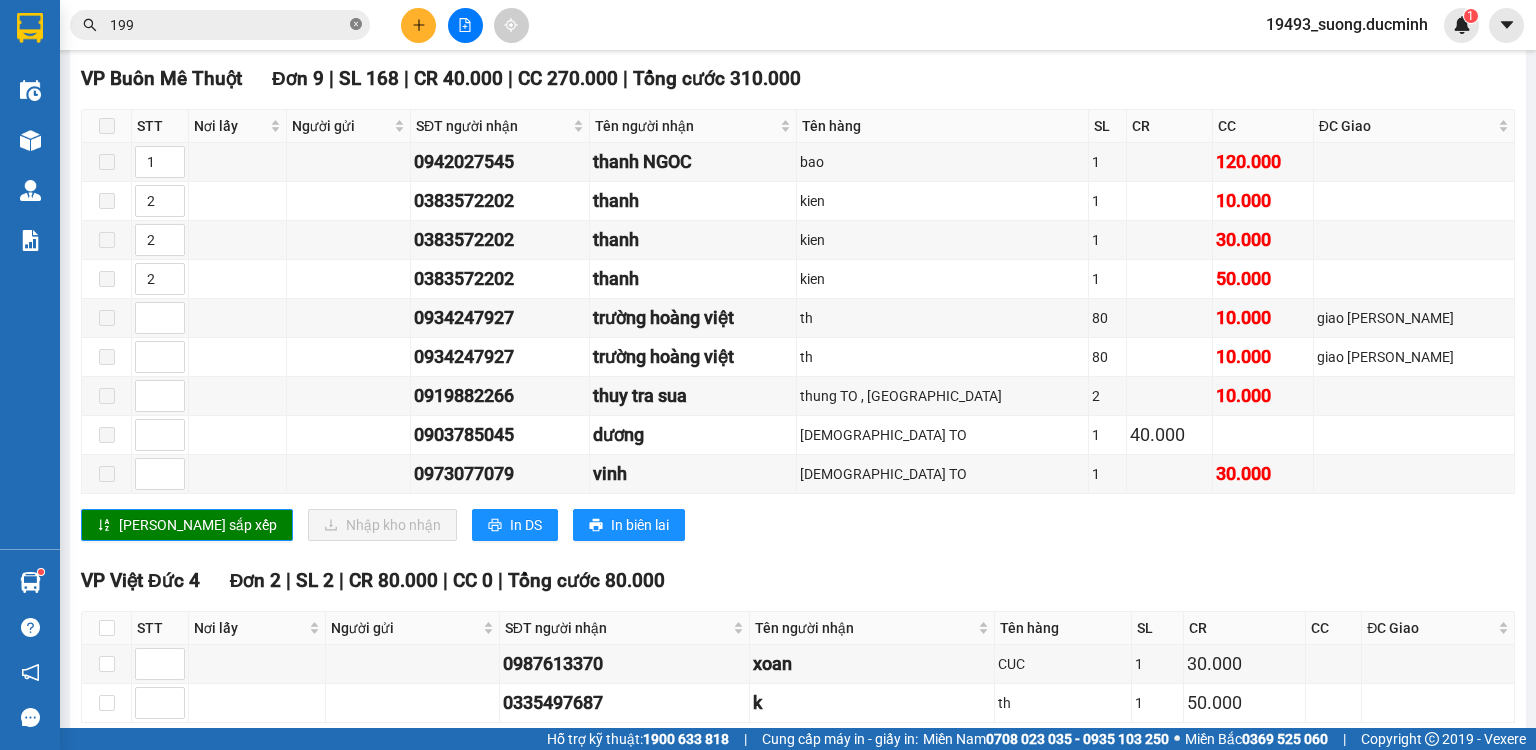 click 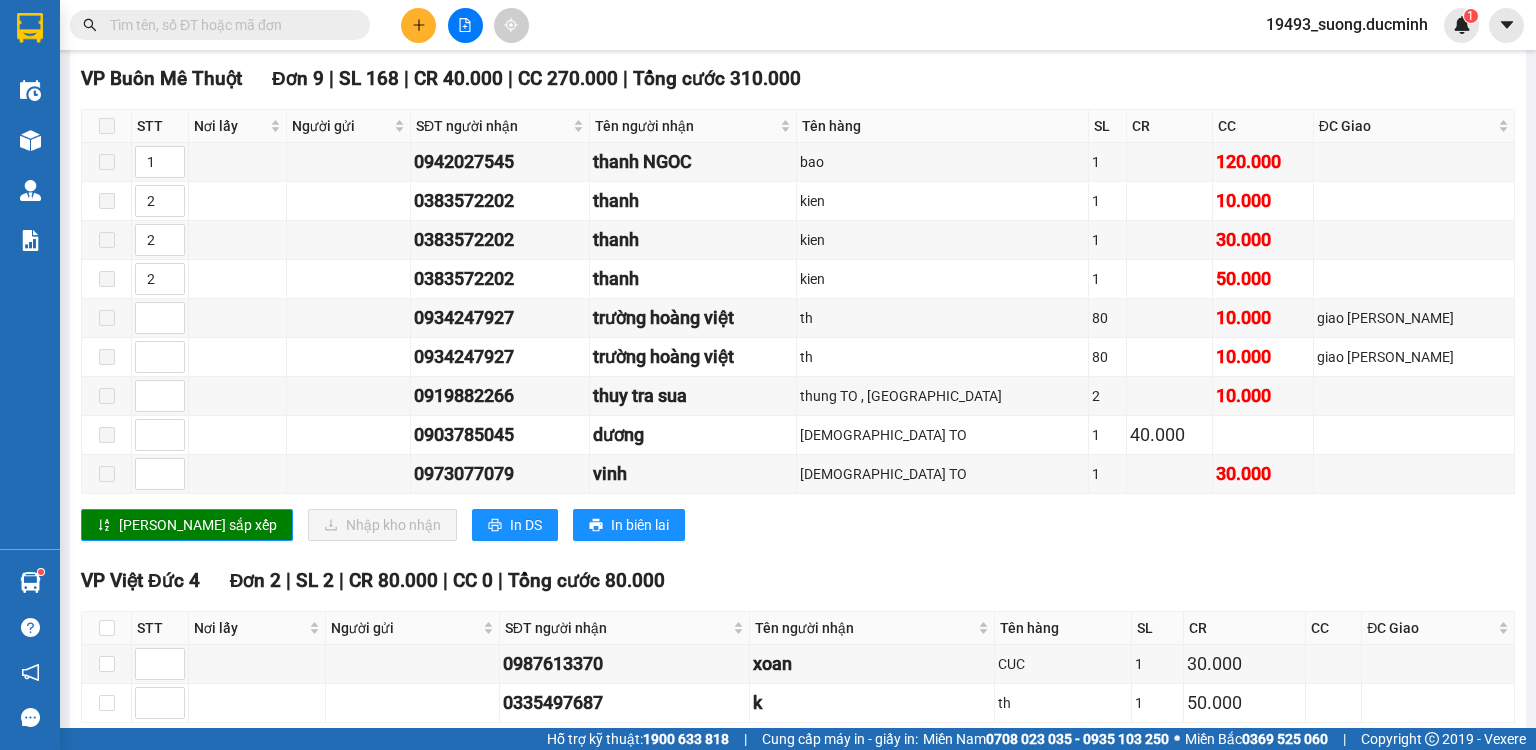click at bounding box center (228, 25) 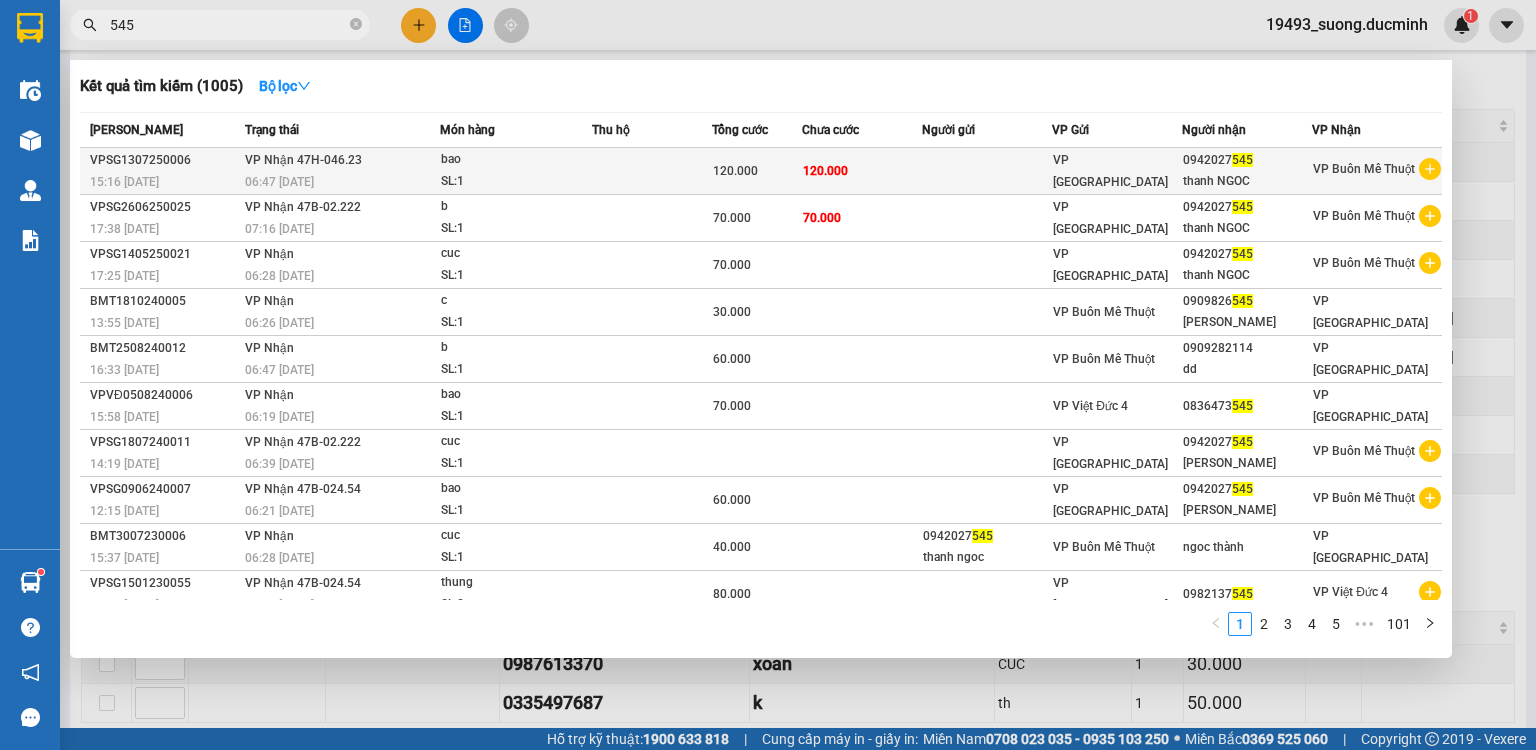 type on "545" 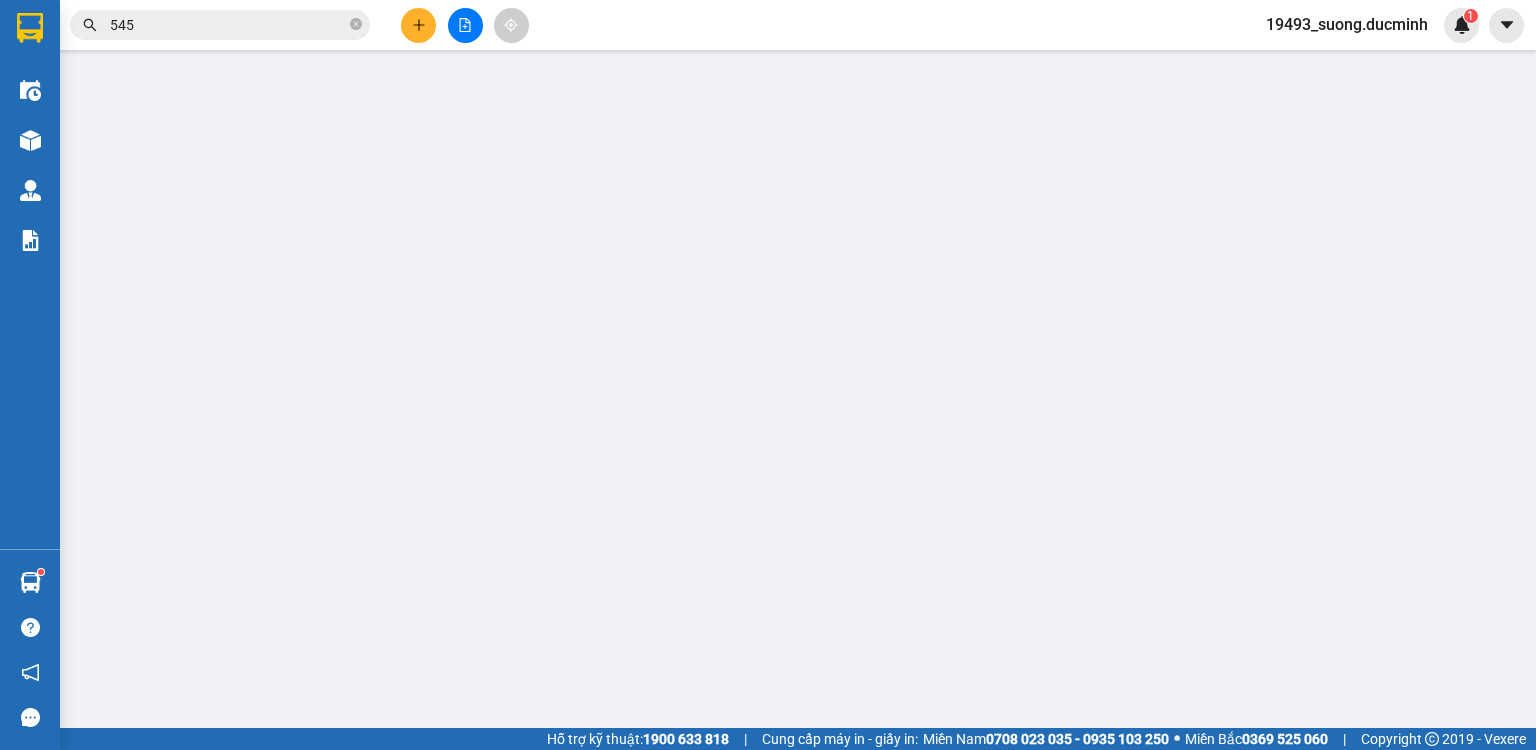 scroll, scrollTop: 0, scrollLeft: 0, axis: both 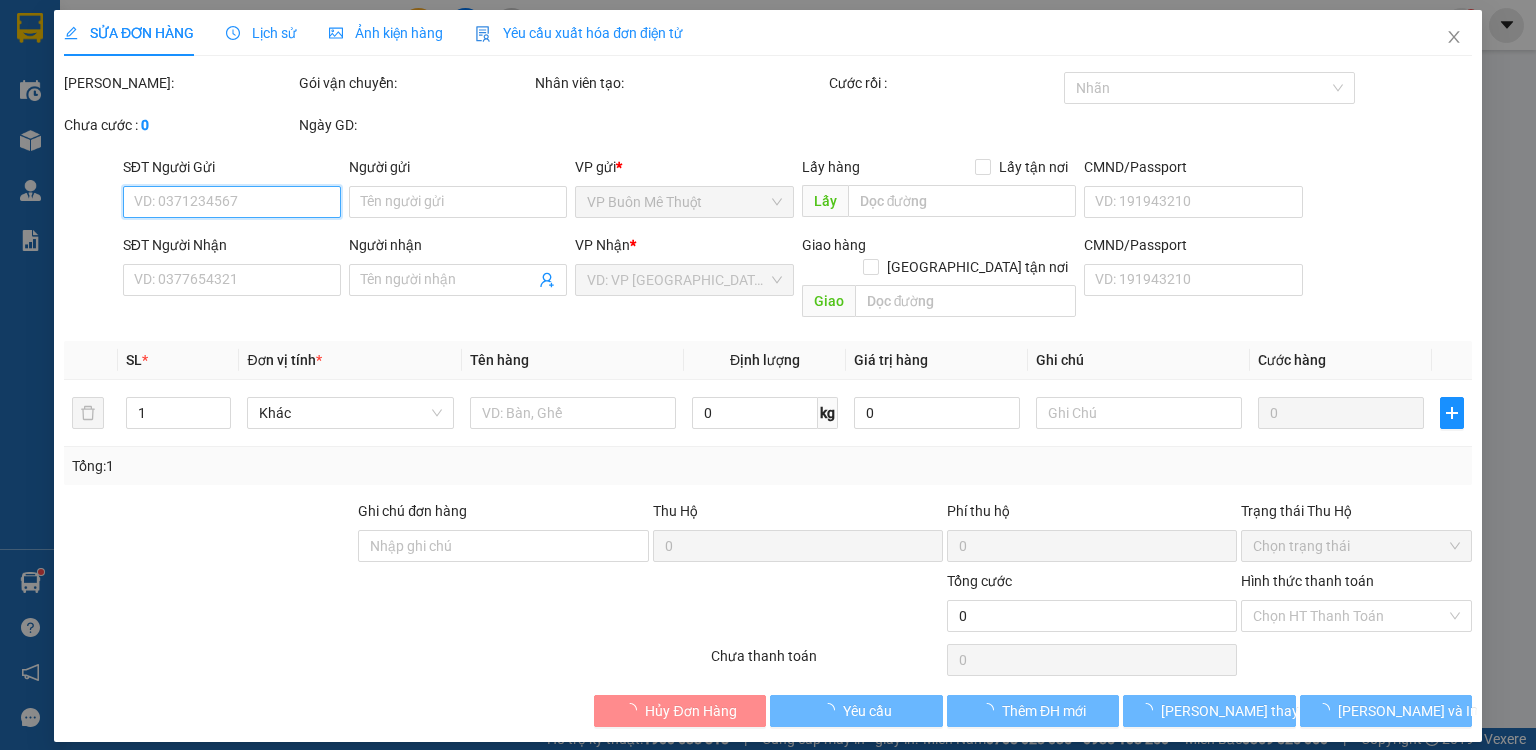 type on "0942027545" 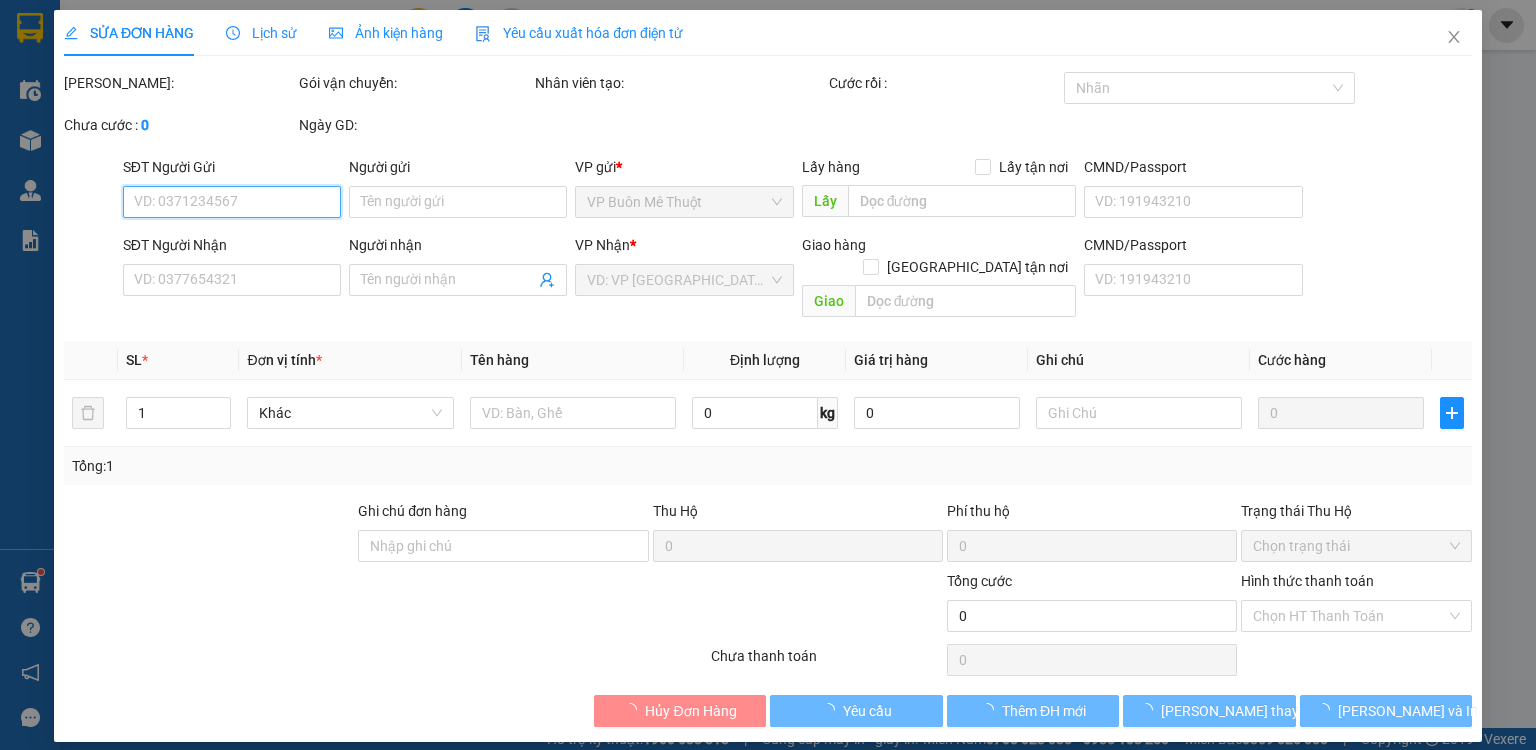 type on "thanh NGOC" 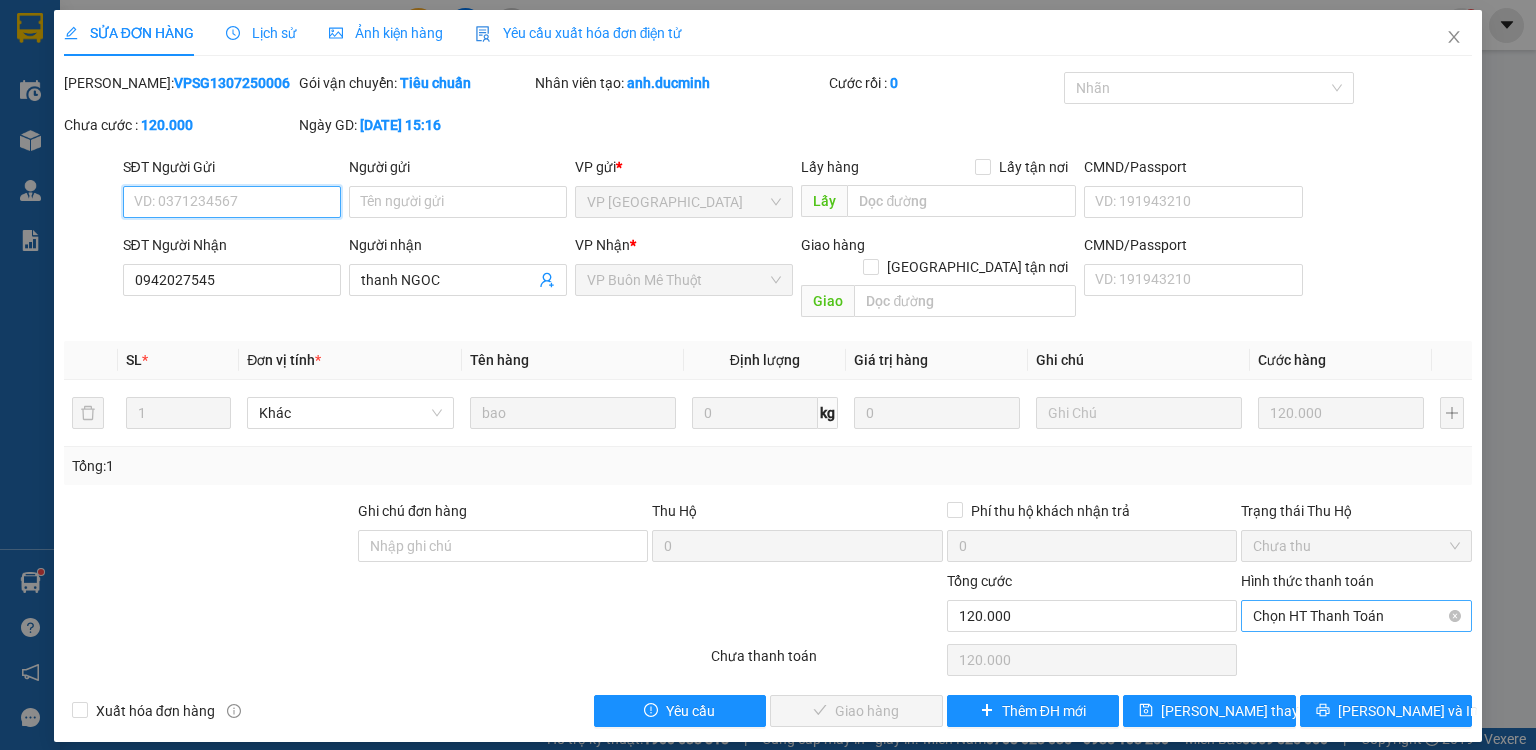 click on "Chọn HT Thanh Toán" at bounding box center [1356, 616] 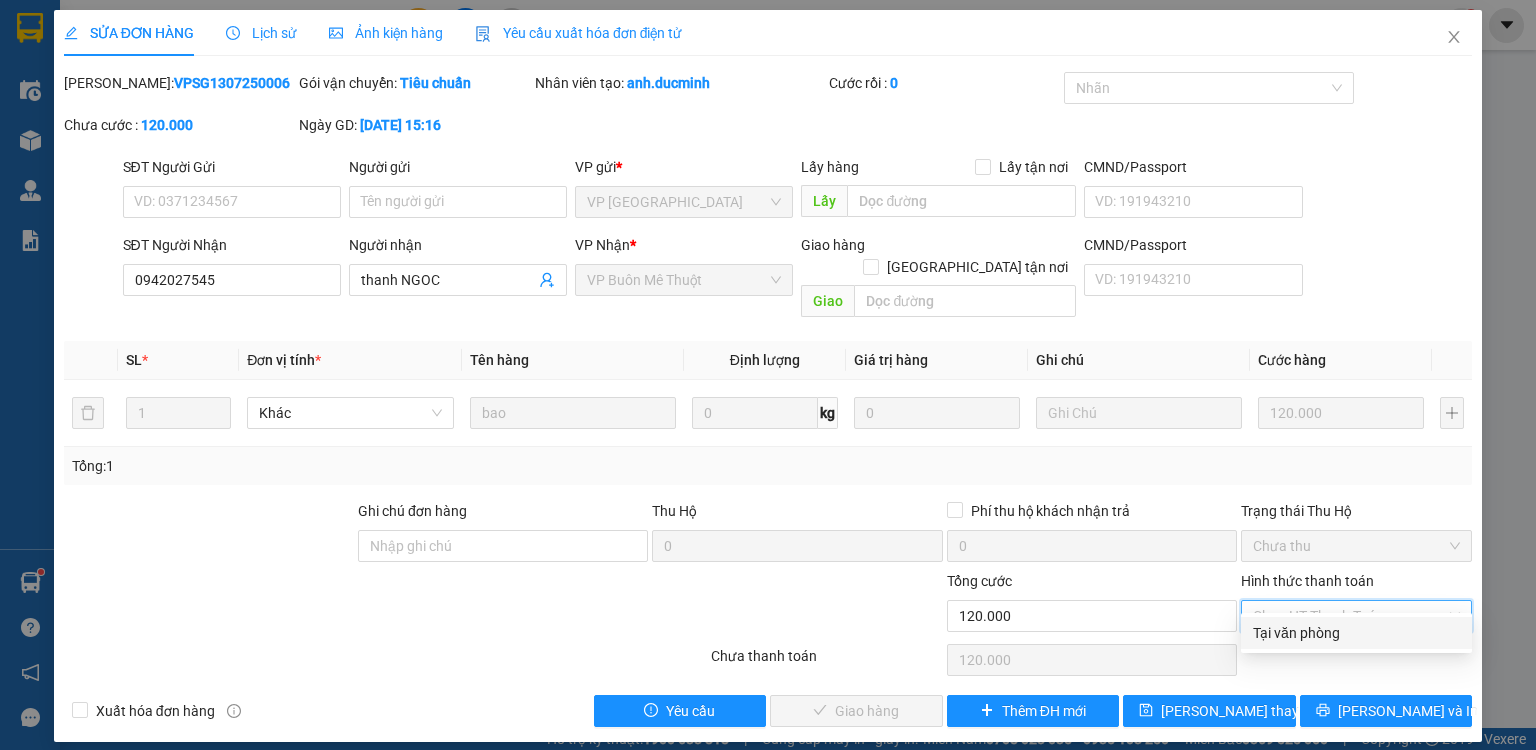 click on "Tại văn phòng" at bounding box center [1356, 633] 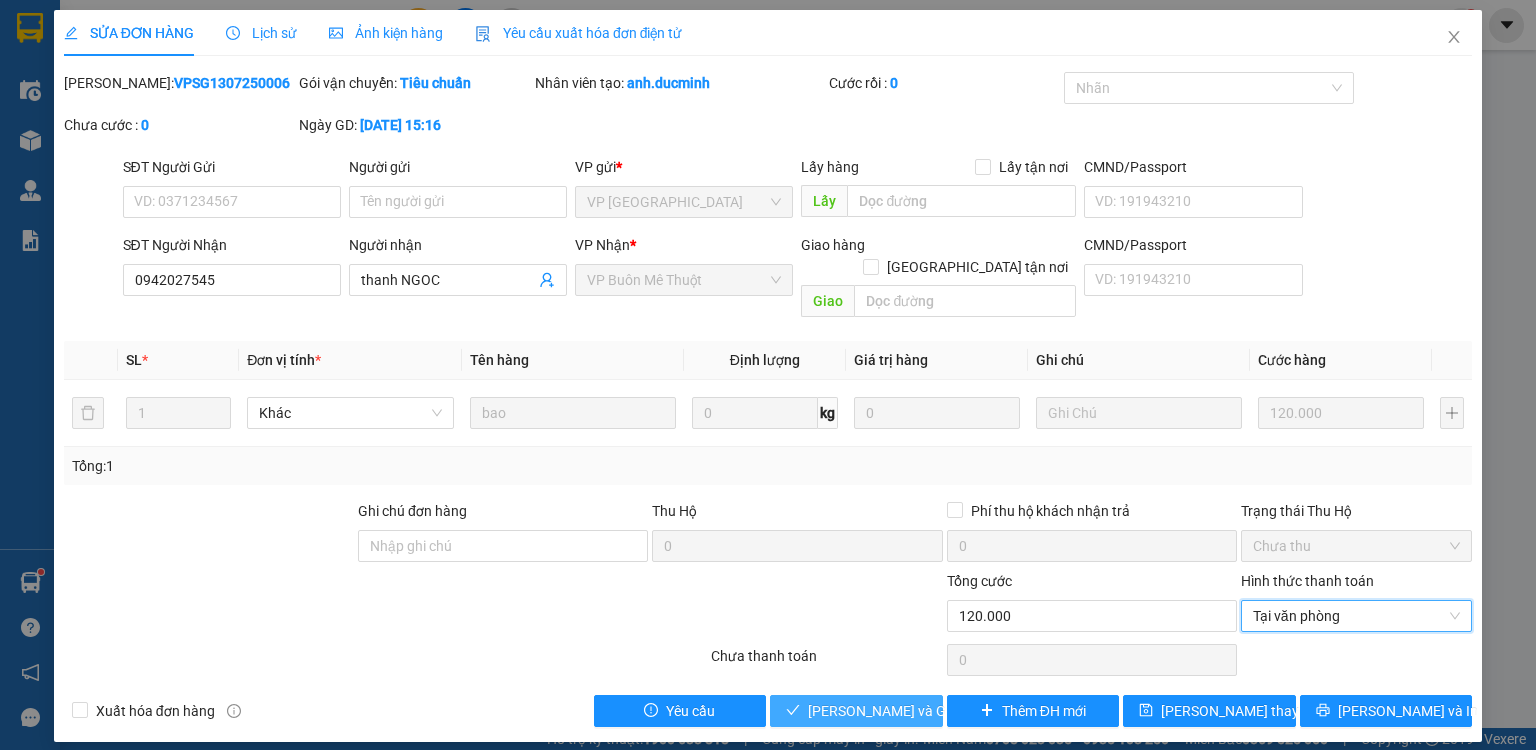 click on "[PERSON_NAME] và Giao hàng" at bounding box center (904, 711) 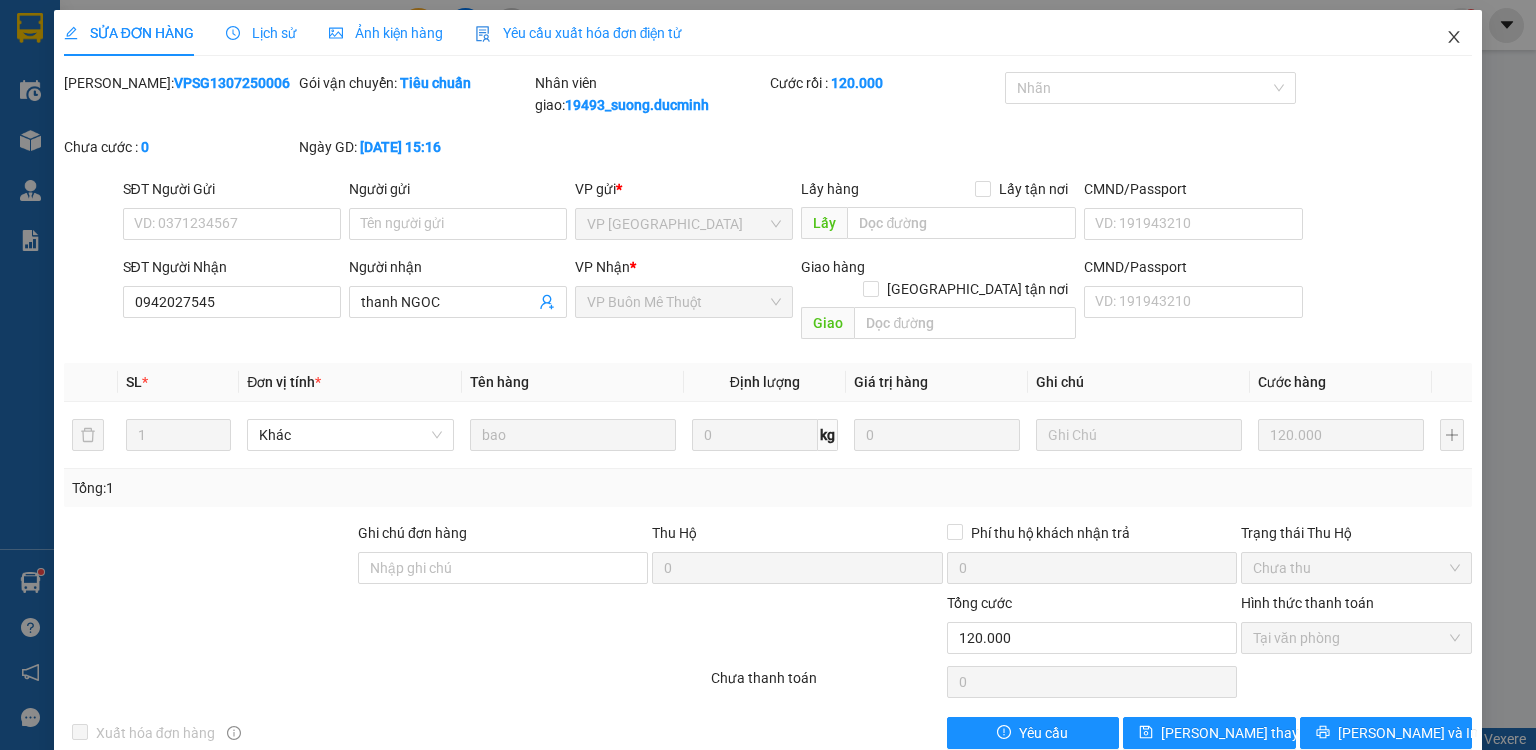 click 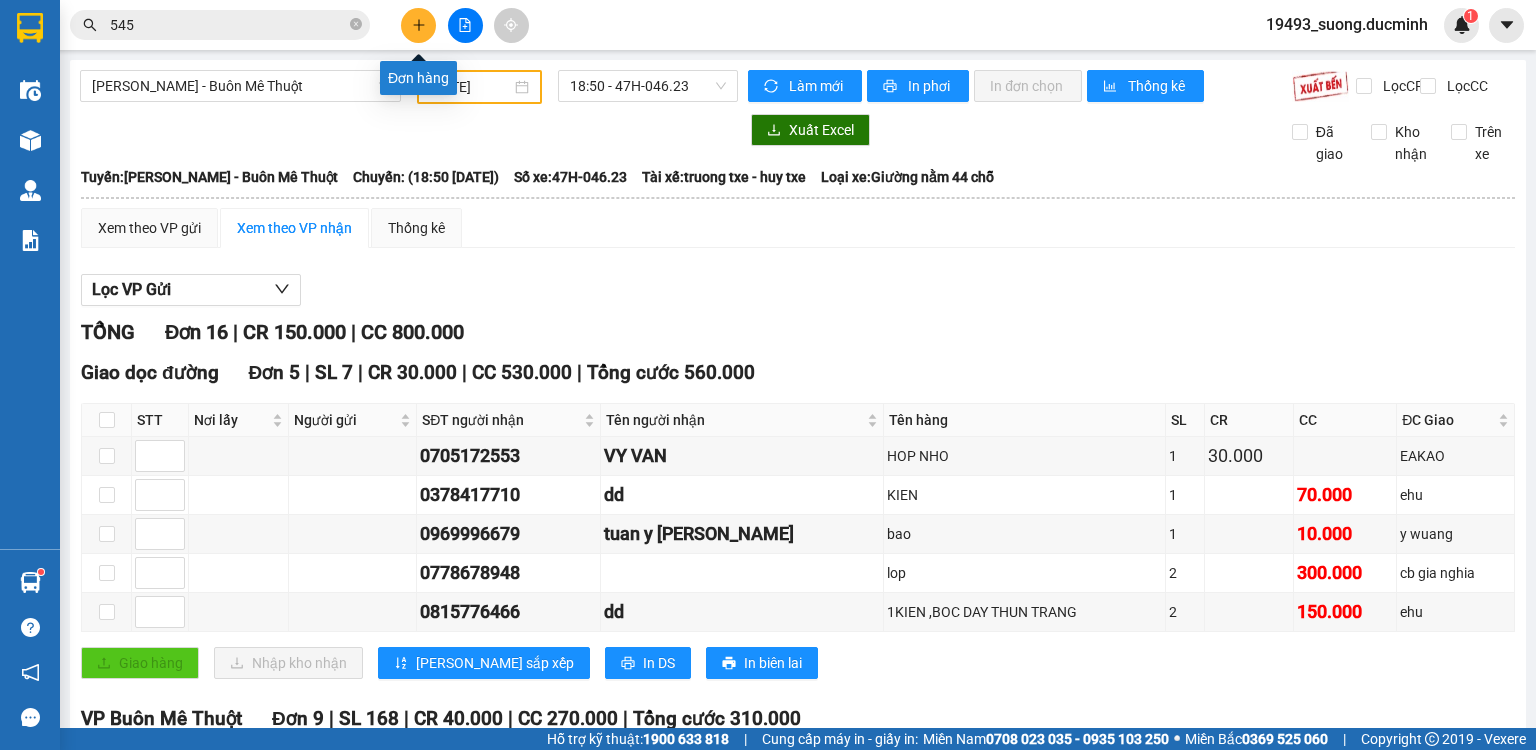 click at bounding box center (418, 25) 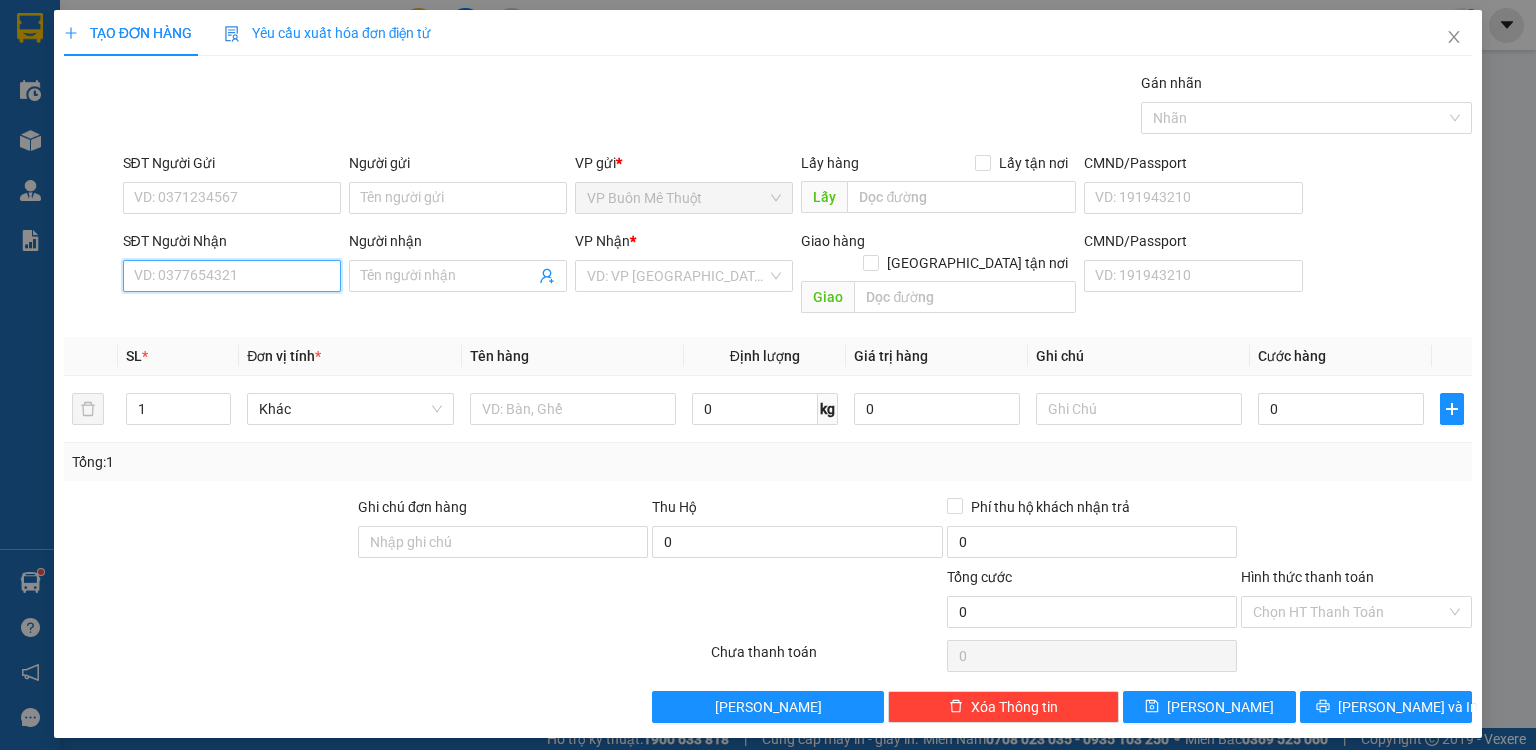 click on "SĐT Người Nhận" at bounding box center [232, 276] 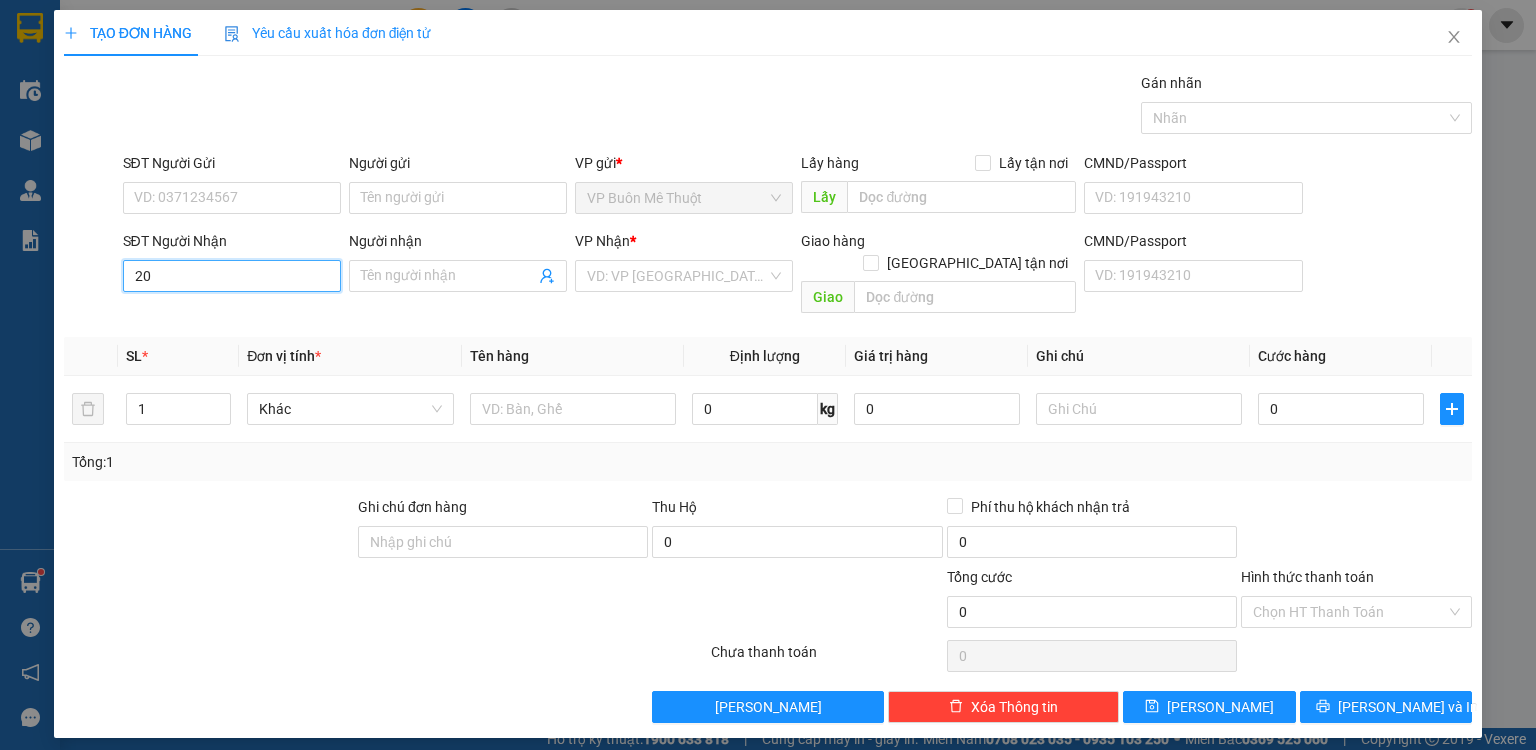 type on "202" 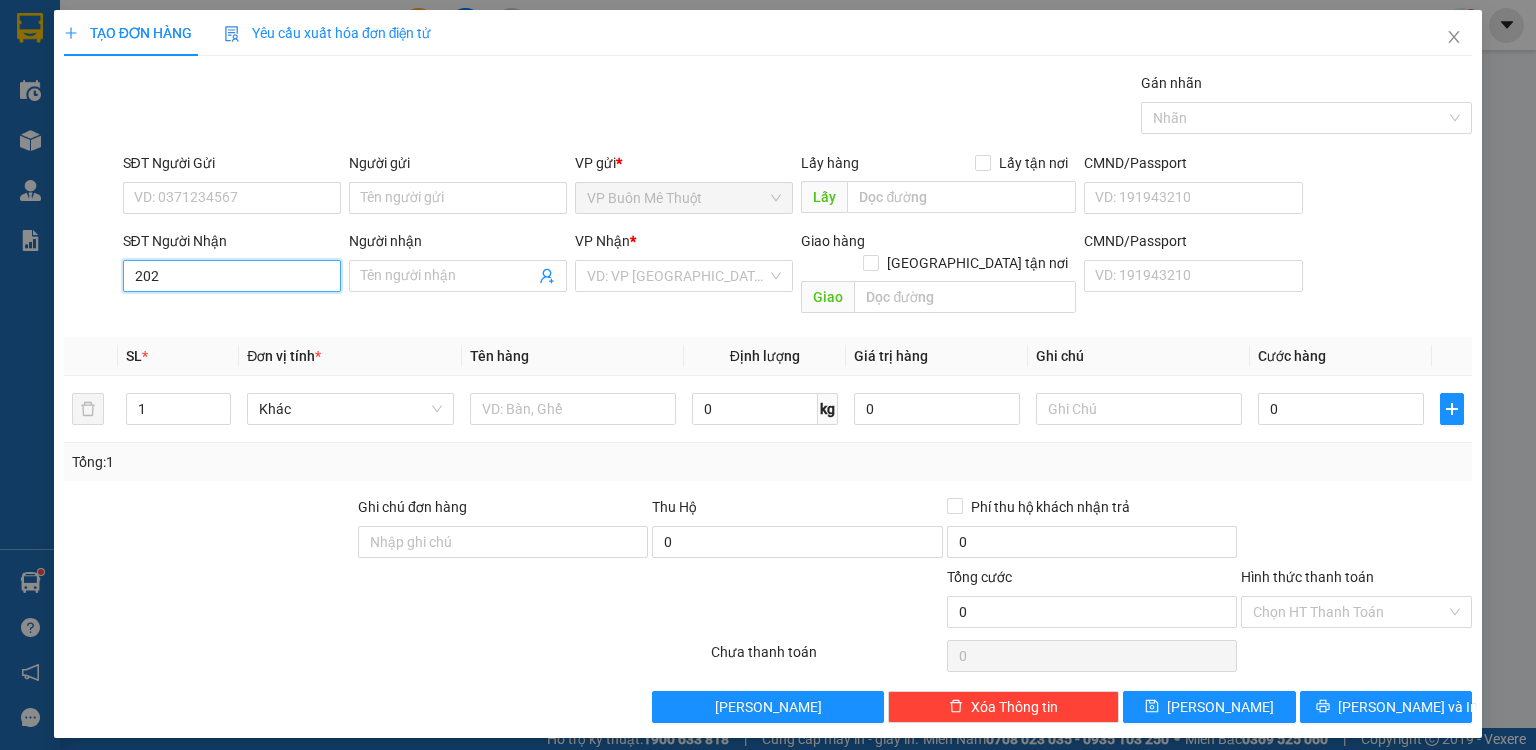 click on "202" at bounding box center [232, 276] 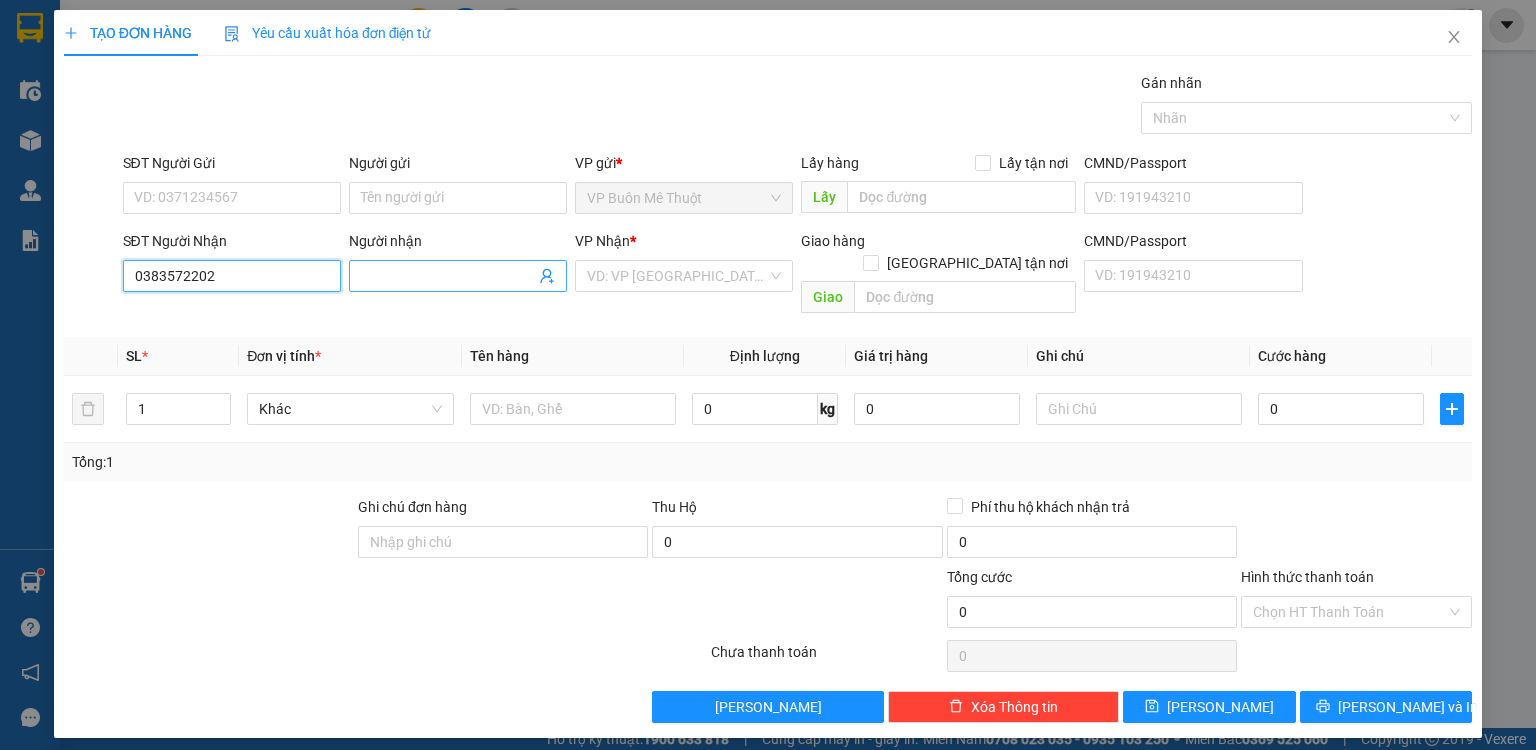 type on "0383572202" 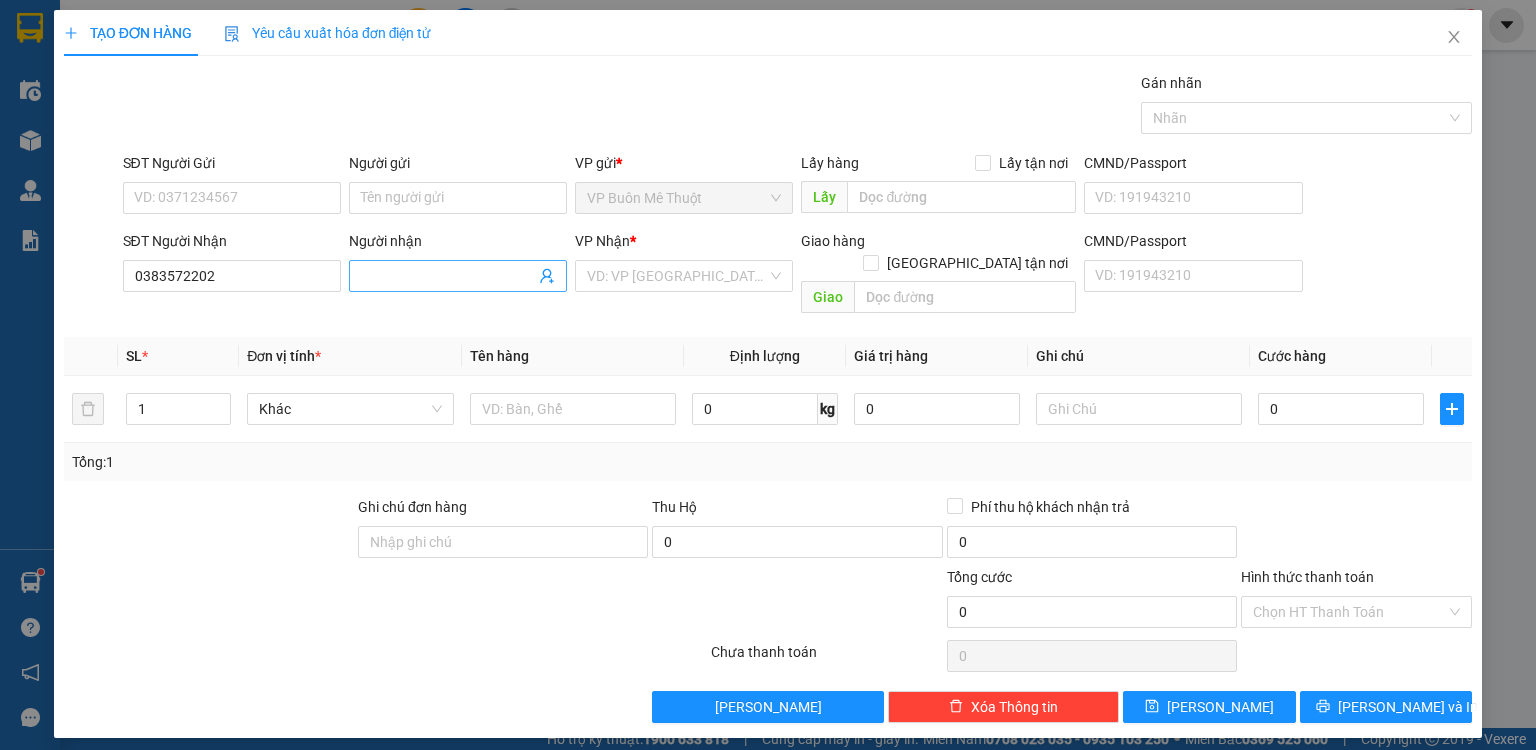 click on "Người nhận" at bounding box center [448, 276] 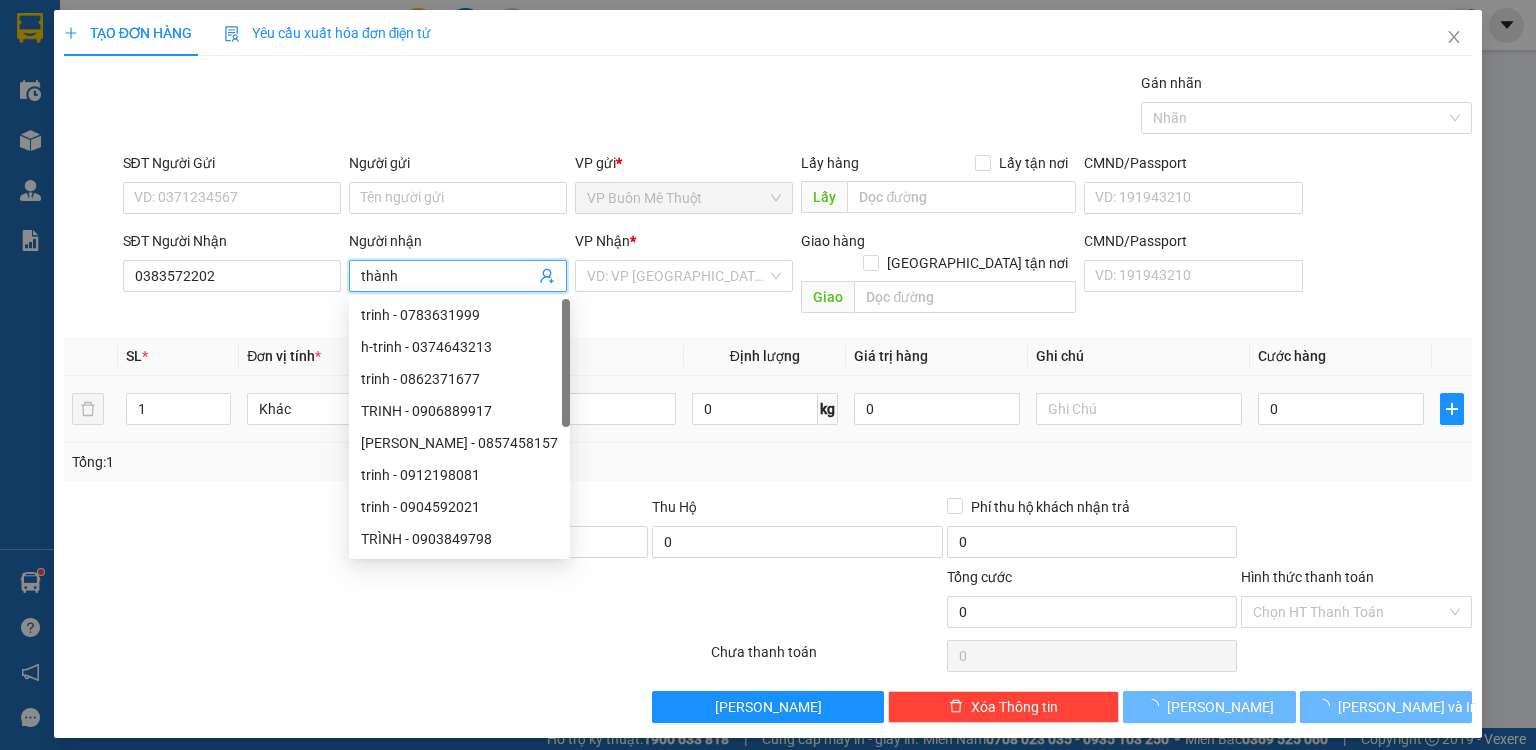 type on "thành" 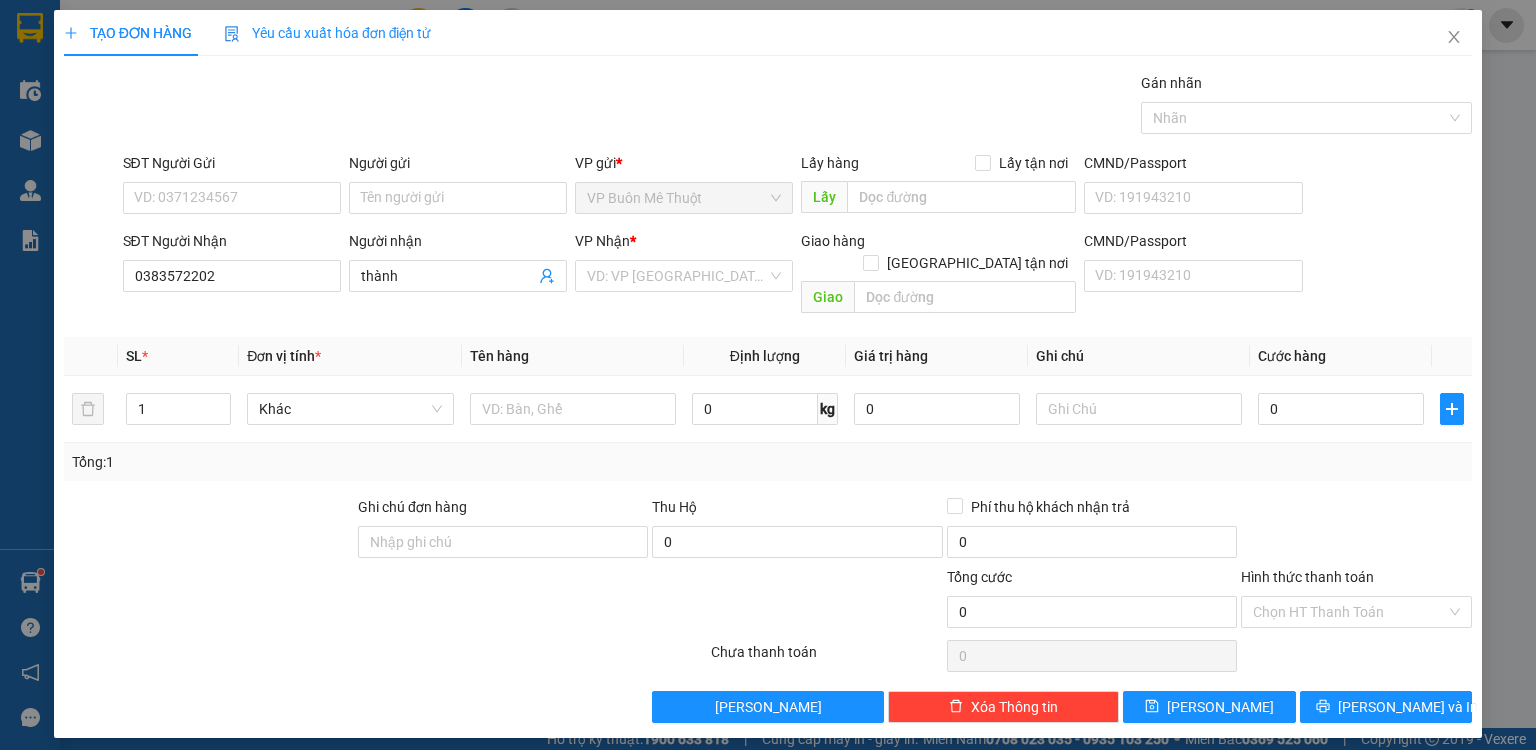 click on "VP Nhận  *" at bounding box center (684, 245) 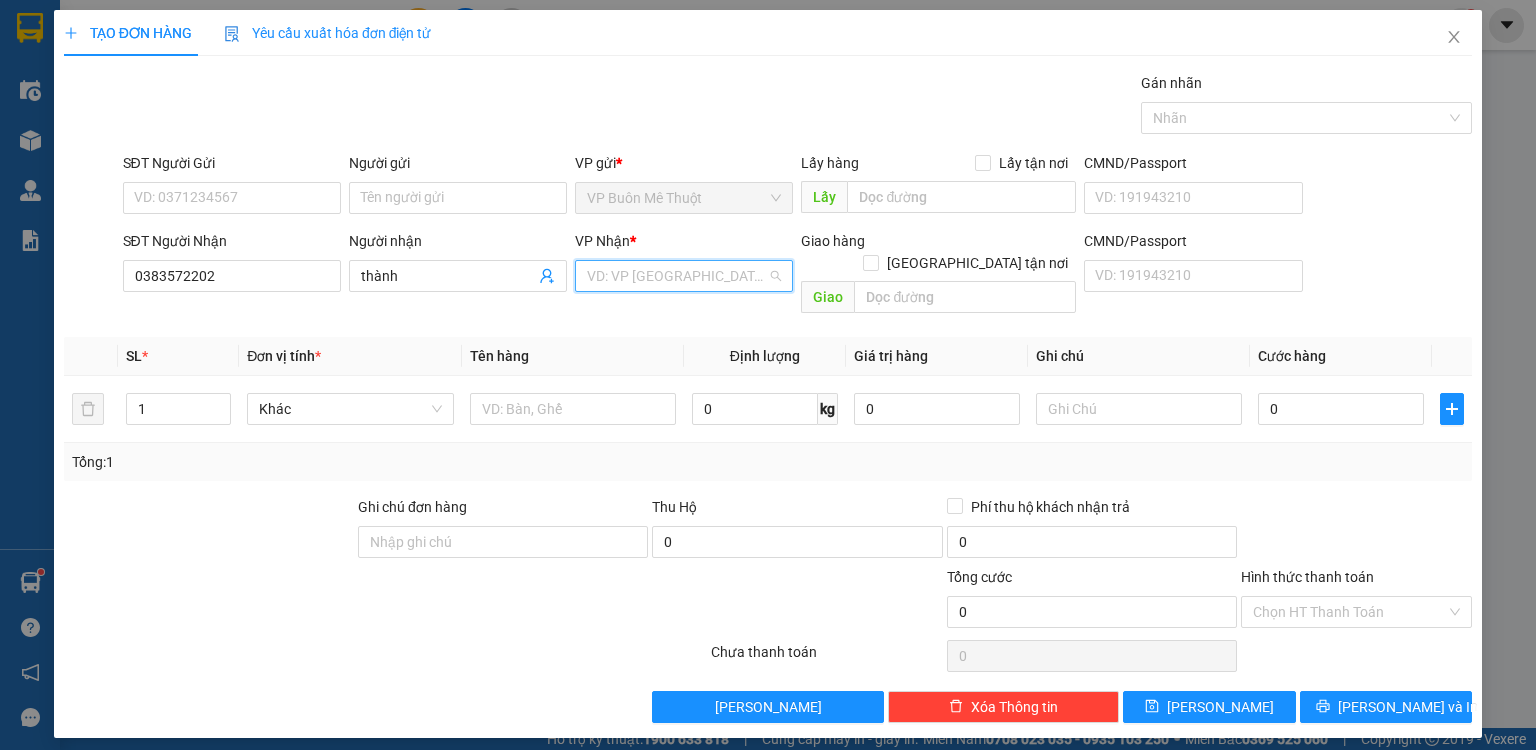 click at bounding box center (677, 276) 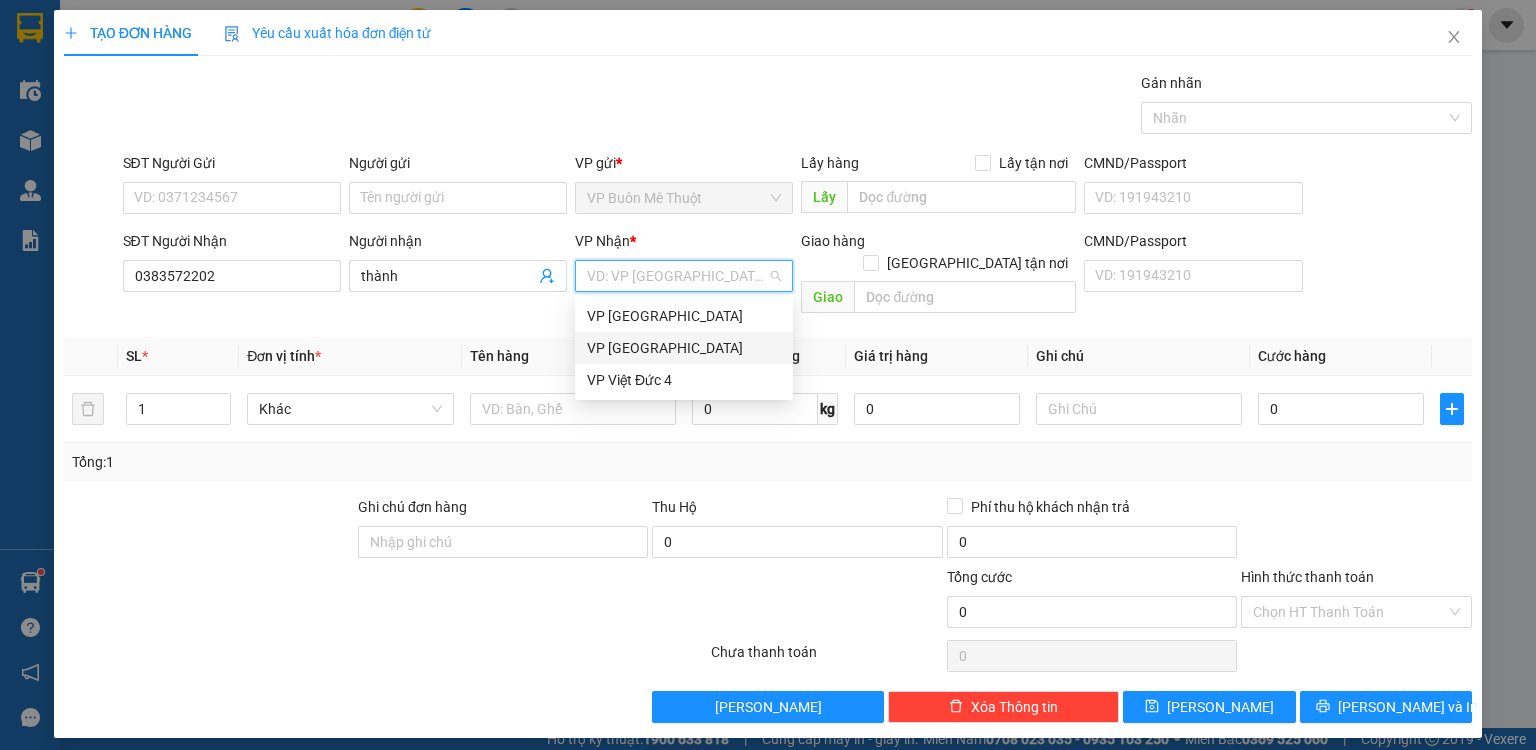 click on "VP [GEOGRAPHIC_DATA]" at bounding box center (684, 348) 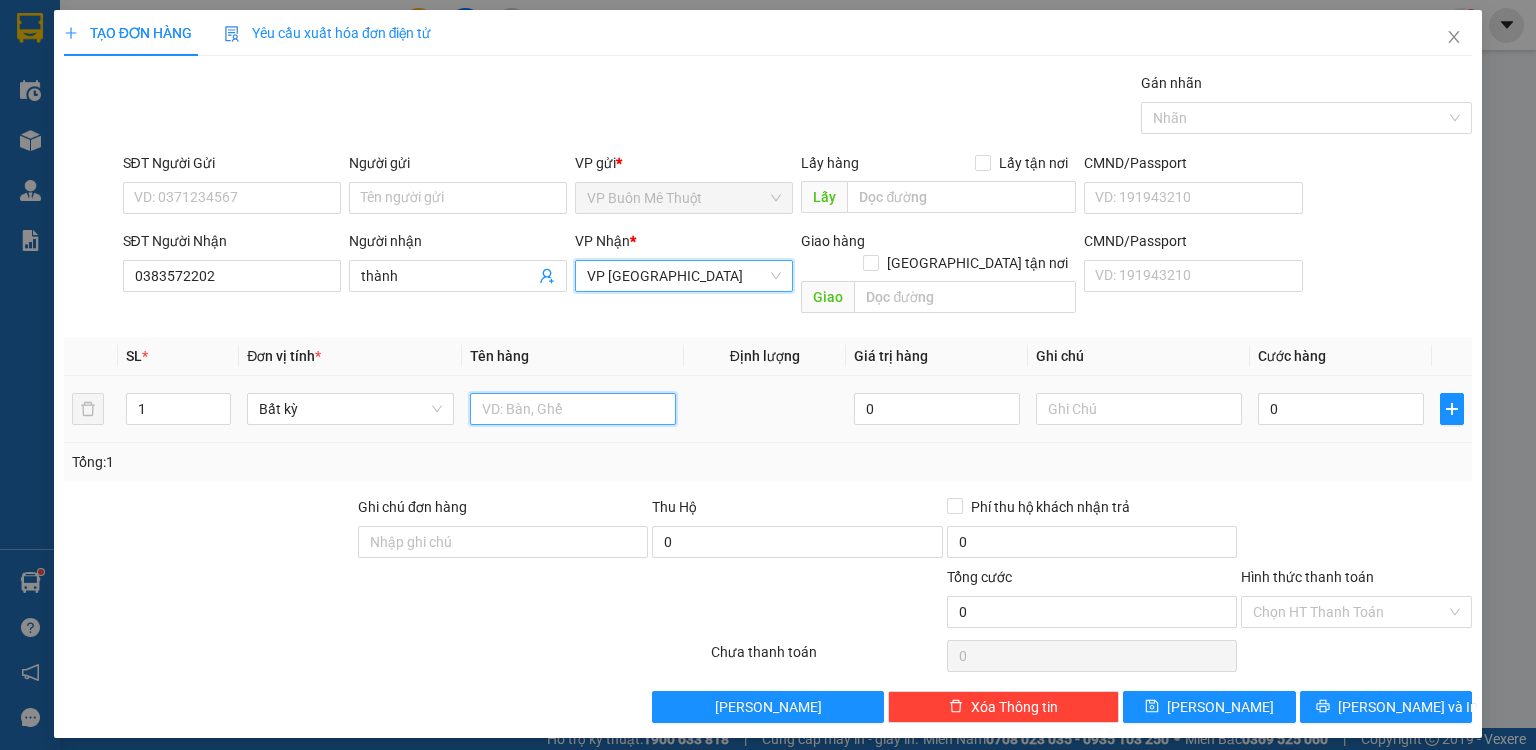 click at bounding box center [573, 409] 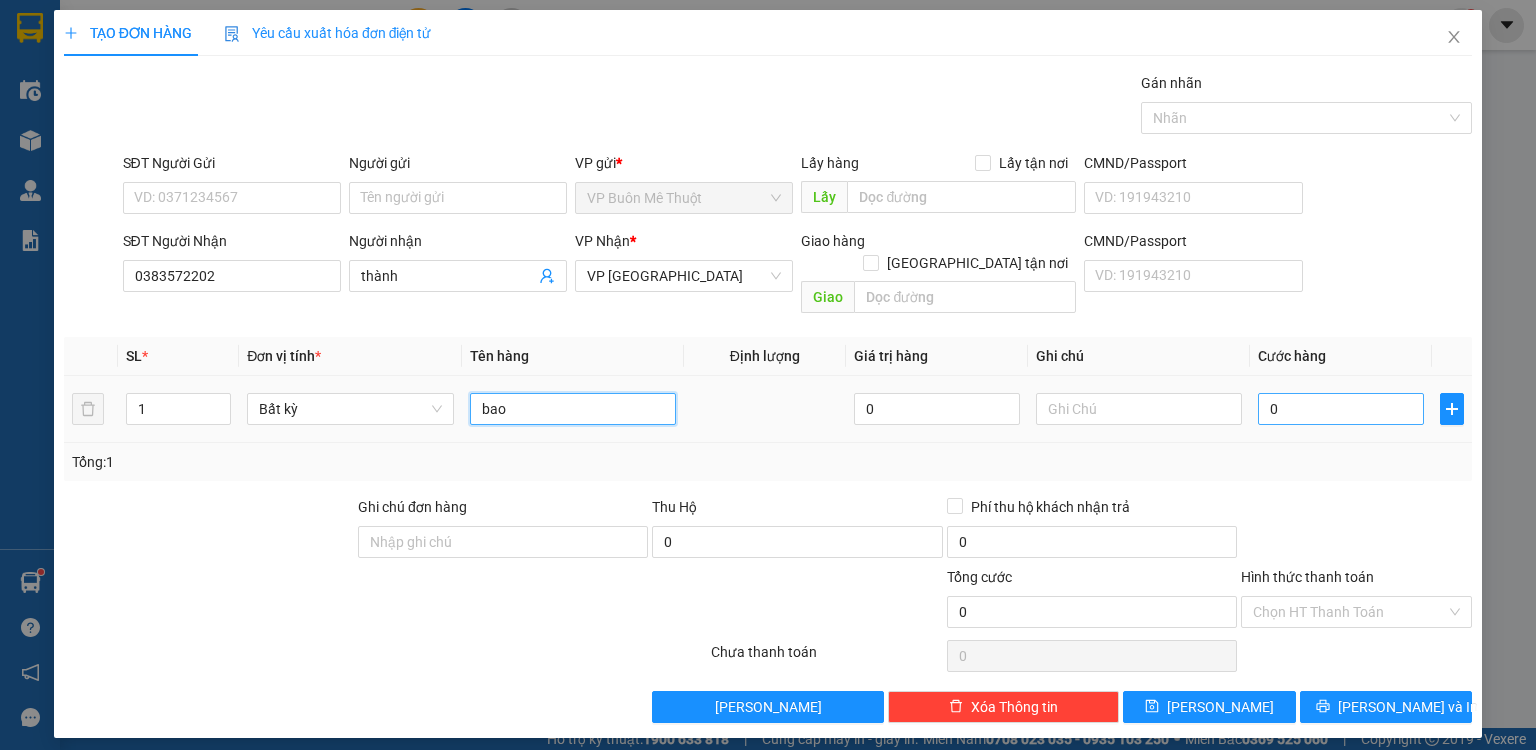 type on "bao" 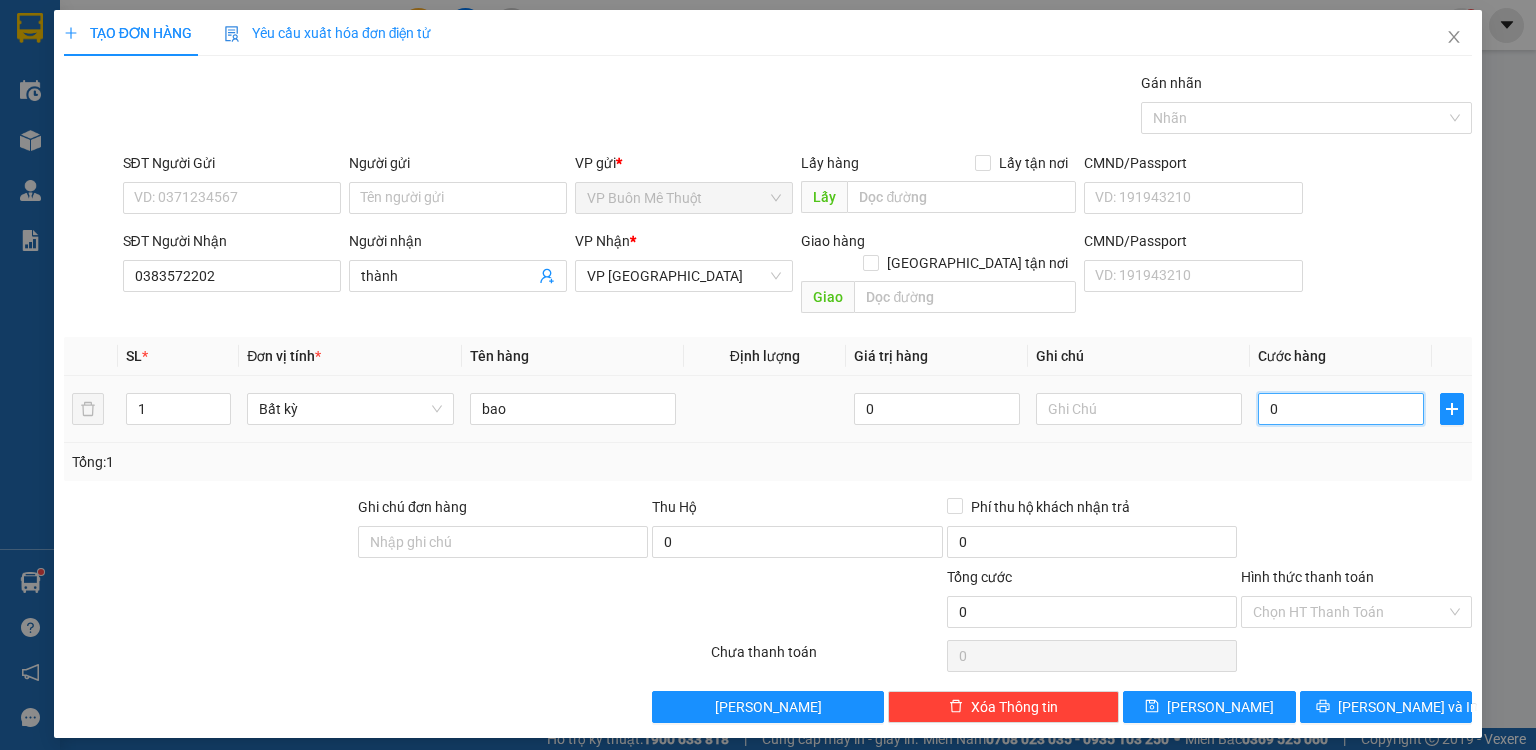 click on "0" at bounding box center [1341, 409] 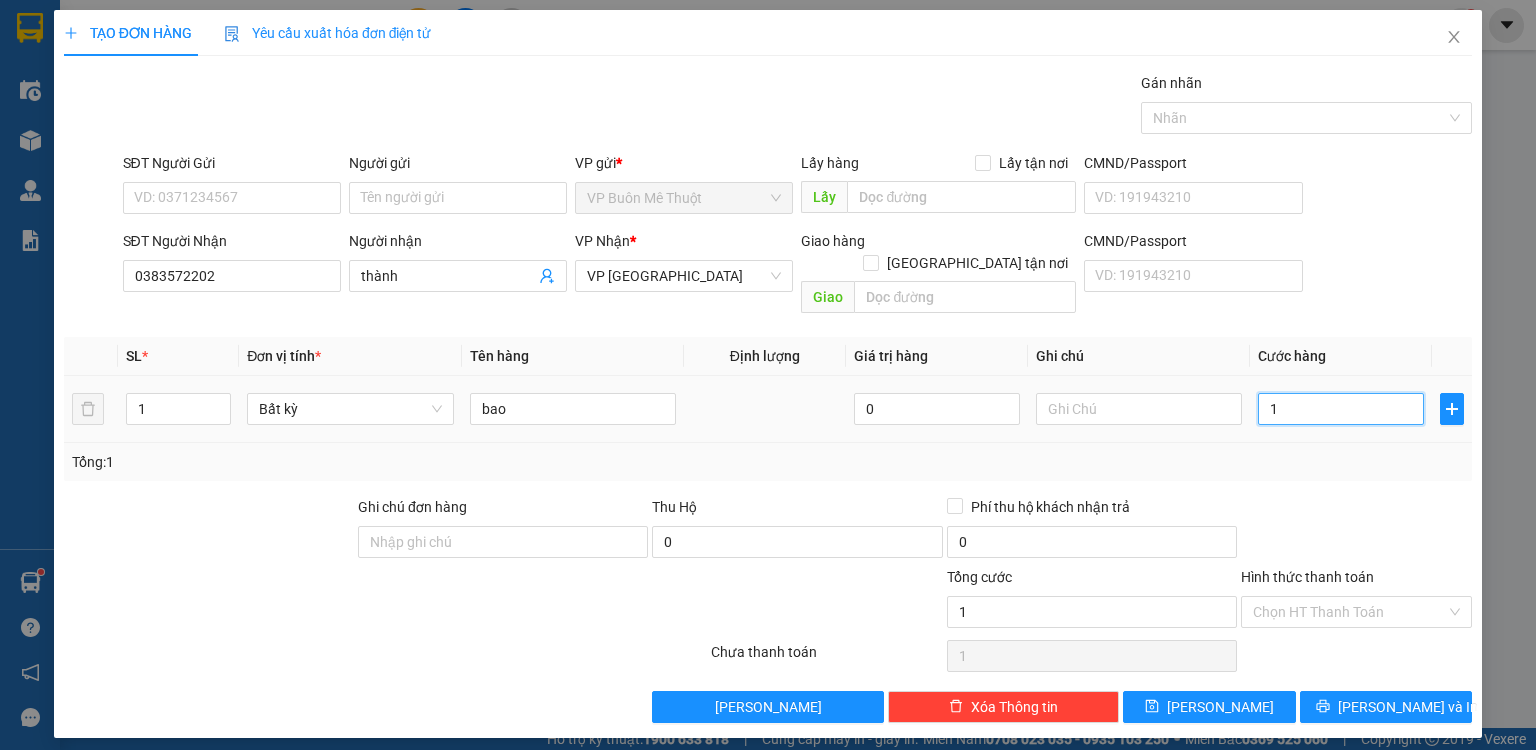type on "12" 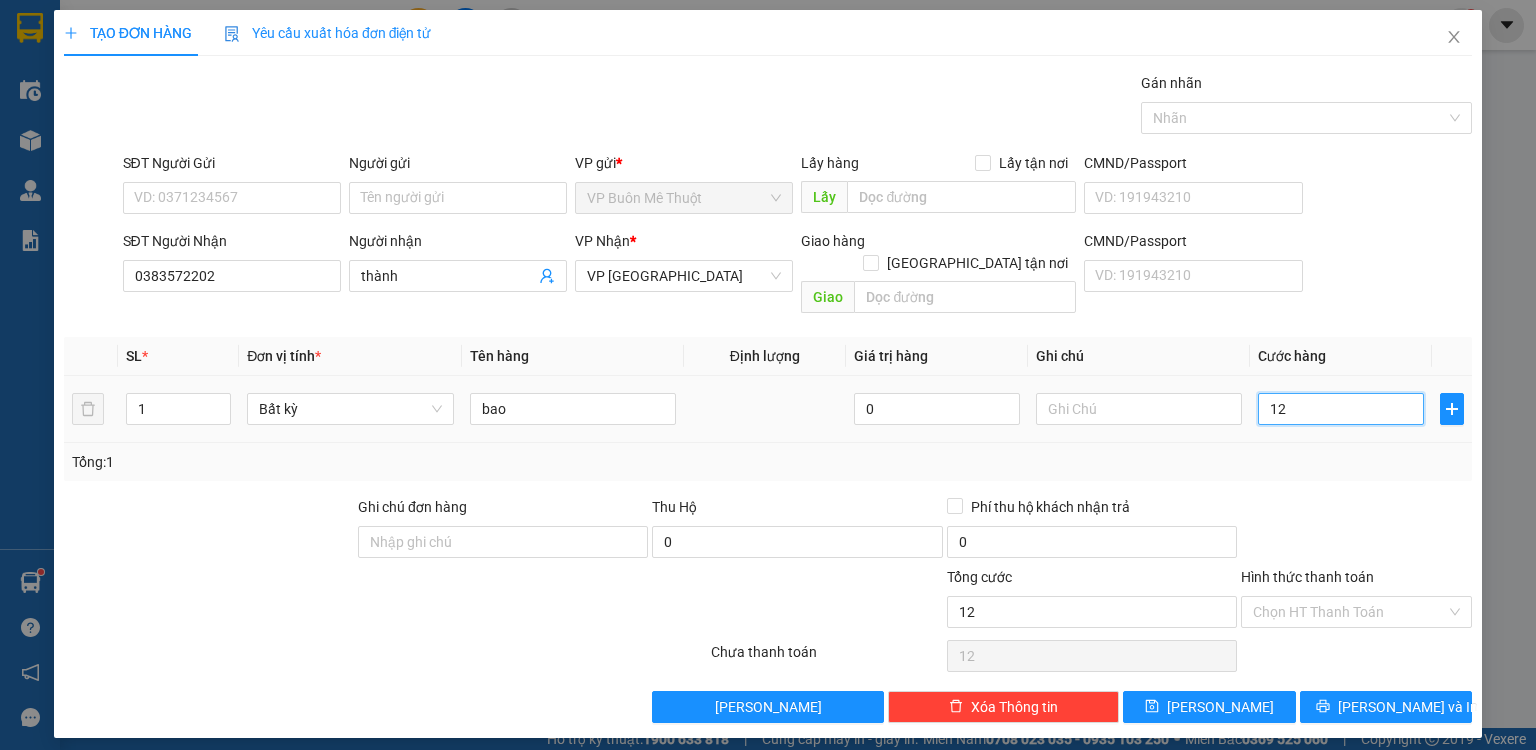 type on "120" 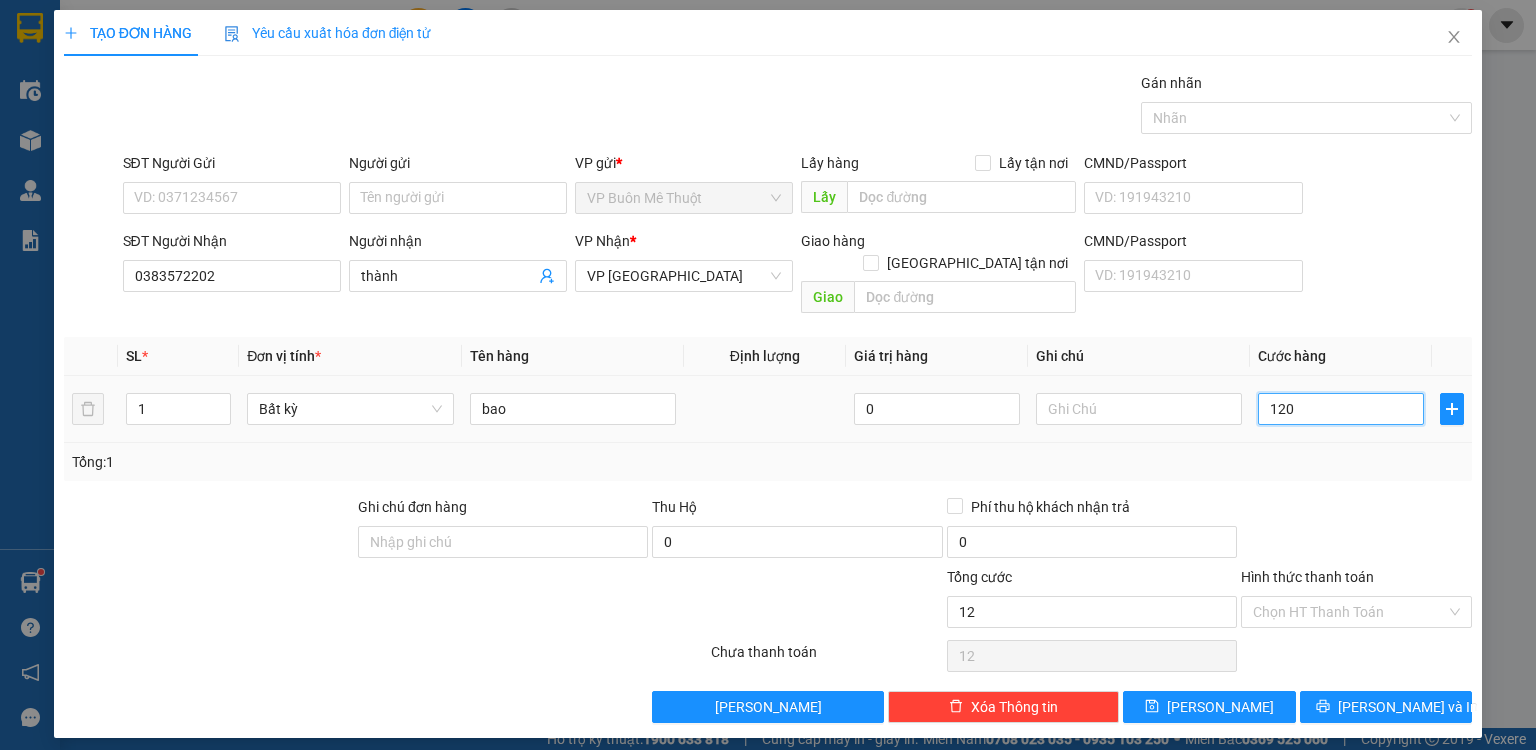 type on "120" 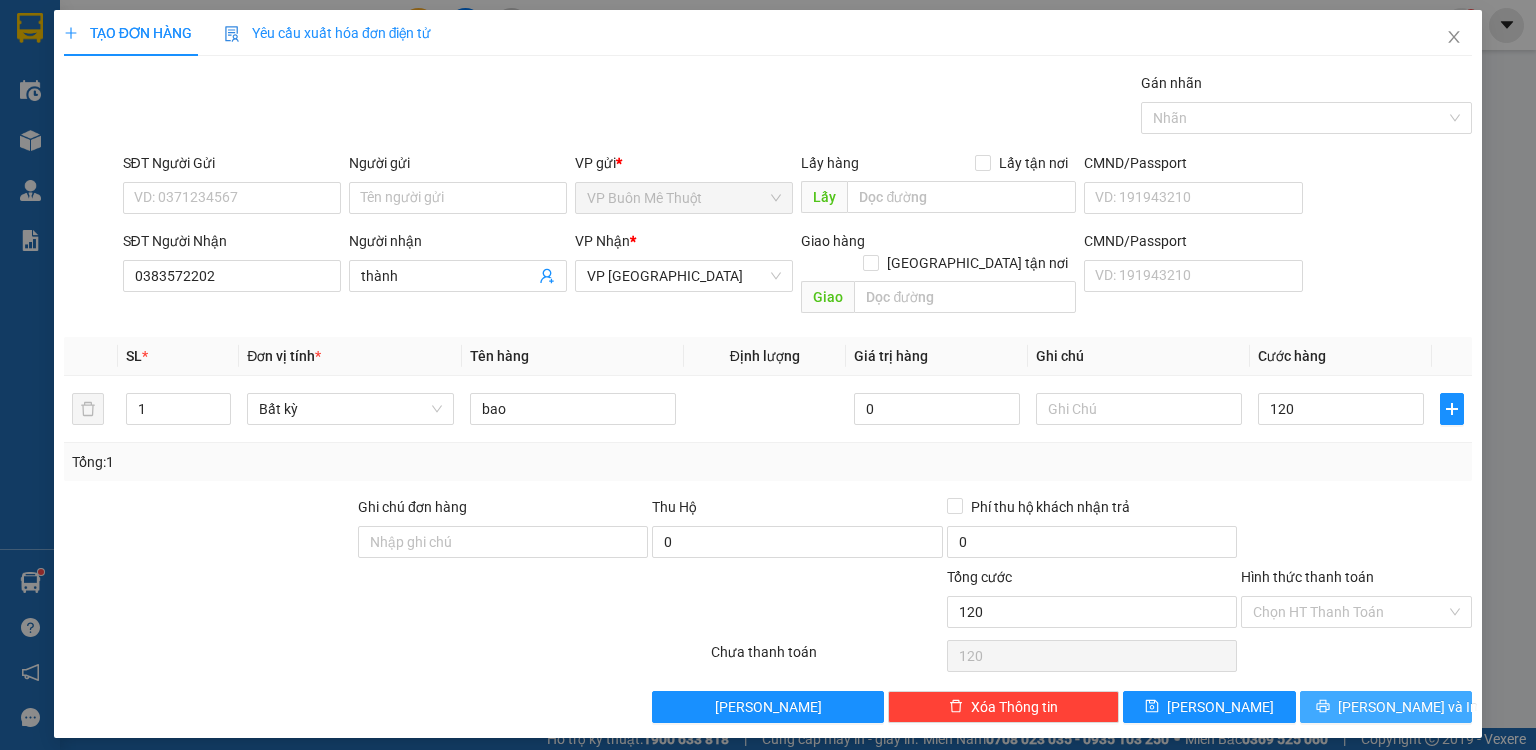 type on "120.000" 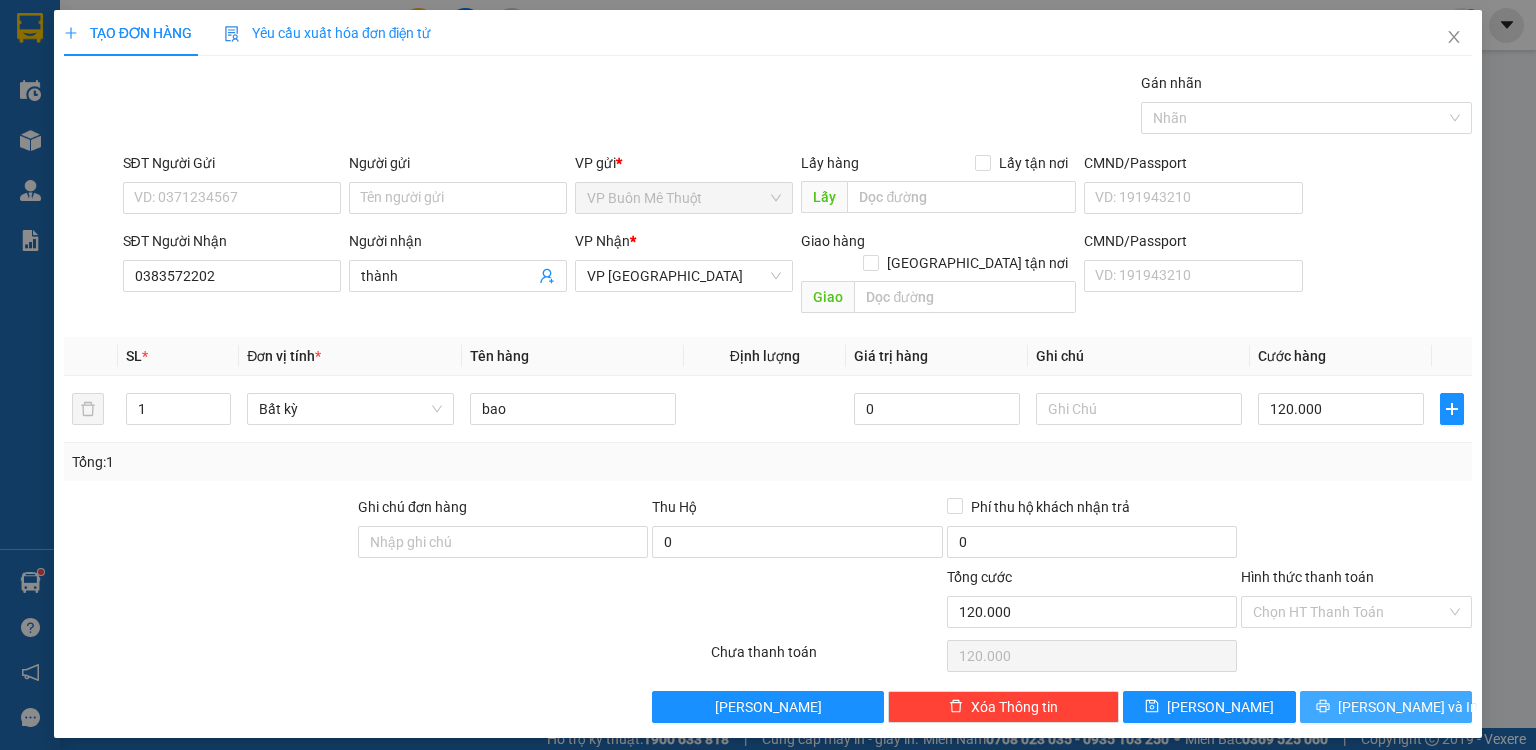 click on "[PERSON_NAME] và In" at bounding box center (1386, 707) 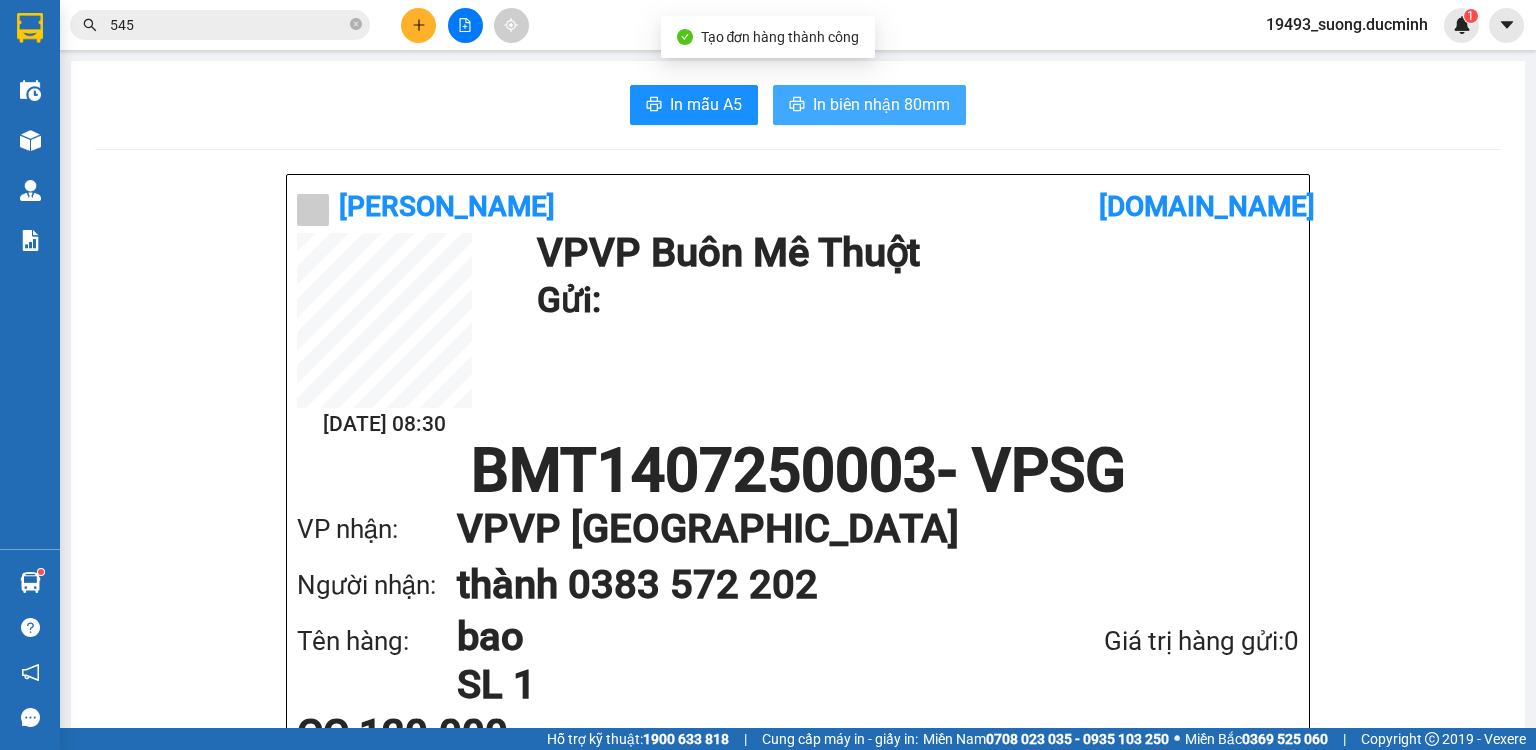click on "In biên nhận 80mm" at bounding box center (881, 104) 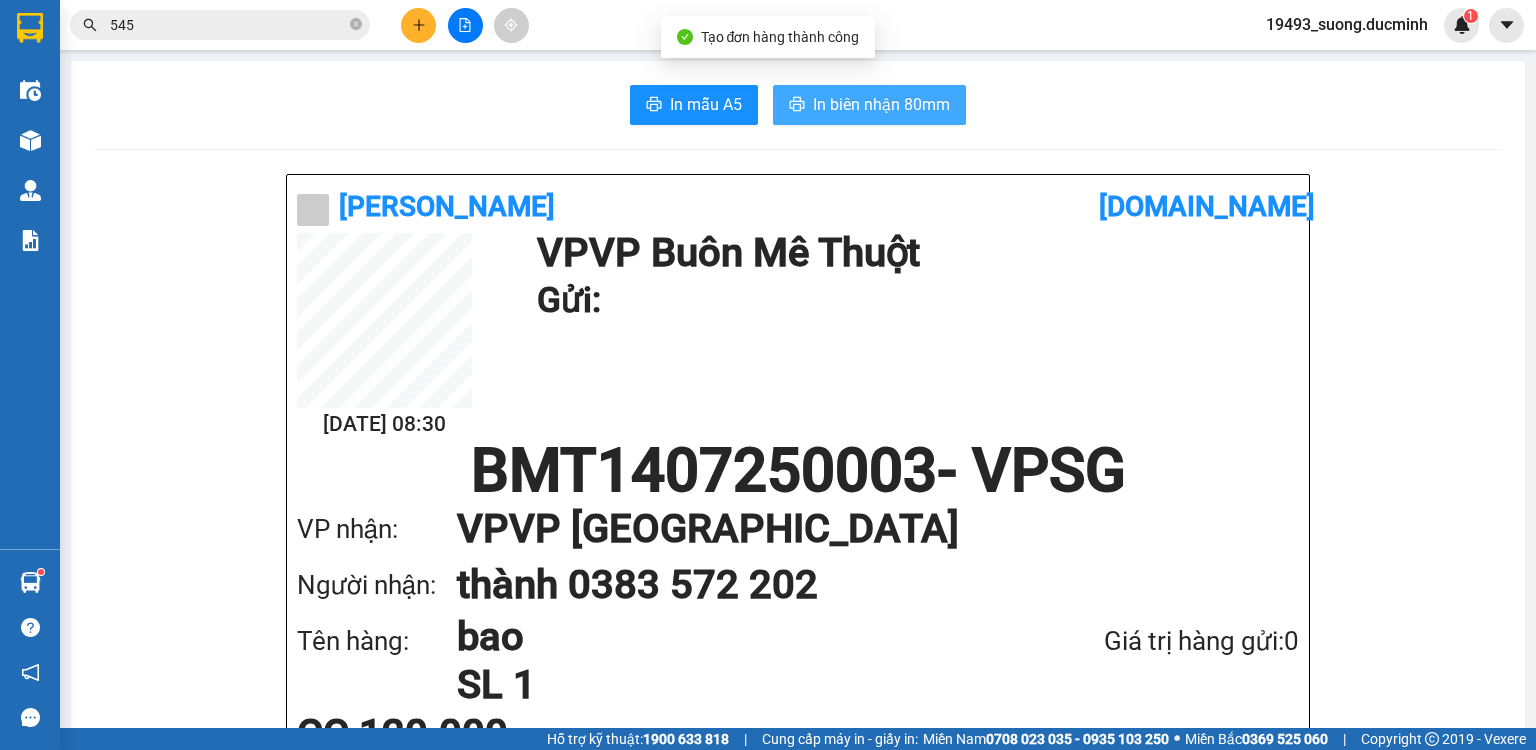 scroll, scrollTop: 0, scrollLeft: 0, axis: both 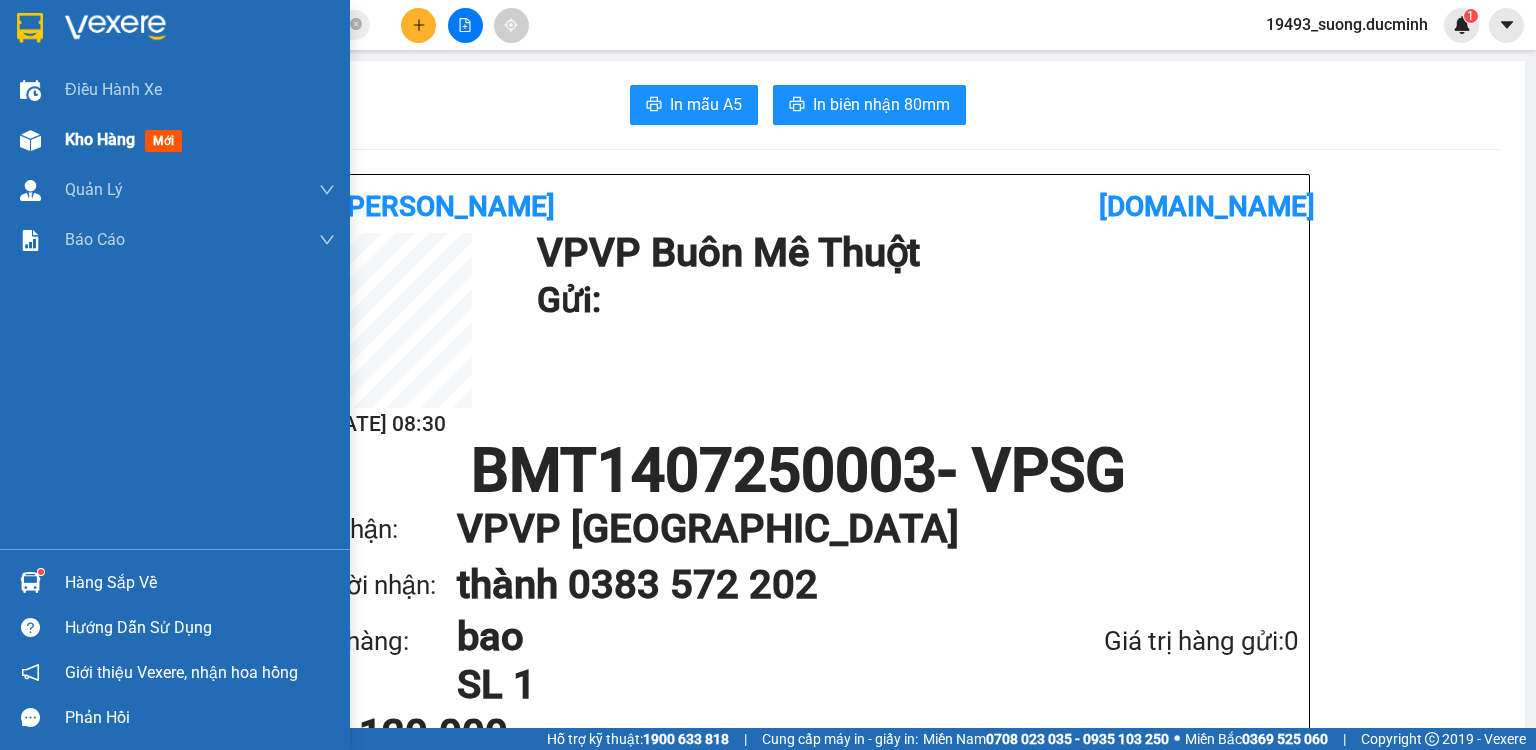 click on "Kho hàng" at bounding box center [100, 139] 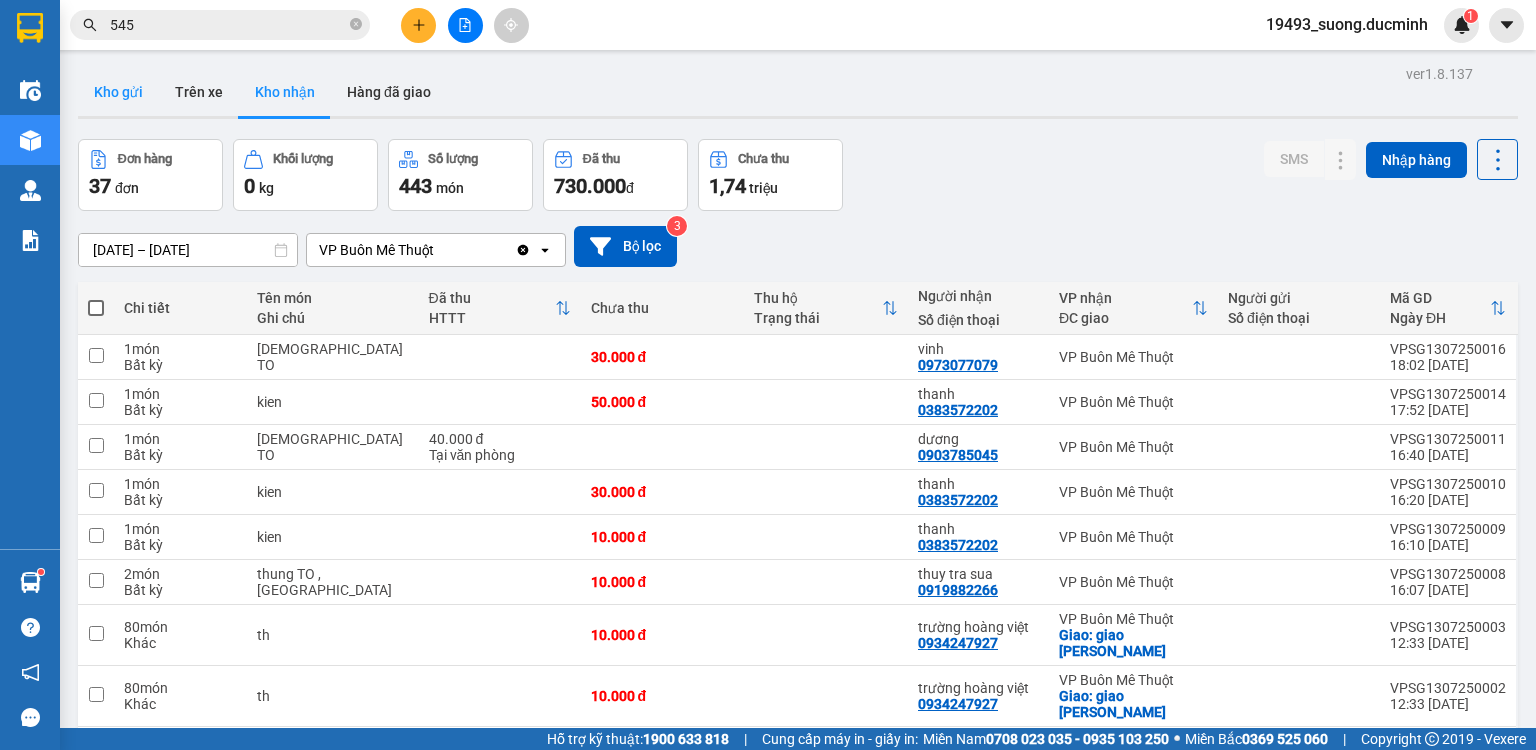 click on "Kho gửi" at bounding box center (118, 92) 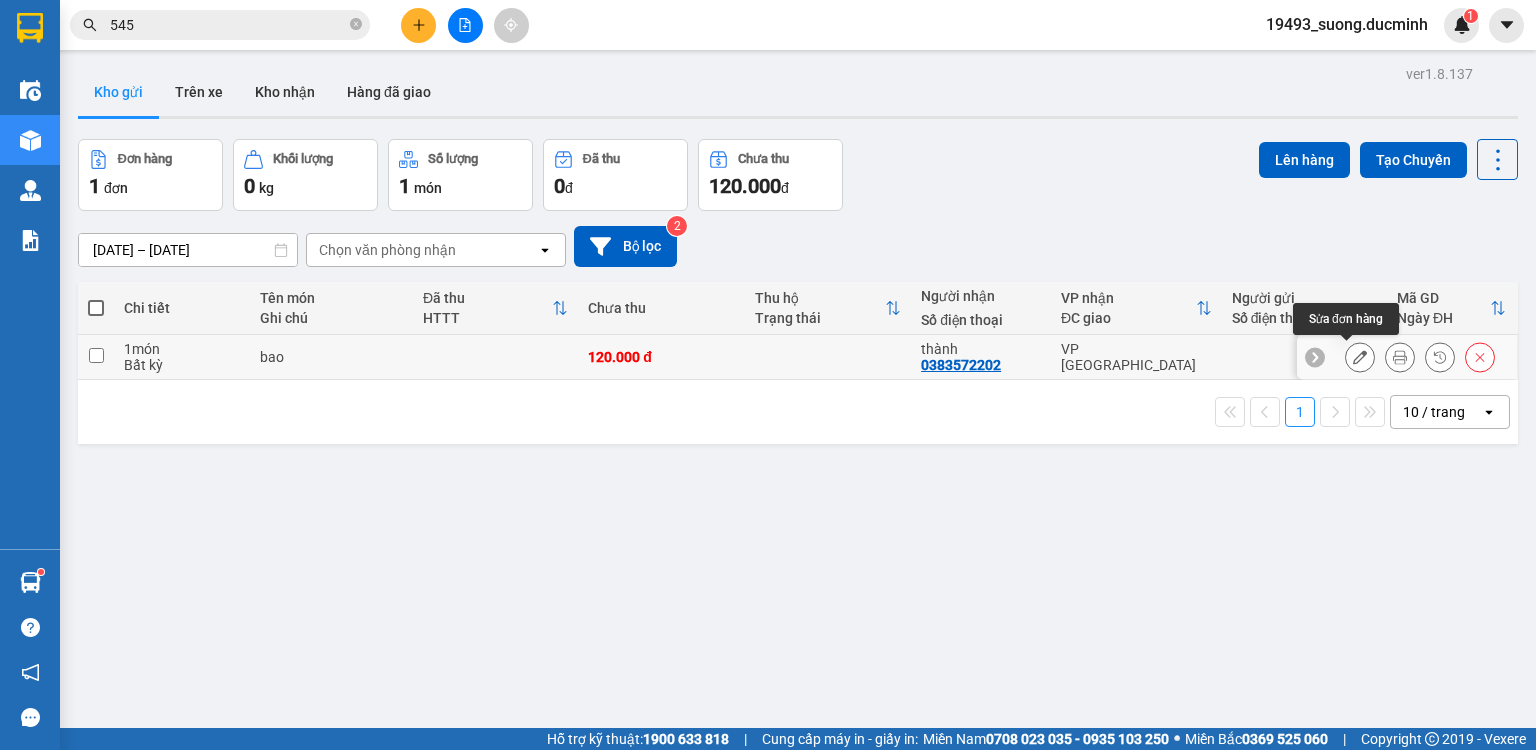 click at bounding box center (1360, 357) 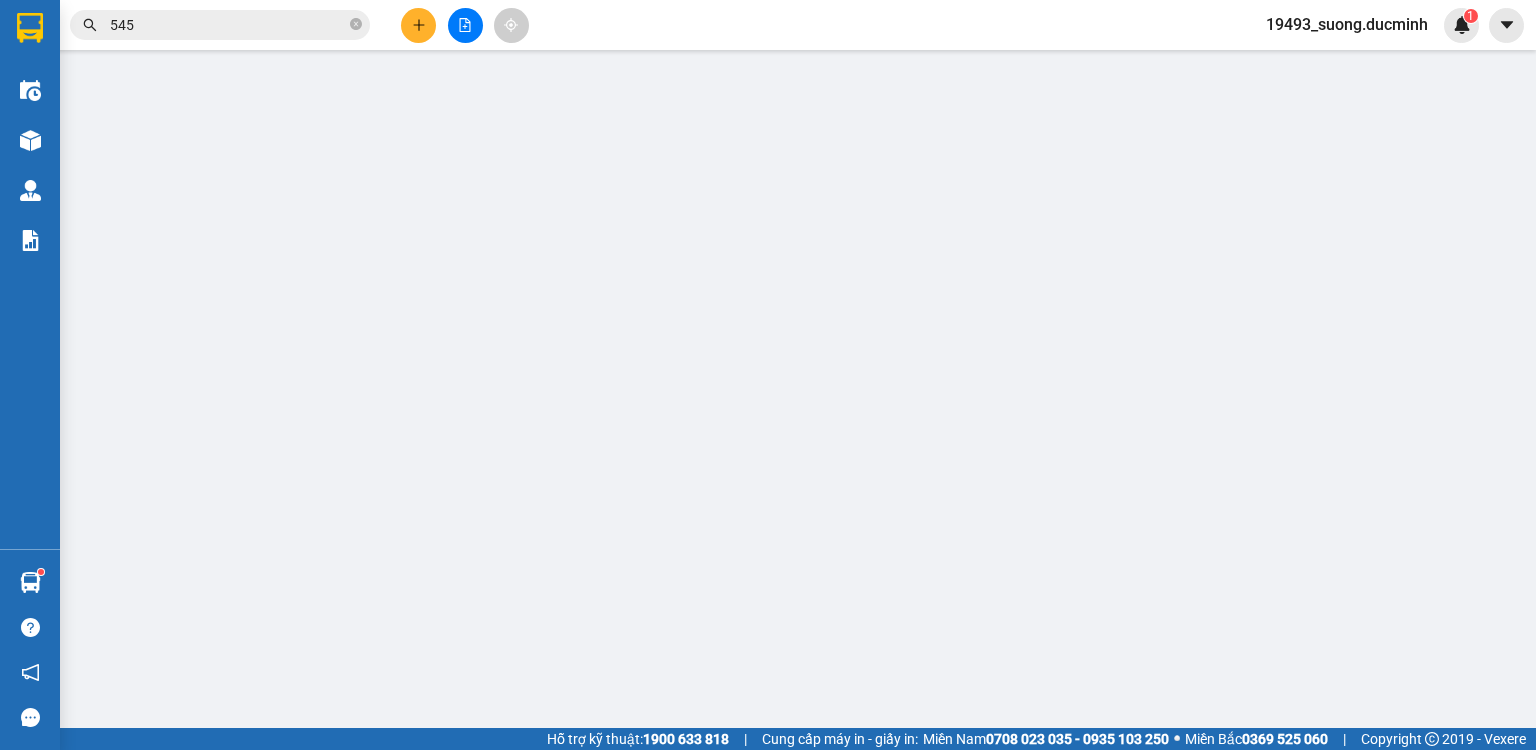 type on "0383572202" 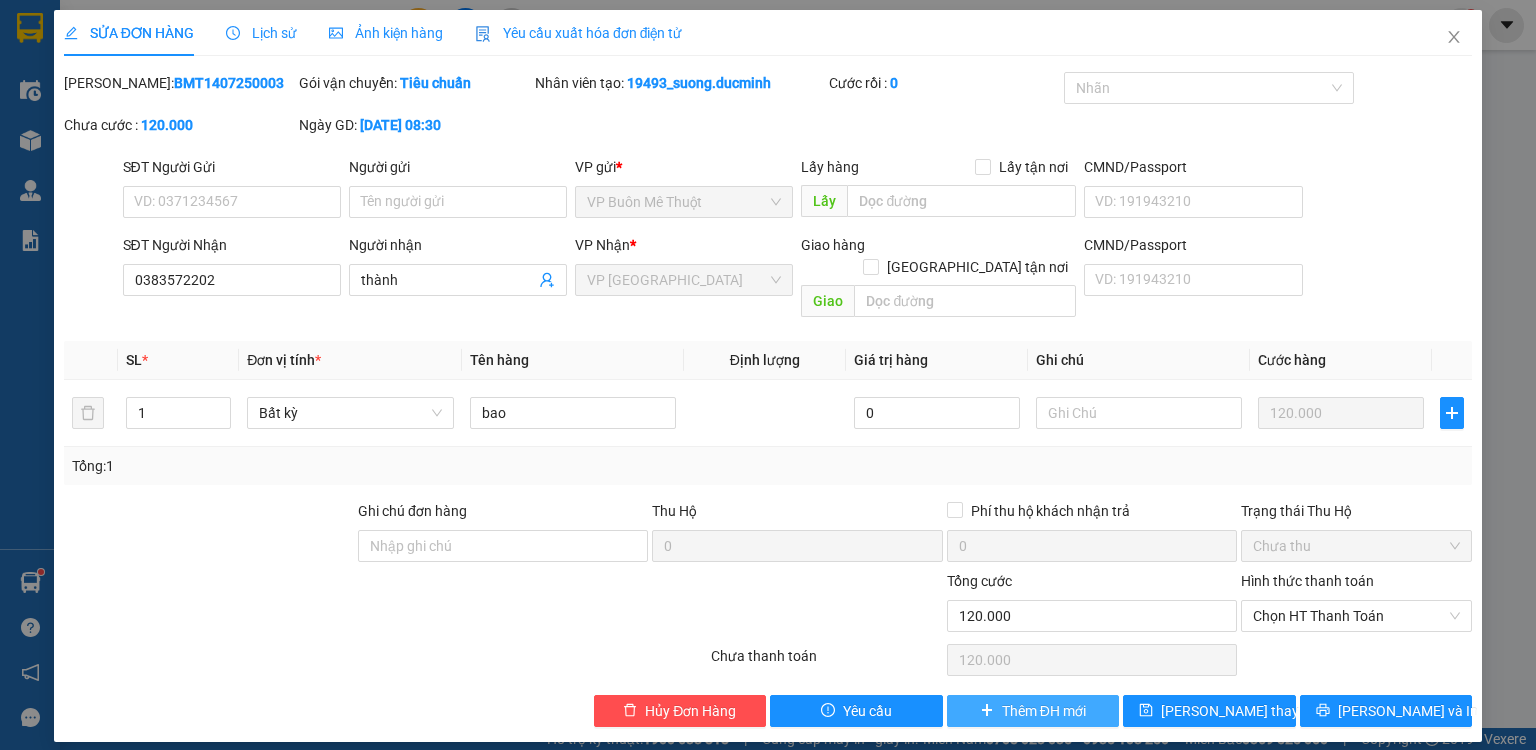 click on "Thêm ĐH mới" at bounding box center [1044, 711] 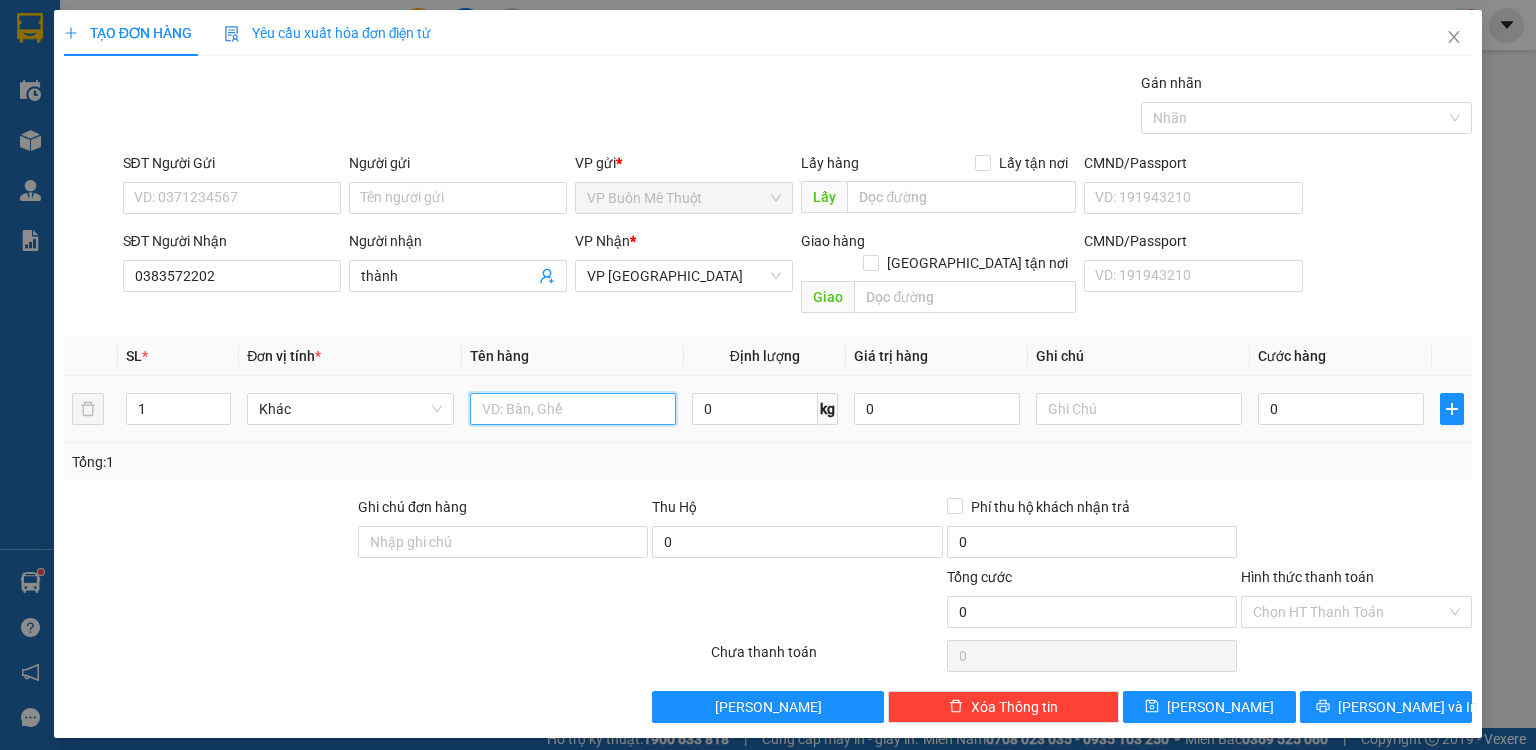 click at bounding box center (573, 409) 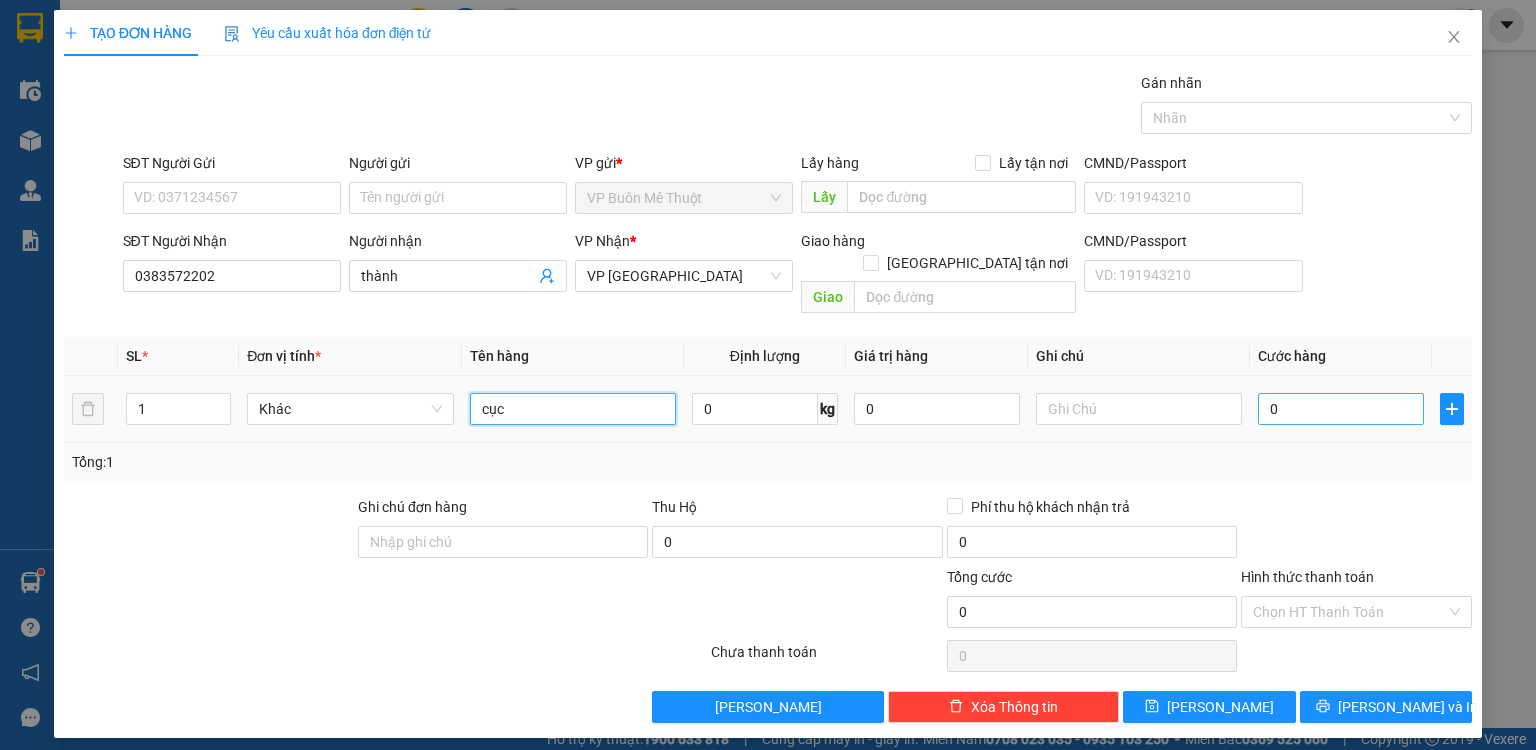 type on "cục" 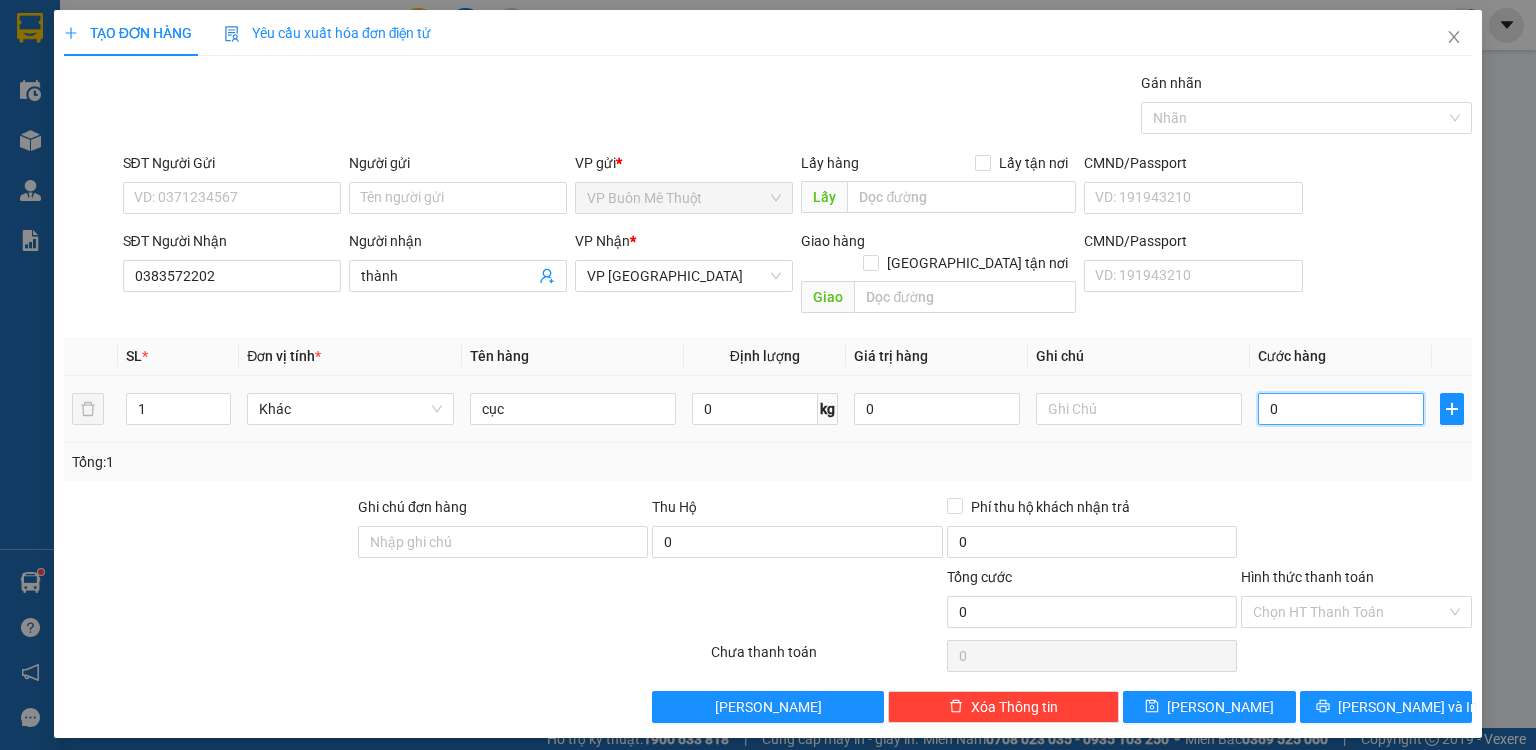 click on "0" at bounding box center (1341, 409) 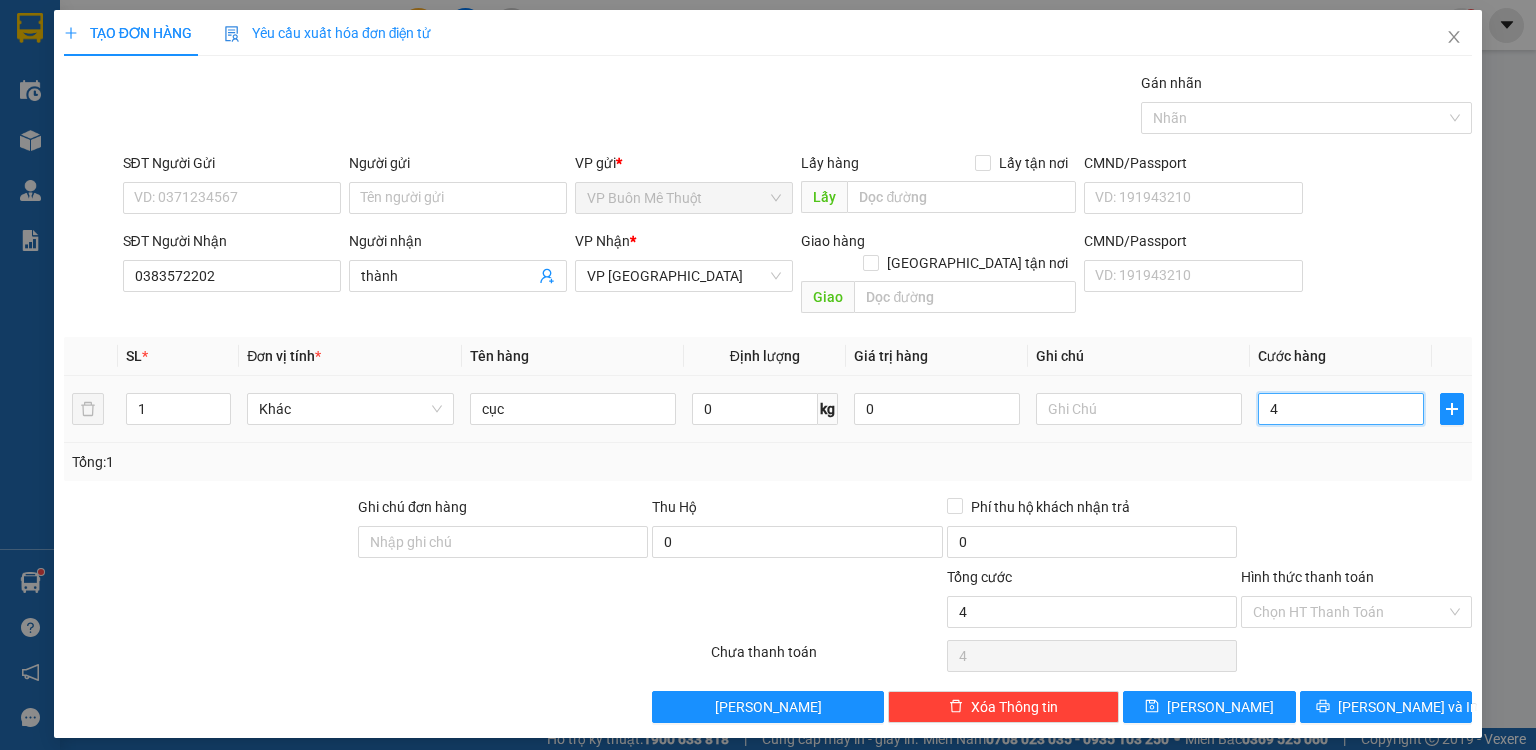 type on "40" 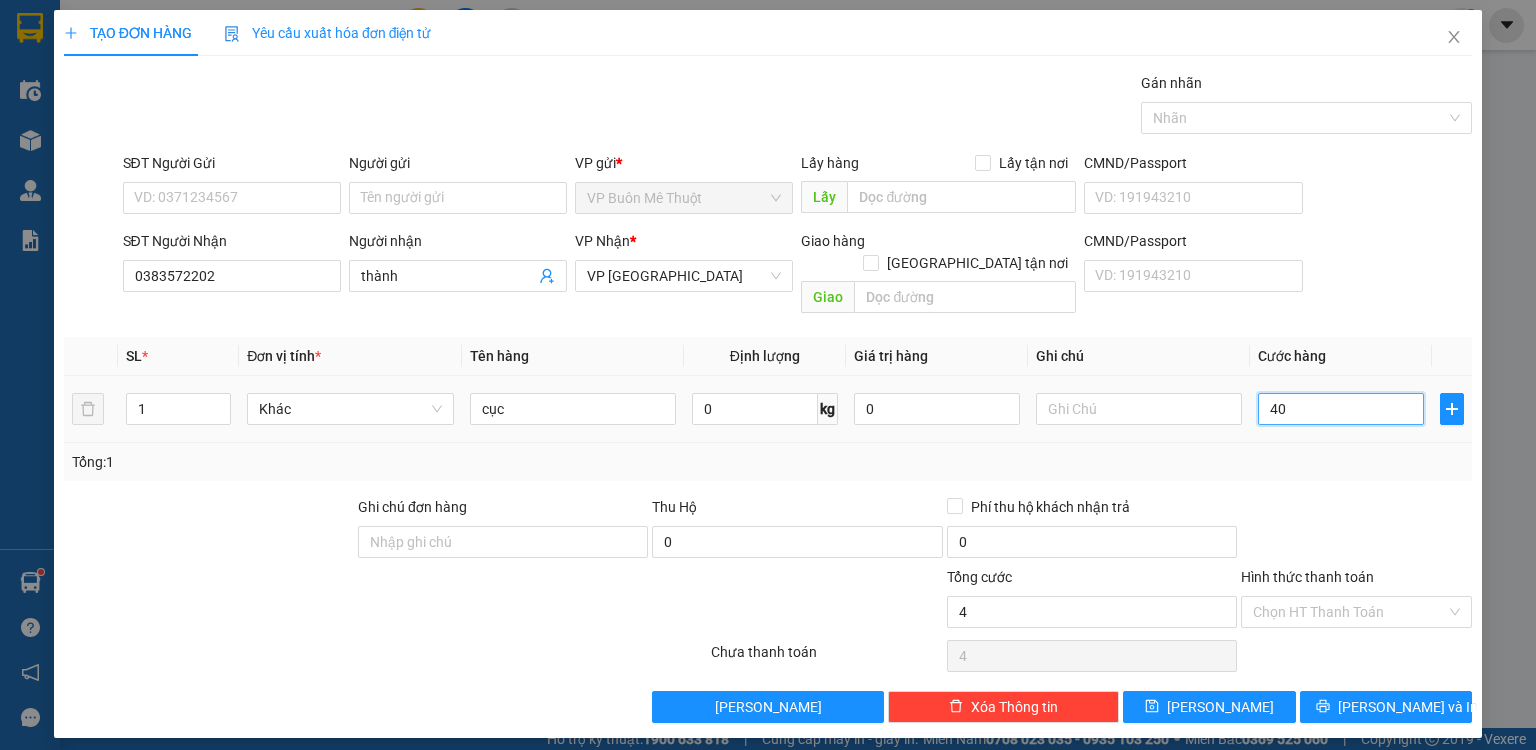 type on "40" 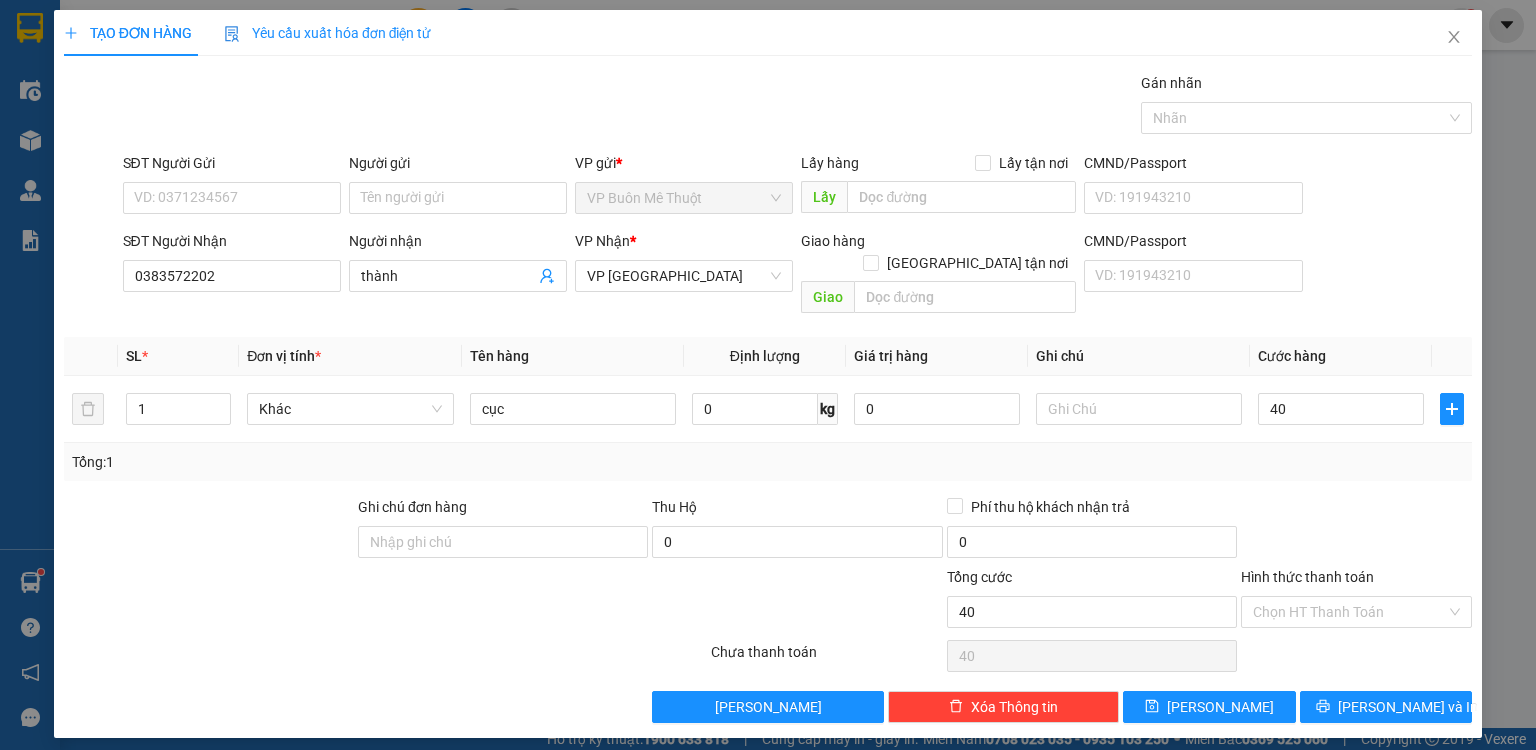 type on "40.000" 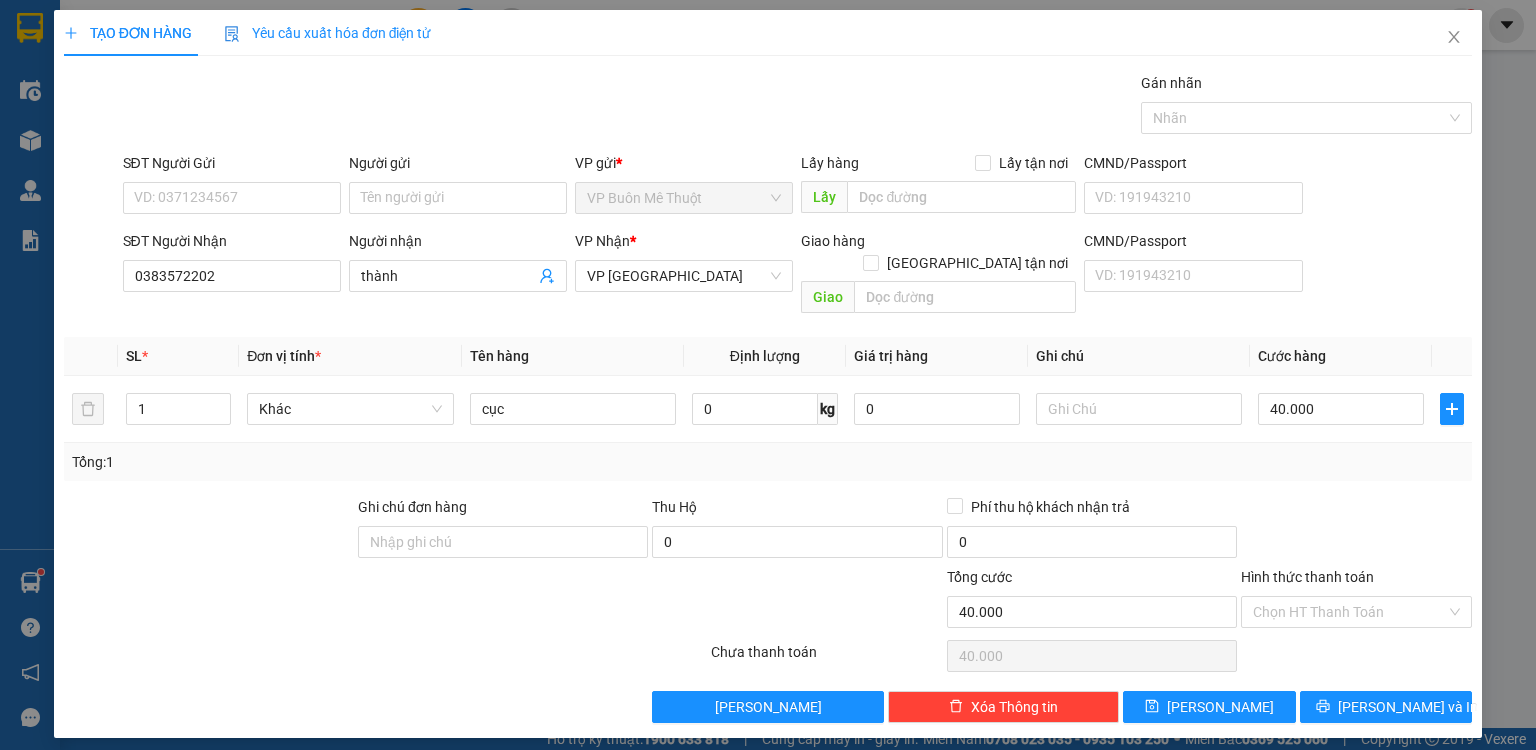 drag, startPoint x: 1336, startPoint y: 480, endPoint x: 1337, endPoint y: 500, distance: 20.024984 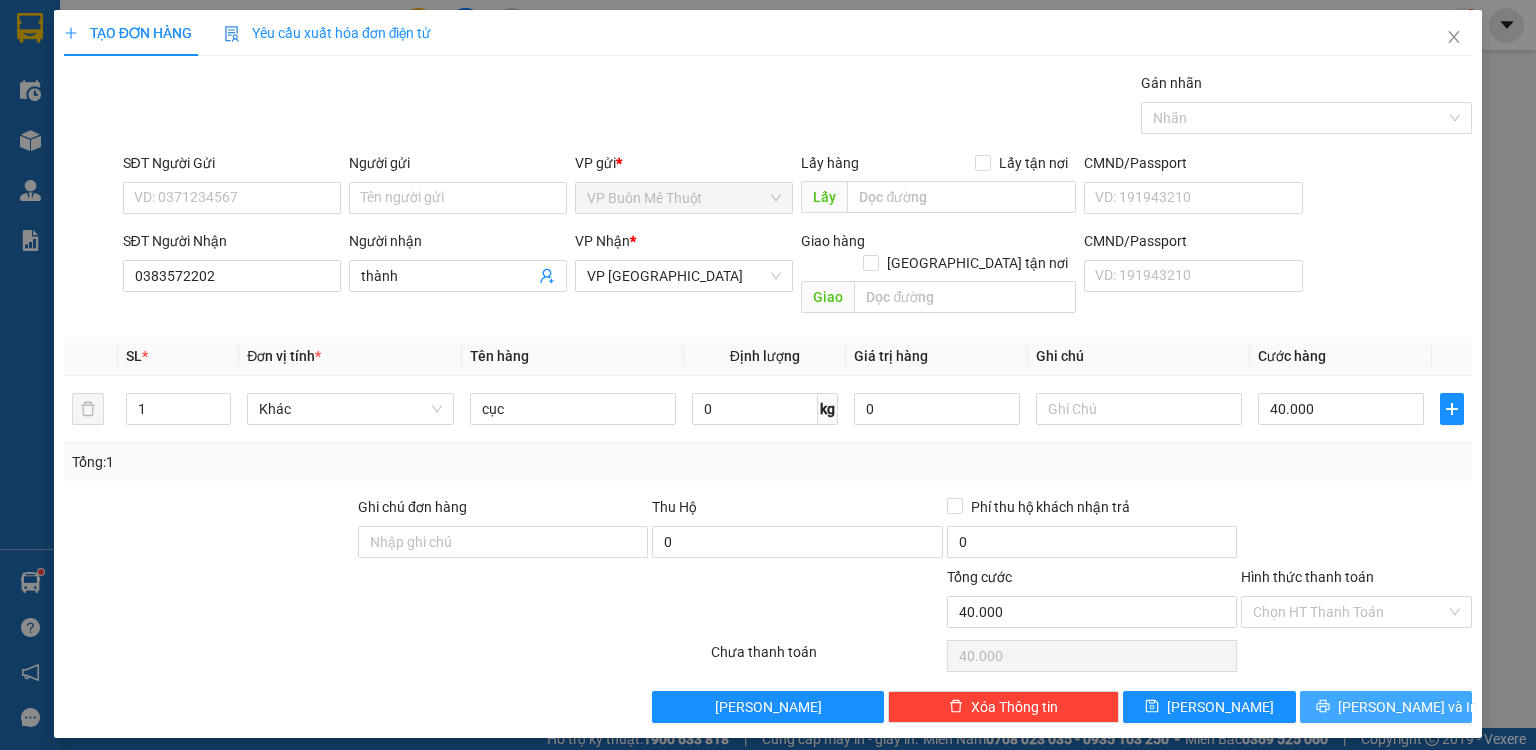 drag, startPoint x: 1352, startPoint y: 676, endPoint x: 1357, endPoint y: 648, distance: 28.442924 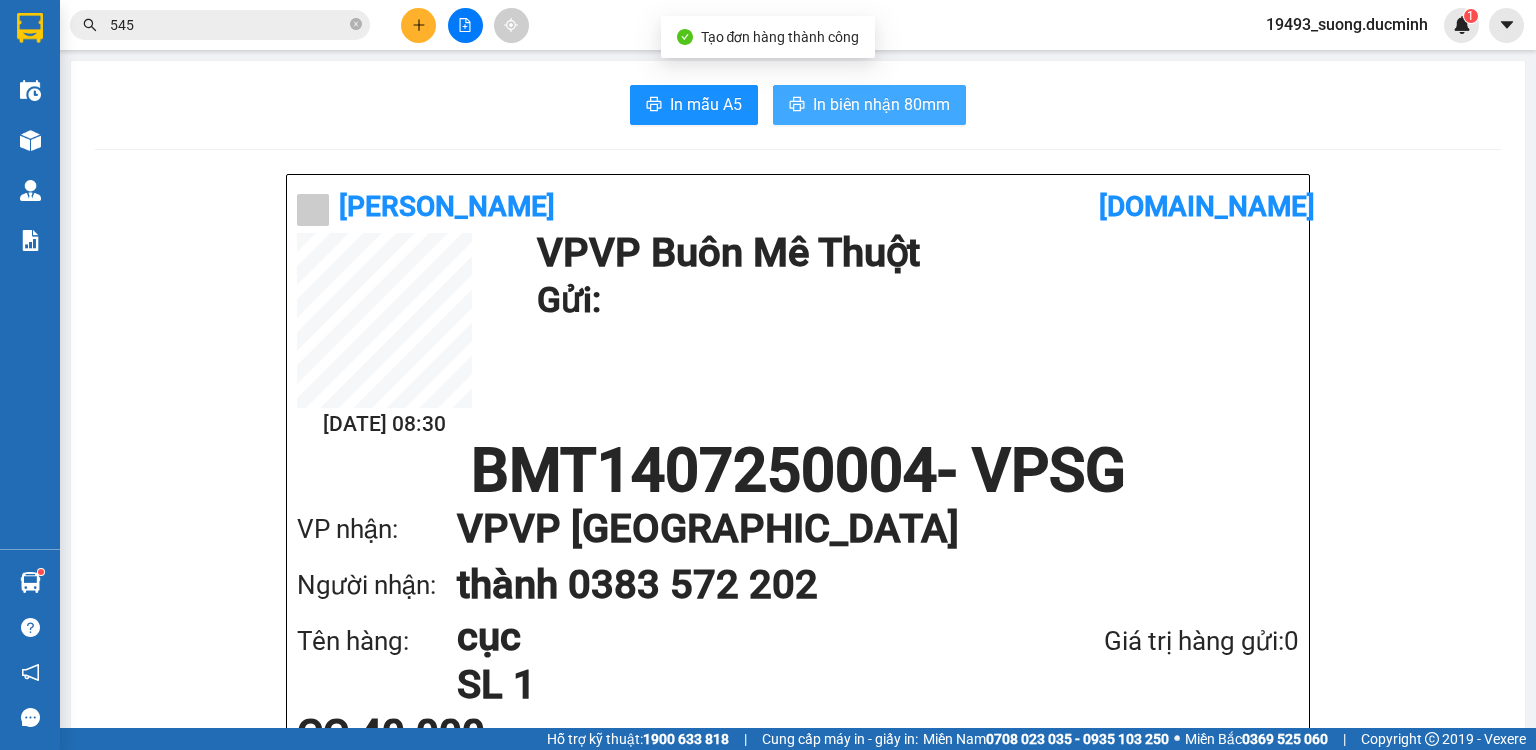 click on "In biên nhận 80mm" at bounding box center [869, 105] 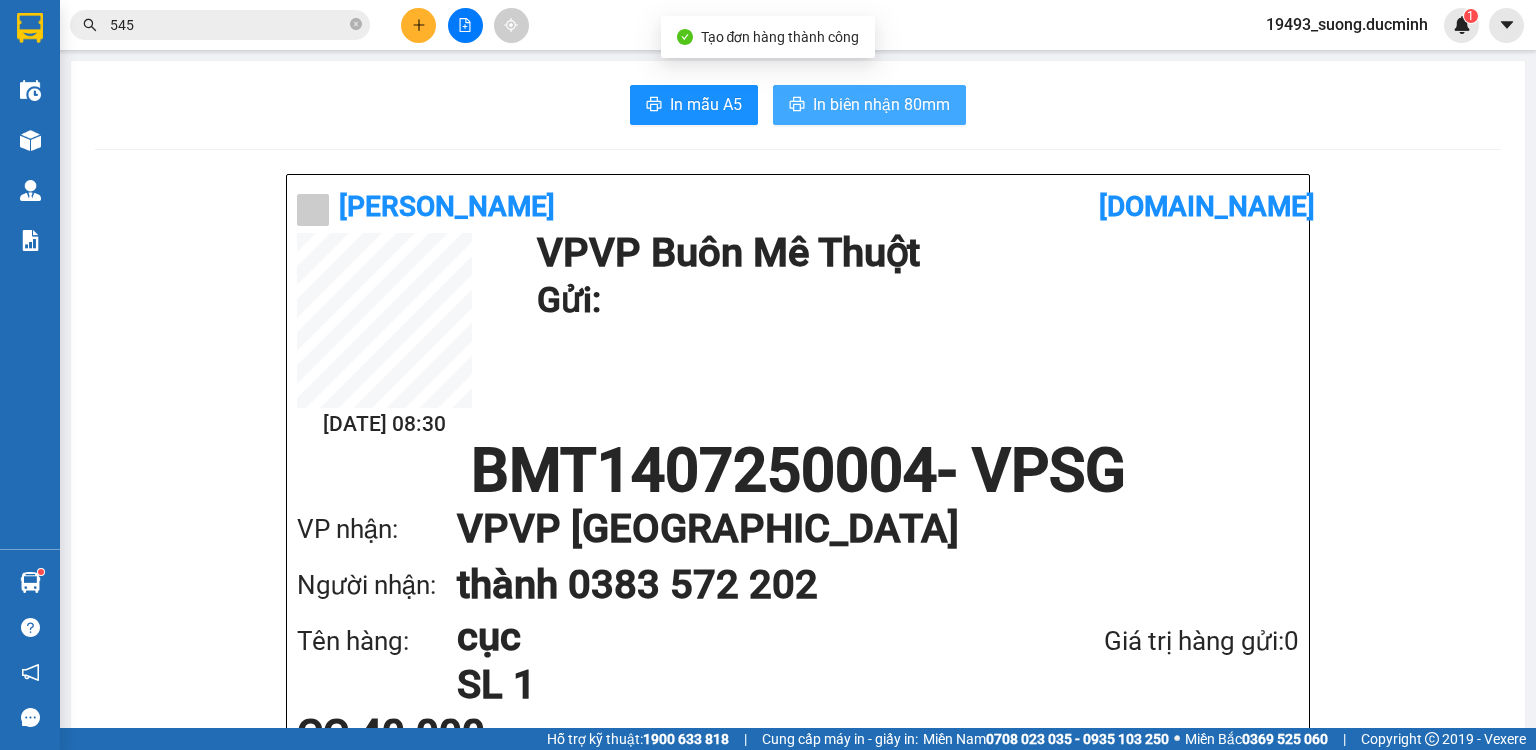 scroll, scrollTop: 0, scrollLeft: 0, axis: both 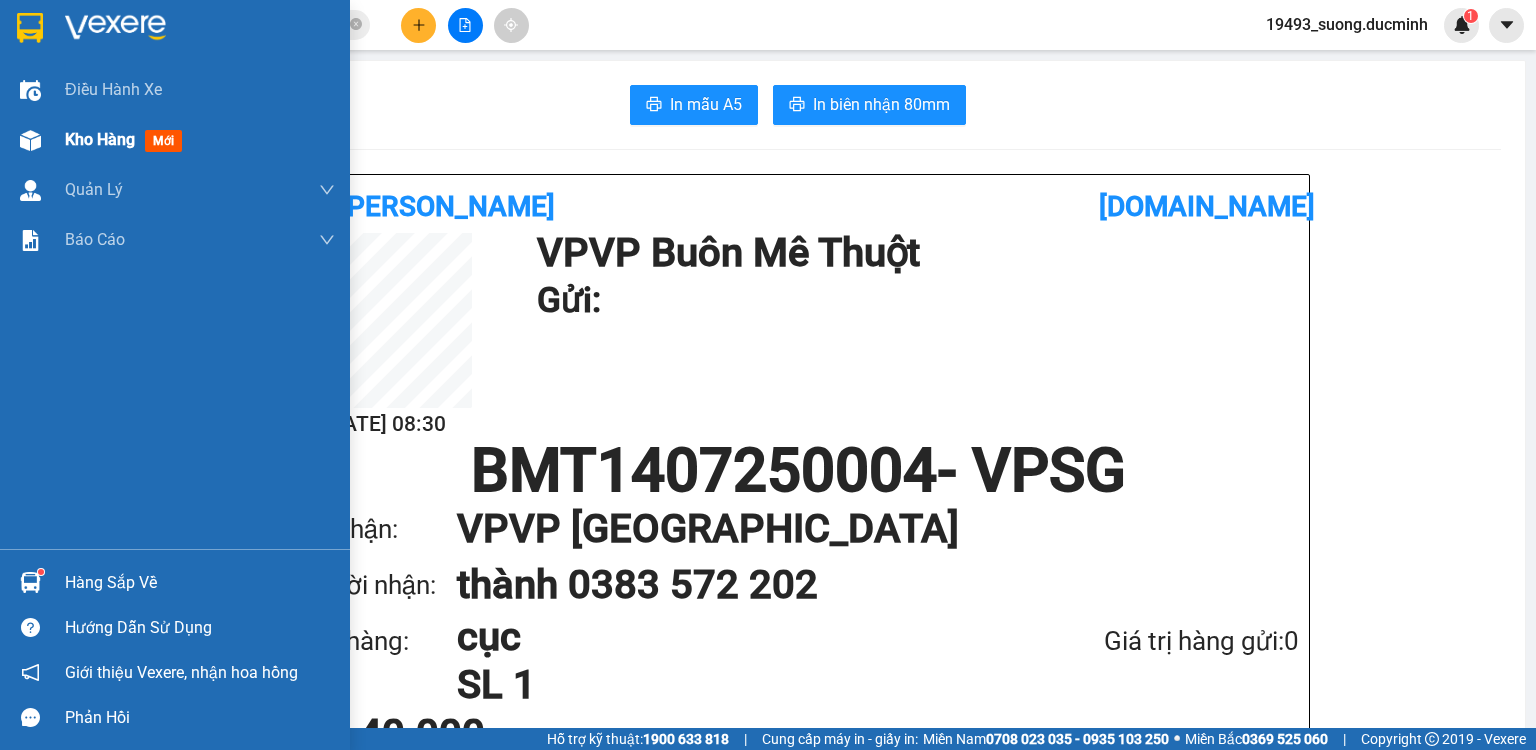 click on "Kho hàng" at bounding box center (100, 139) 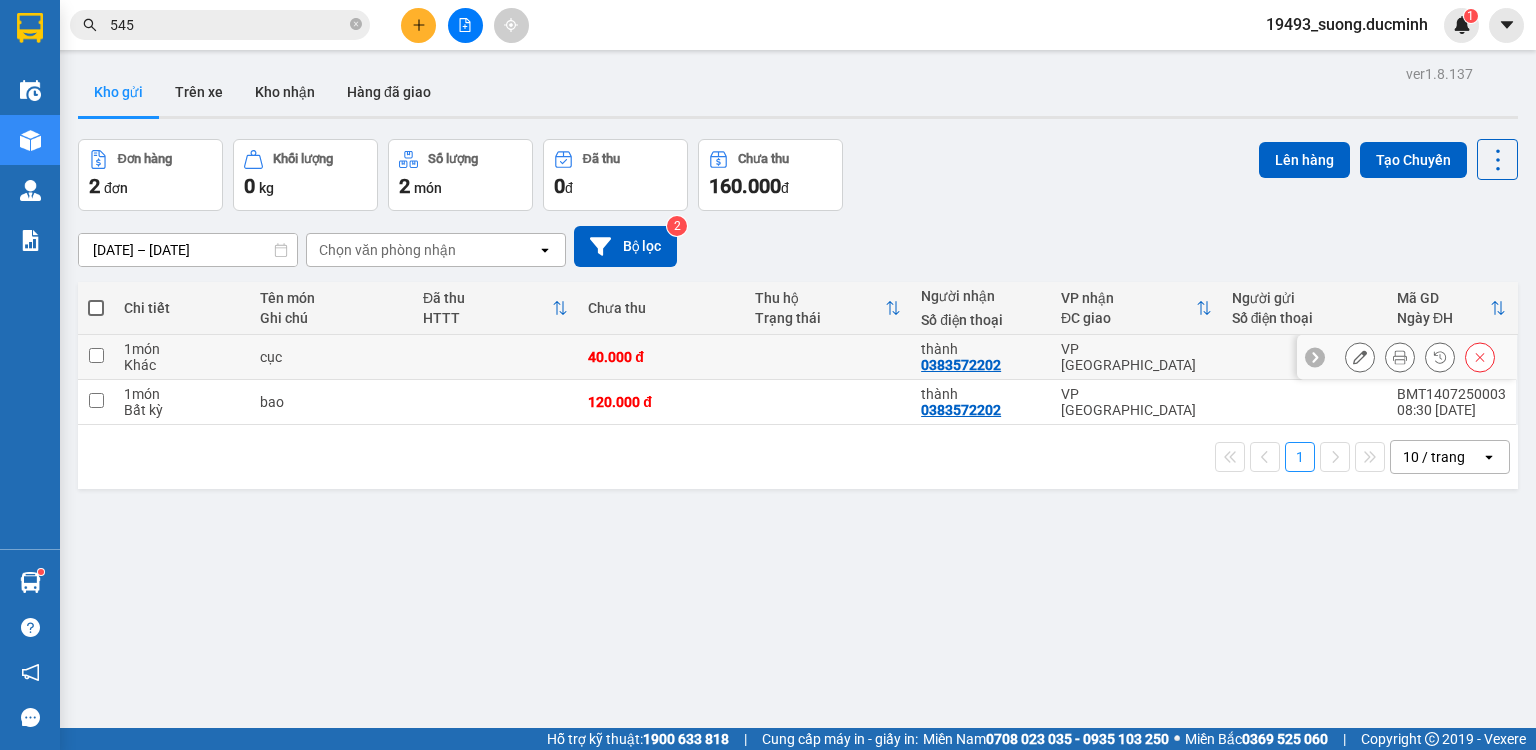 click 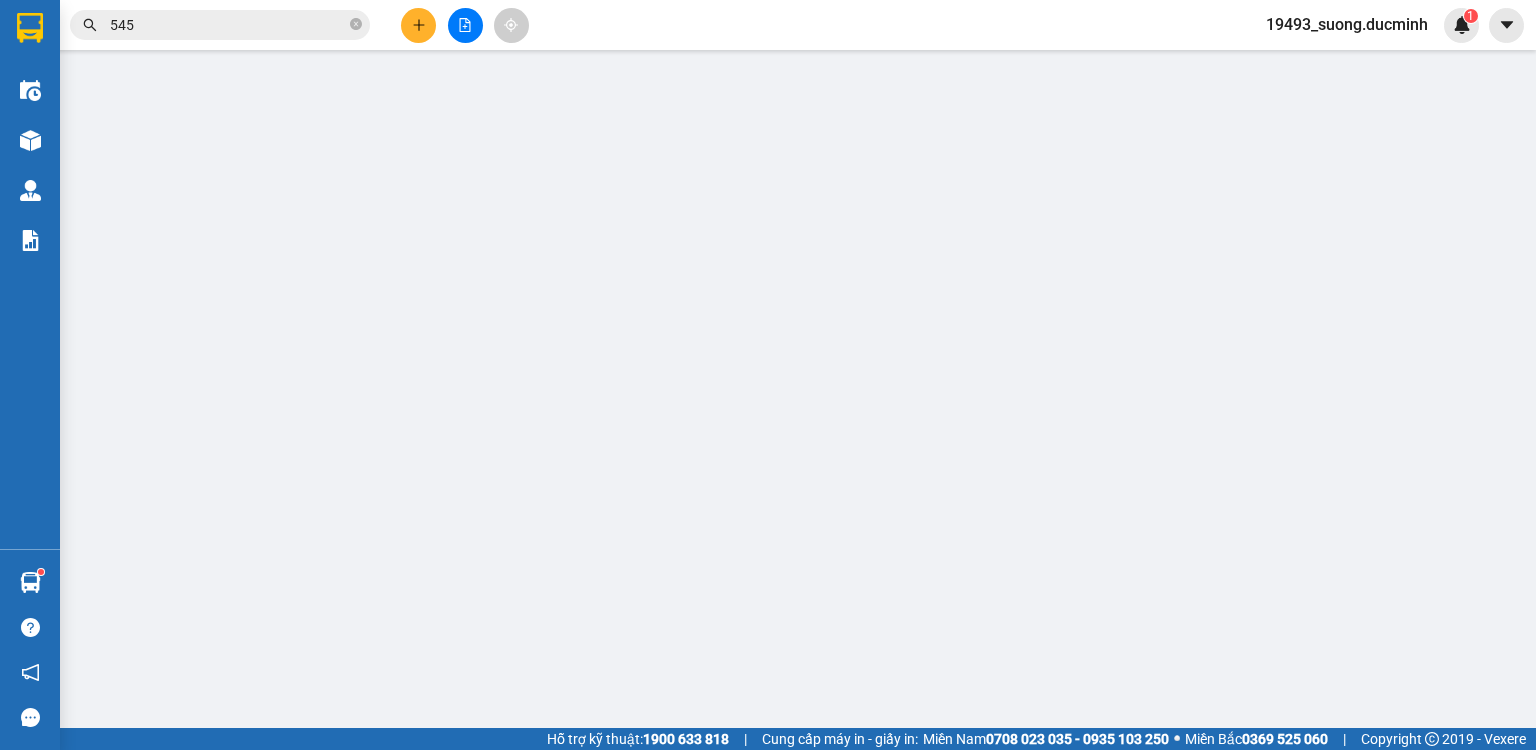 type on "0383572202" 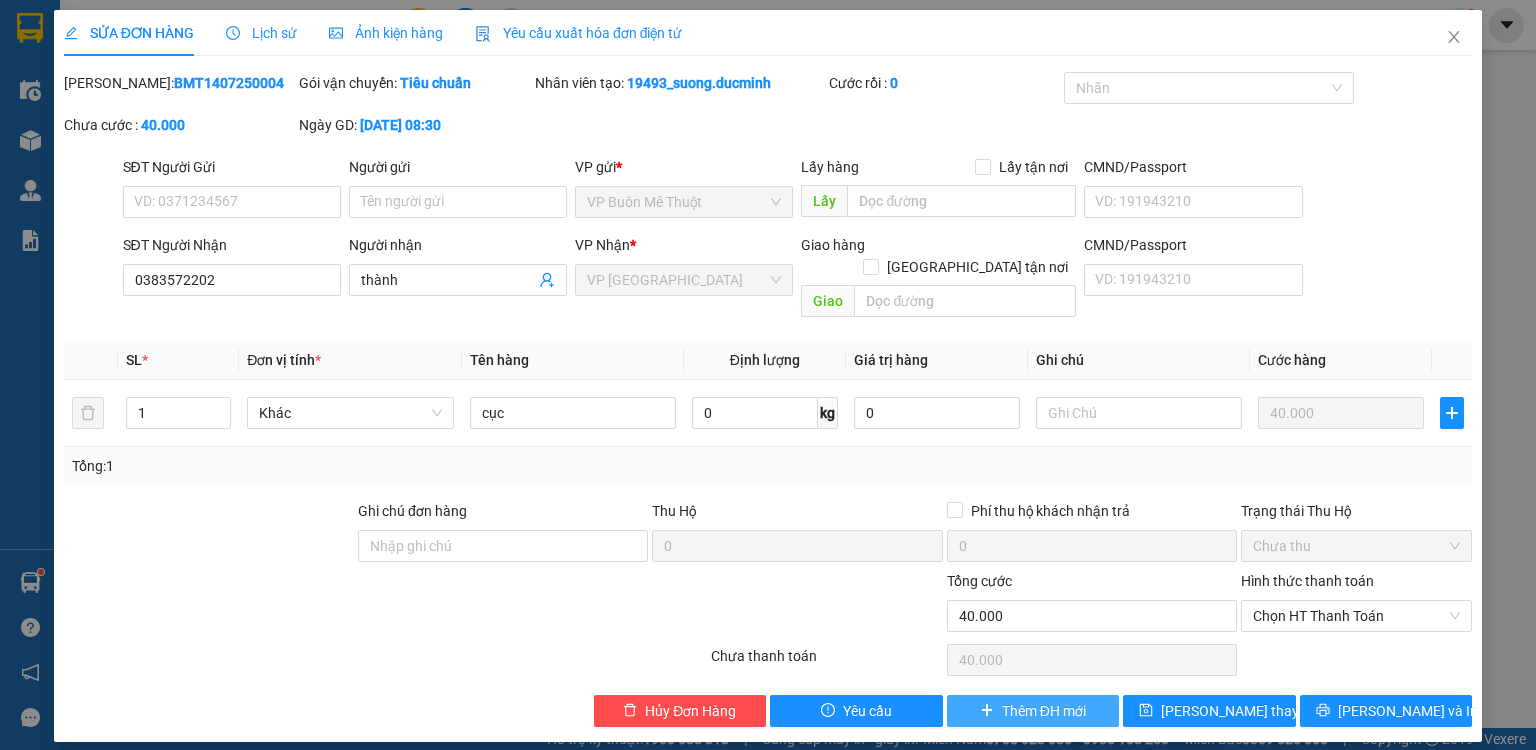 click on "Thêm ĐH mới" at bounding box center (1044, 711) 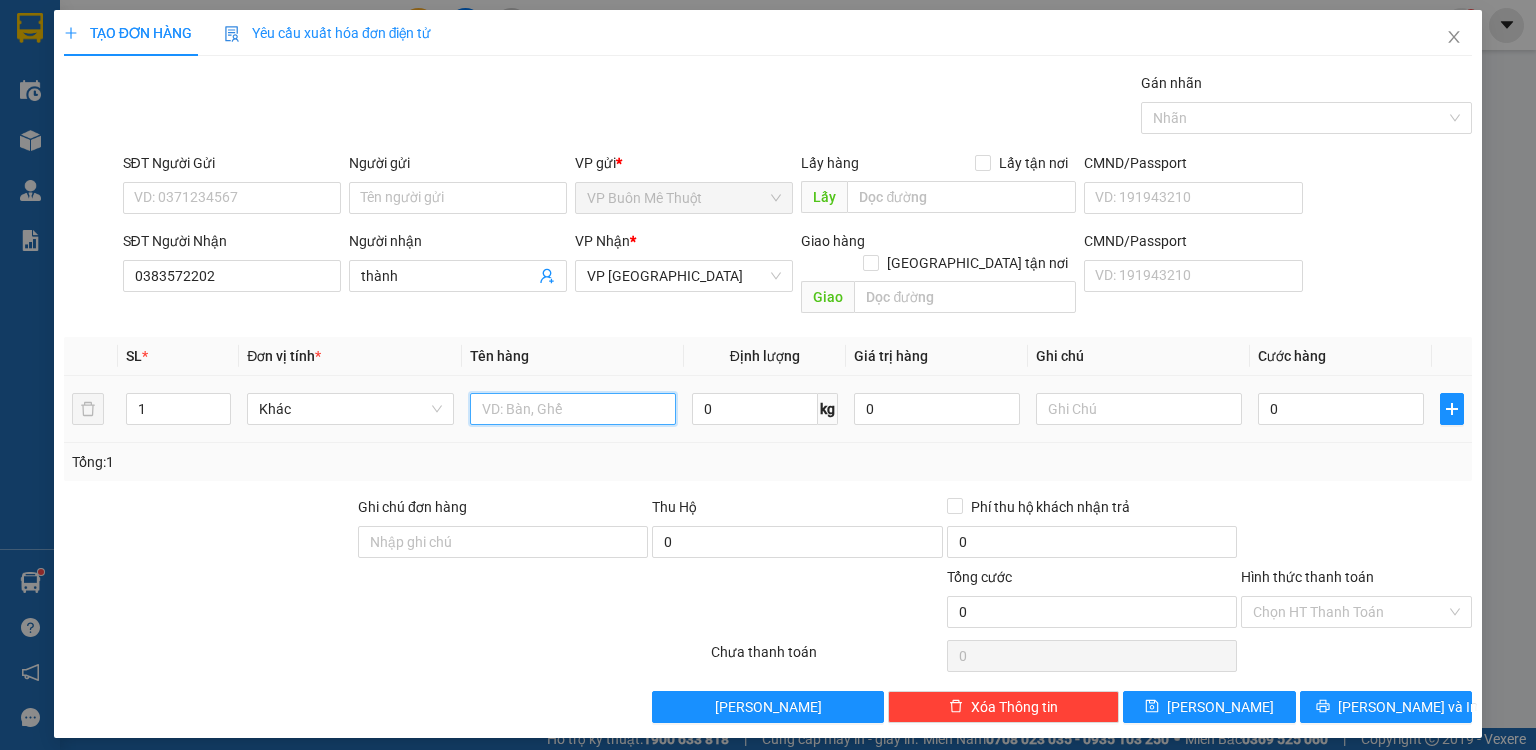 click at bounding box center (573, 409) 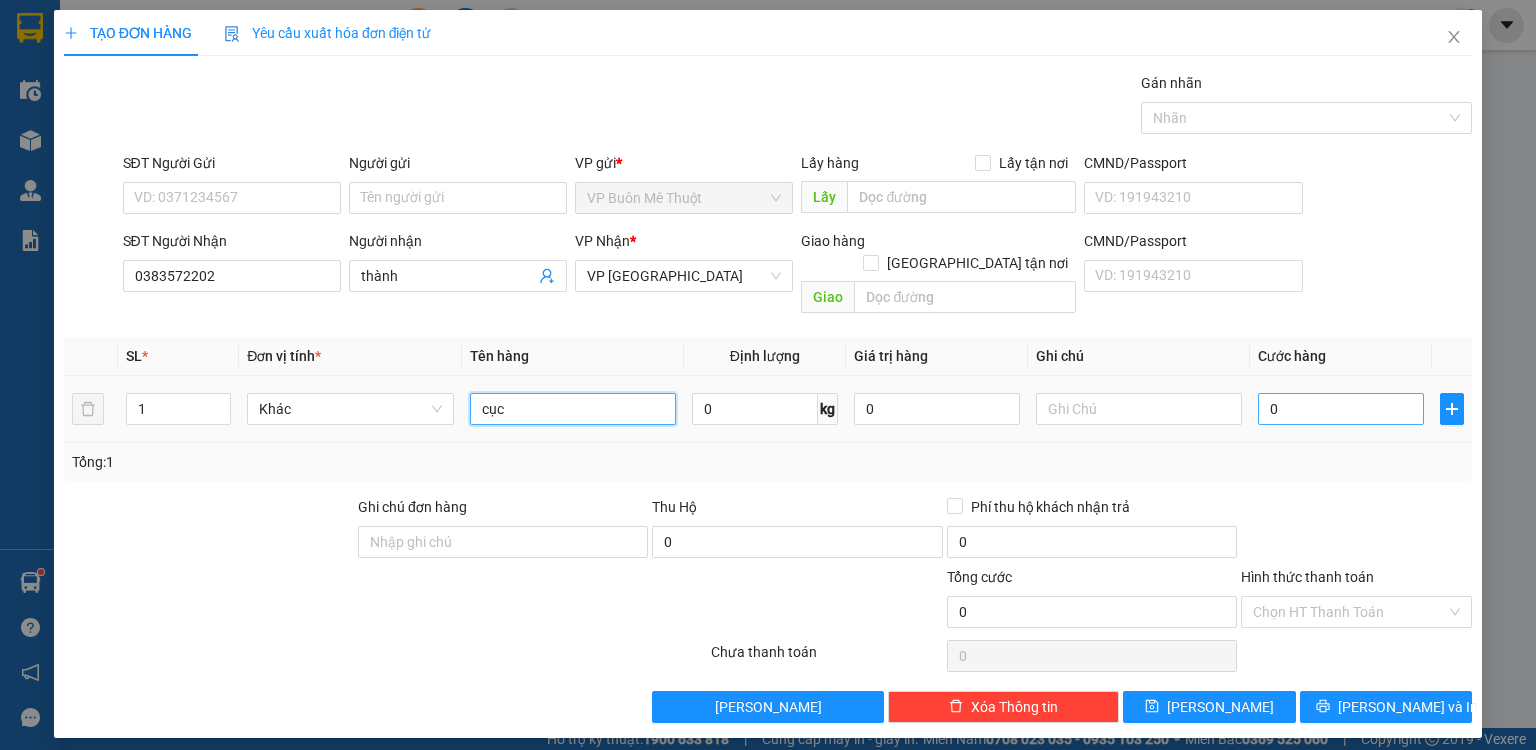 type on "cục" 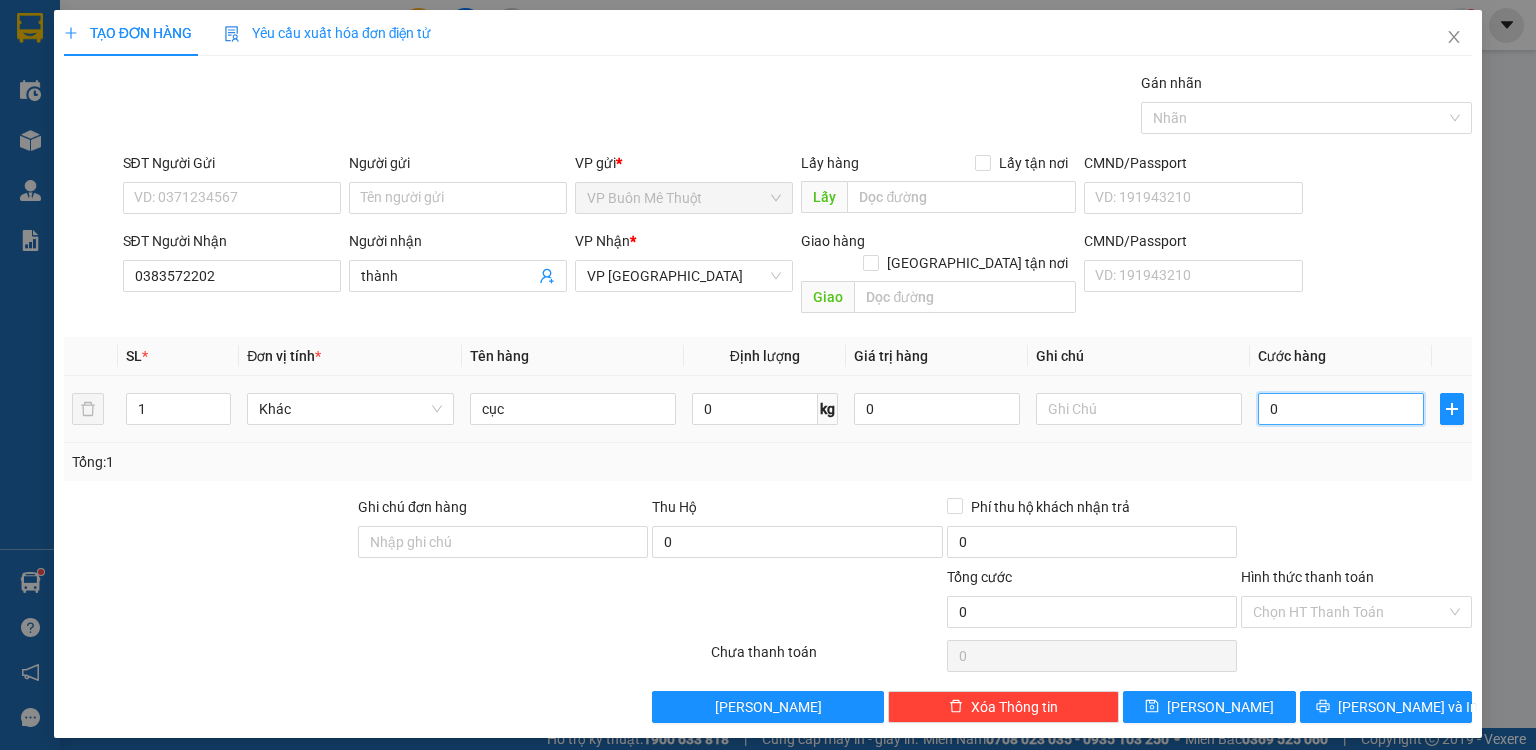 click on "0" at bounding box center (1341, 409) 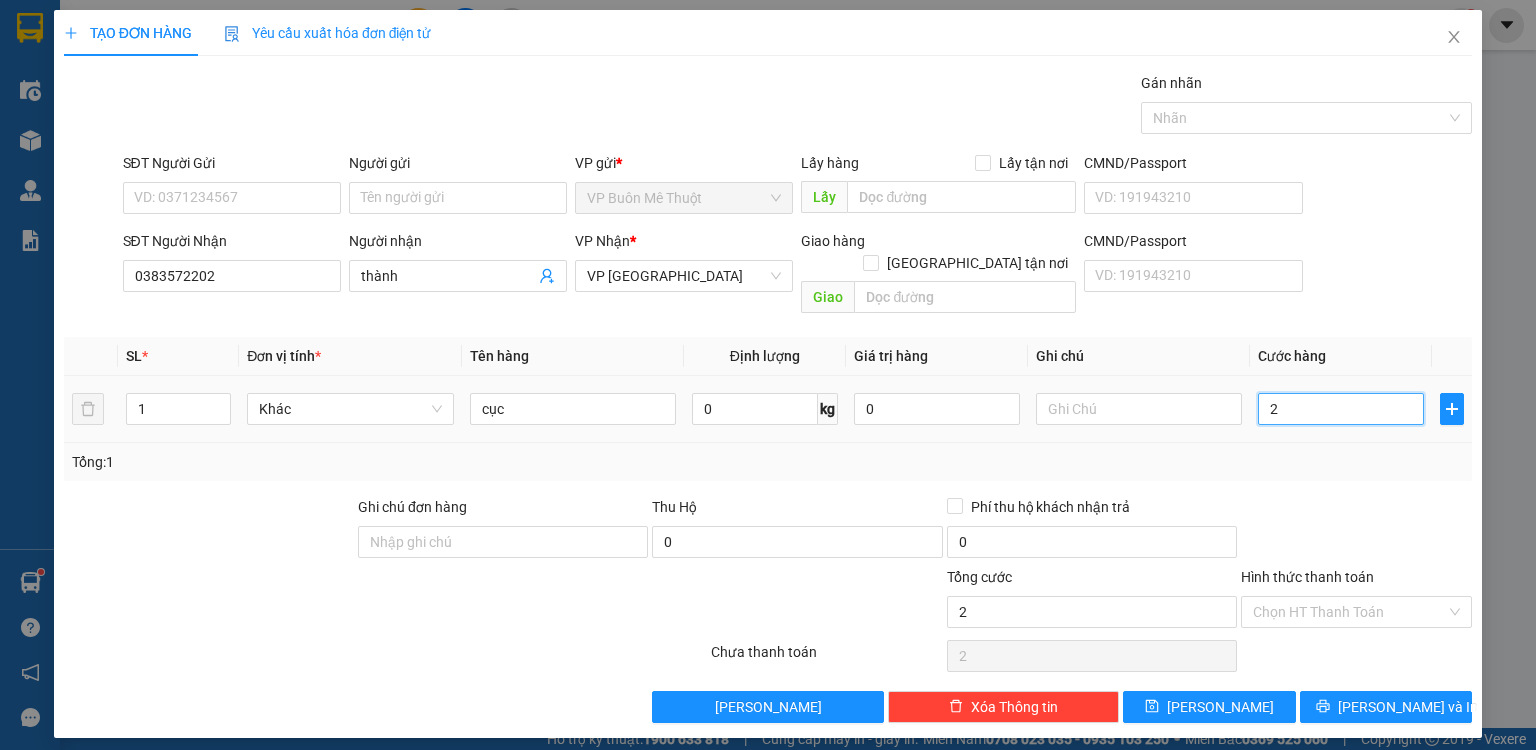type on "20" 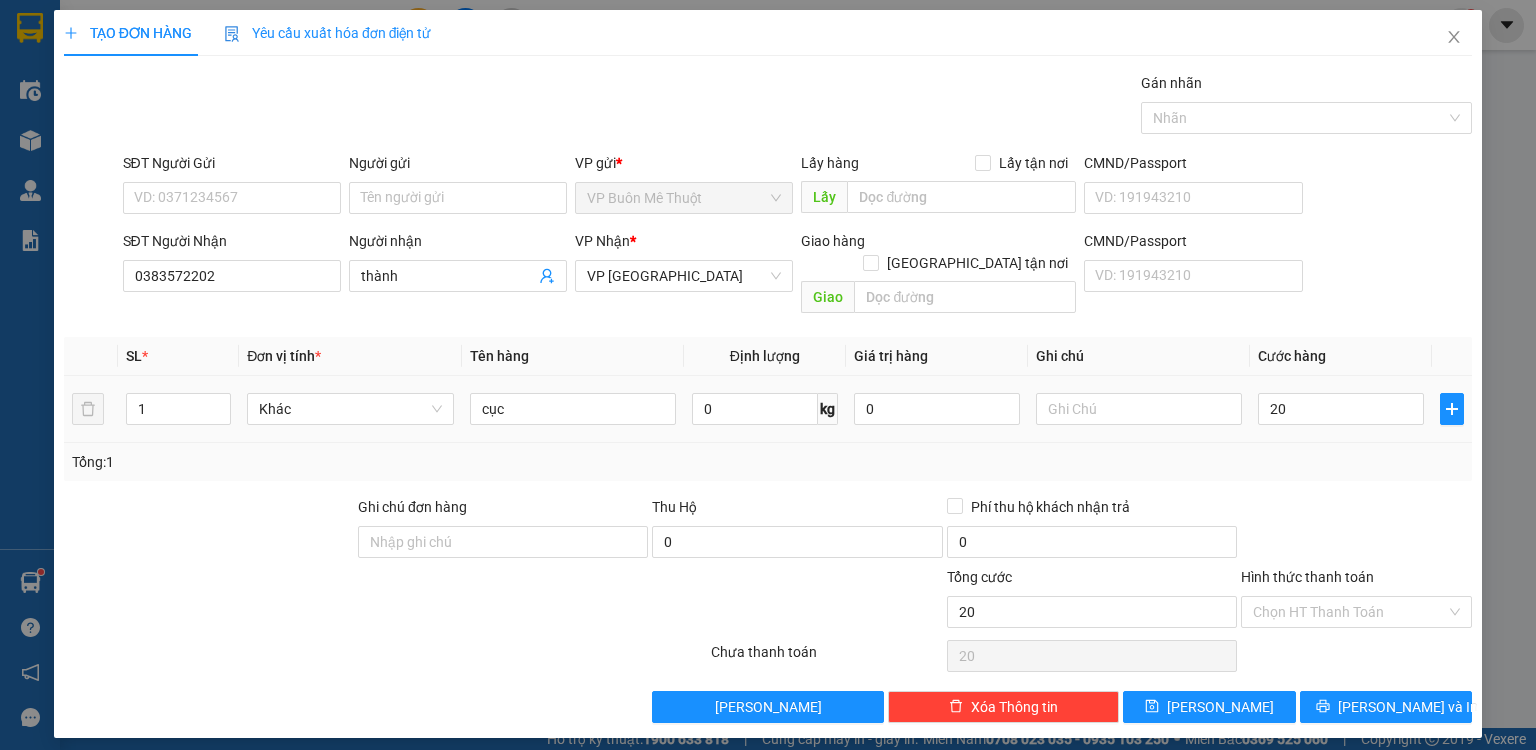type on "20.000" 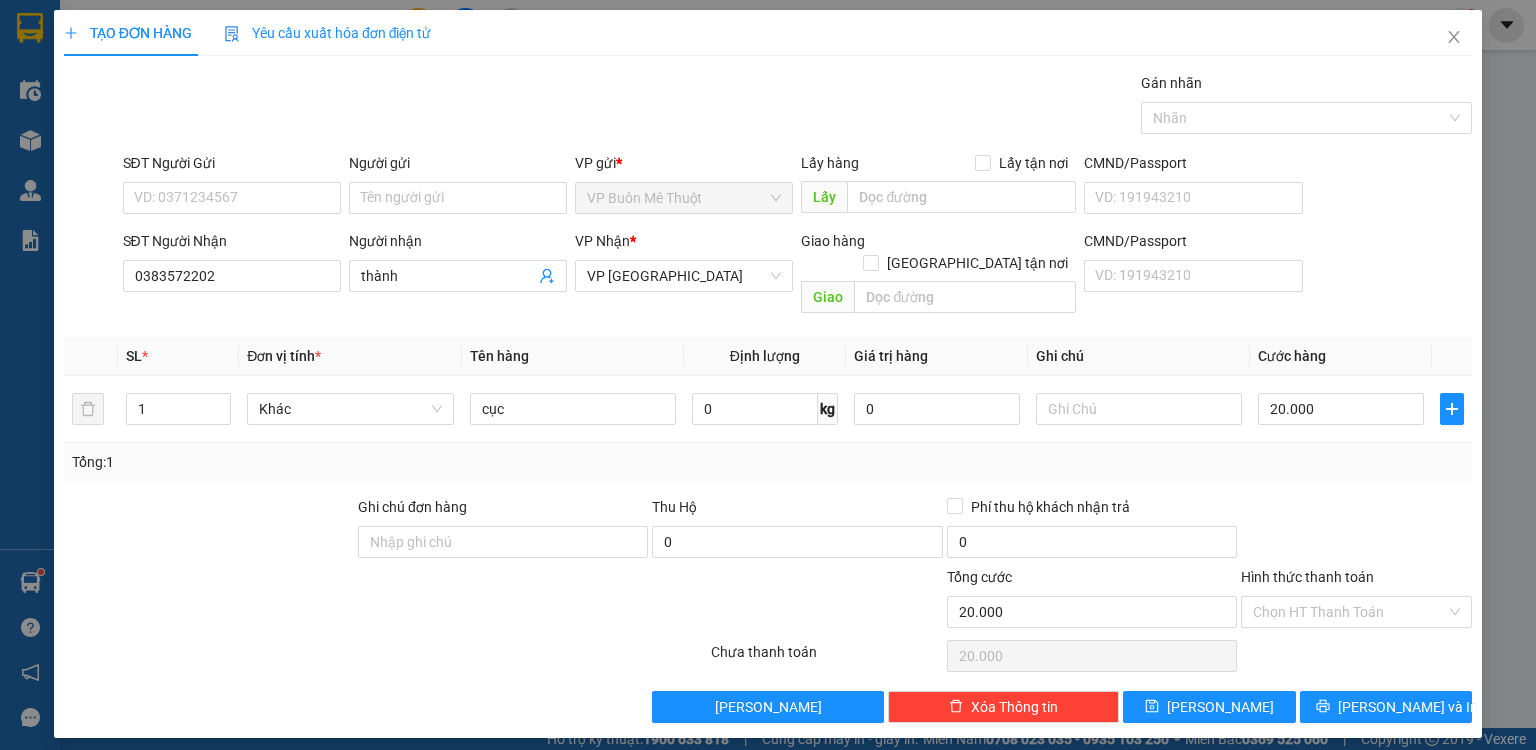 drag, startPoint x: 1296, startPoint y: 464, endPoint x: 1314, endPoint y: 546, distance: 83.95237 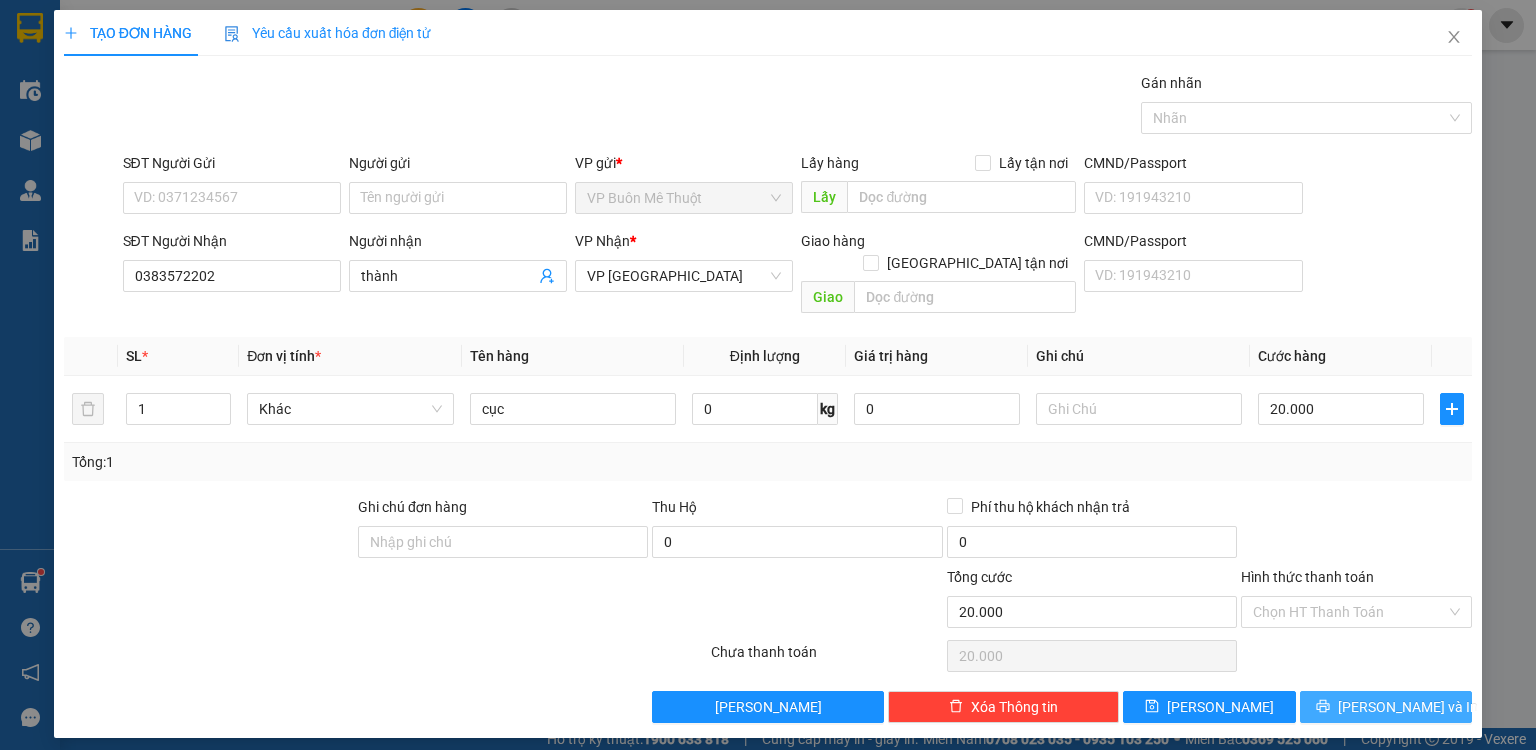 click on "[PERSON_NAME] và In" at bounding box center [1386, 707] 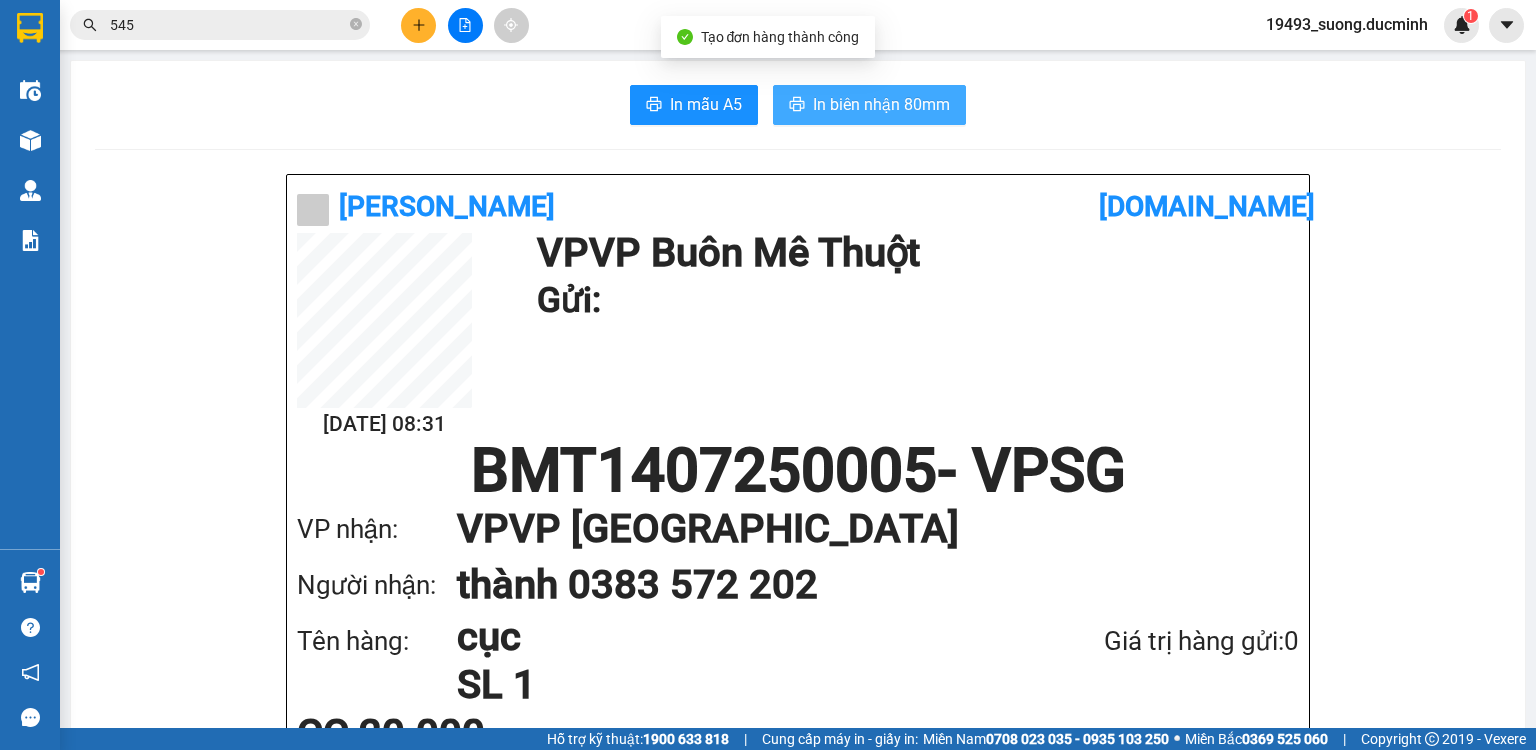 click on "In biên nhận 80mm" at bounding box center (881, 104) 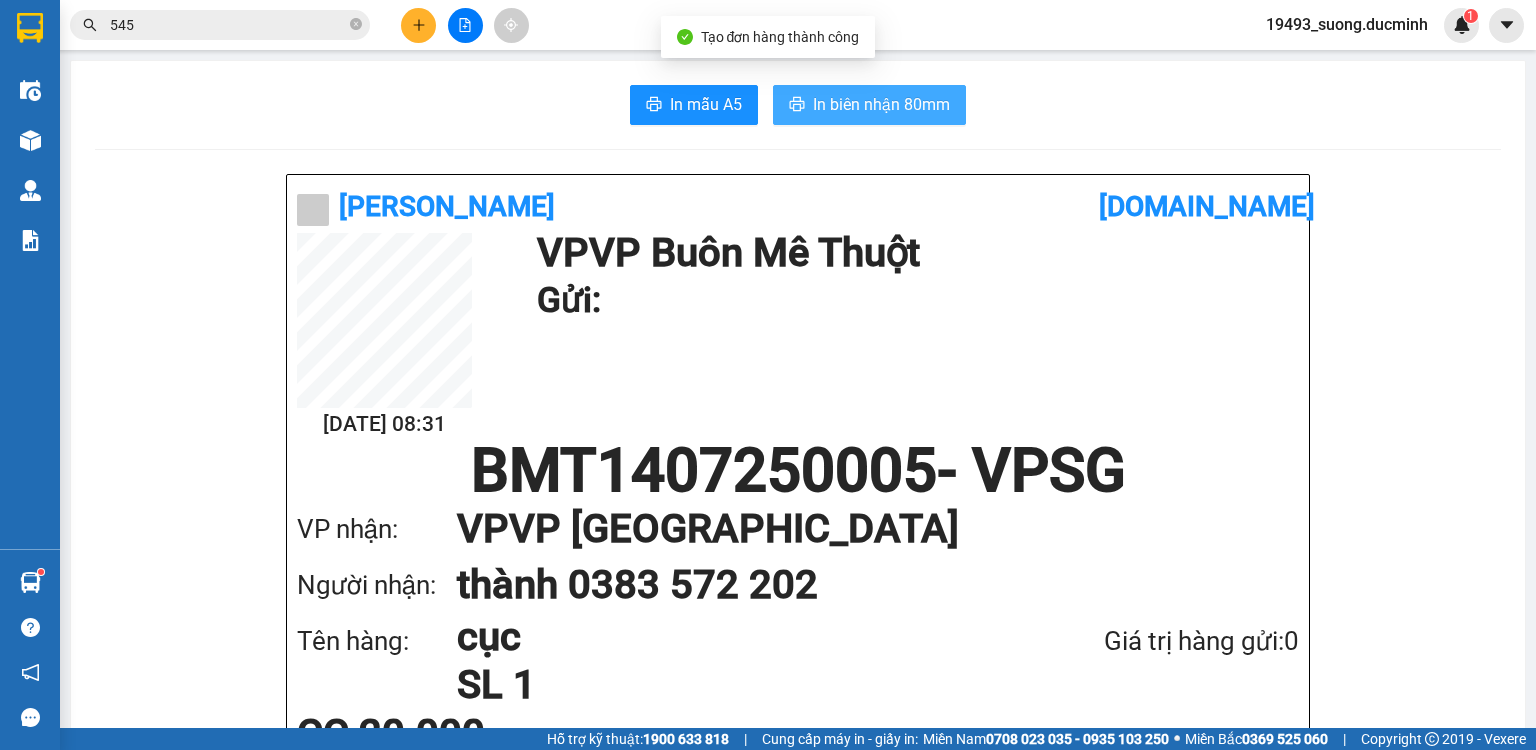scroll, scrollTop: 0, scrollLeft: 0, axis: both 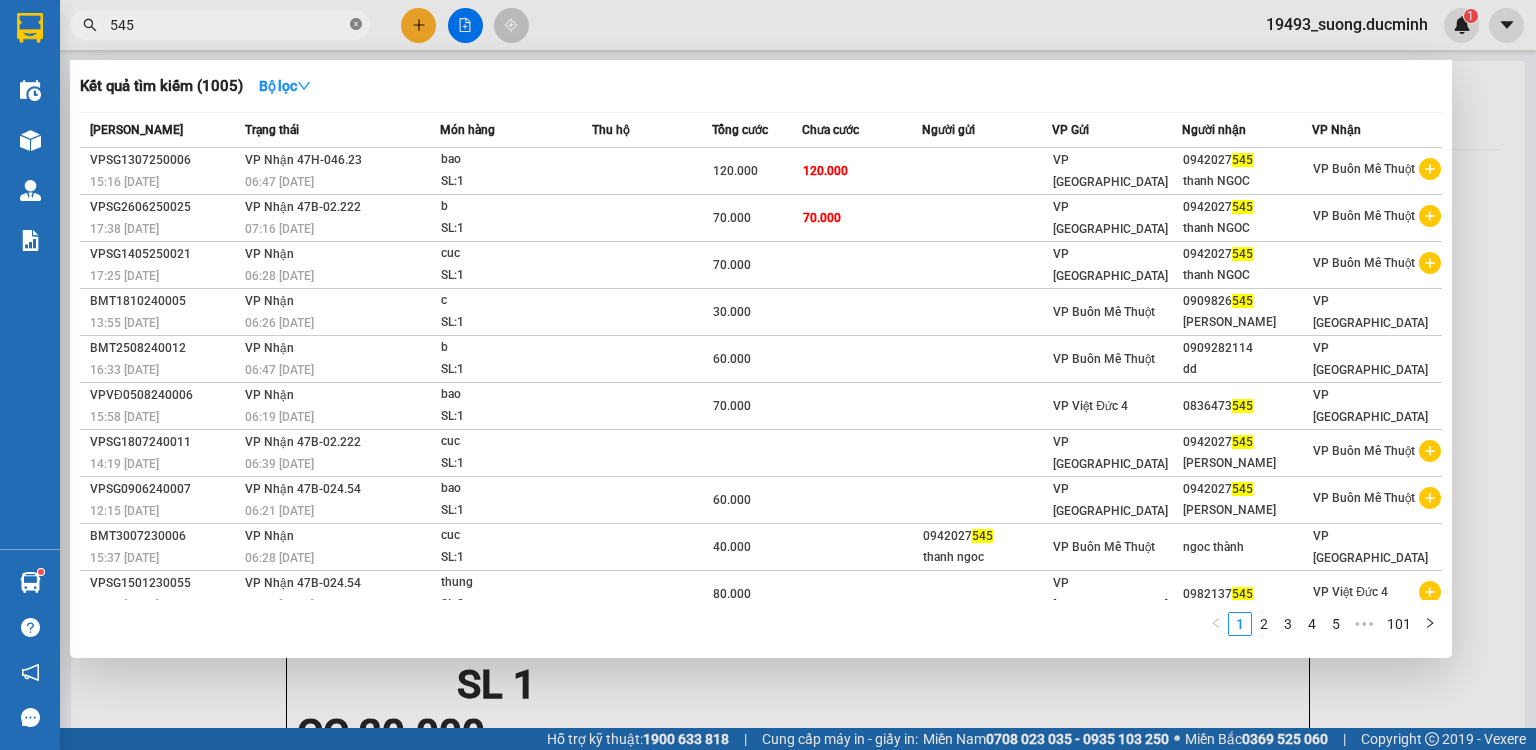 click 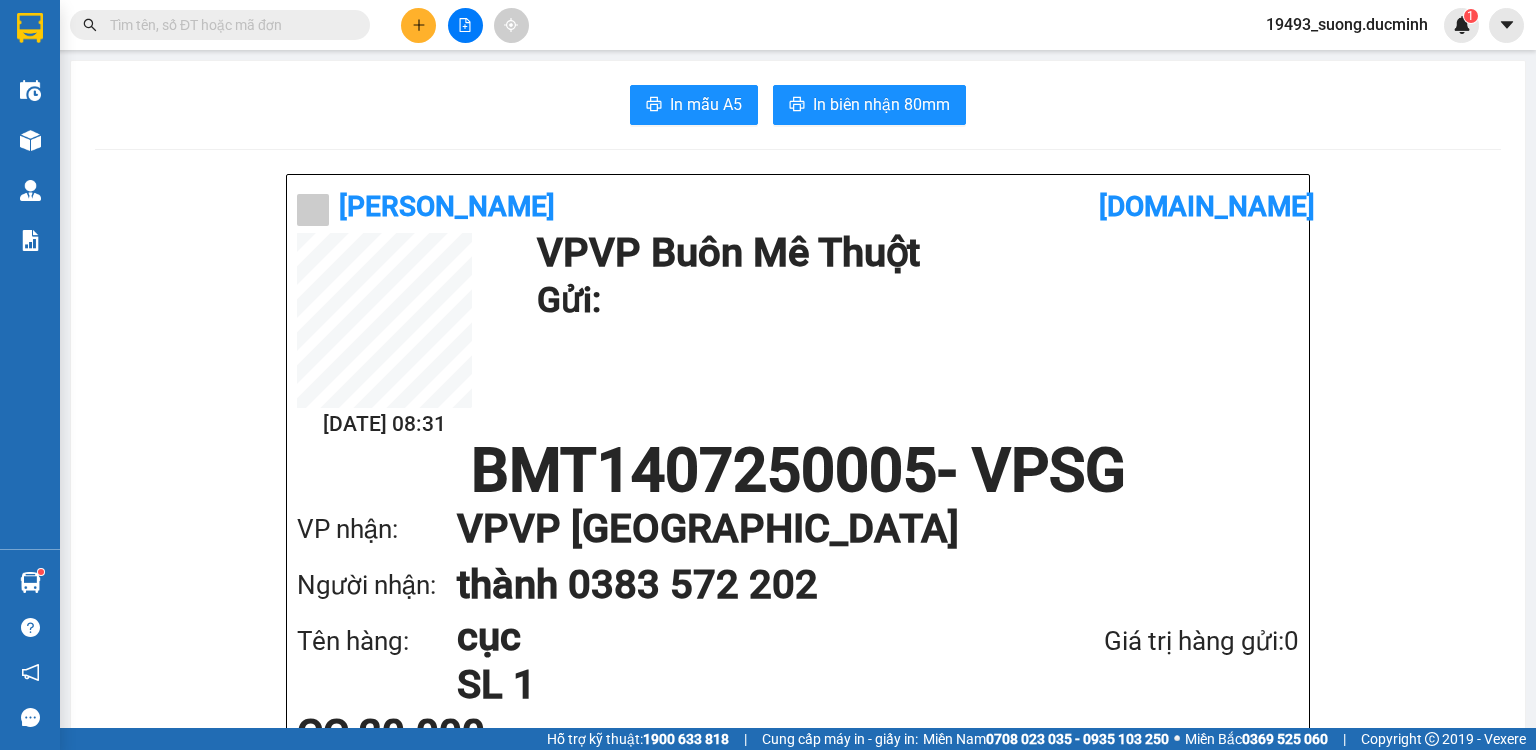 click at bounding box center [228, 25] 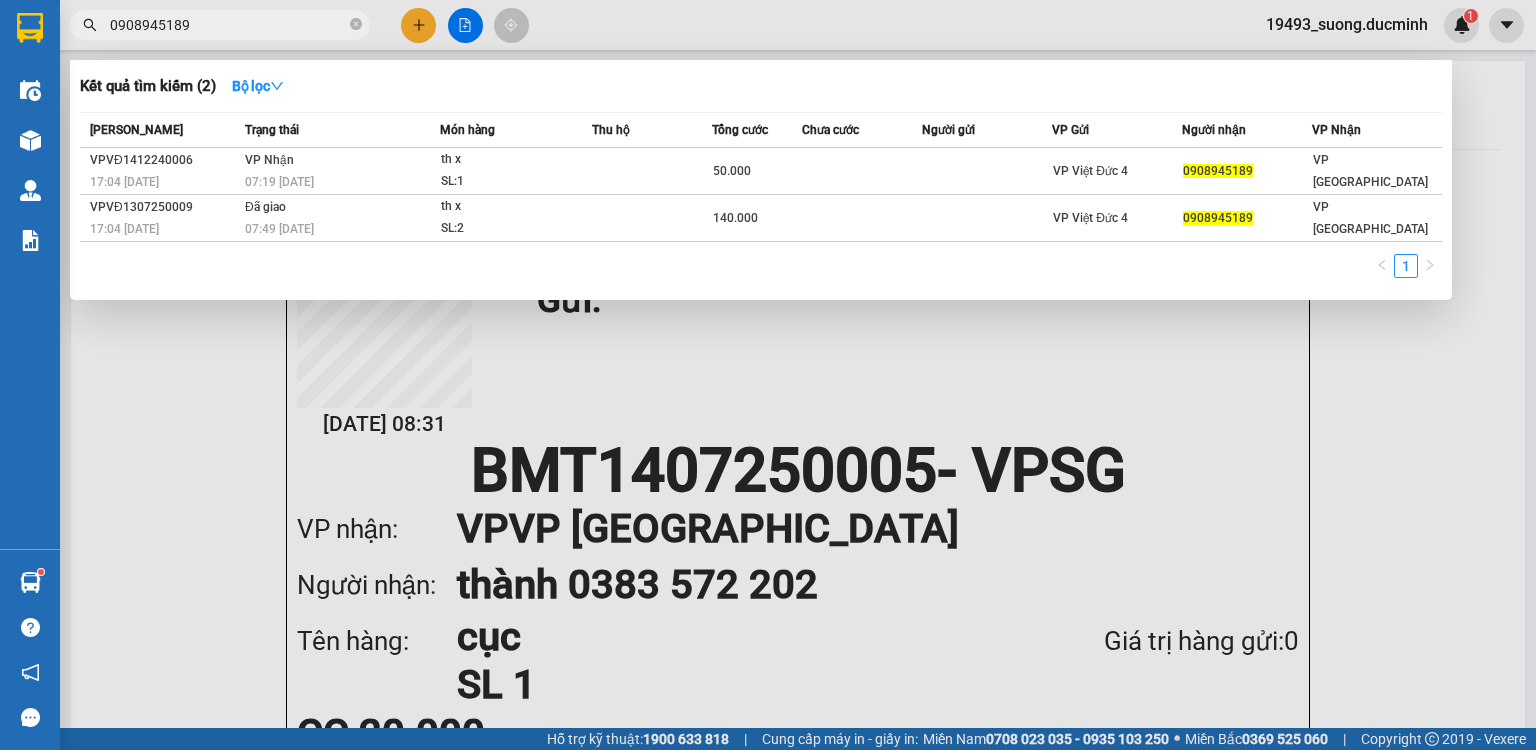 type on "0908945189" 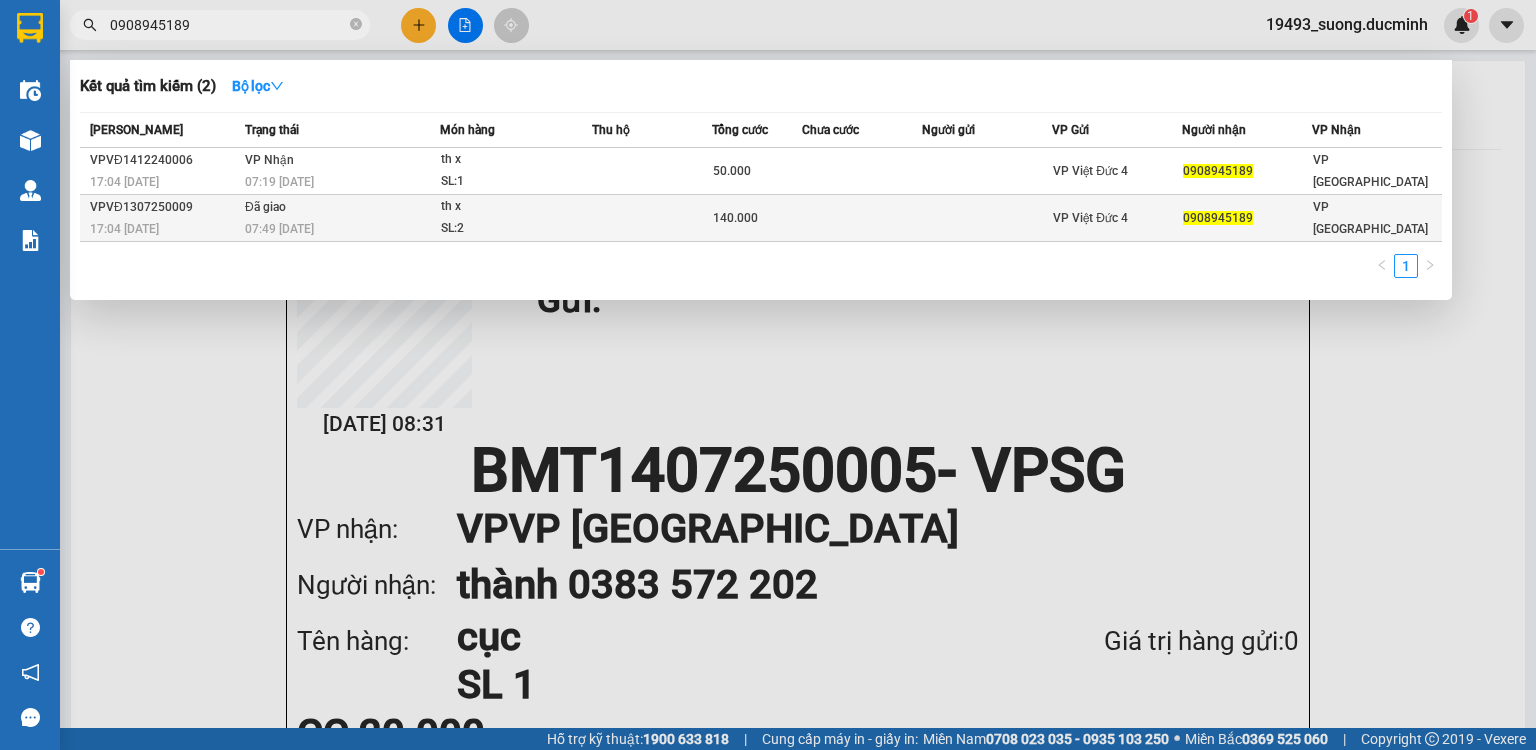 click at bounding box center (652, 218) 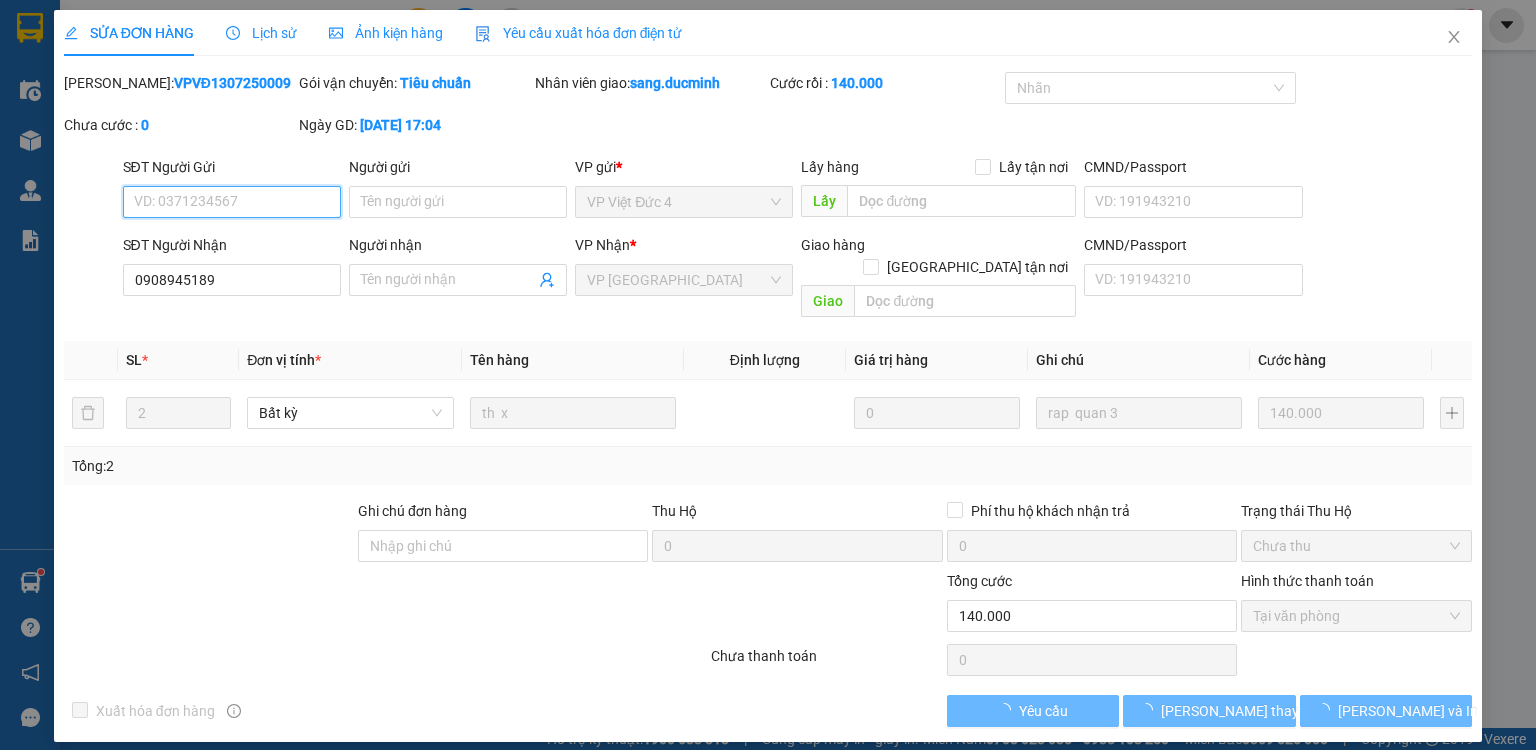 type on "0908945189" 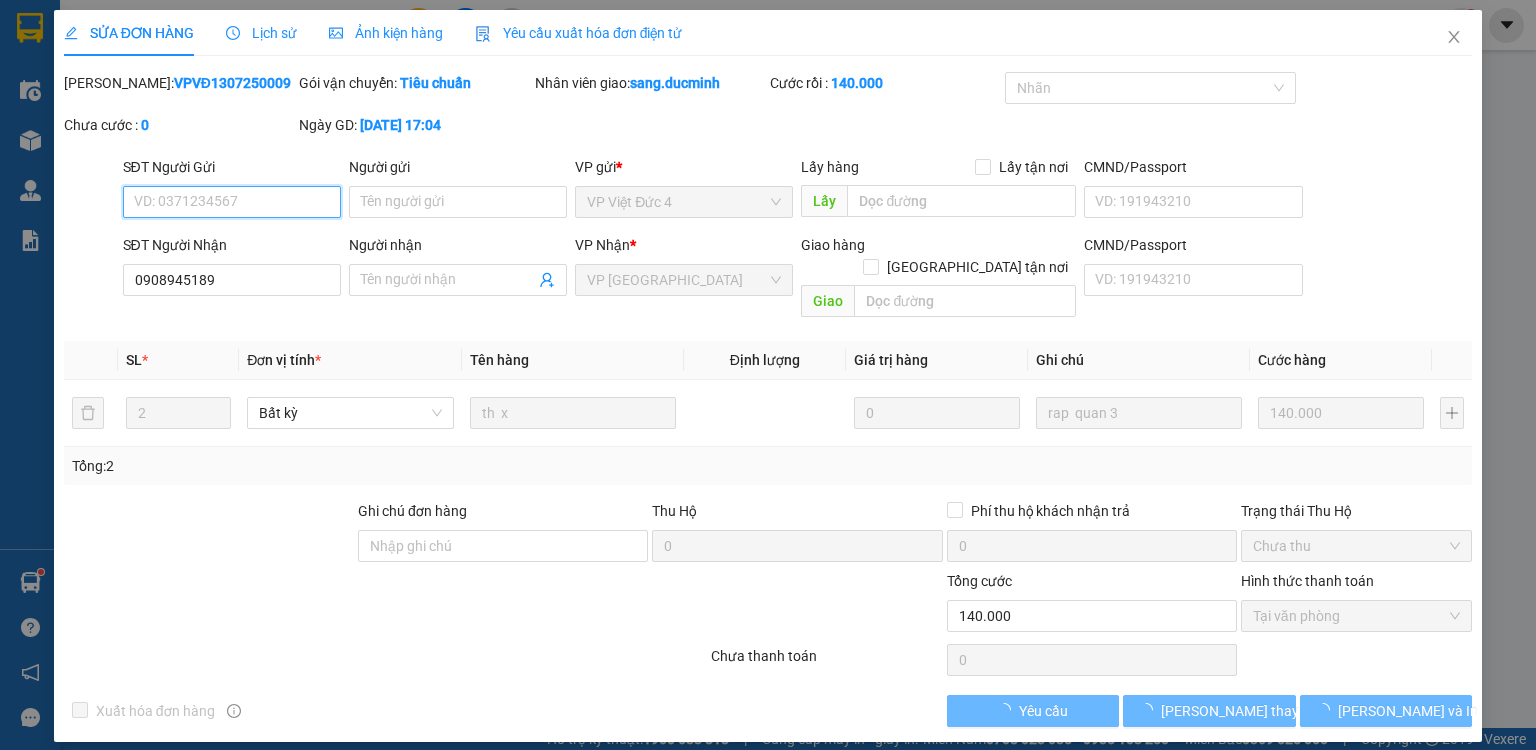 type on "140.000" 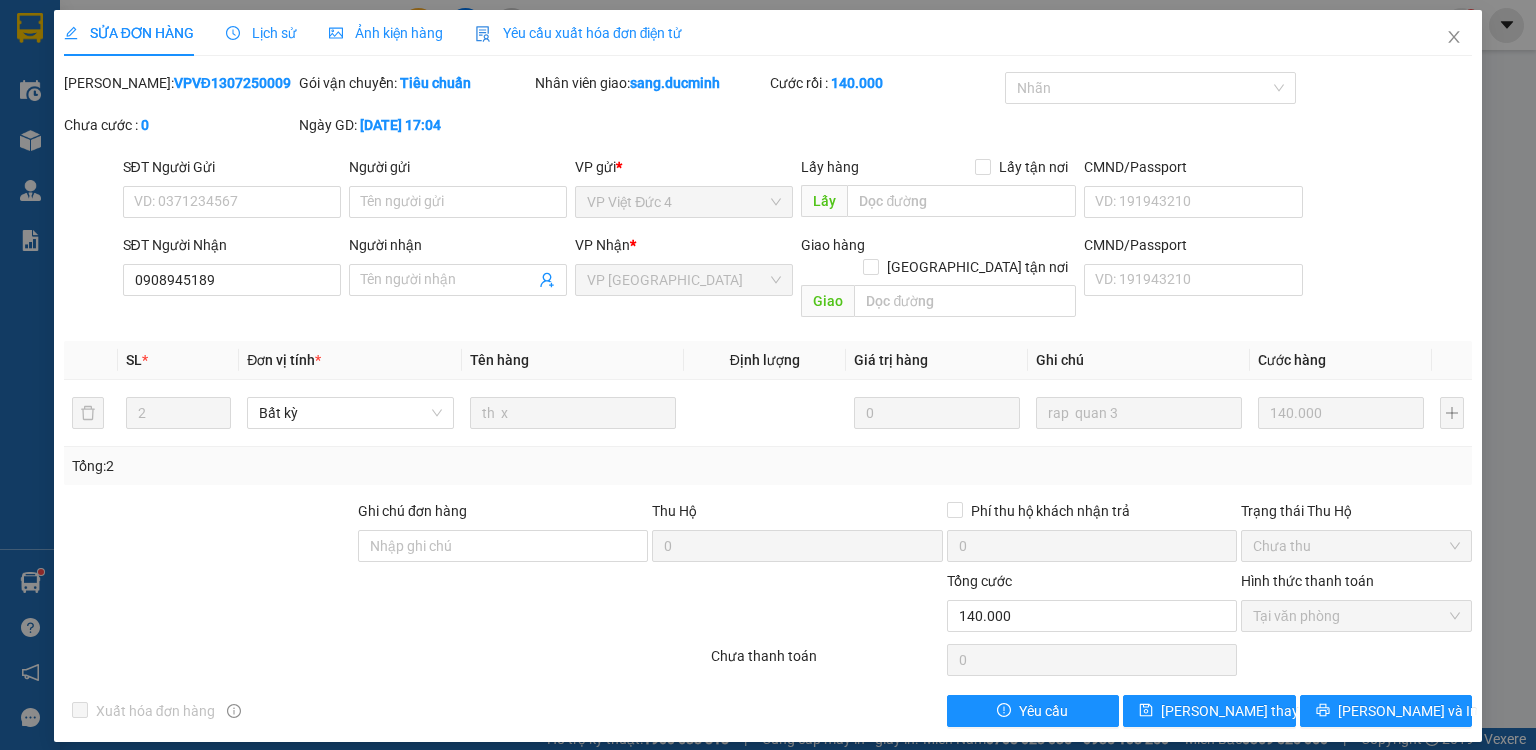 click on "Lịch sử" at bounding box center [261, 33] 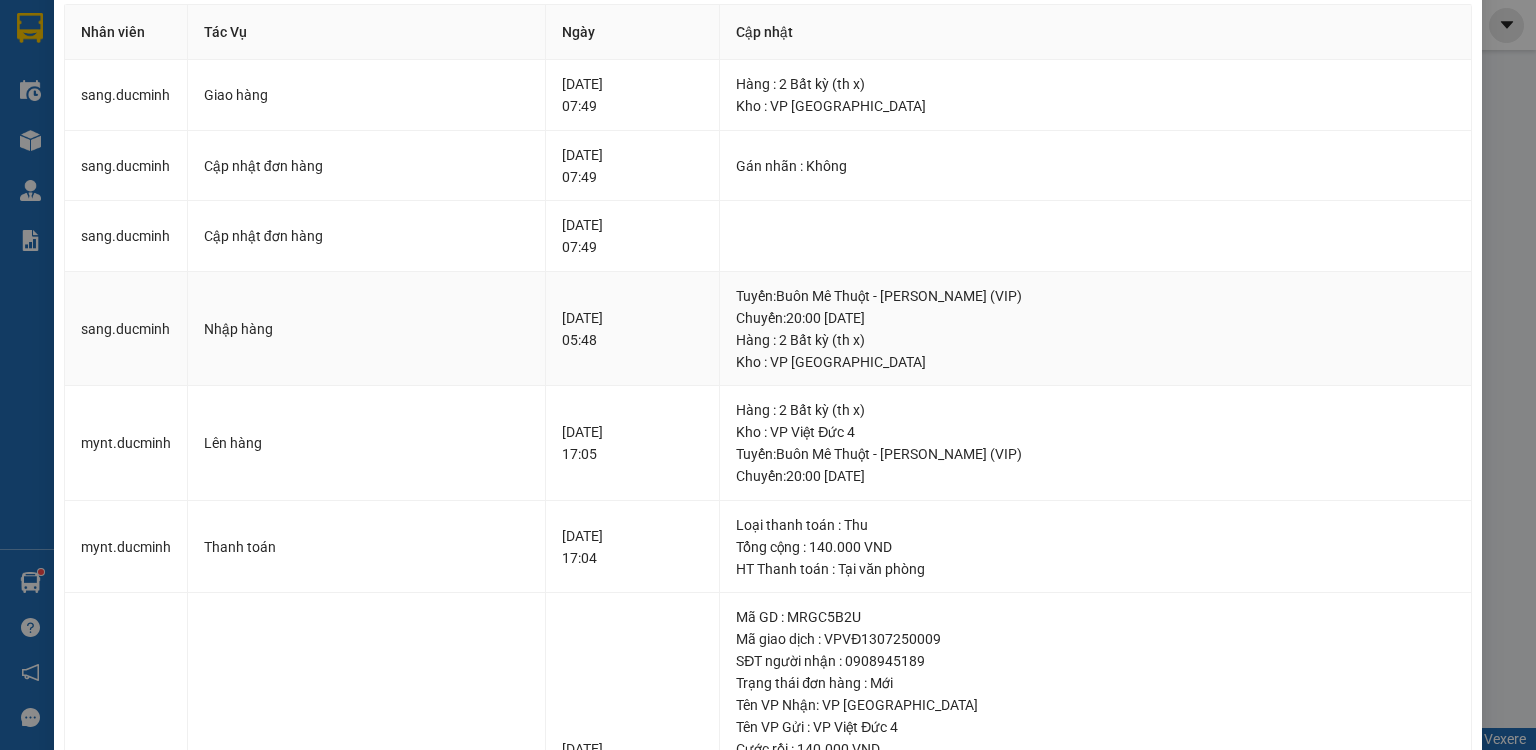 scroll, scrollTop: 0, scrollLeft: 0, axis: both 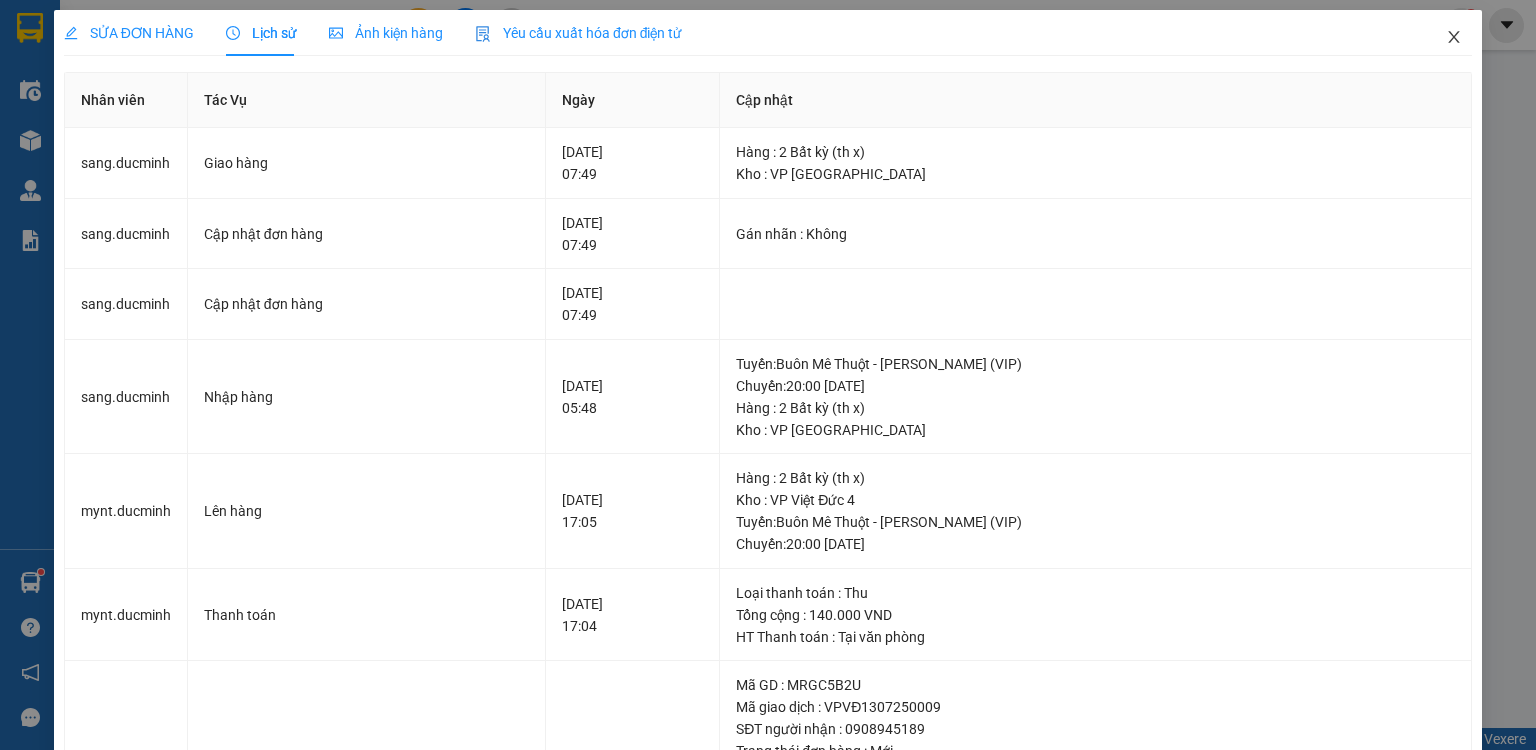 click 